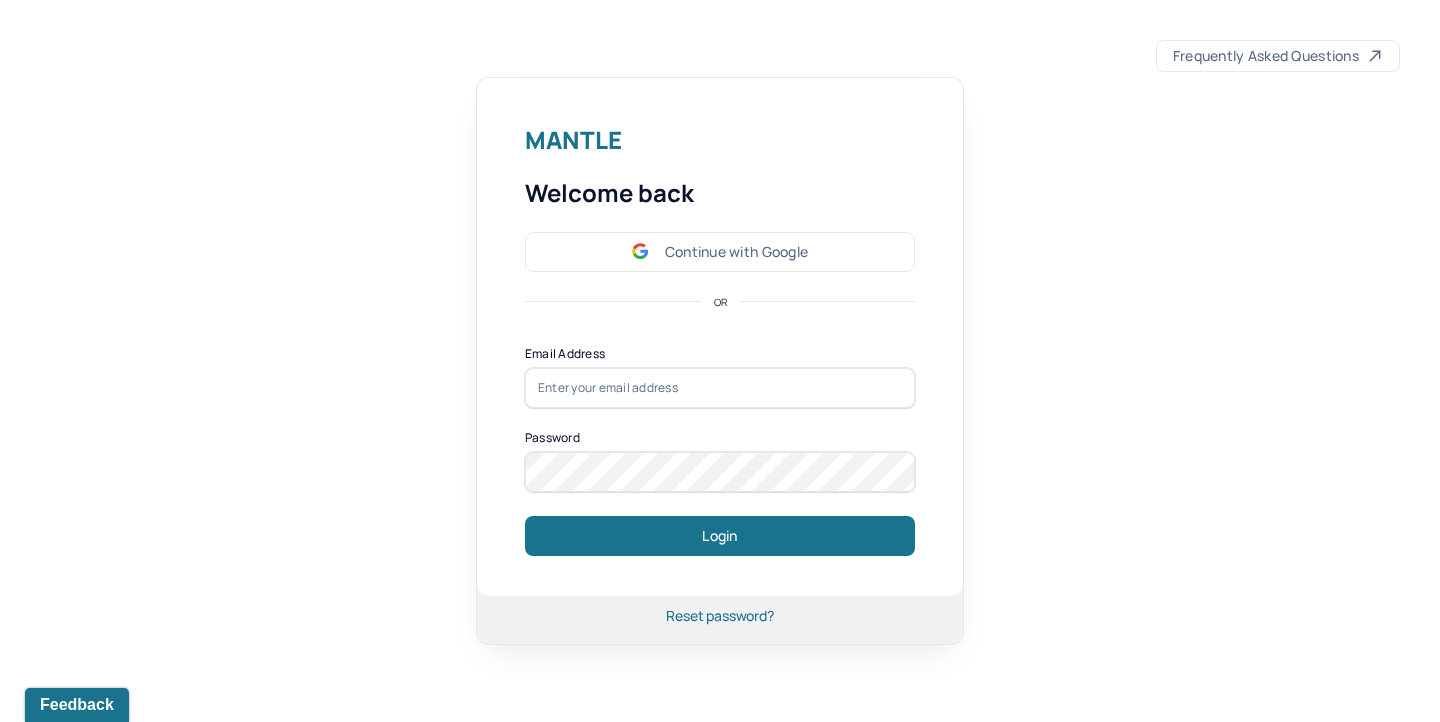 scroll, scrollTop: 0, scrollLeft: 0, axis: both 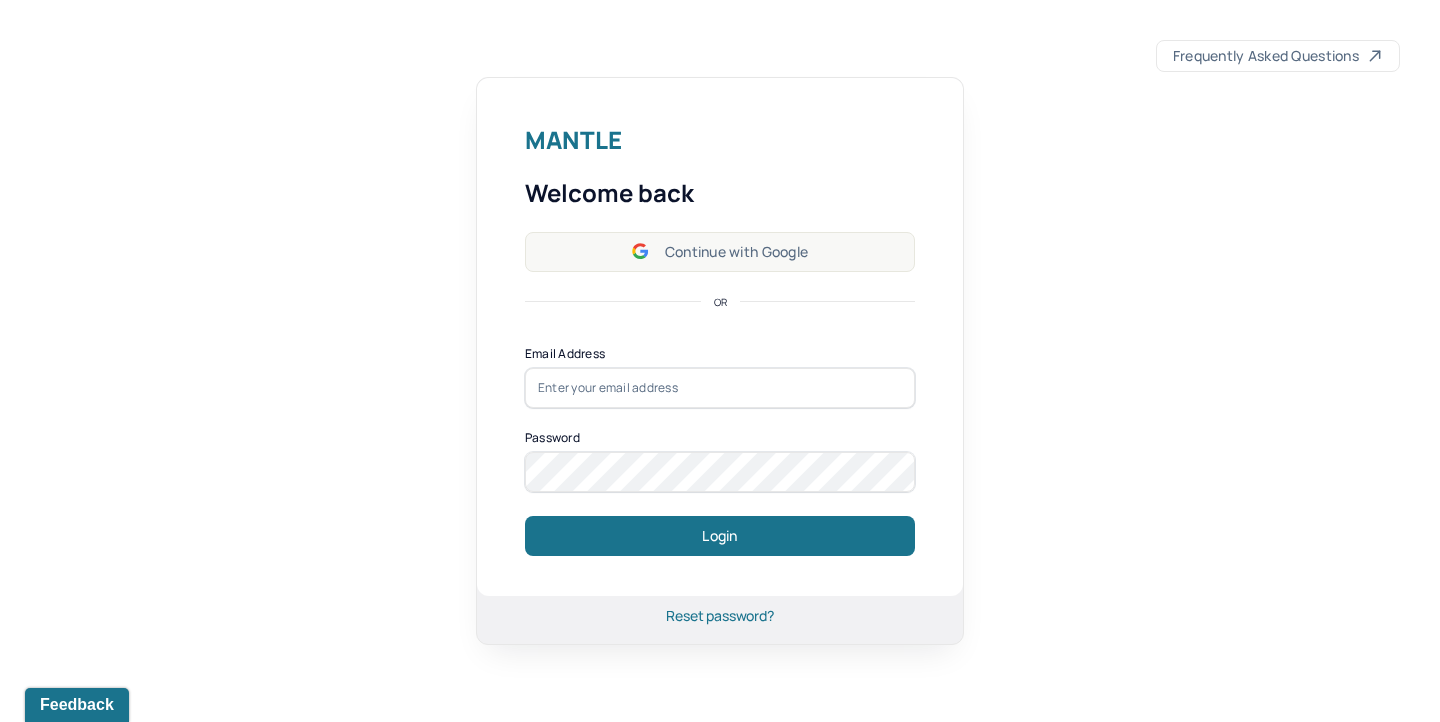 click on "Continue with Google" at bounding box center [720, 252] 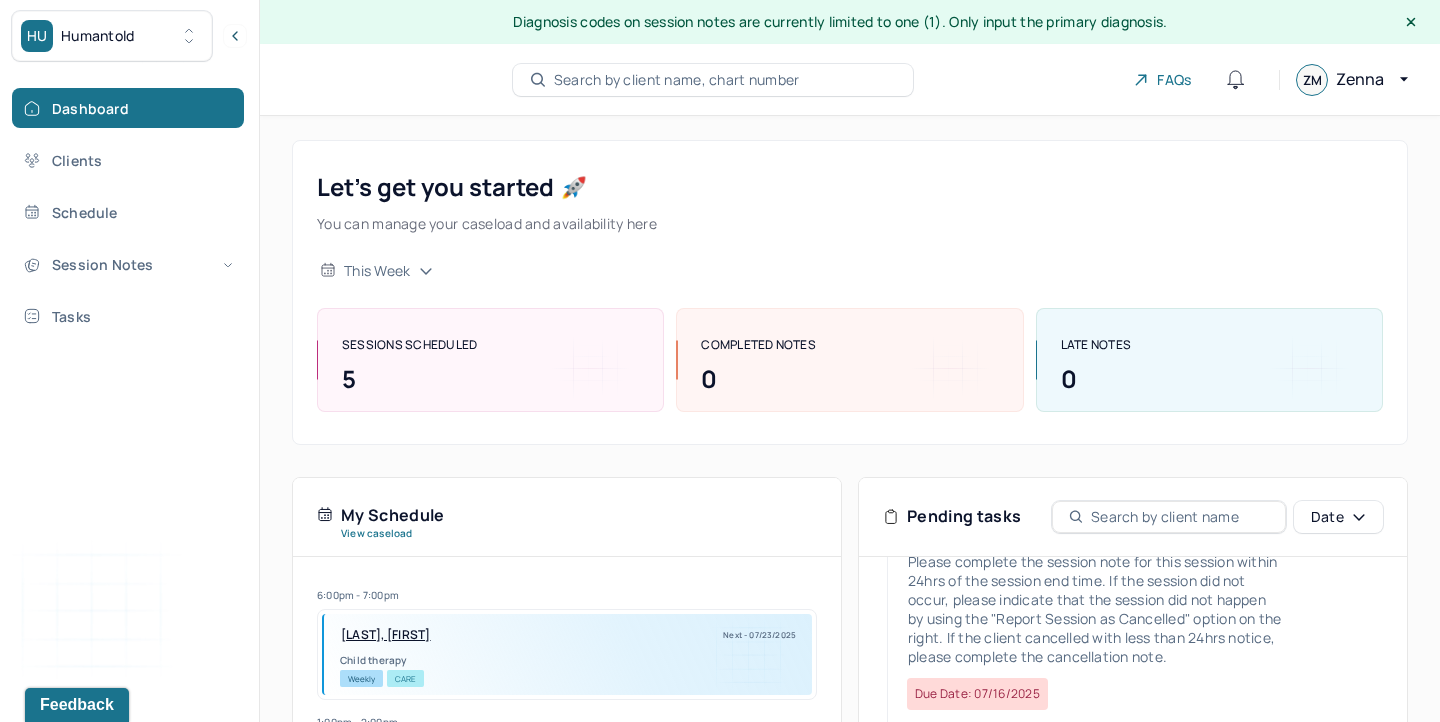 scroll, scrollTop: 469, scrollLeft: 0, axis: vertical 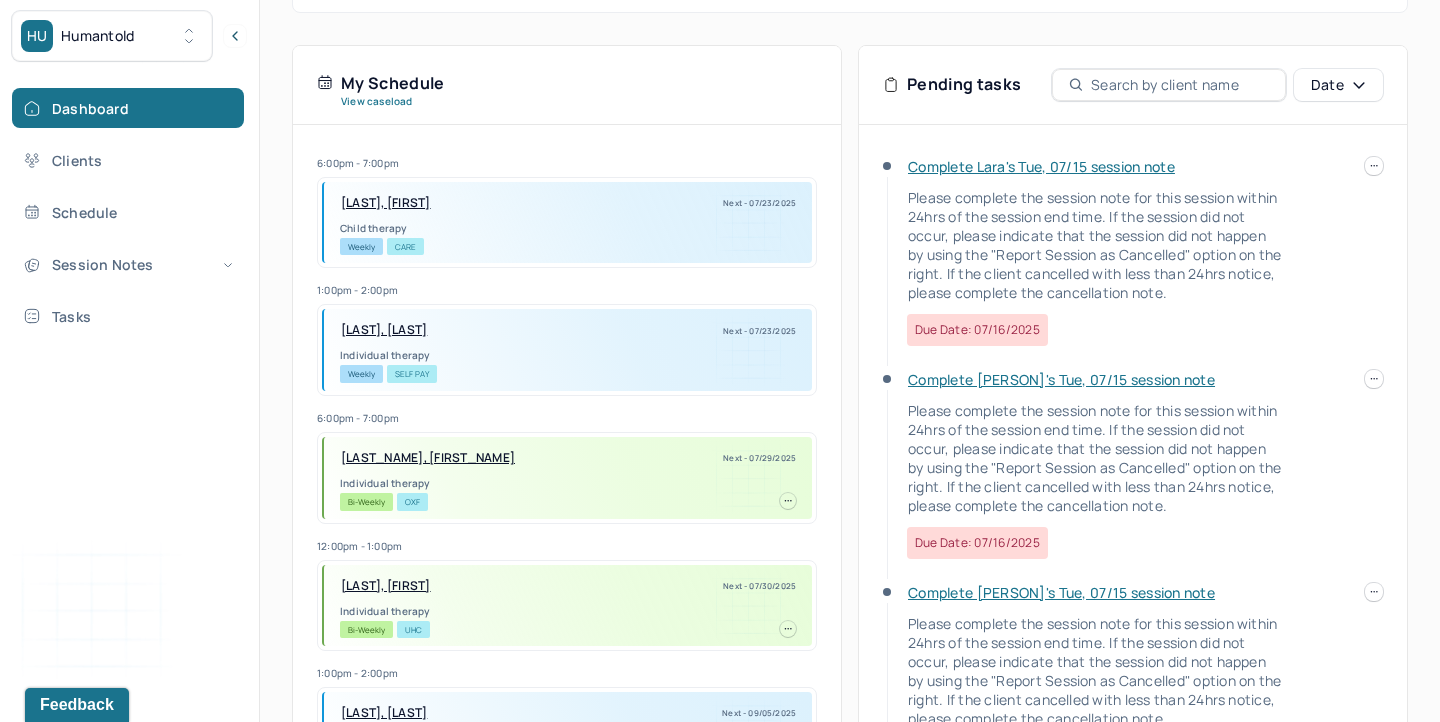 click on "Complete Lara's Tue, 07/15 session note" at bounding box center [1041, 166] 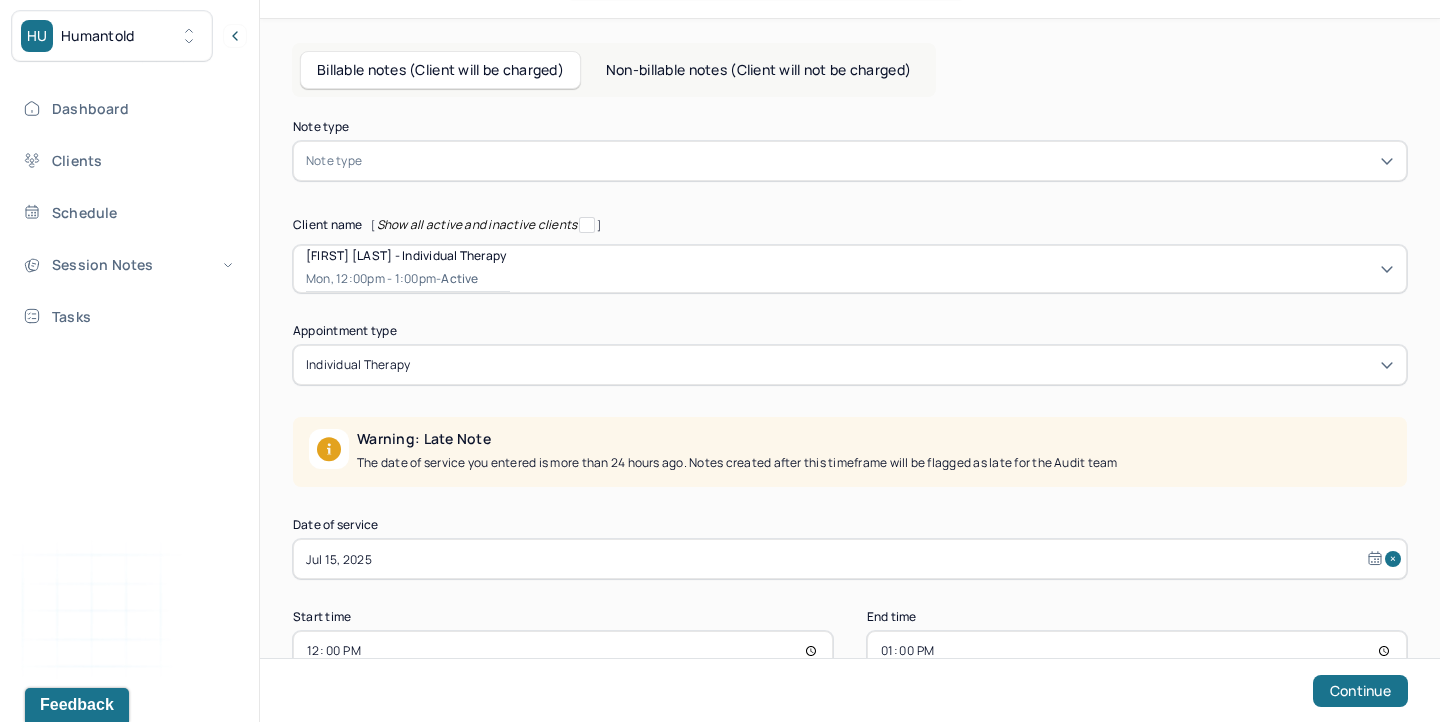 scroll, scrollTop: 76, scrollLeft: 0, axis: vertical 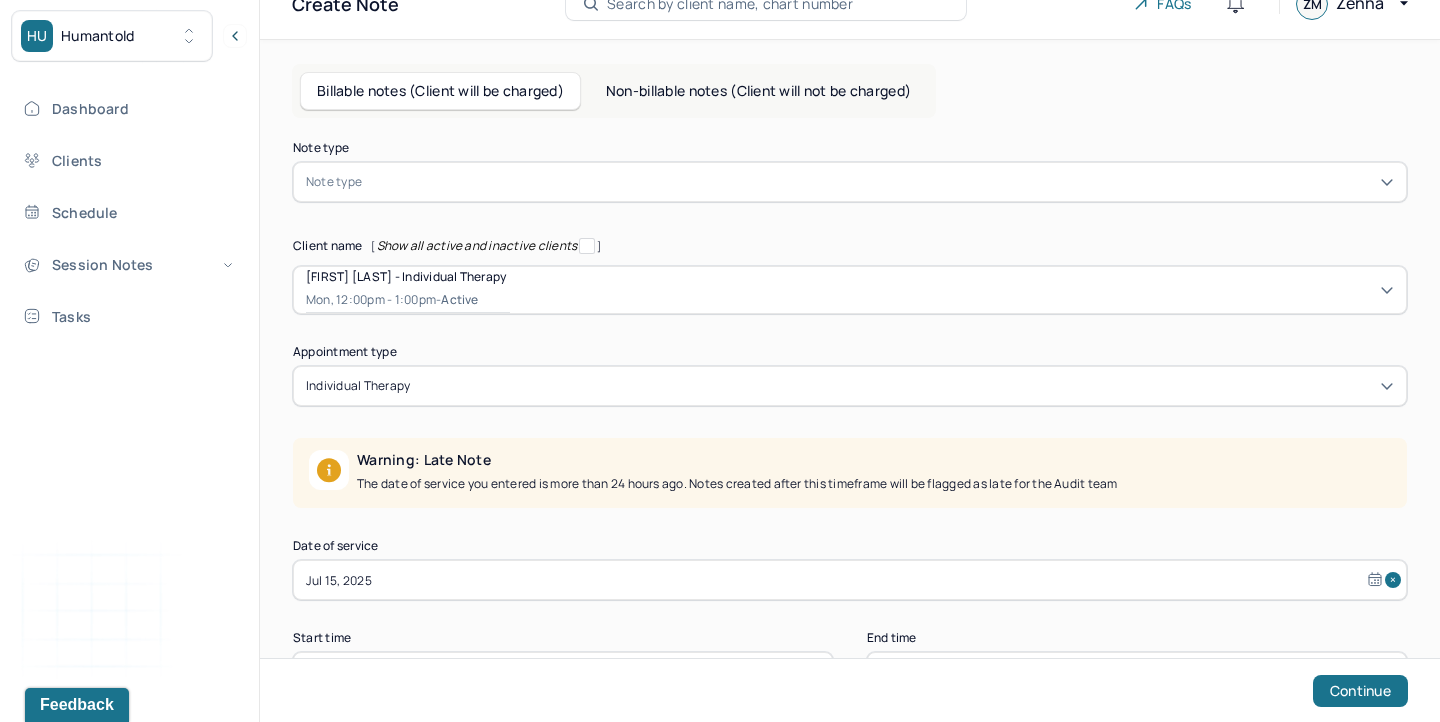 click on "Jul 15, 2025" at bounding box center [850, 580] 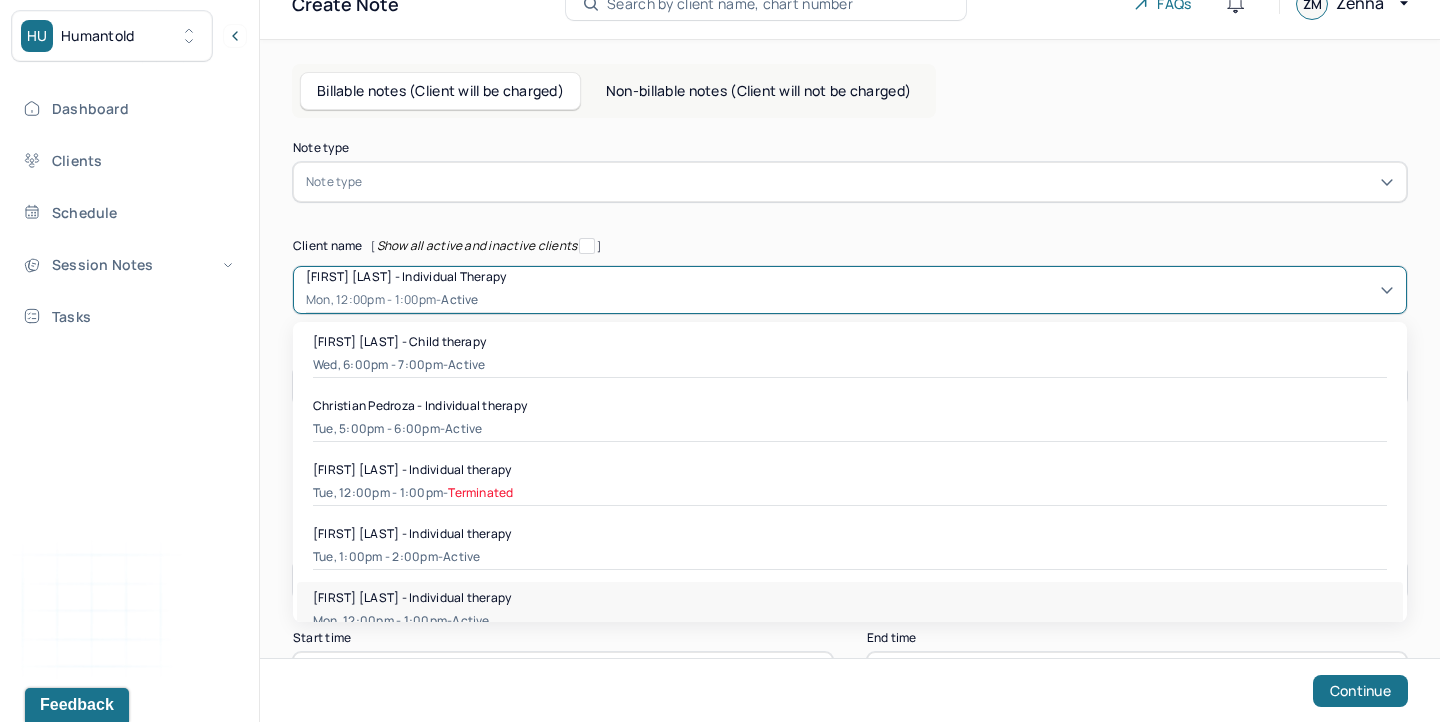 click at bounding box center [952, 290] 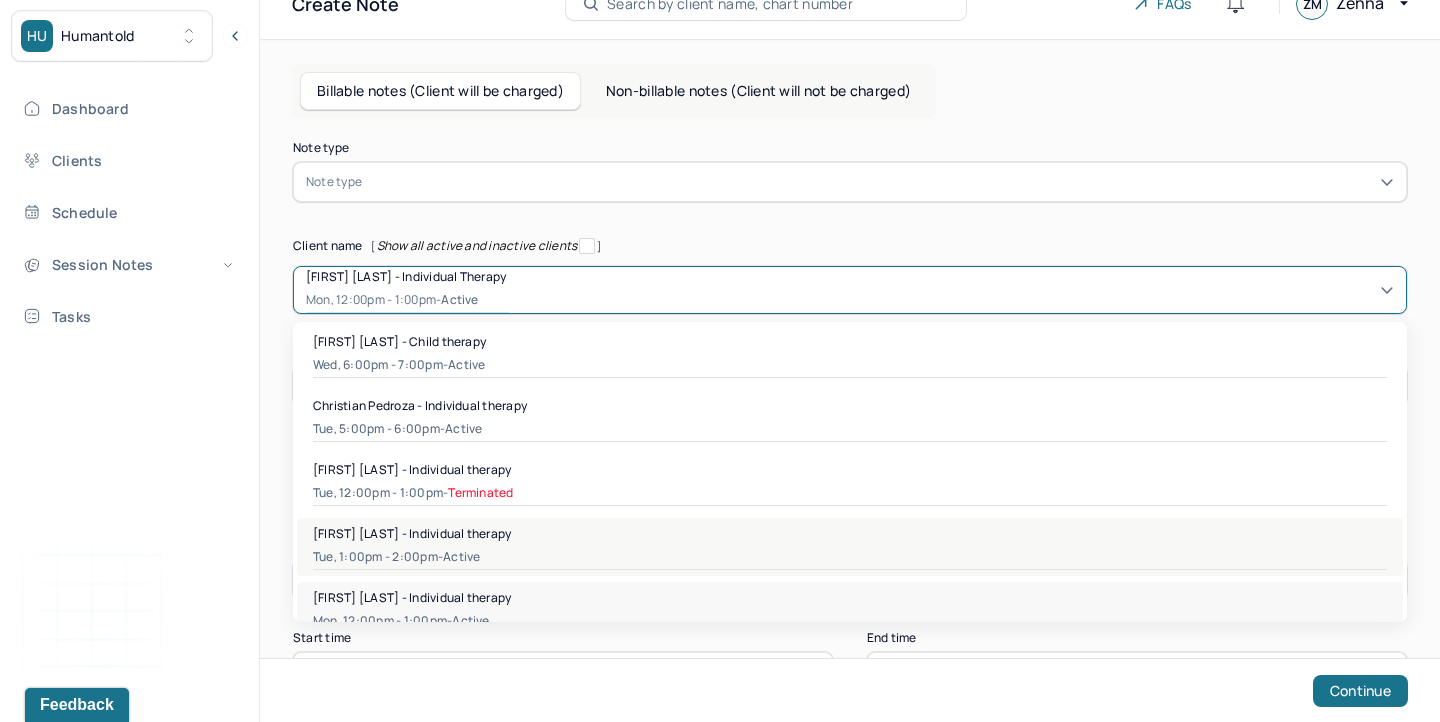 scroll, scrollTop: 337, scrollLeft: 0, axis: vertical 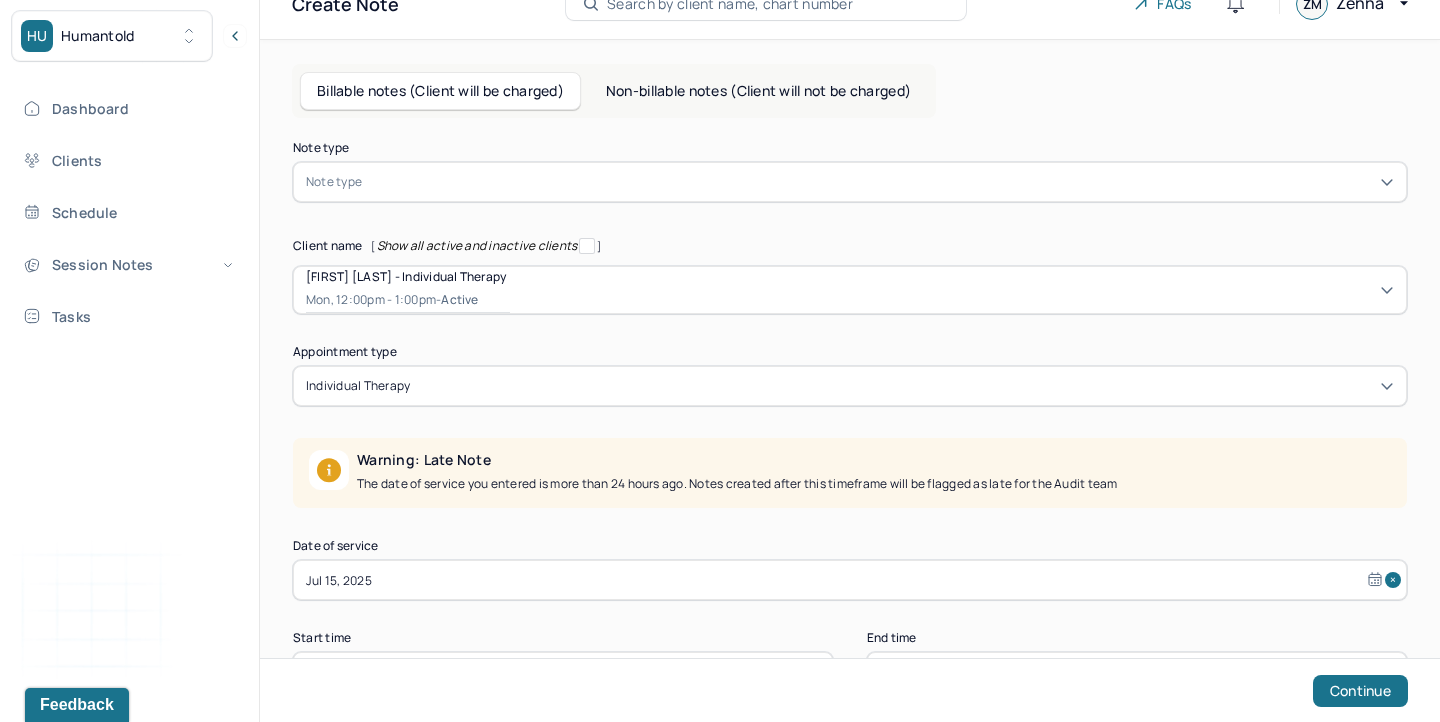 click on "Billable notes (Client will be charged)     Non-billable notes (Client will not be charged)   Note type Note type Client name [ Show all active and inactive clients ] [NAME] - Individual therapy Mon, 12:00pm - 1:00pm  -  active Appointment type individual therapy Warning: Late Note The date of service you entered is more than 24 hours ago. Notes created after this timeframe will be flagged as late for the Audit team Date of service Jul 15, 2025 Start time 12:00 End time 13:00   Continue" at bounding box center [850, 419] 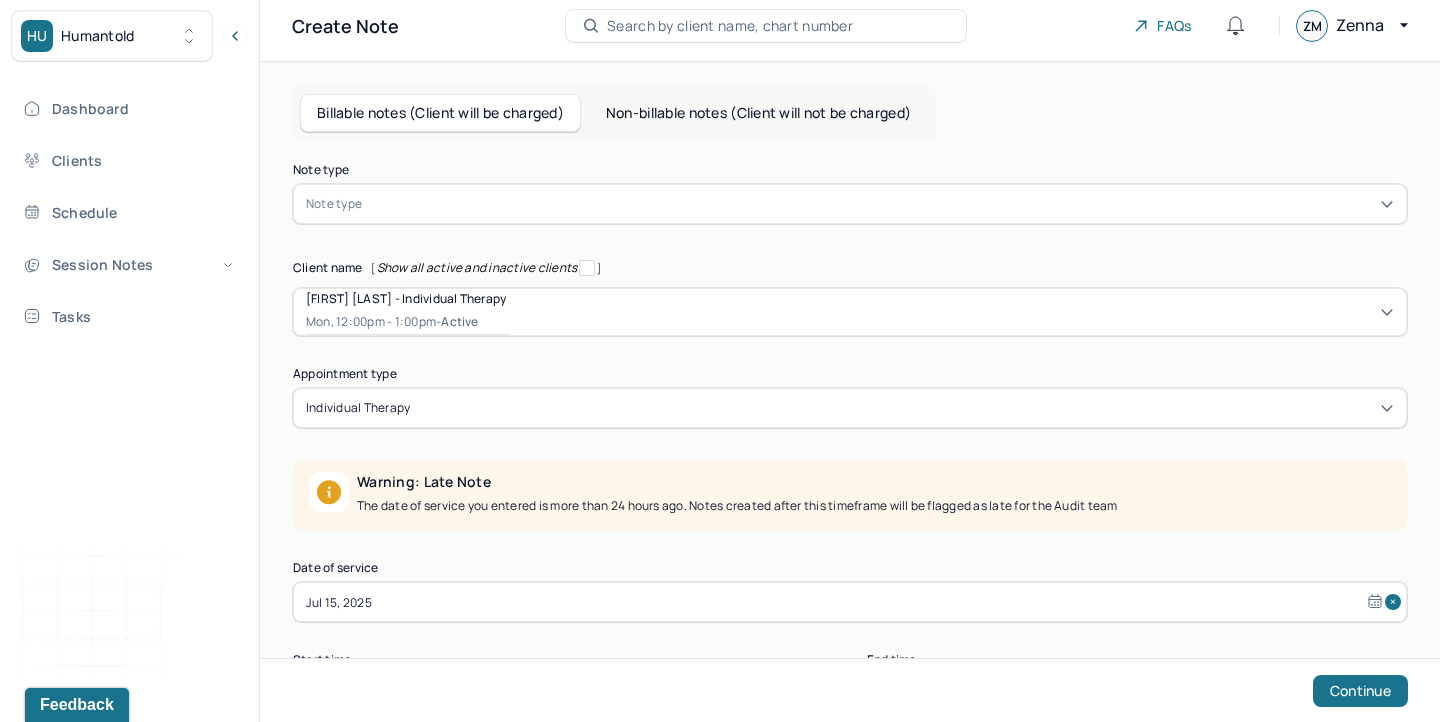 scroll, scrollTop: 151, scrollLeft: 0, axis: vertical 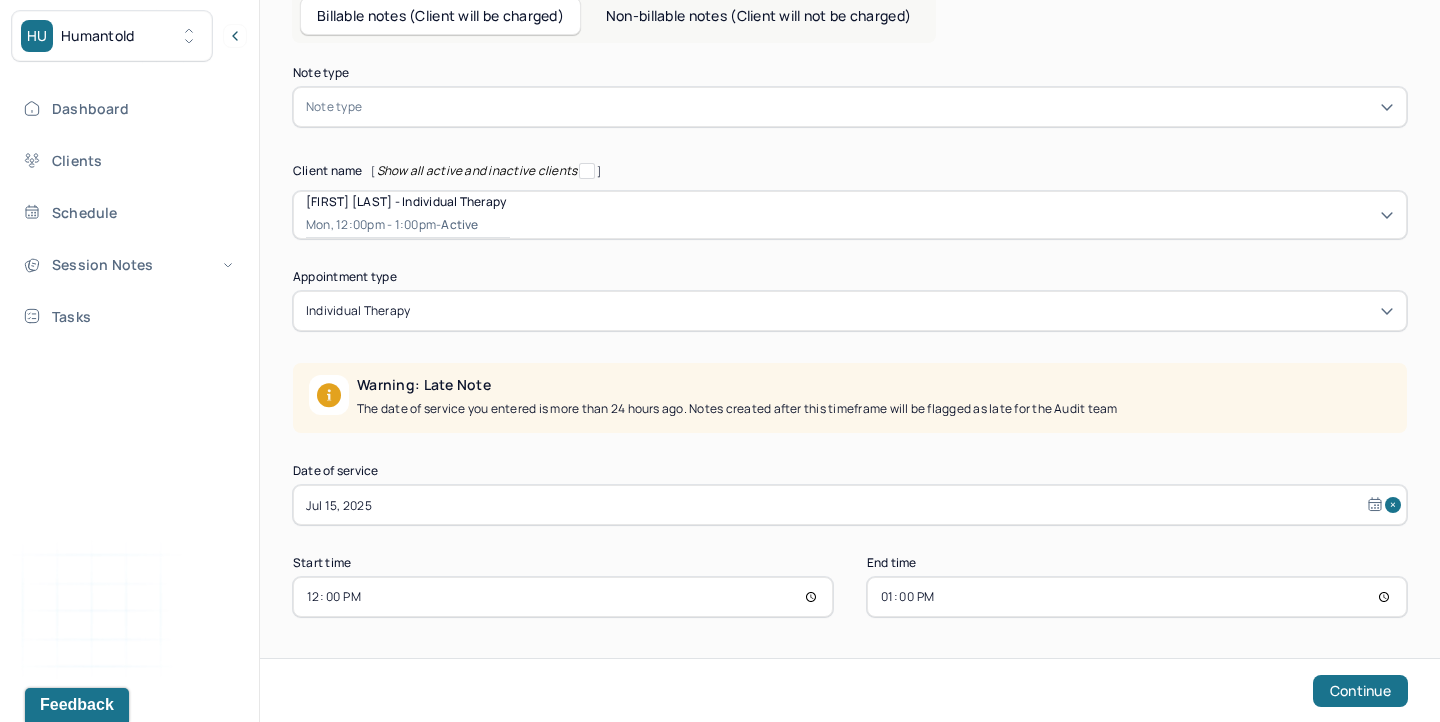 select on "6" 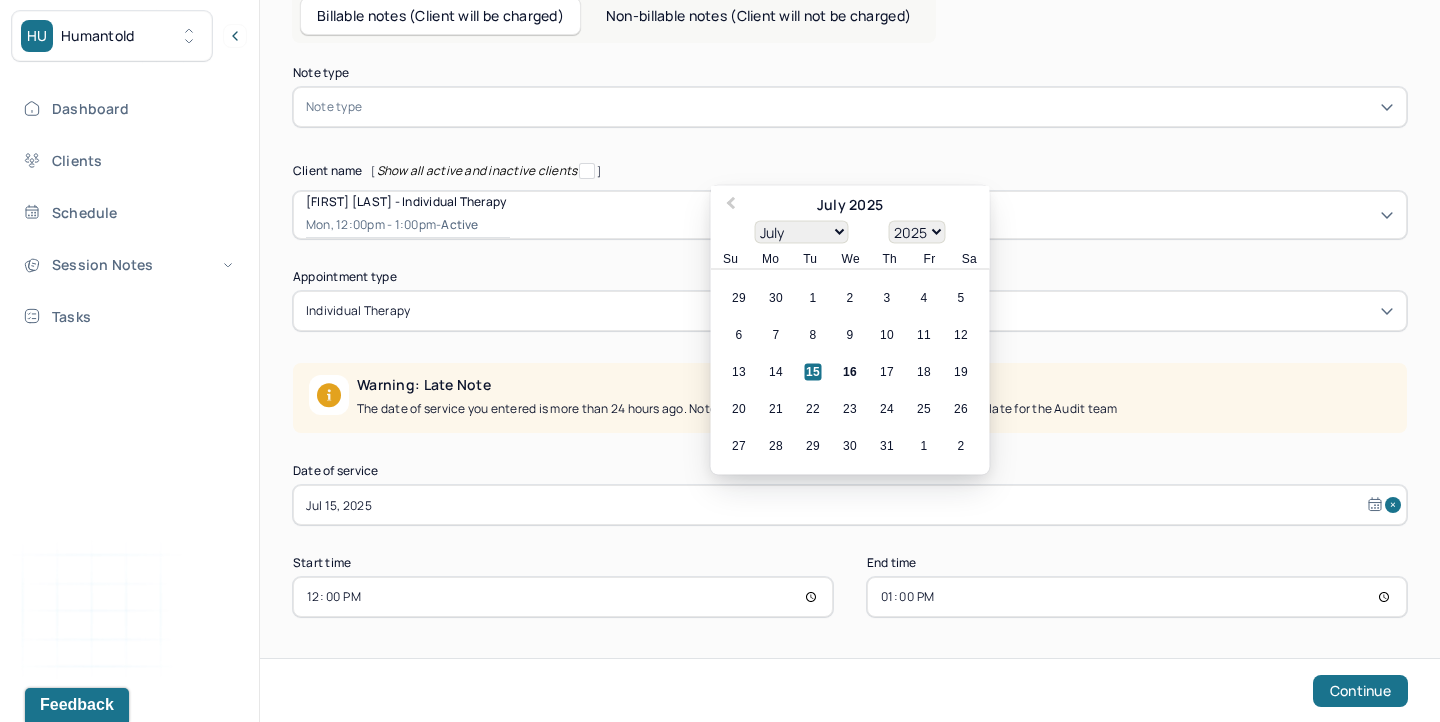 click on "Jul 15, 2025" at bounding box center (850, 505) 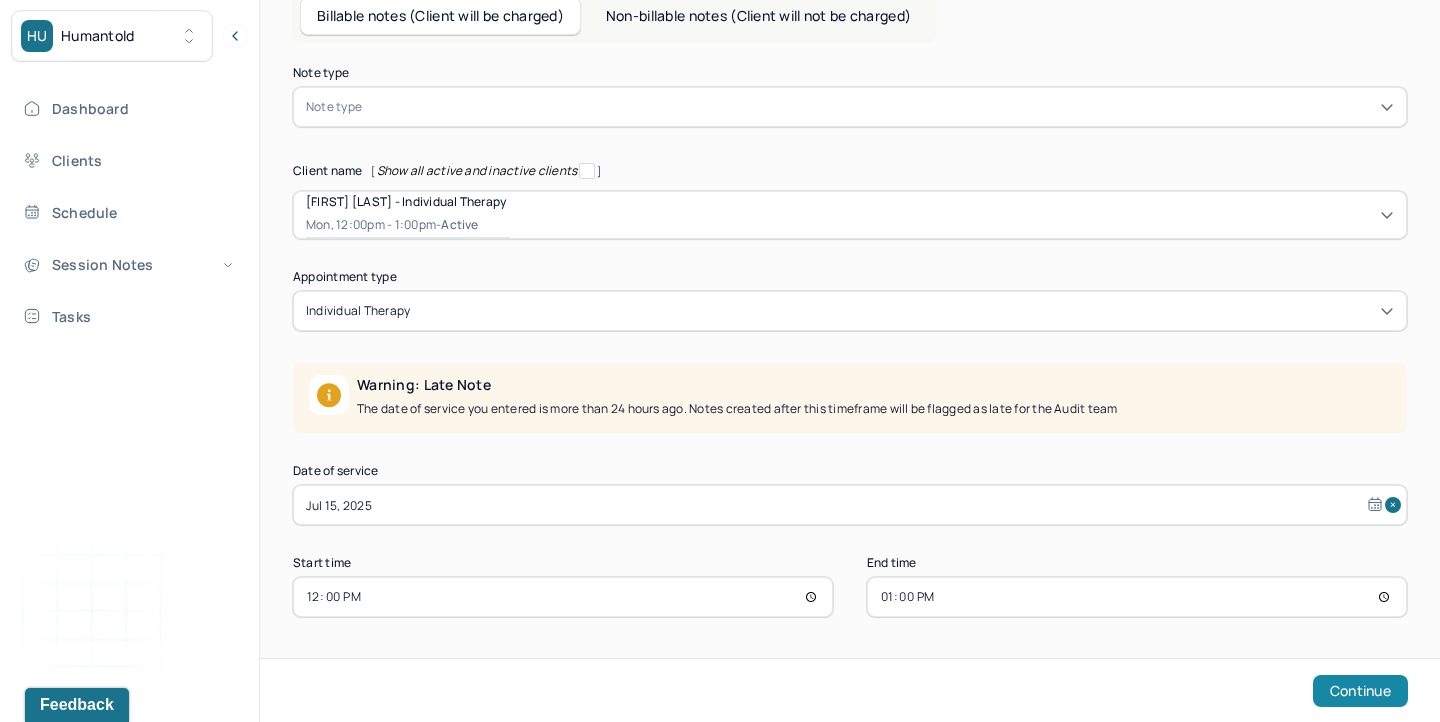 click on "Continue" at bounding box center [1360, 691] 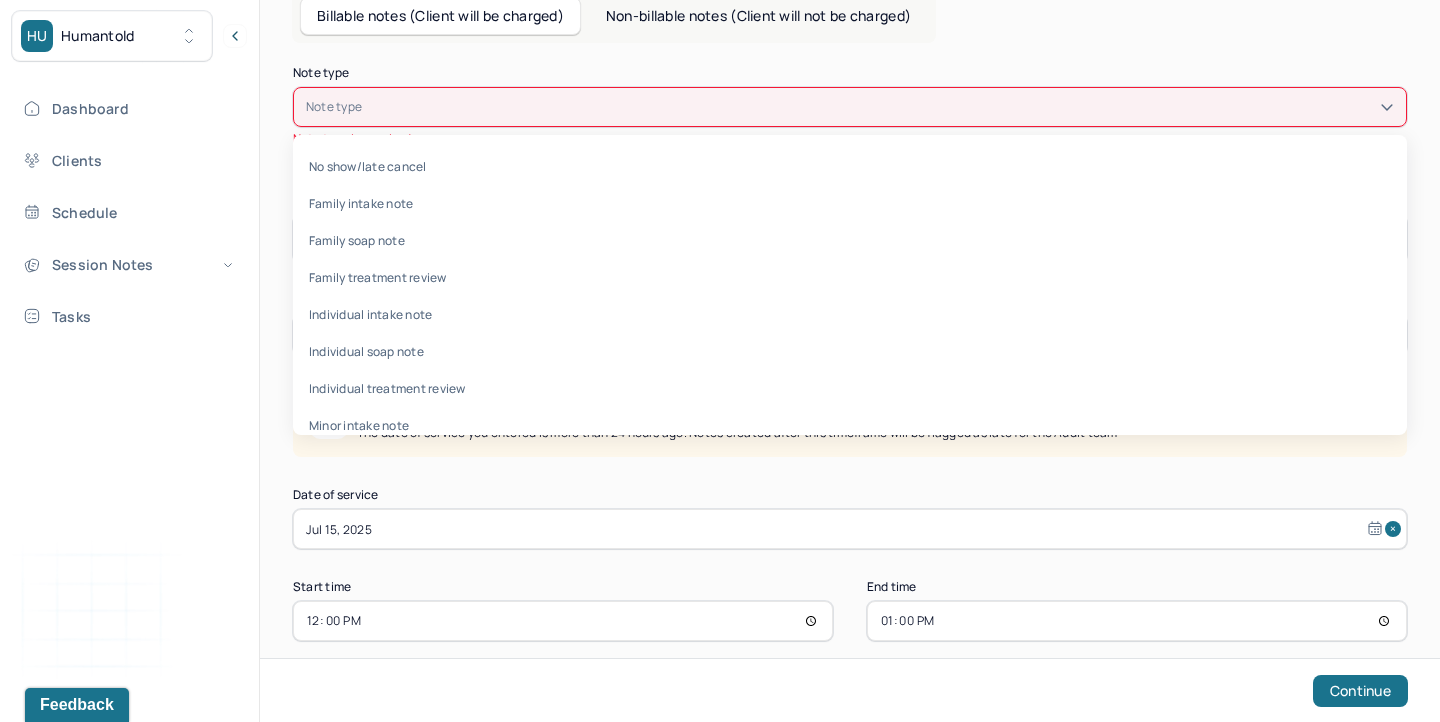 click at bounding box center [880, 107] 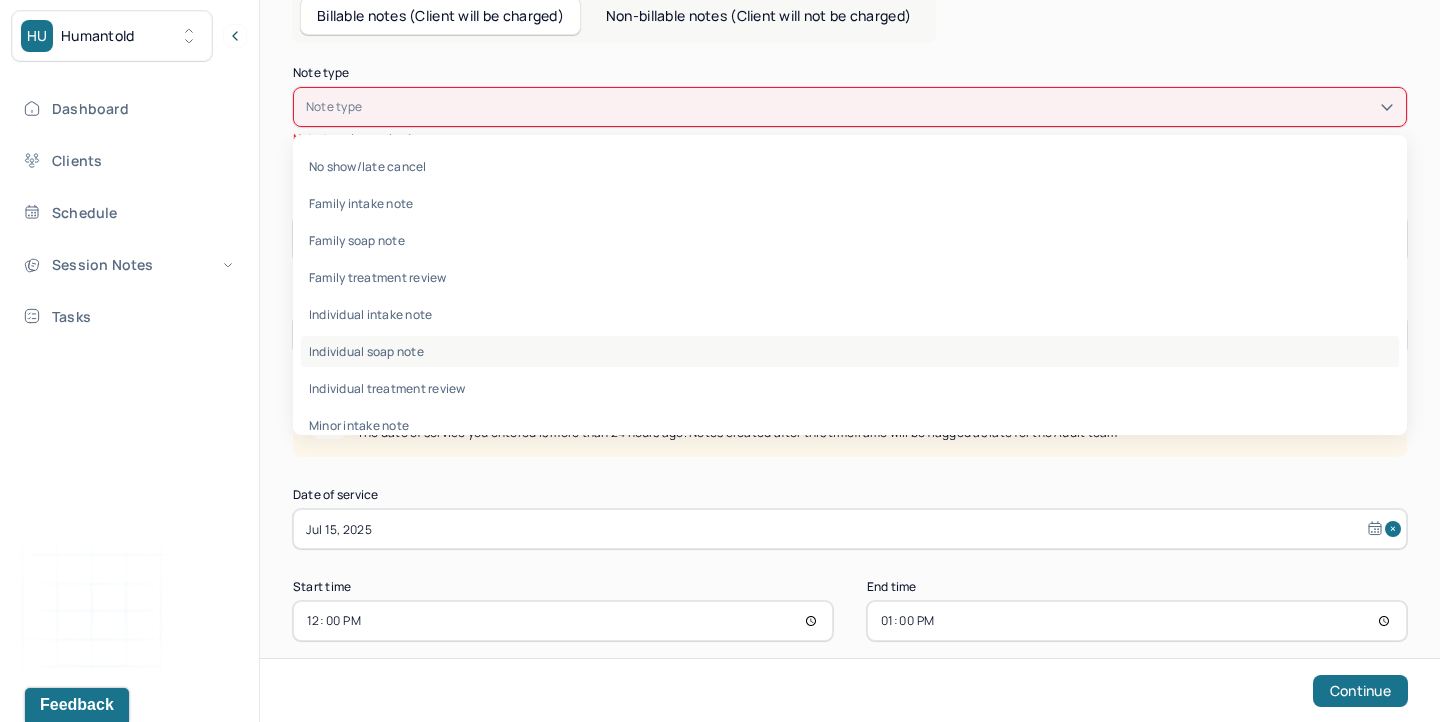 click on "Individual soap note" at bounding box center [850, 351] 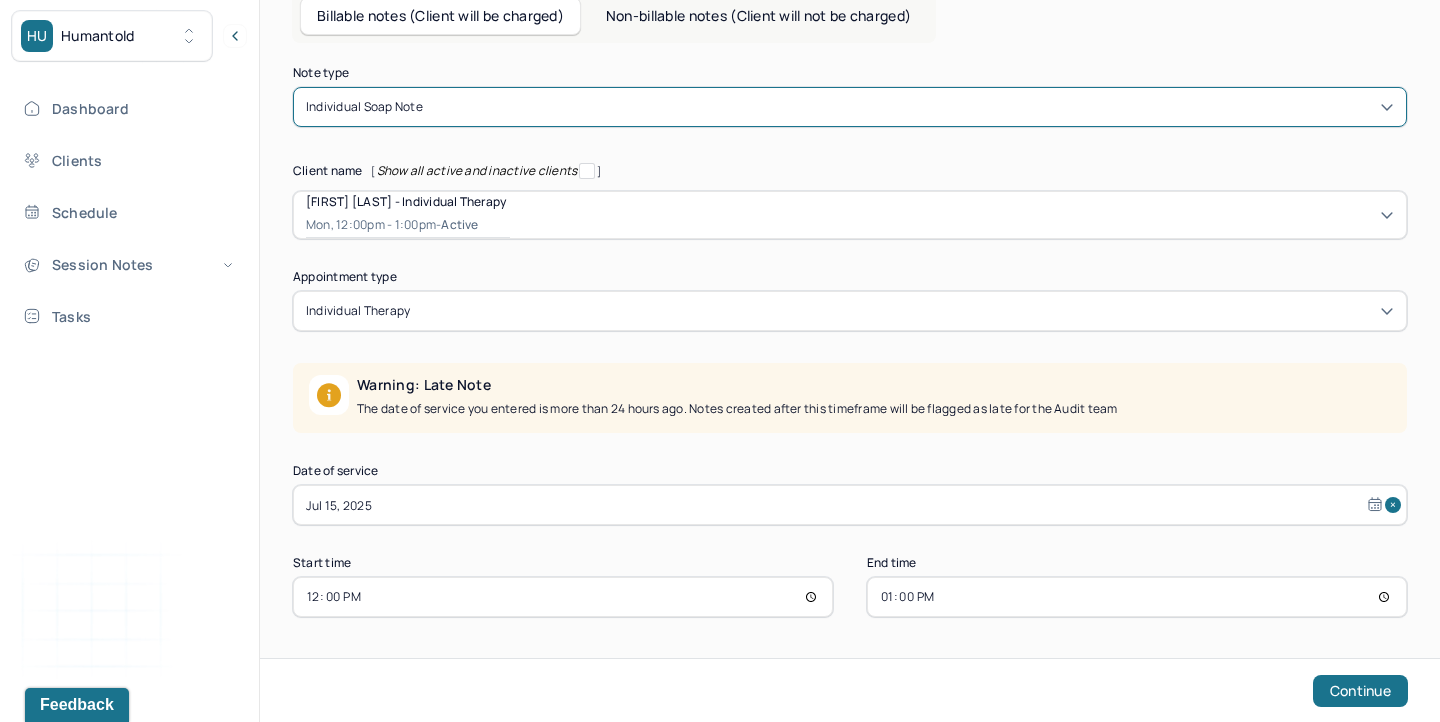 click on "Jul 15, 2025" at bounding box center [850, 505] 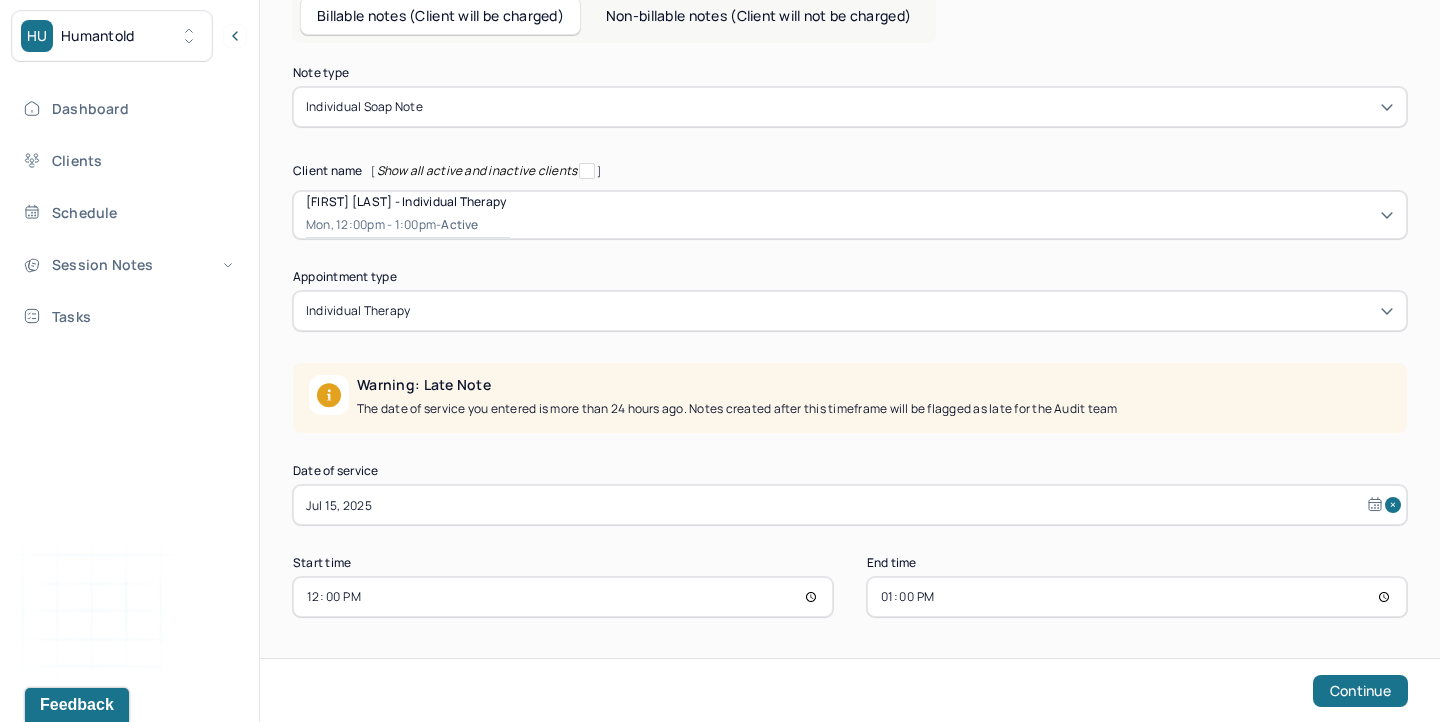 click on "Note type Individual soap note Client name [NAME] - Individual therapy Mon, [TIME] - active Supervisee name [NAME] Appointment type individual therapy Warning: Late Note The date of service you entered is more than 24 hours ago. Notes created after this timeframe will be flagged as late for the Audit team Date of service [DATE] Start time [TIME] End time [TIME] Continue" at bounding box center [850, 342] 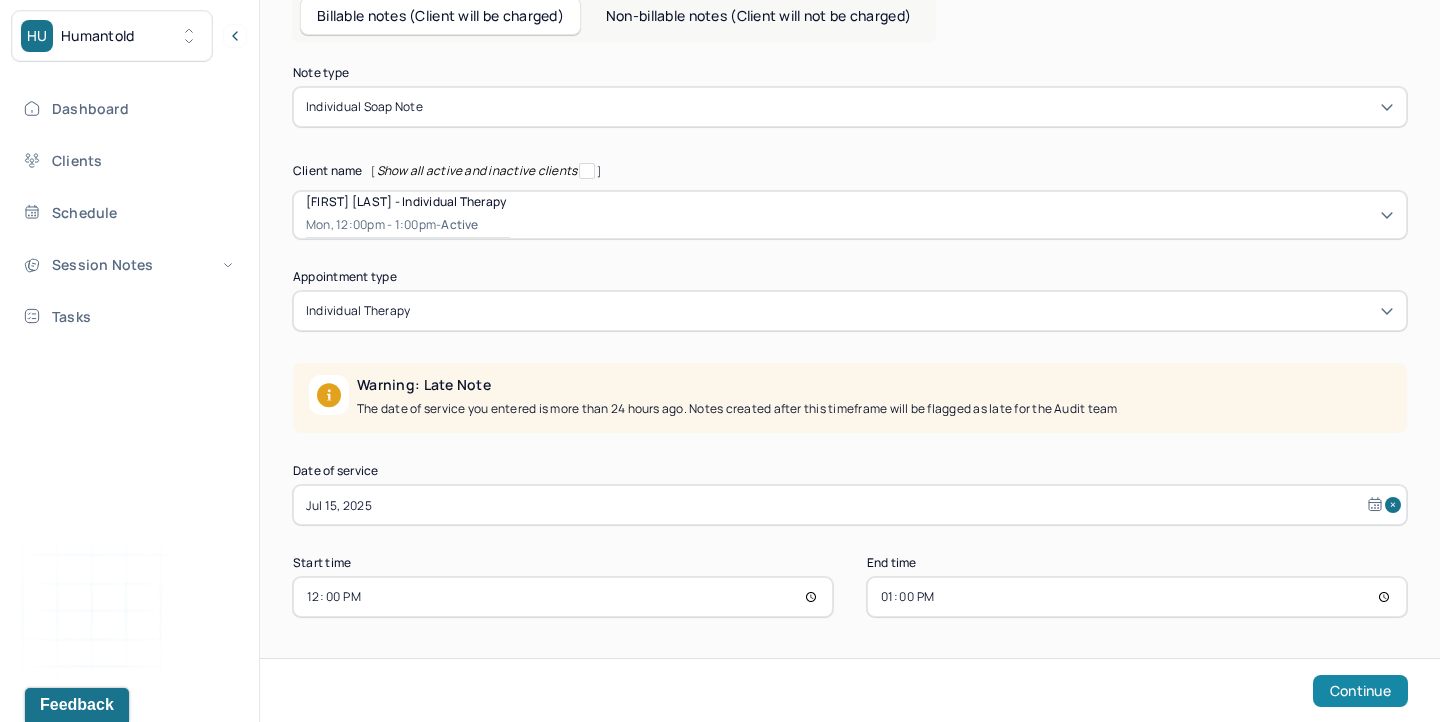 click on "Continue" at bounding box center (1360, 691) 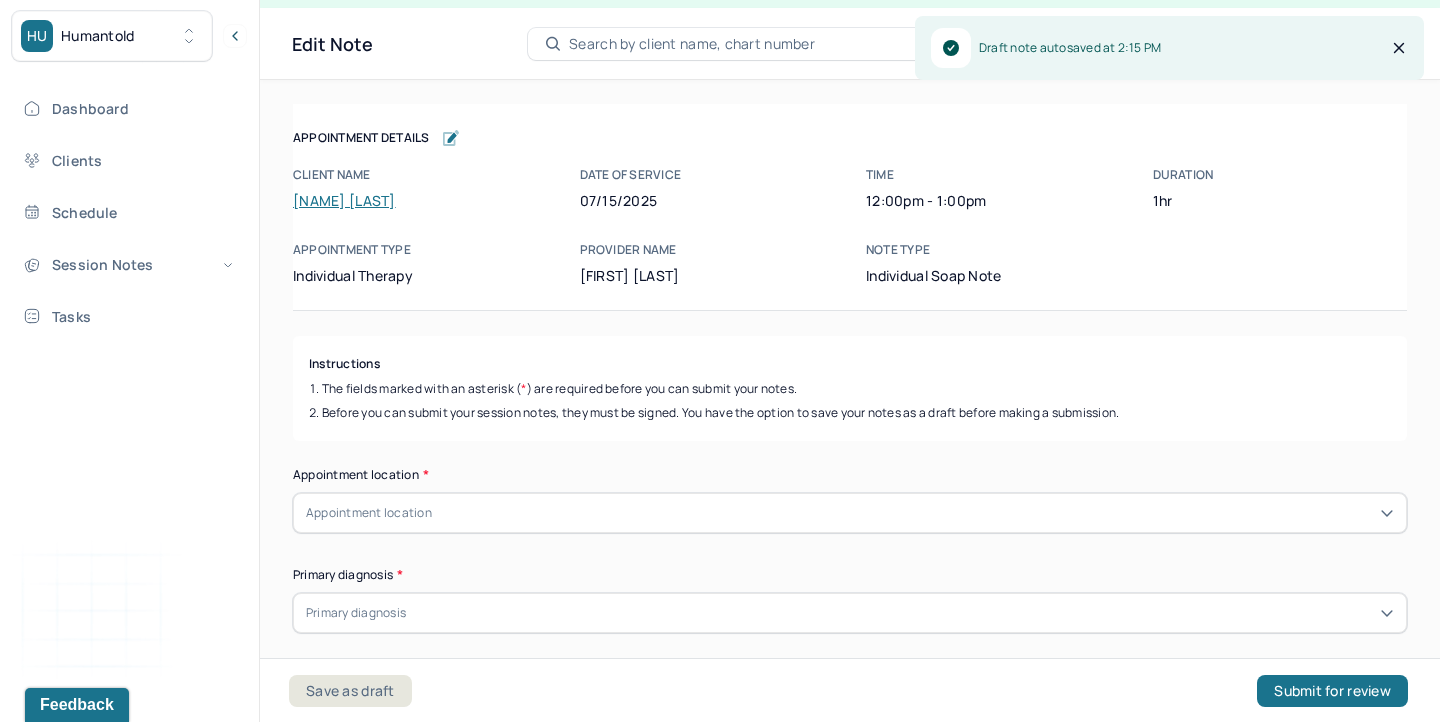 scroll, scrollTop: 36, scrollLeft: 0, axis: vertical 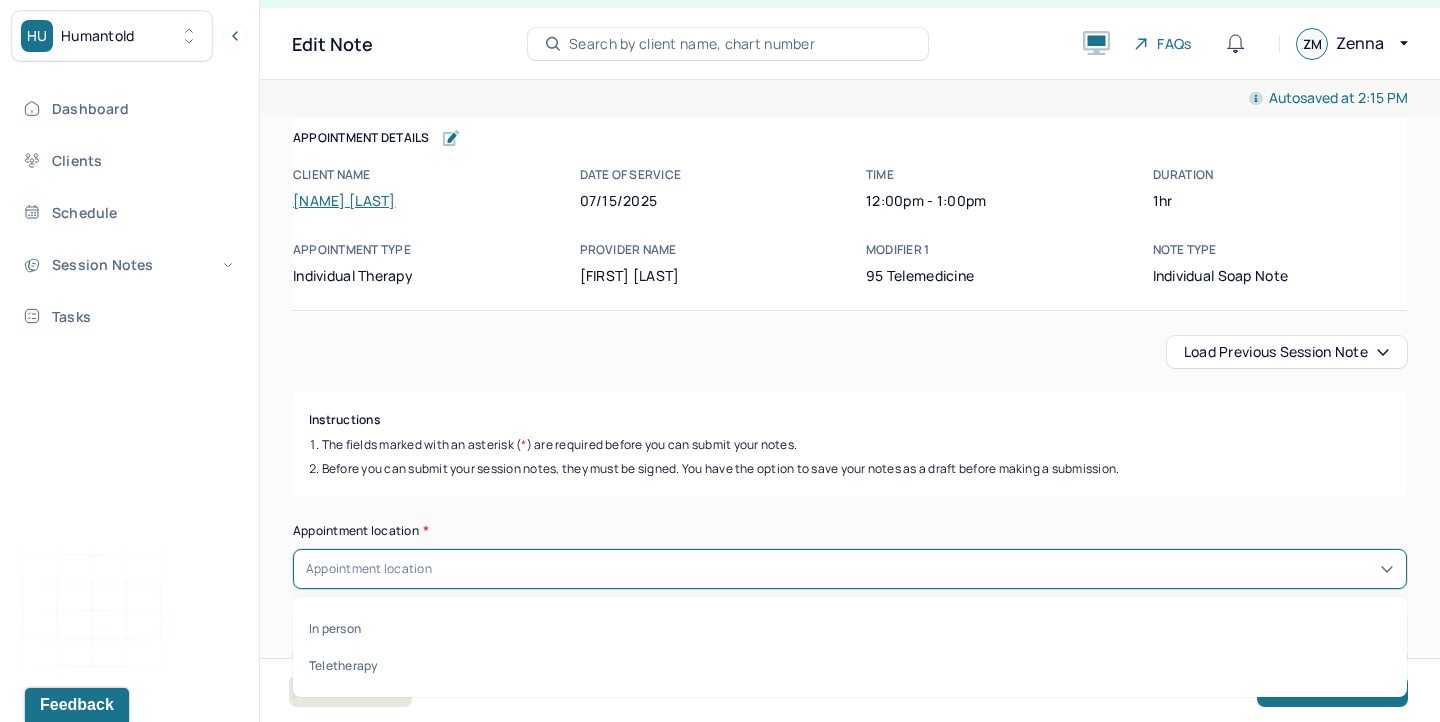 click on "Appointment location" at bounding box center (850, 569) 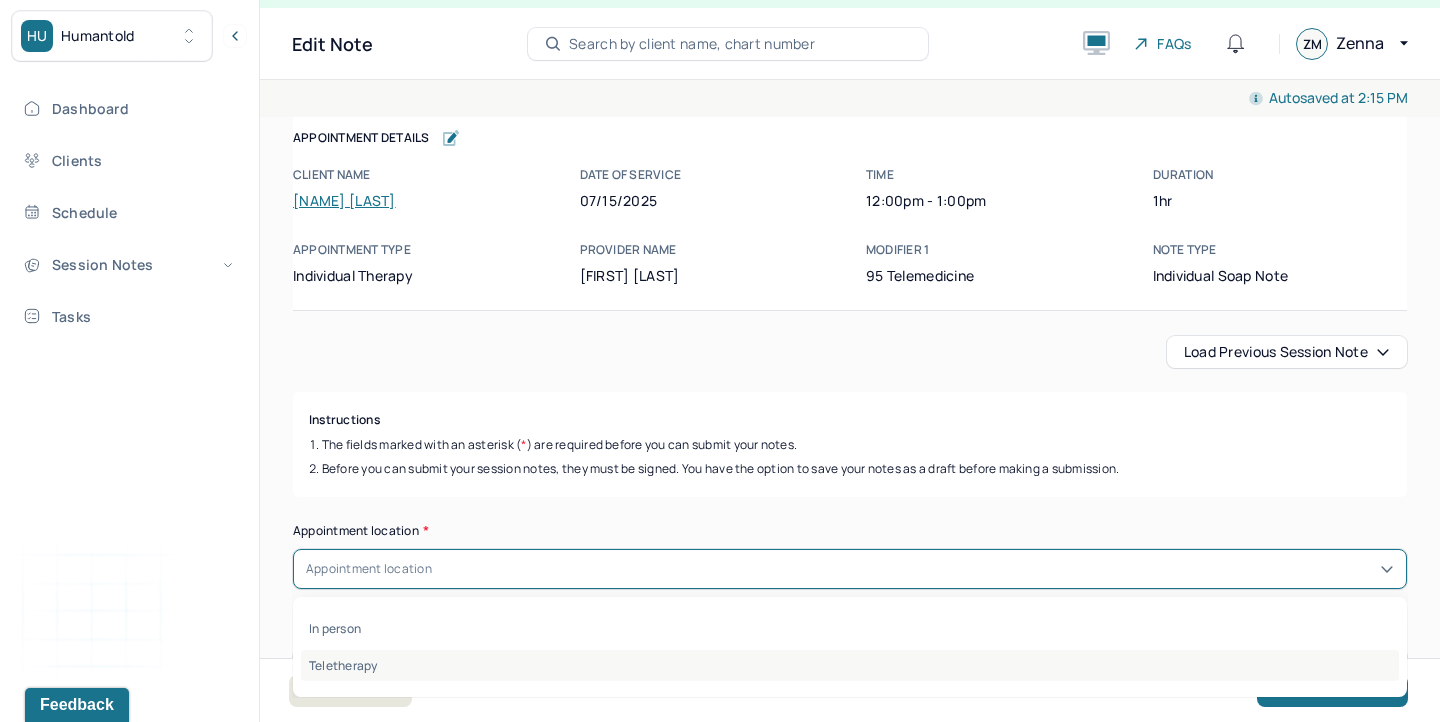 click on "Teletherapy" at bounding box center (850, 665) 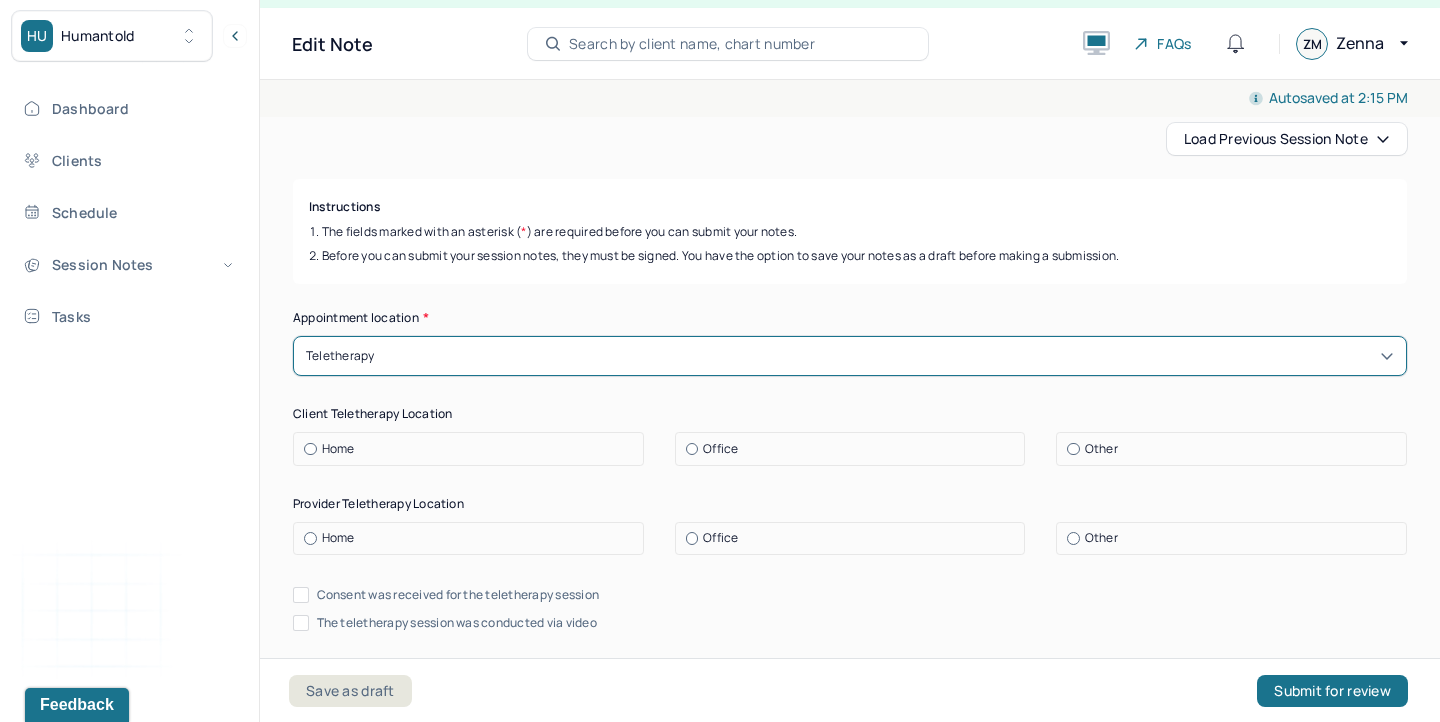 scroll, scrollTop: 218, scrollLeft: 0, axis: vertical 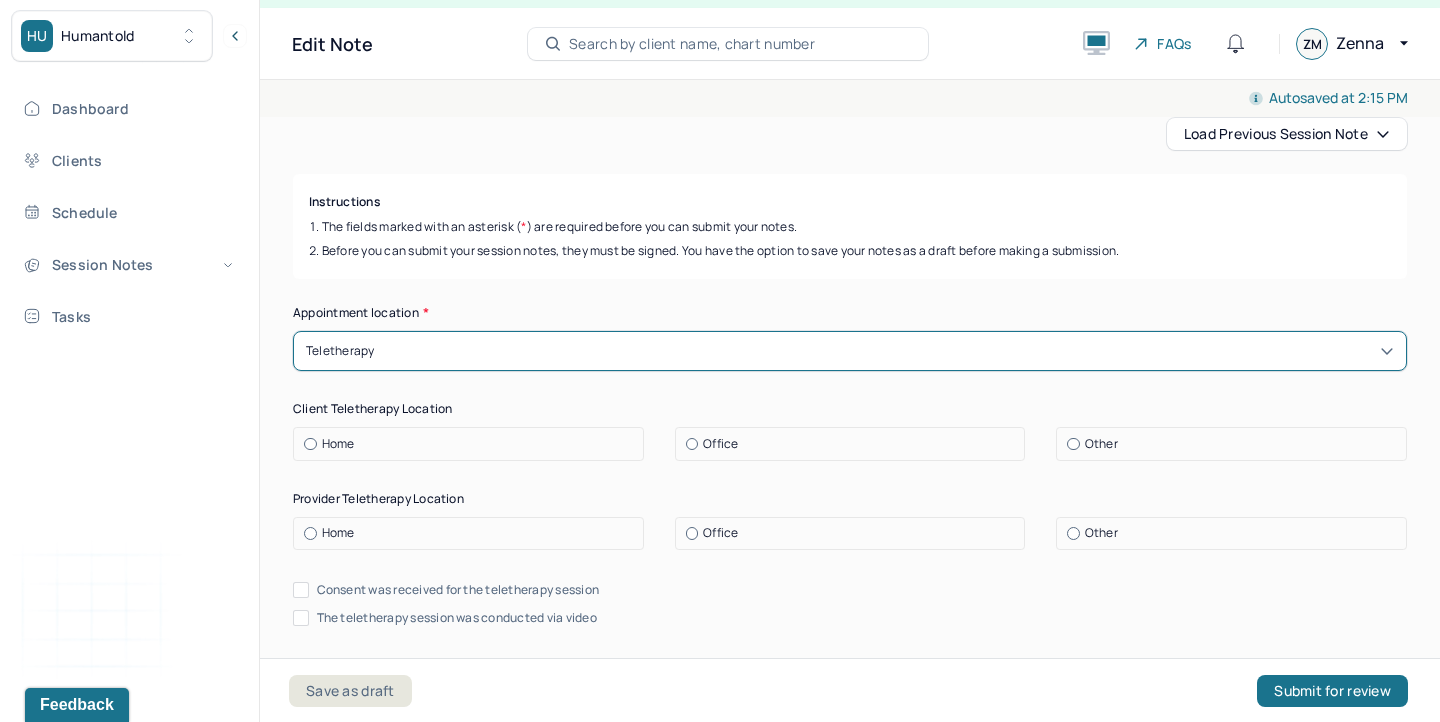 click on "Home" at bounding box center (473, 444) 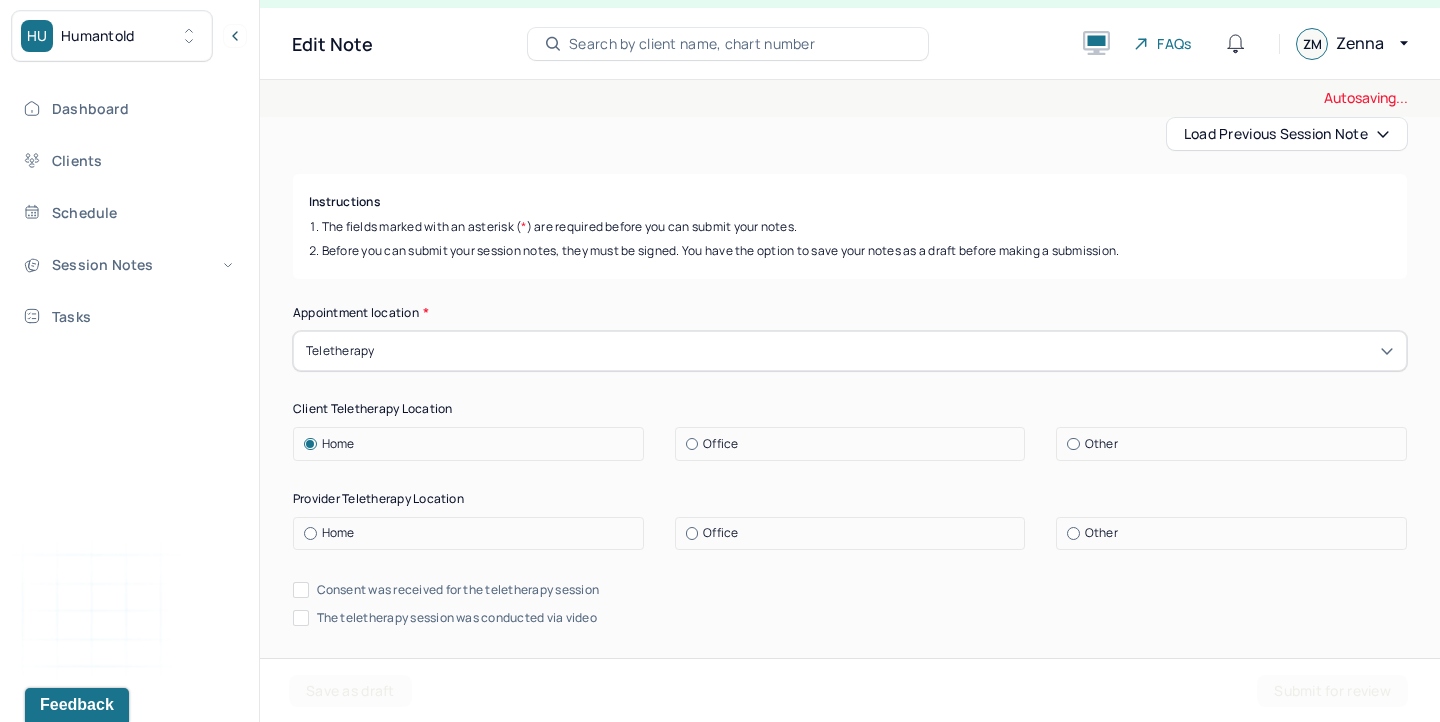 click on "Home" at bounding box center [473, 533] 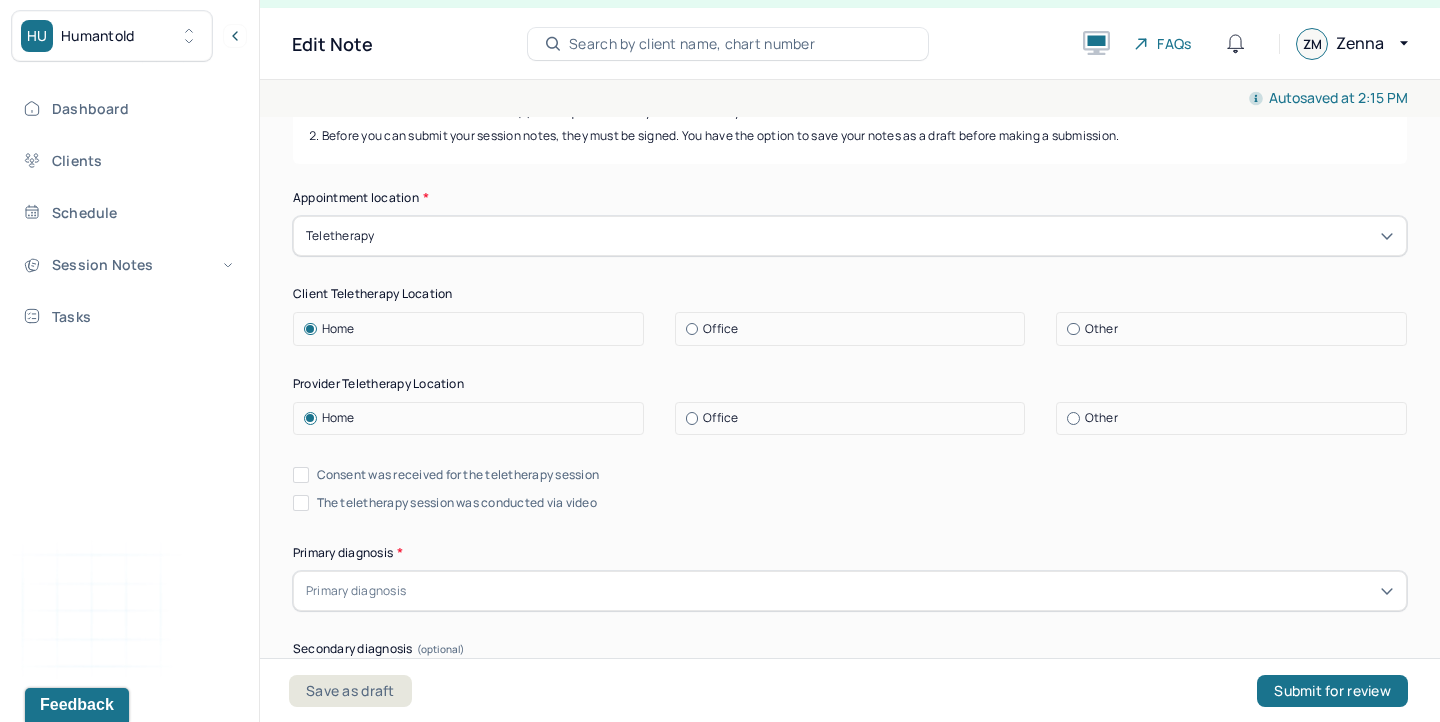 scroll, scrollTop: 336, scrollLeft: 0, axis: vertical 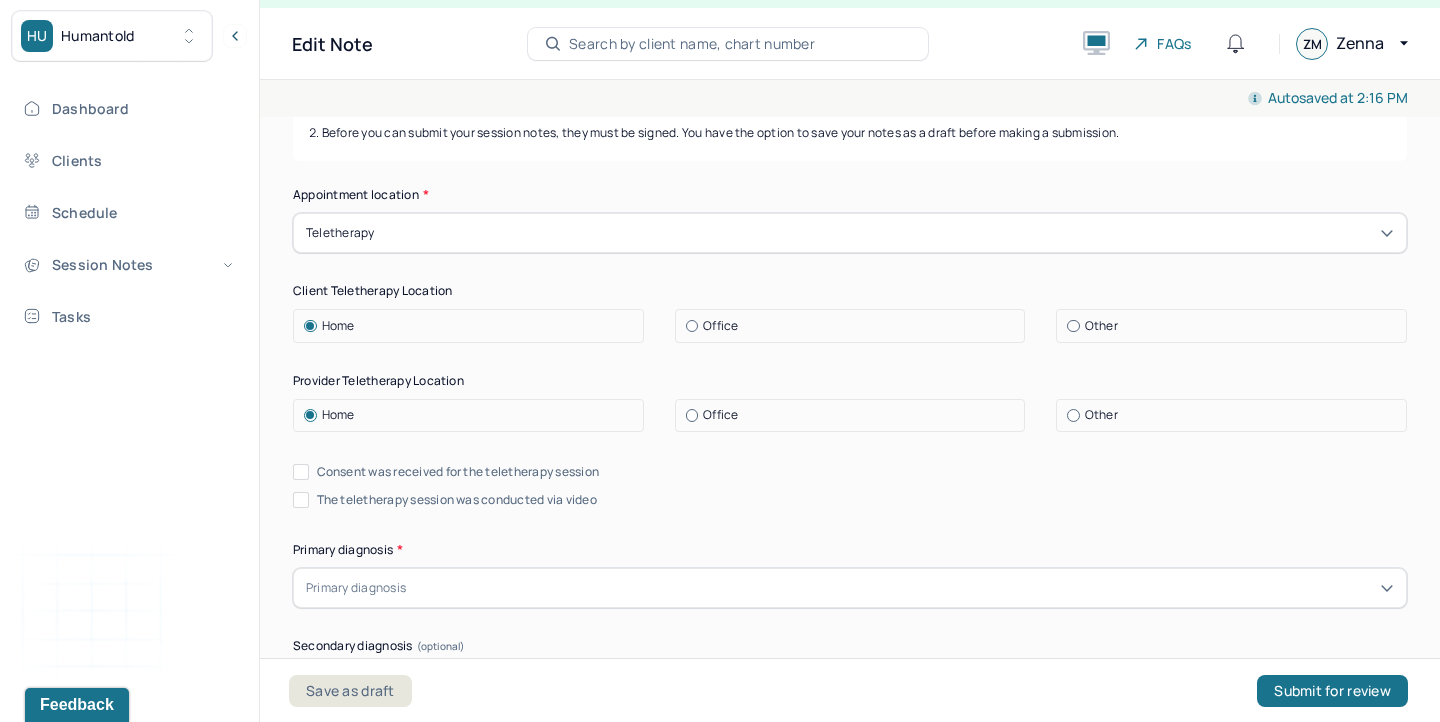 click on "Consent was received for the teletherapy session" at bounding box center (458, 472) 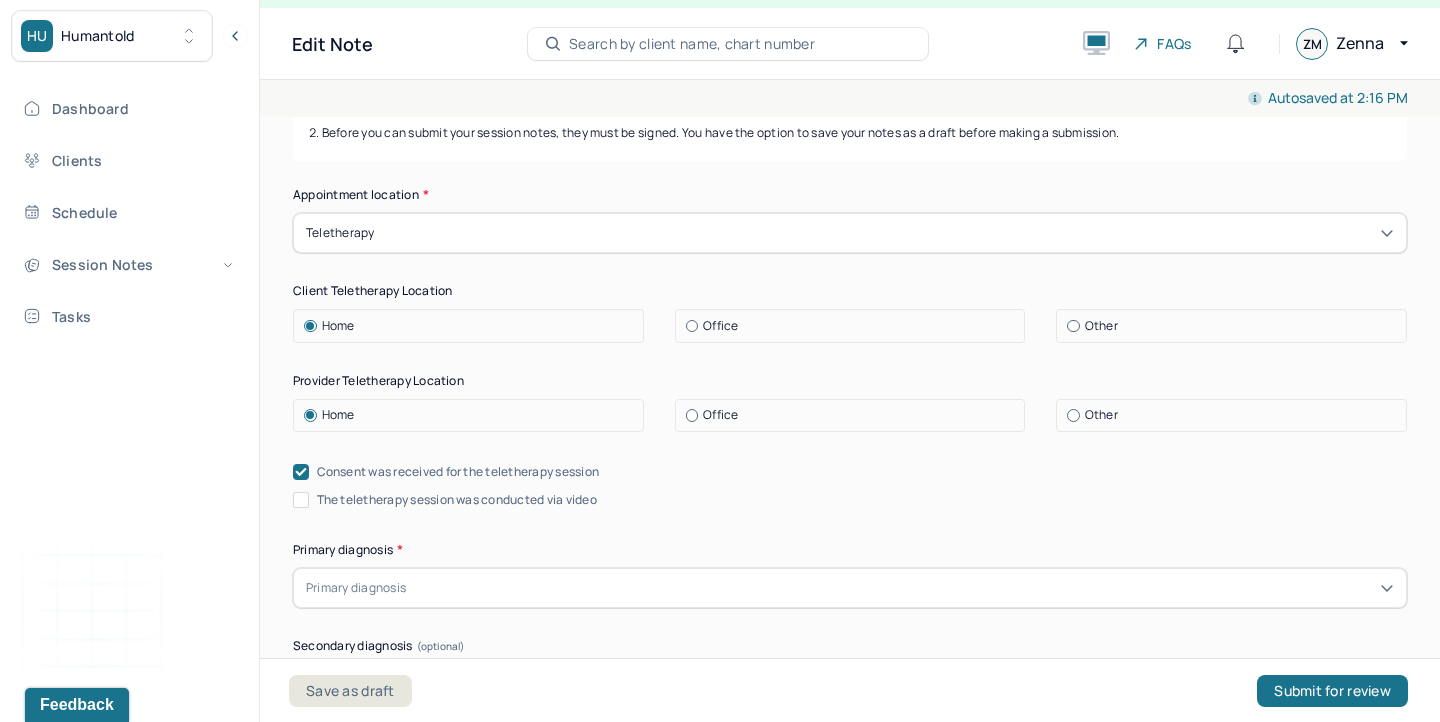 click on "The teletherapy session was conducted via video" at bounding box center (457, 500) 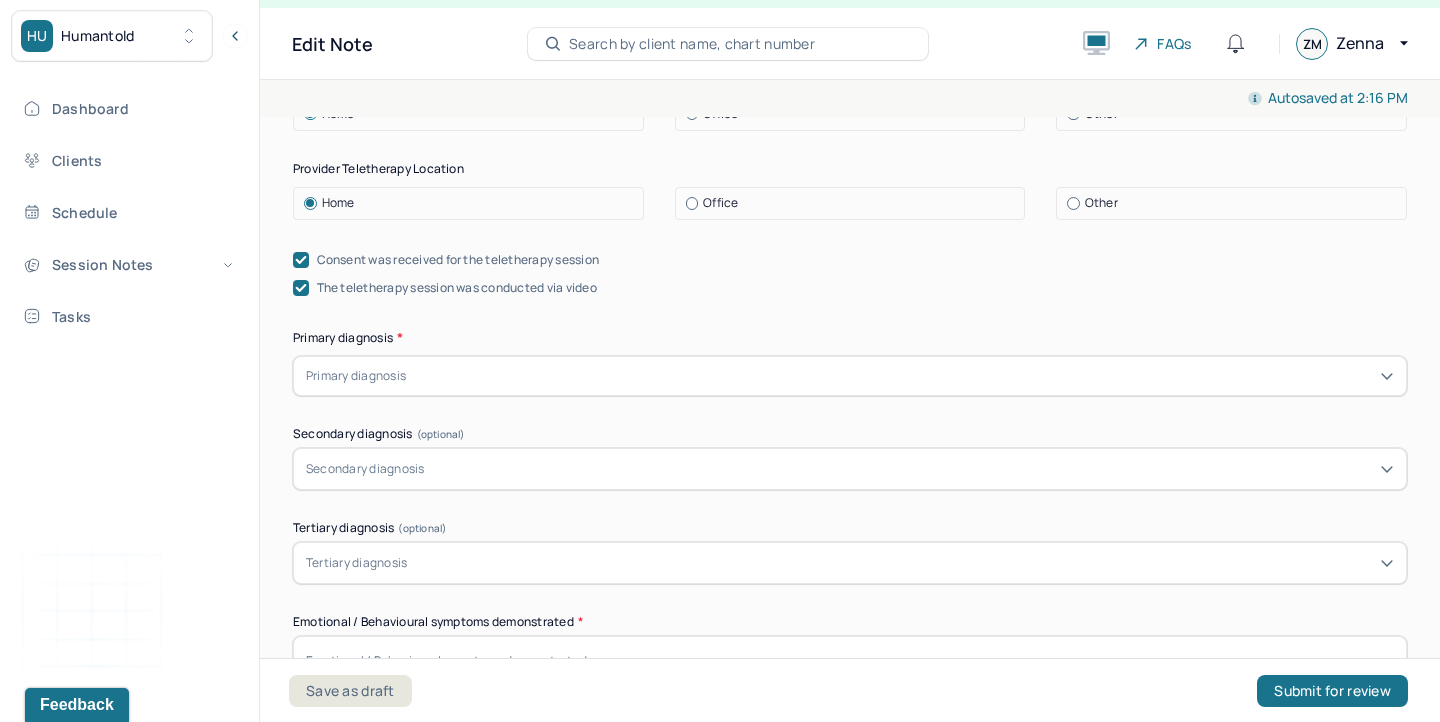 scroll, scrollTop: 551, scrollLeft: 0, axis: vertical 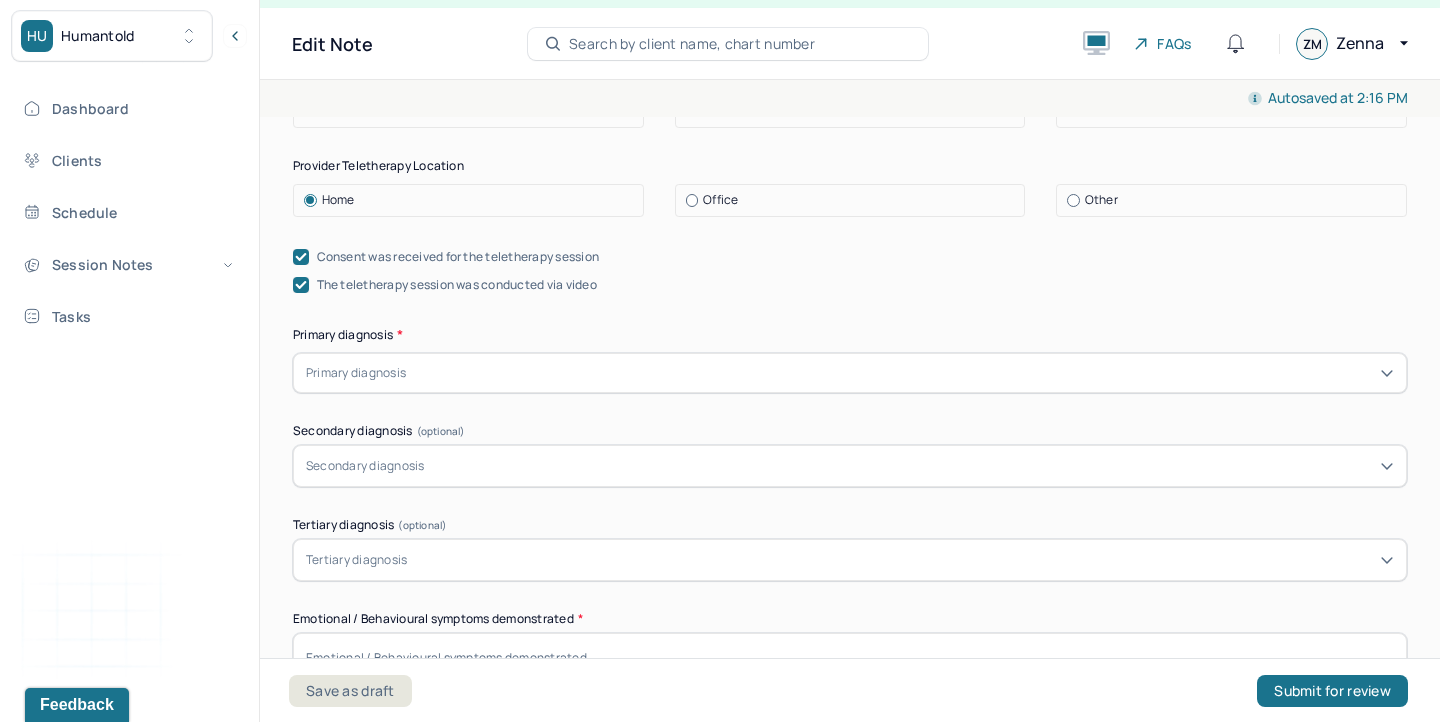 click at bounding box center (902, 373) 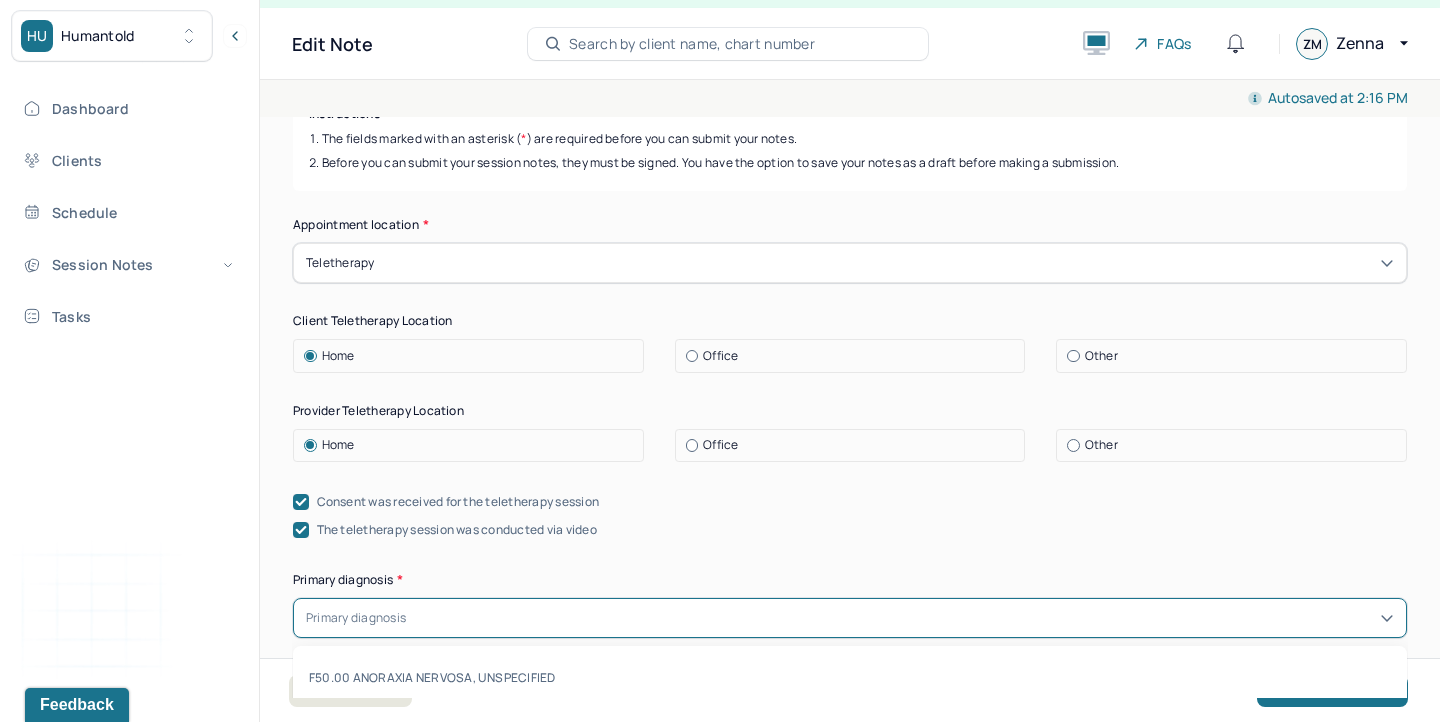 scroll, scrollTop: 322, scrollLeft: 0, axis: vertical 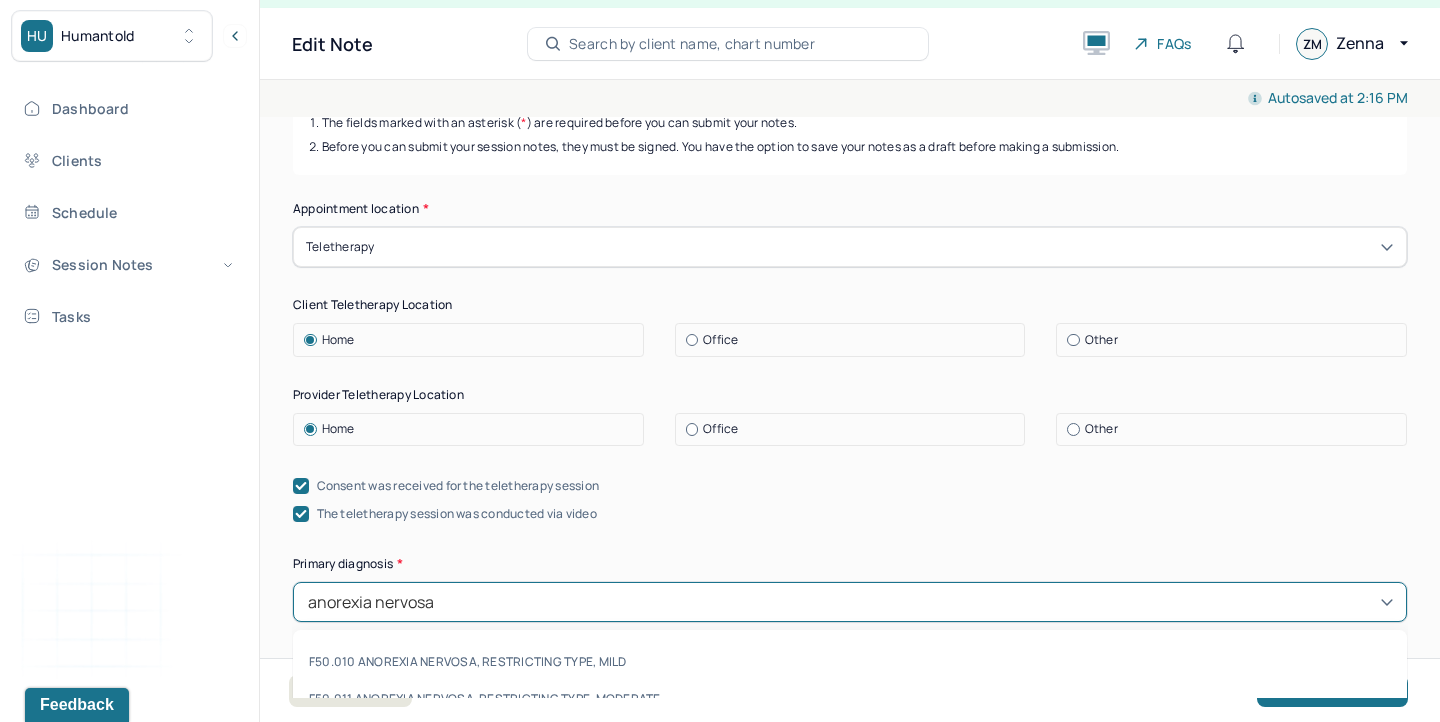 type on "anorexia nervosa" 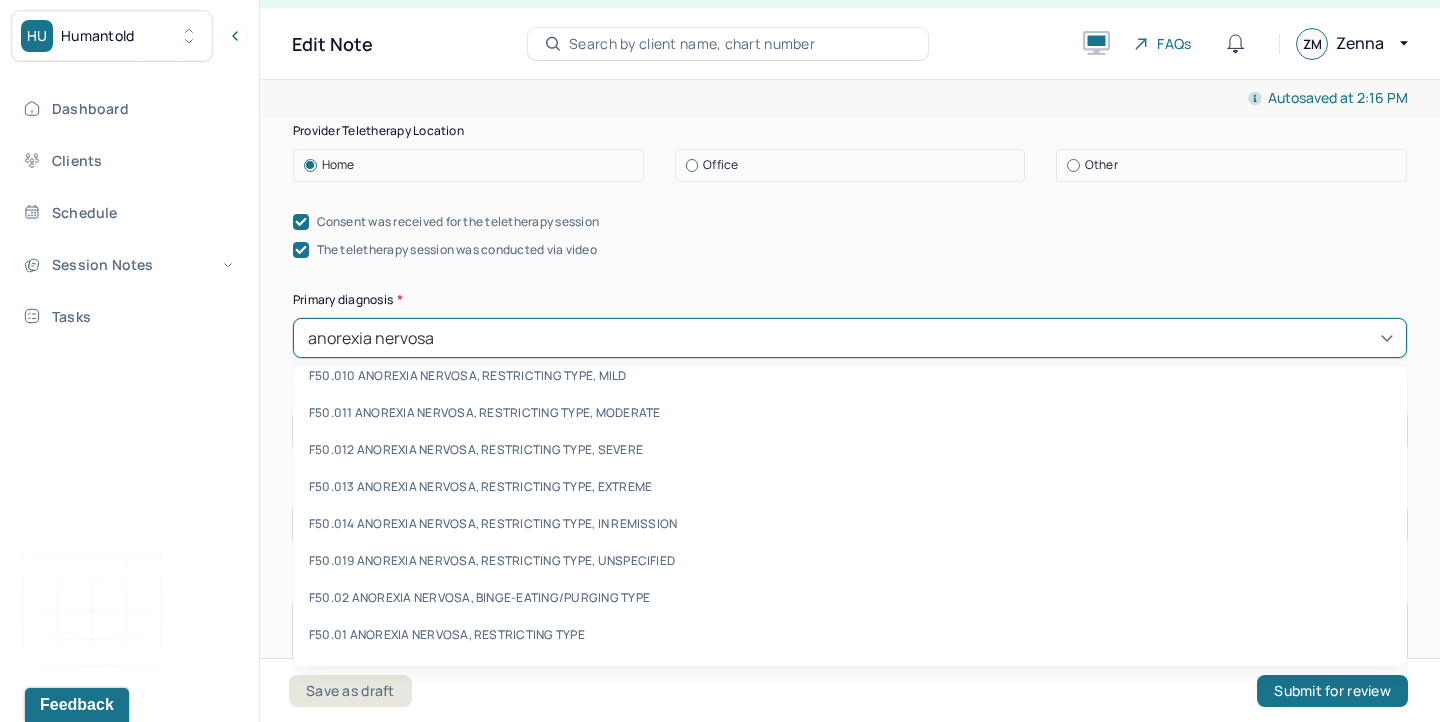 scroll, scrollTop: 637, scrollLeft: 0, axis: vertical 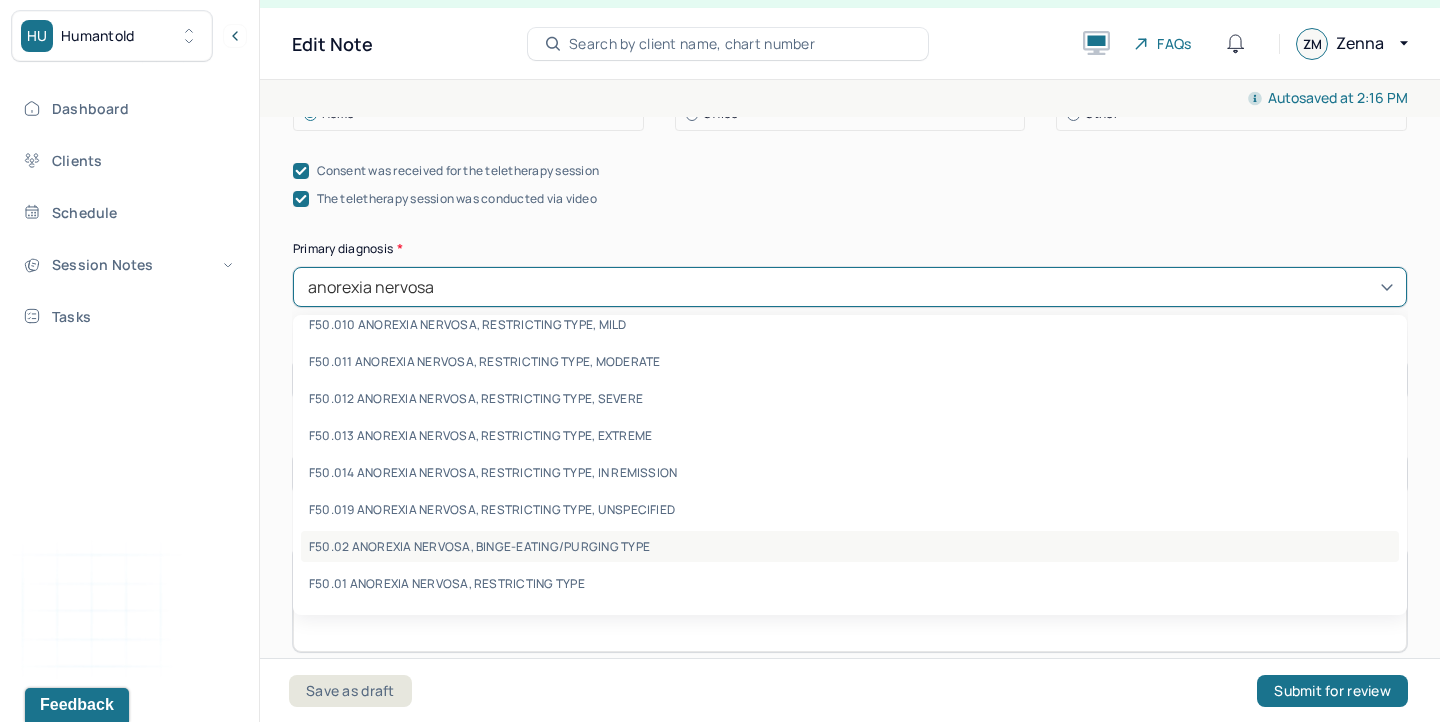 click on "F50.02 ANOREXIA NERVOSA, BINGE-EATING/PURGING TYPE" at bounding box center [850, 546] 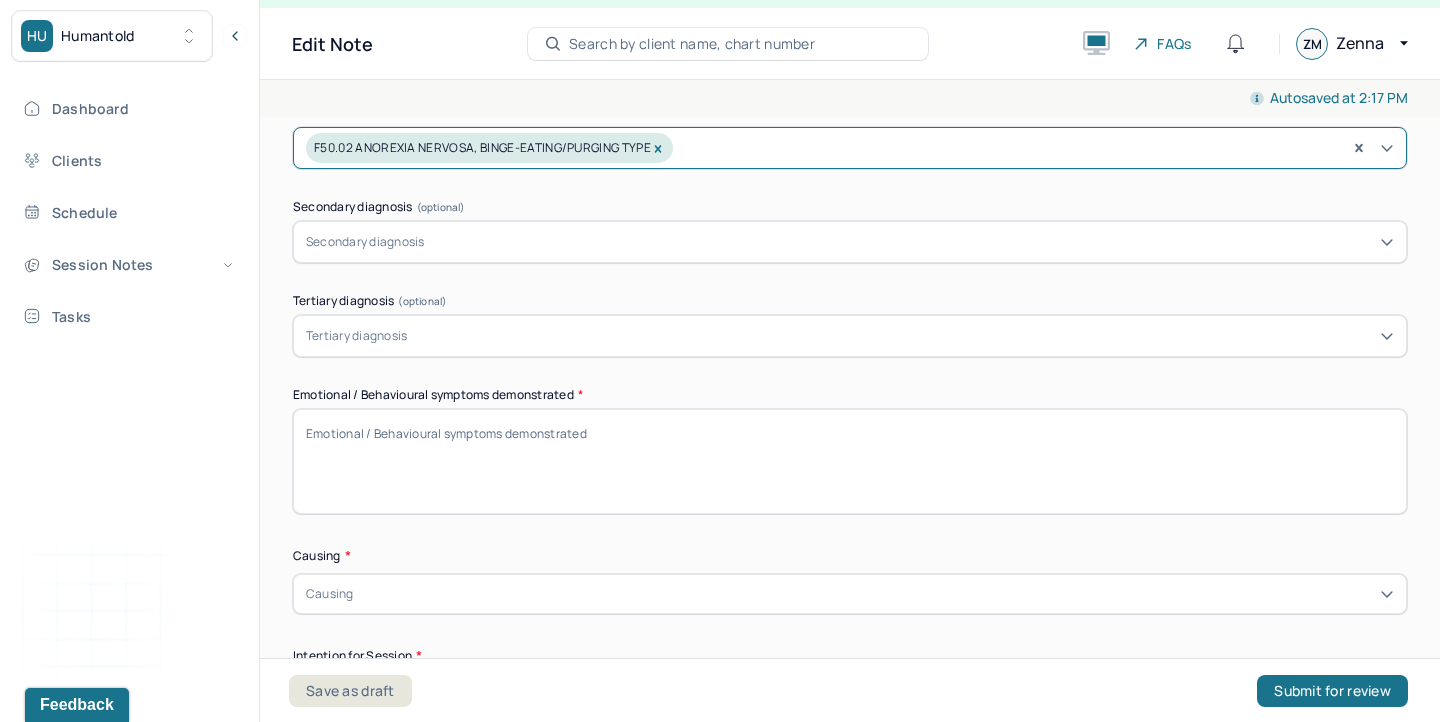 scroll, scrollTop: 779, scrollLeft: 0, axis: vertical 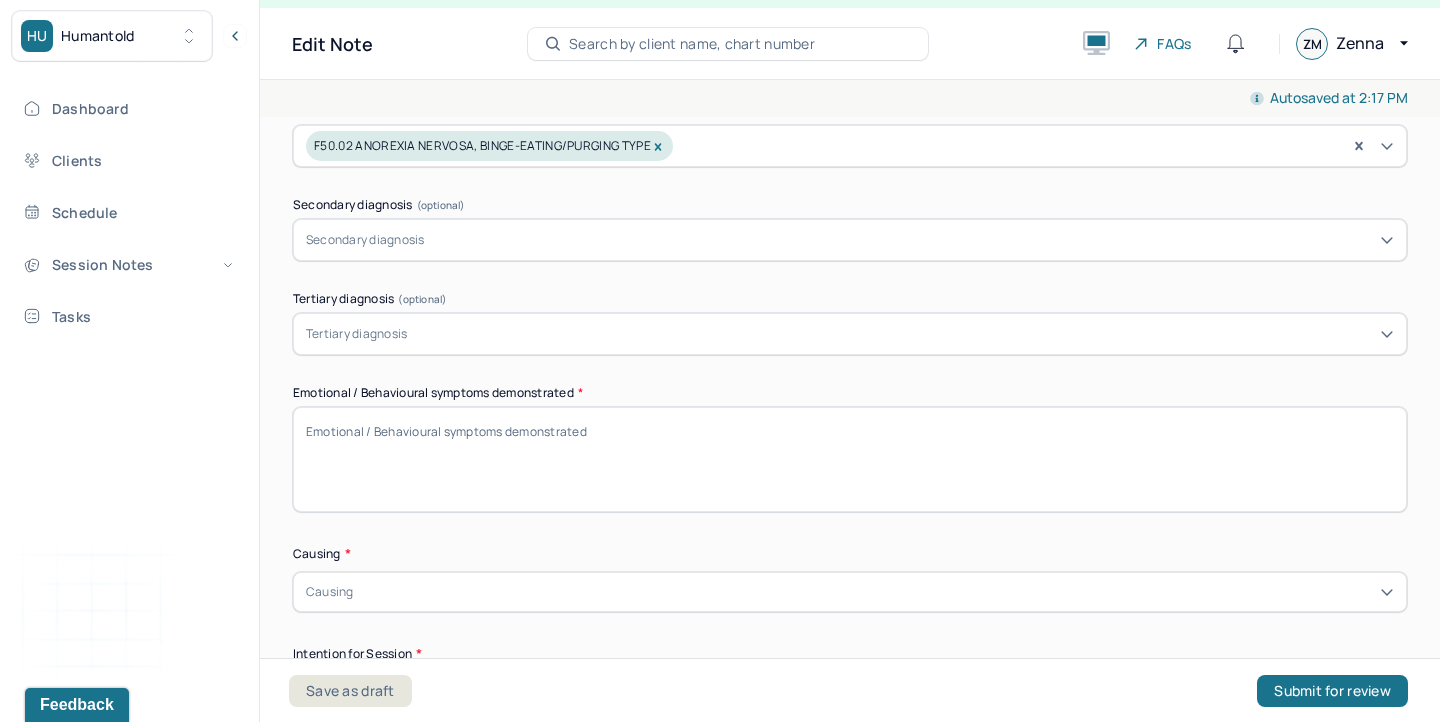 click on "Emotional / Behavioural symptoms demonstrated *" at bounding box center (850, 459) 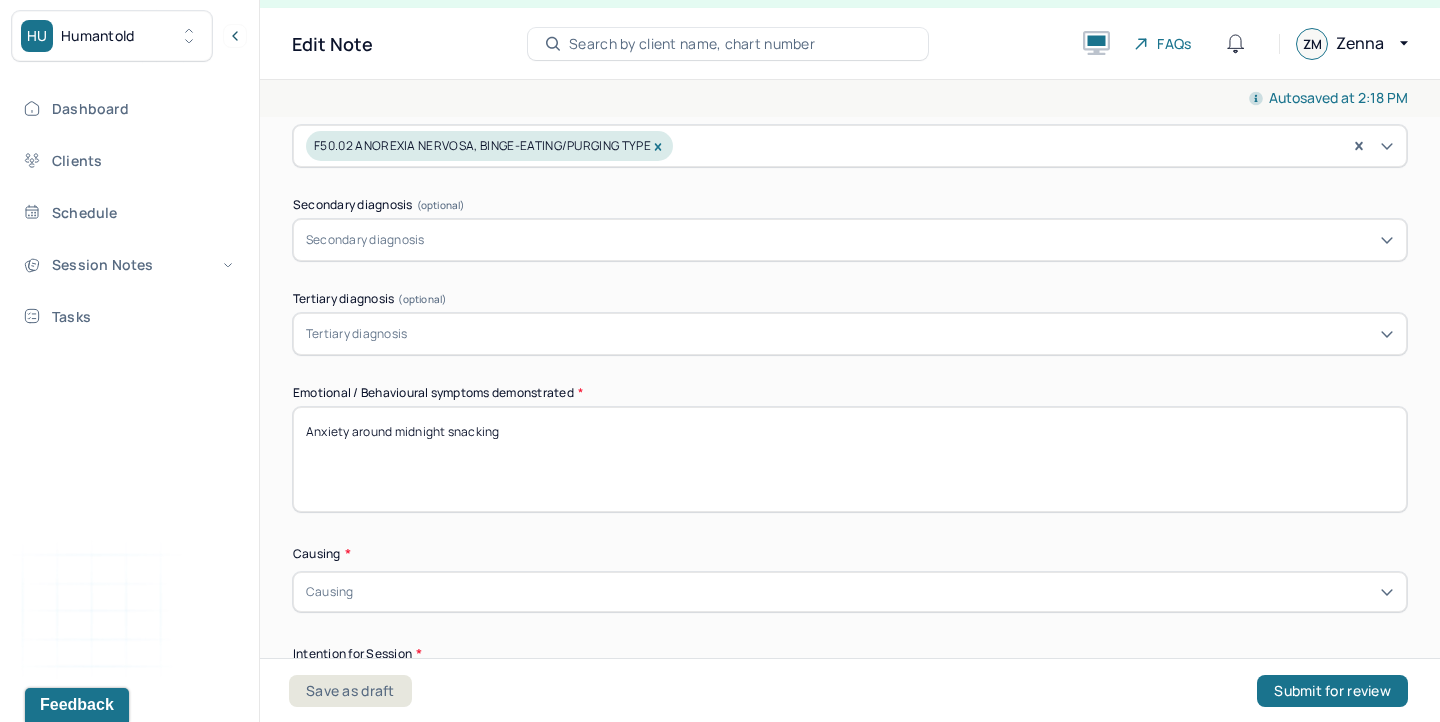 click on "Anxiety around midnight snacking" at bounding box center [850, 459] 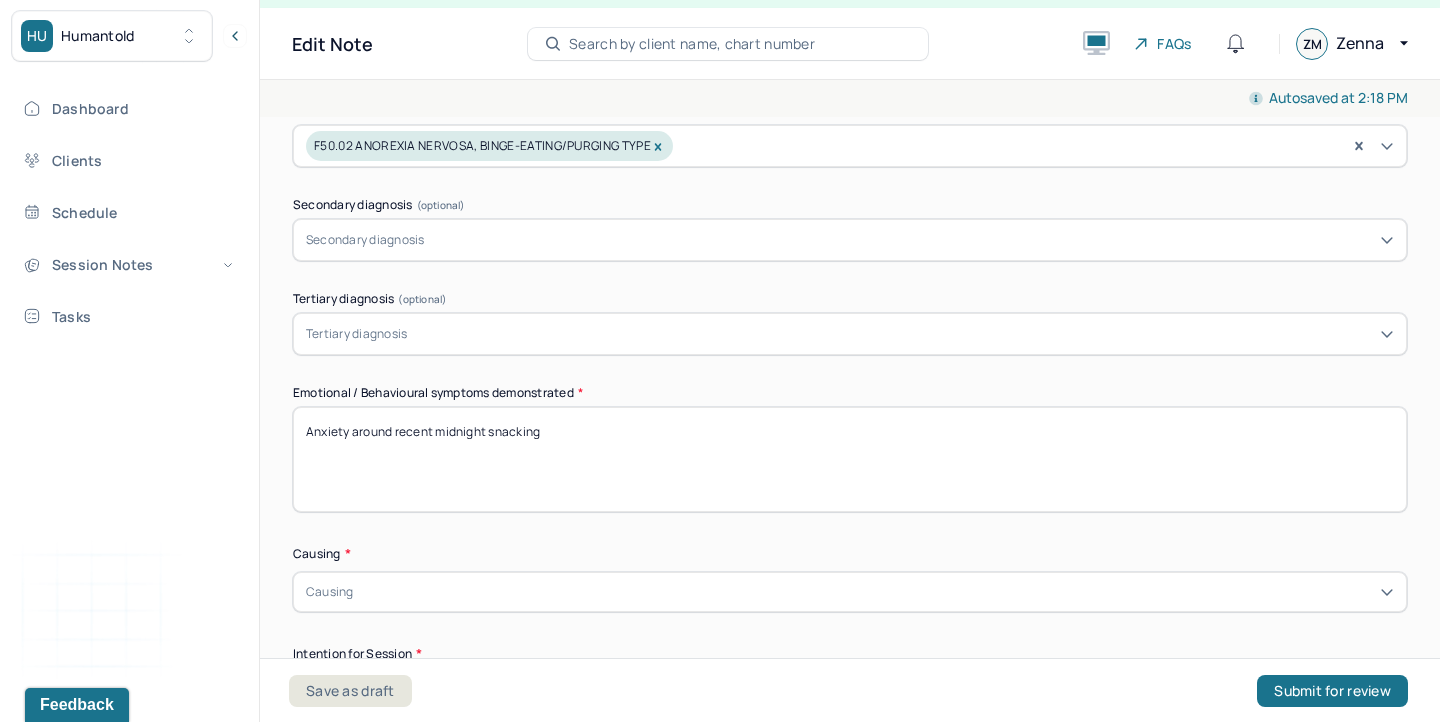 drag, startPoint x: 562, startPoint y: 422, endPoint x: 394, endPoint y: 431, distance: 168.2409 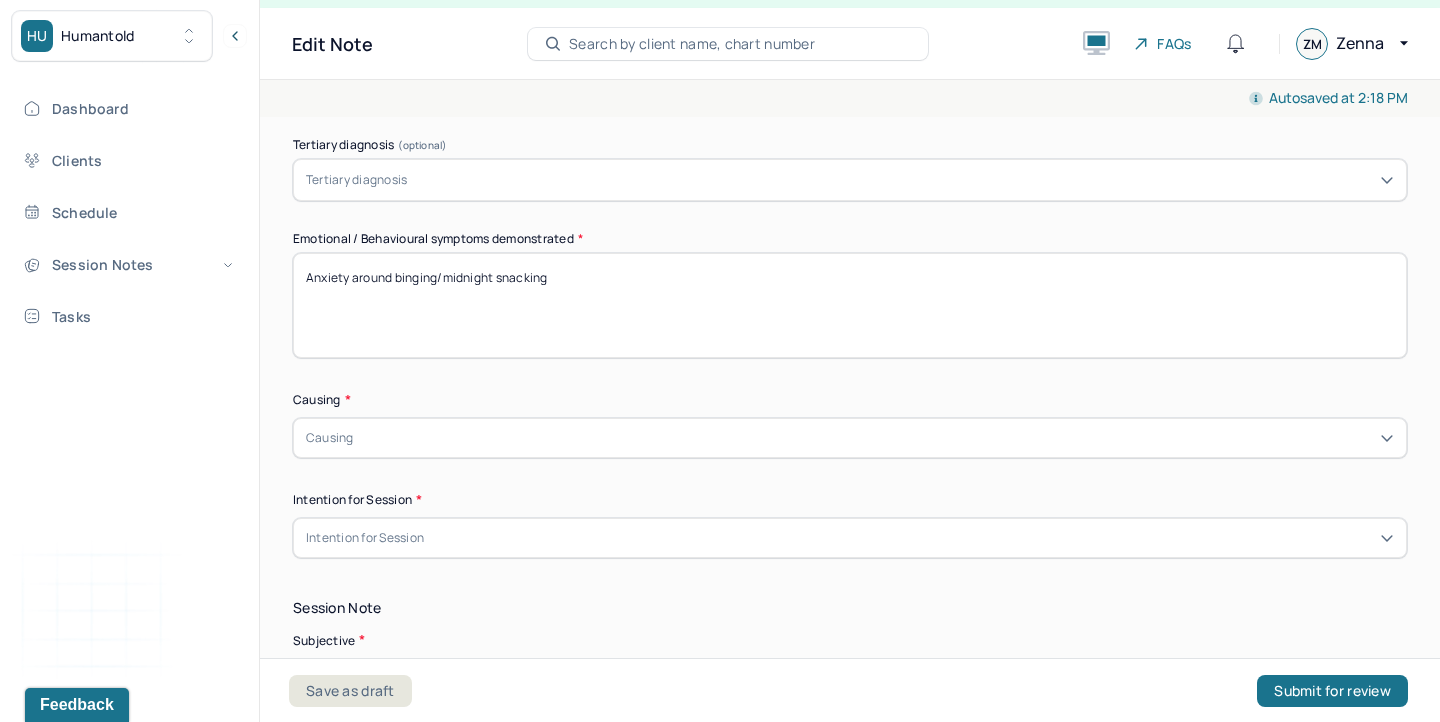 scroll, scrollTop: 971, scrollLeft: 0, axis: vertical 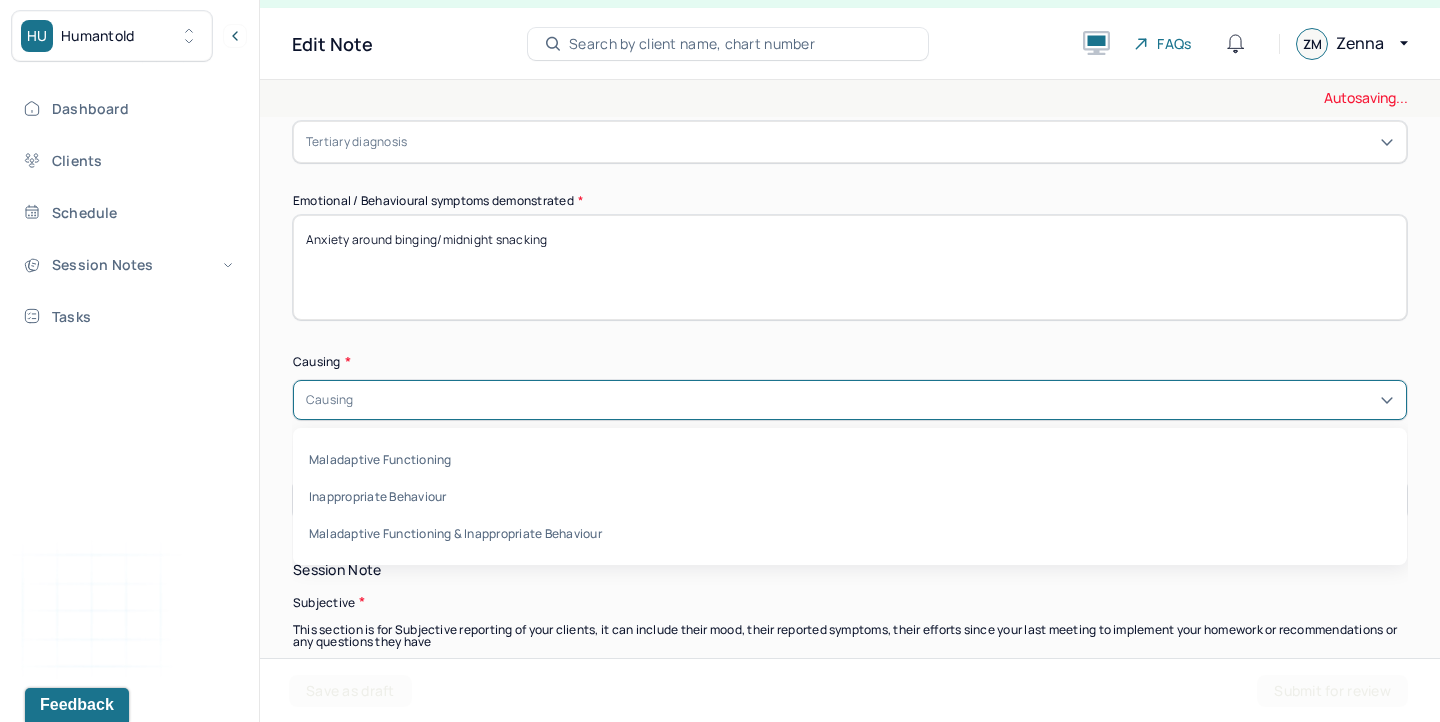 click on "Causing" at bounding box center [850, 400] 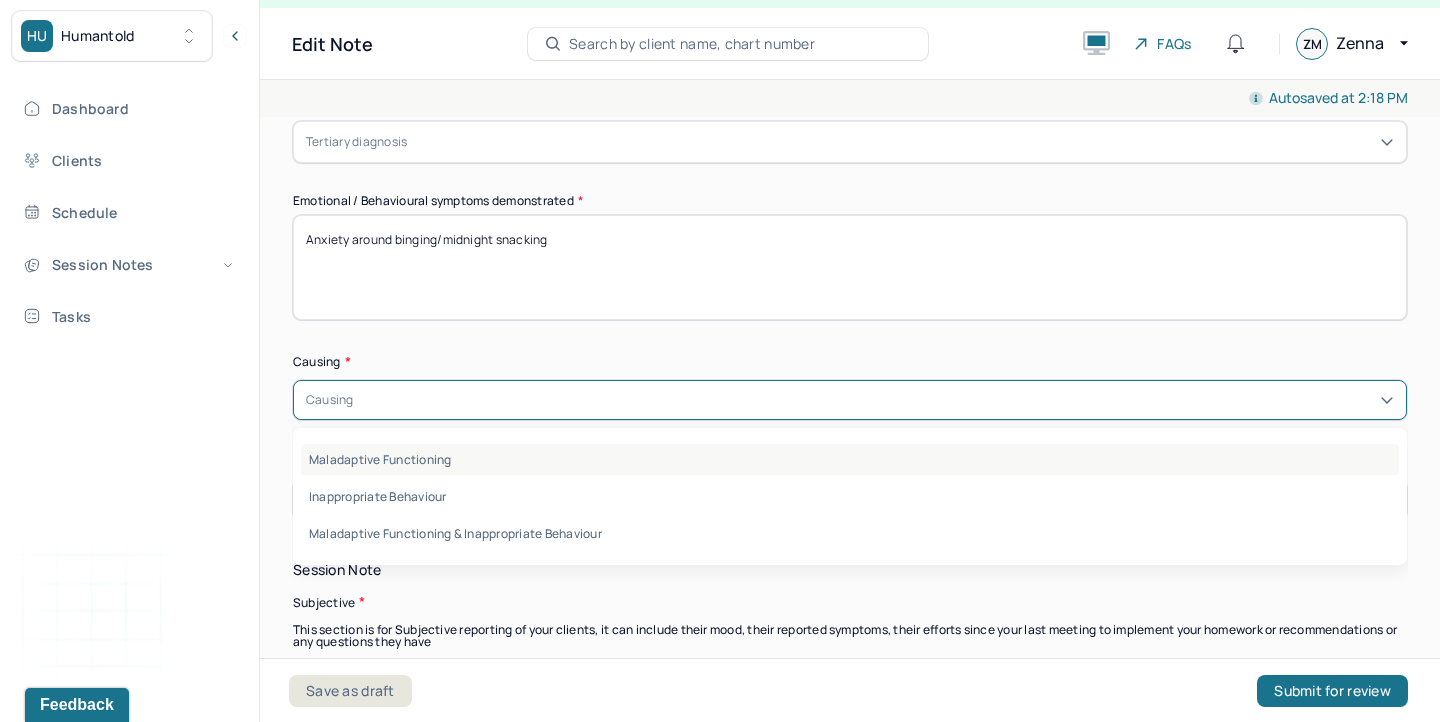 click on "Maladaptive Functioning" at bounding box center (850, 459) 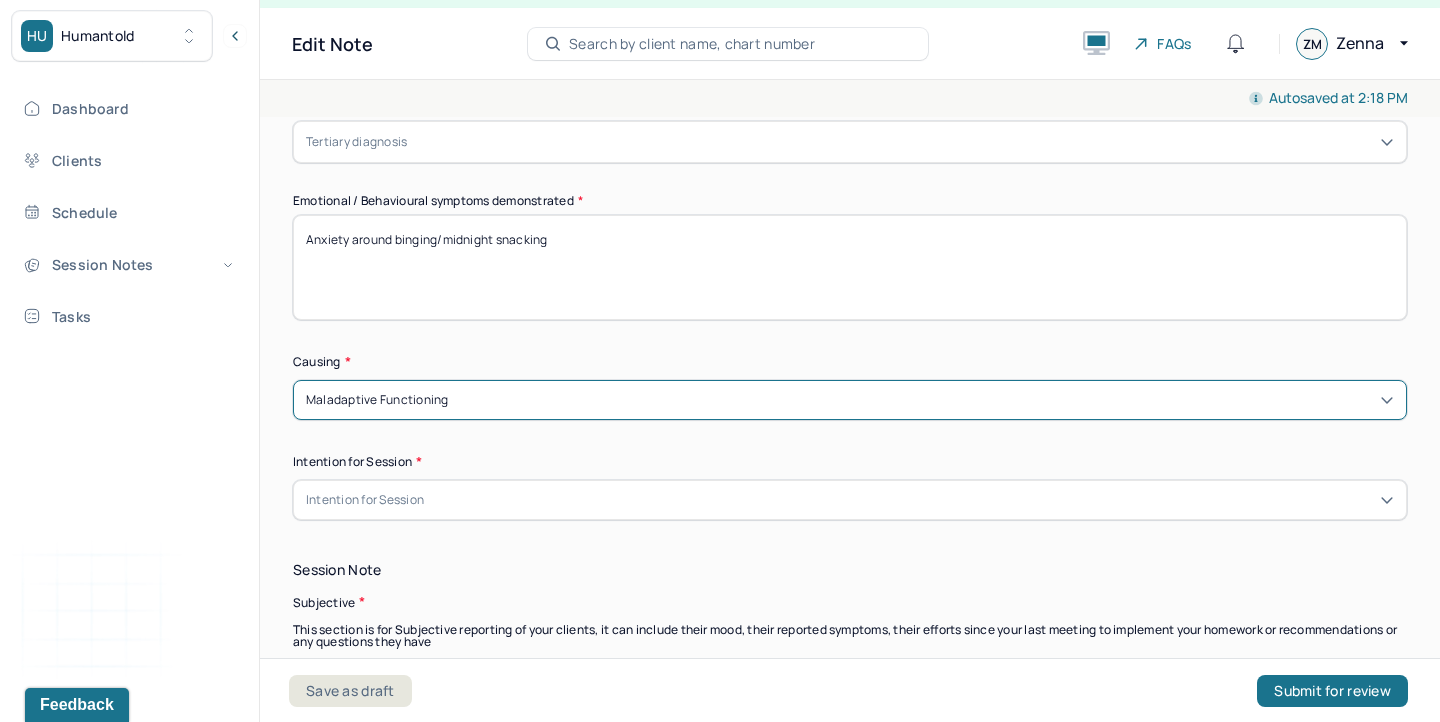 click on "Intention for Session" at bounding box center [365, 500] 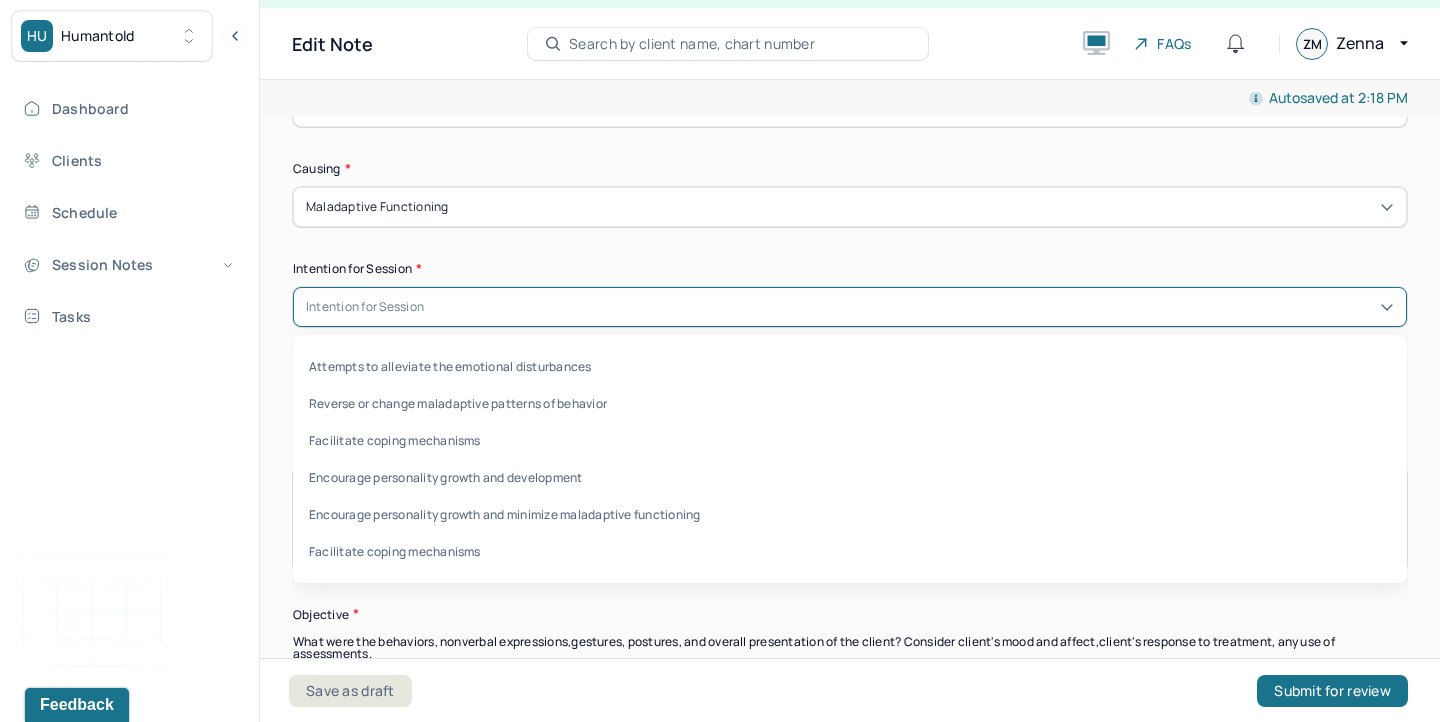 scroll, scrollTop: 1171, scrollLeft: 0, axis: vertical 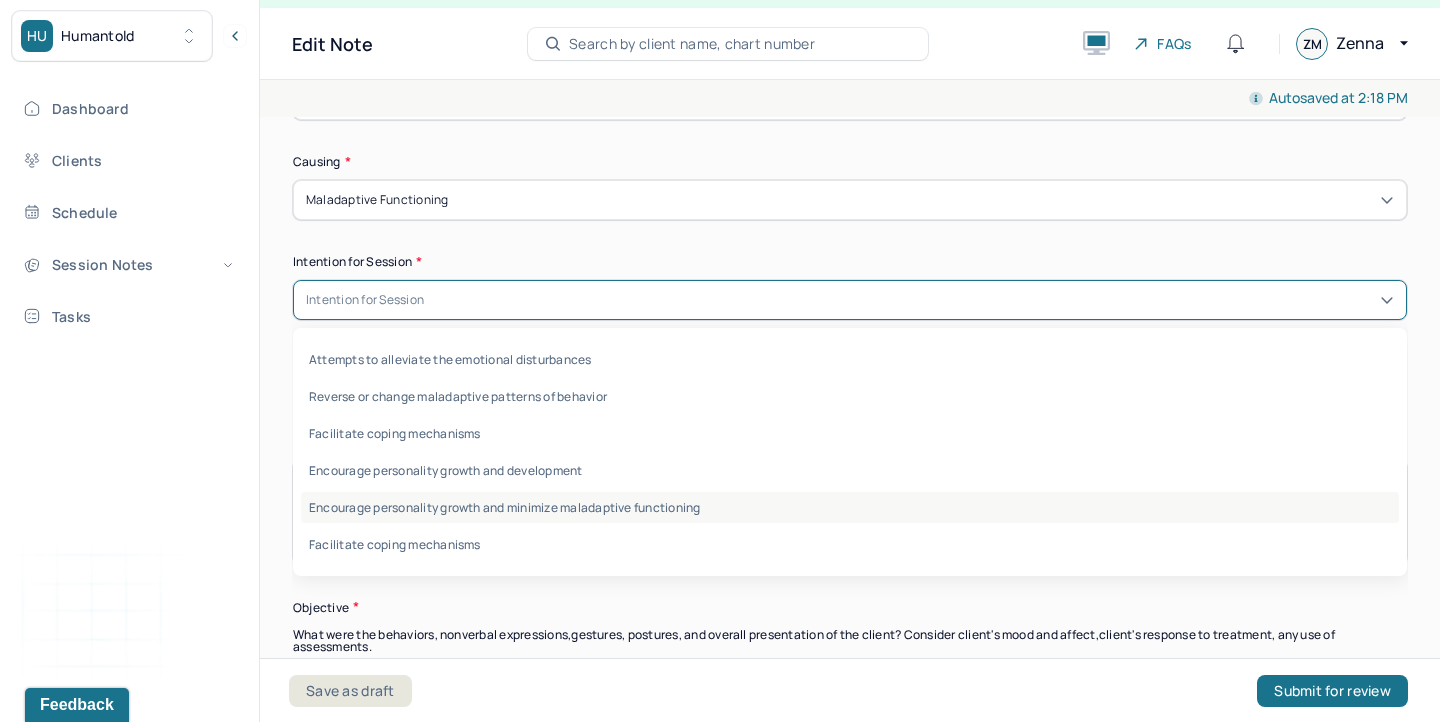 click on "Encourage personality growth and minimize maladaptive functioning" at bounding box center (850, 507) 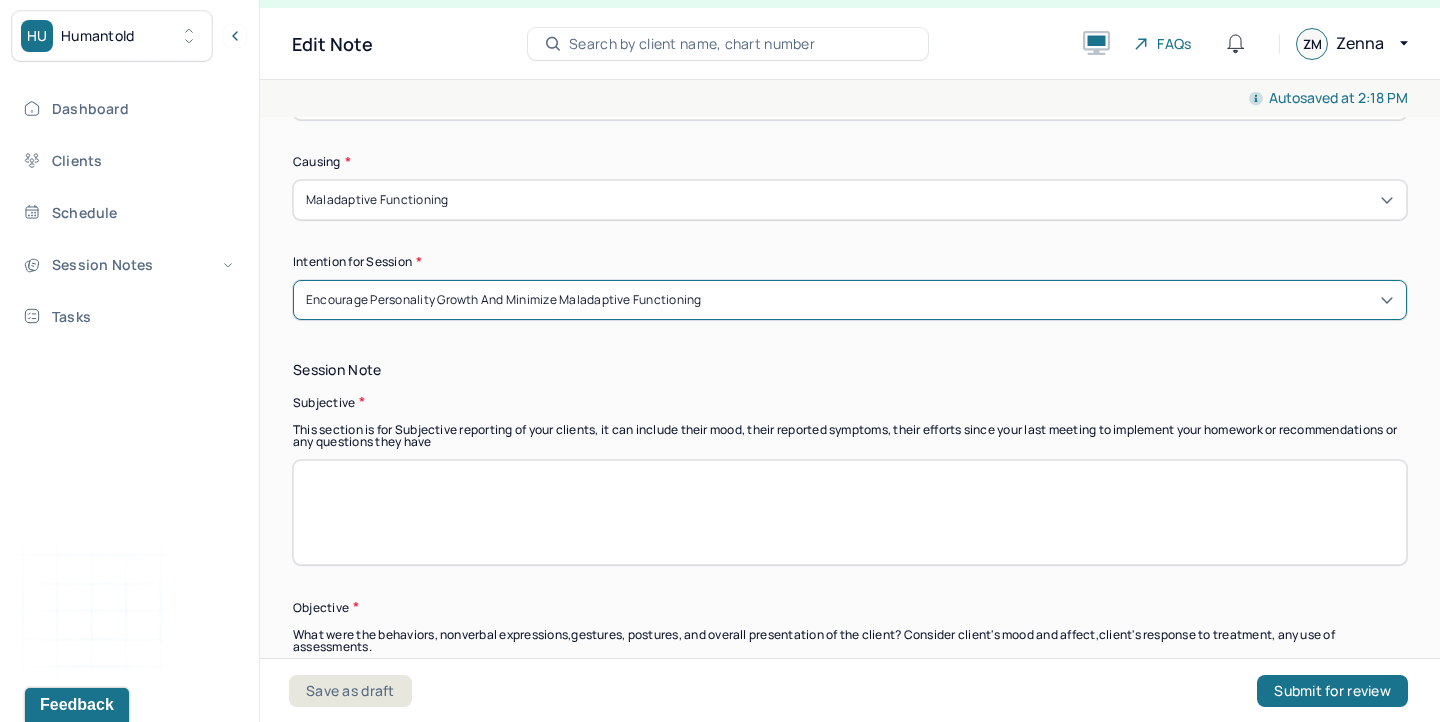 click at bounding box center [850, 512] 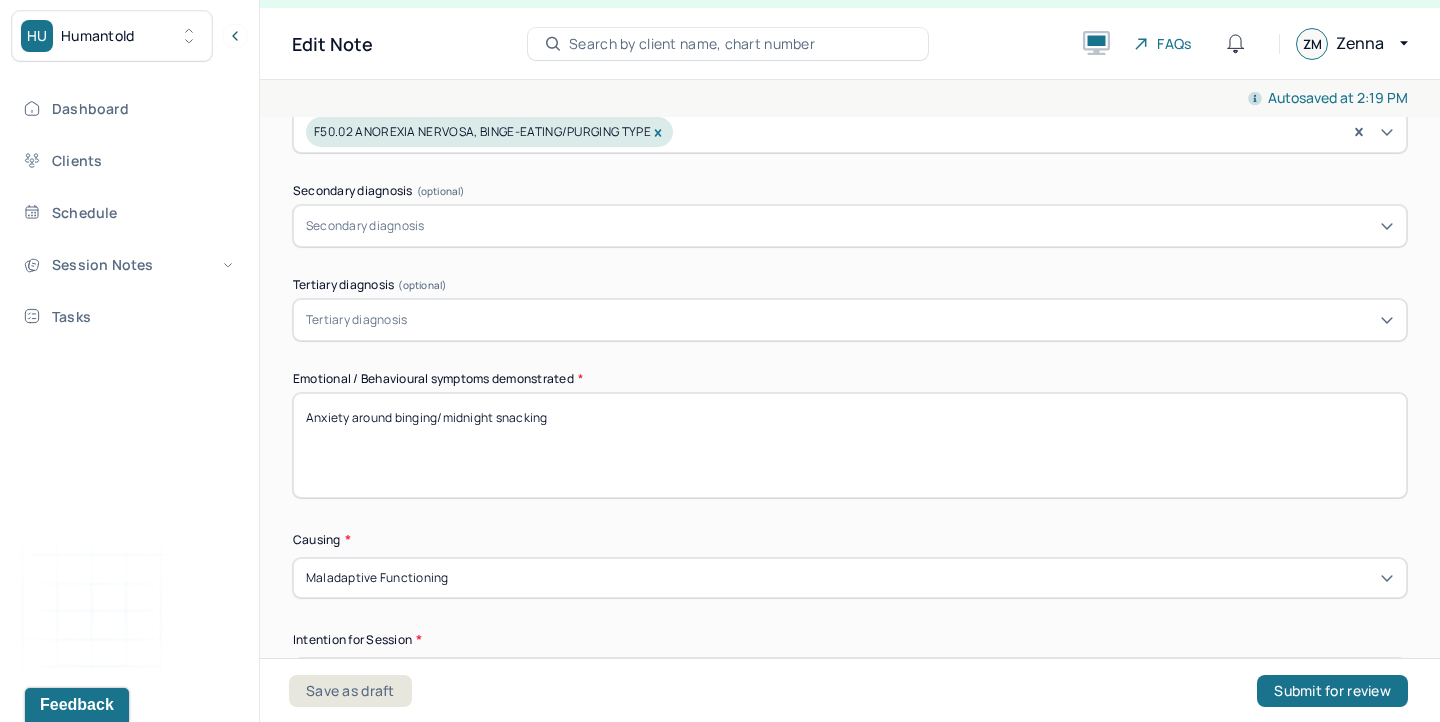 scroll, scrollTop: 761, scrollLeft: 0, axis: vertical 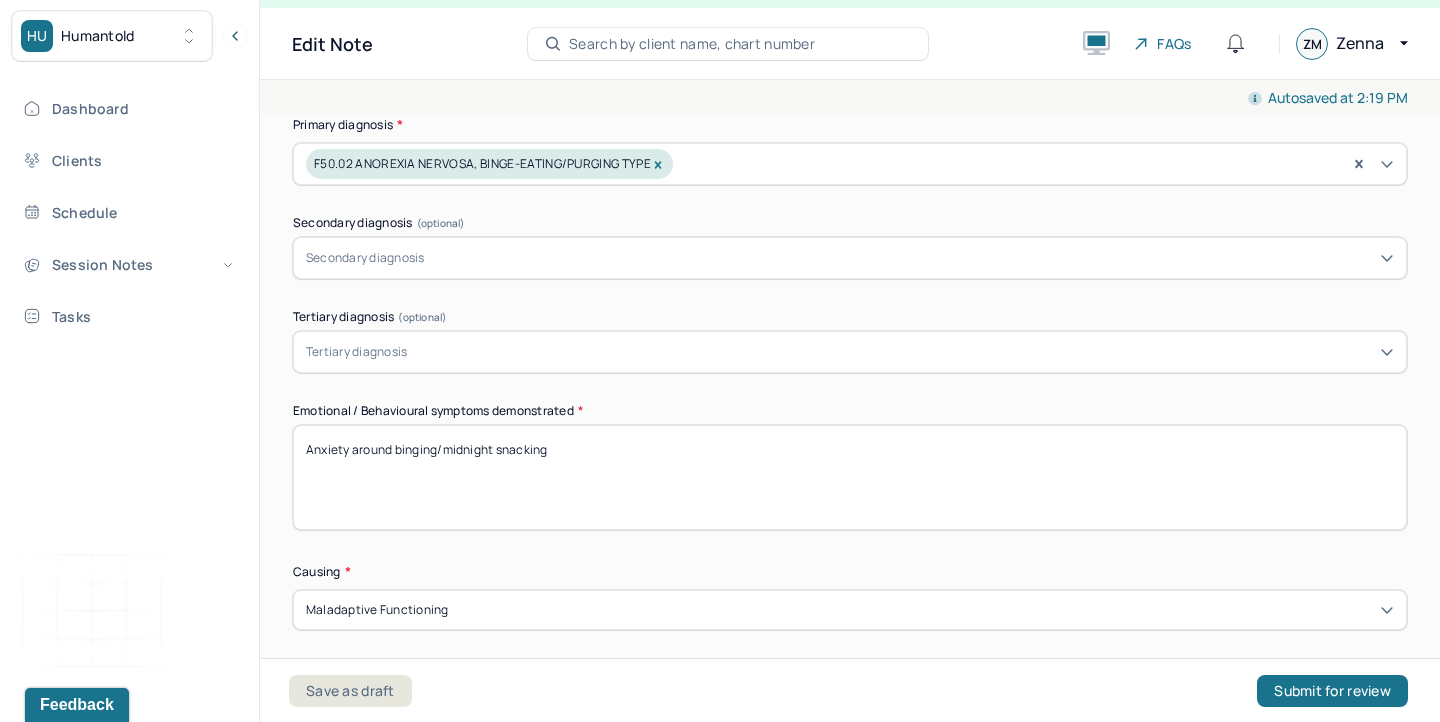 click on "Anxiety around binging/midnight snacking" at bounding box center [850, 477] 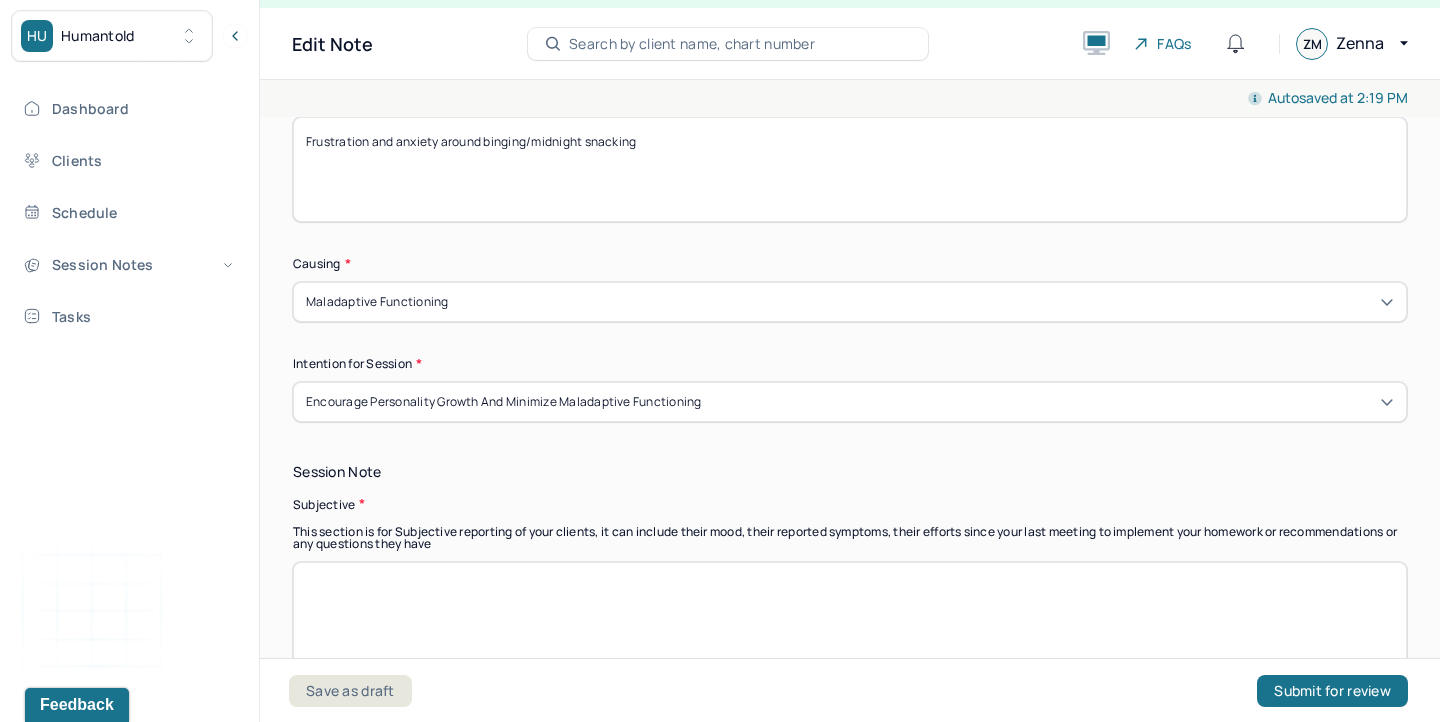 scroll, scrollTop: 1134, scrollLeft: 0, axis: vertical 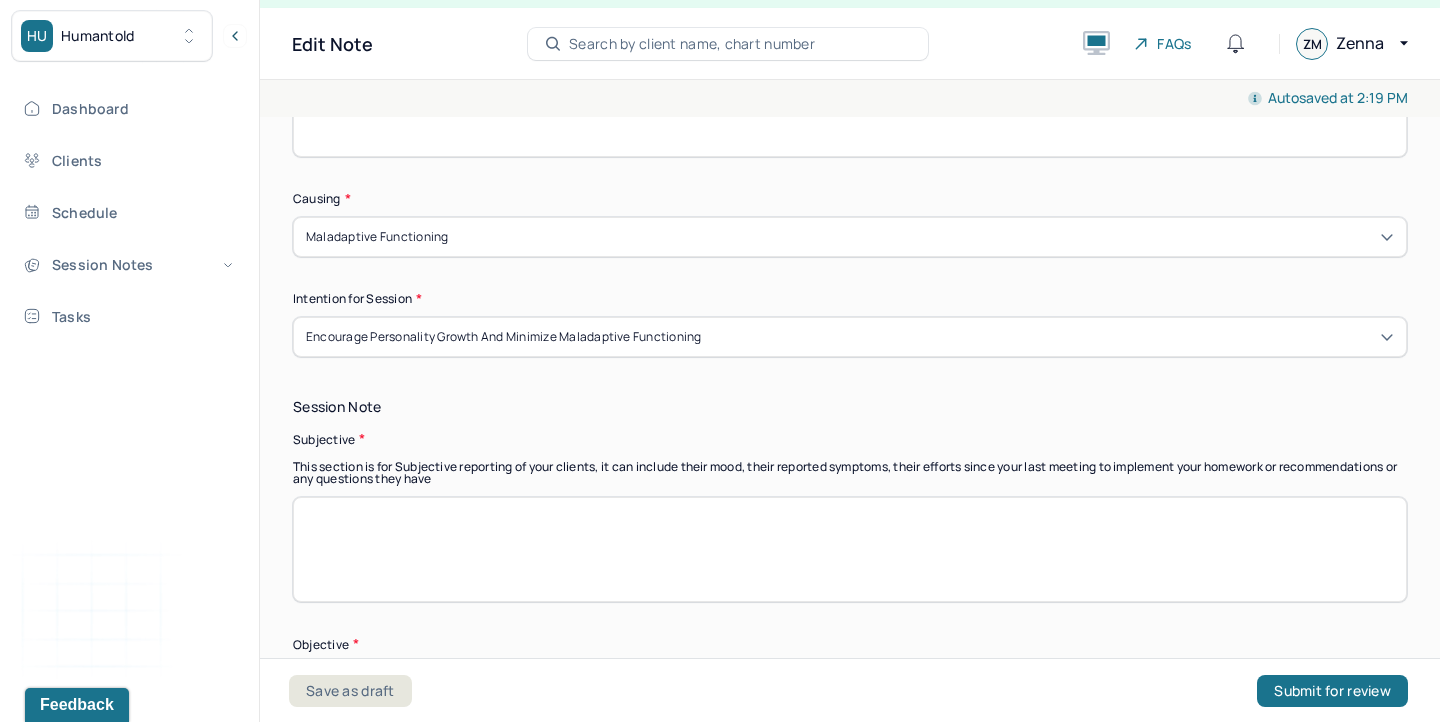 type on "Frustration and anxiety around binging/midnight snacking" 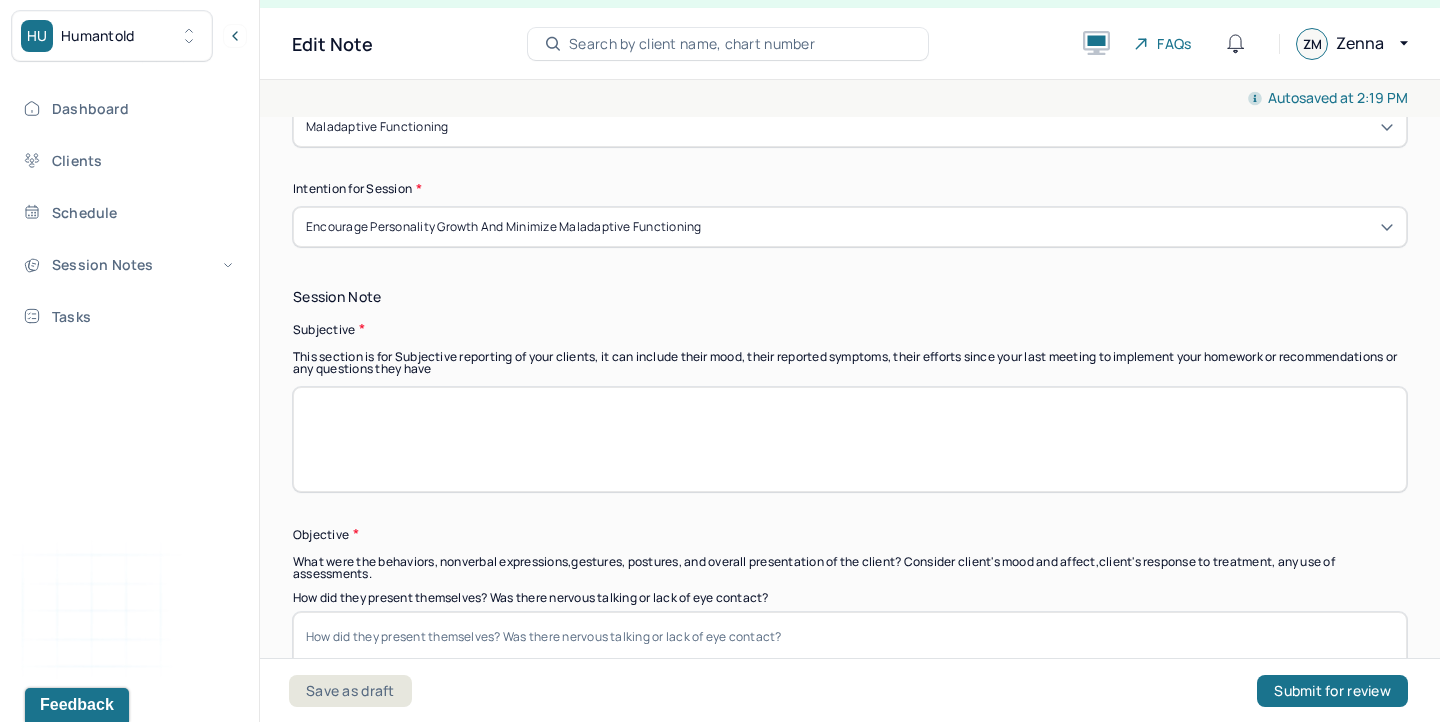 scroll, scrollTop: 1258, scrollLeft: 0, axis: vertical 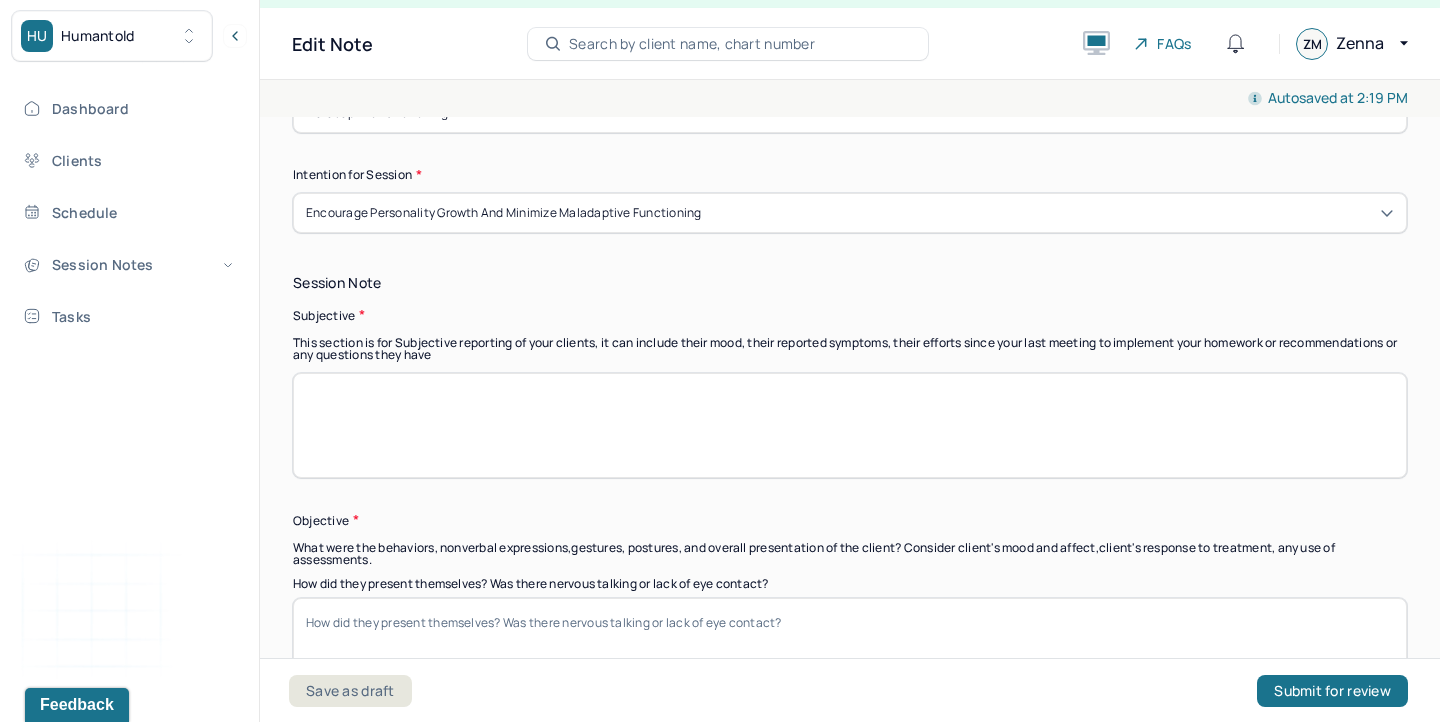 click at bounding box center [850, 425] 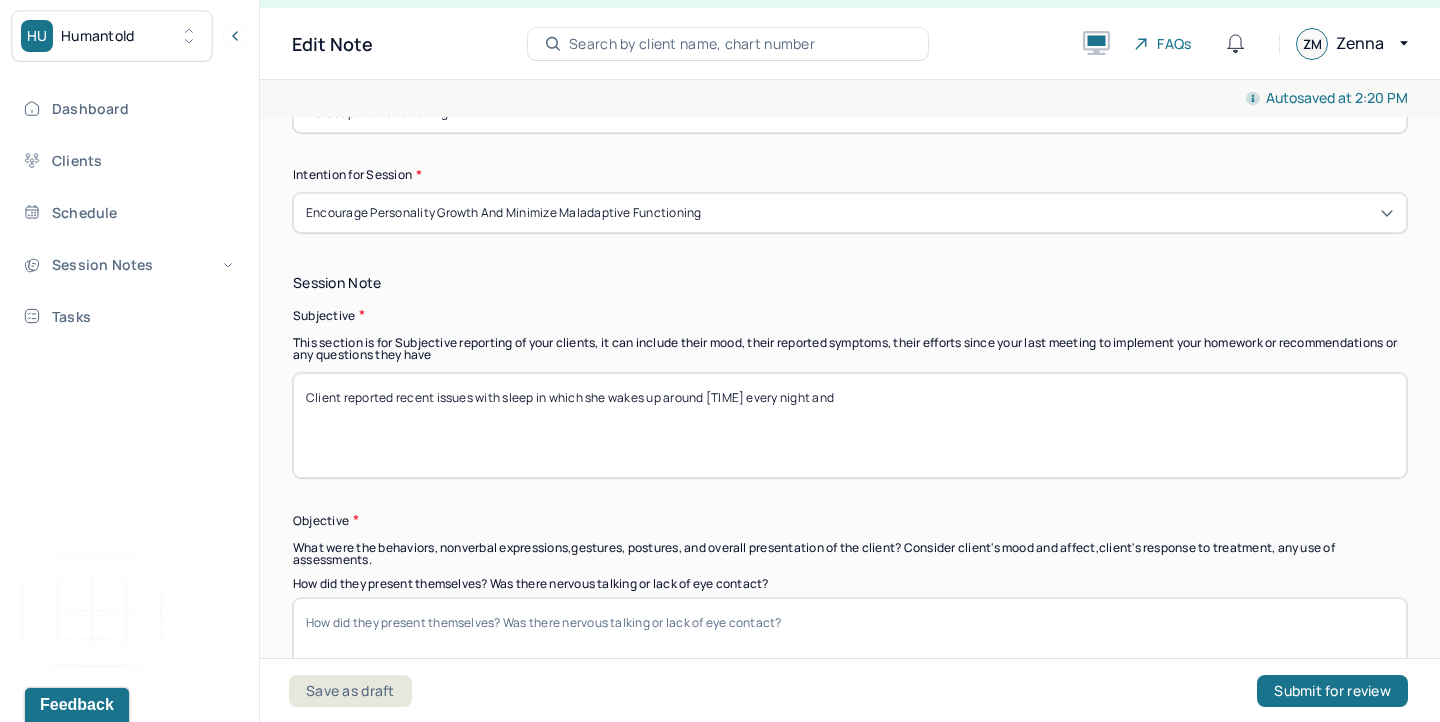 click on "Client reported recent issues with sleep in which she wakes up around [TIME] every night and" at bounding box center [850, 425] 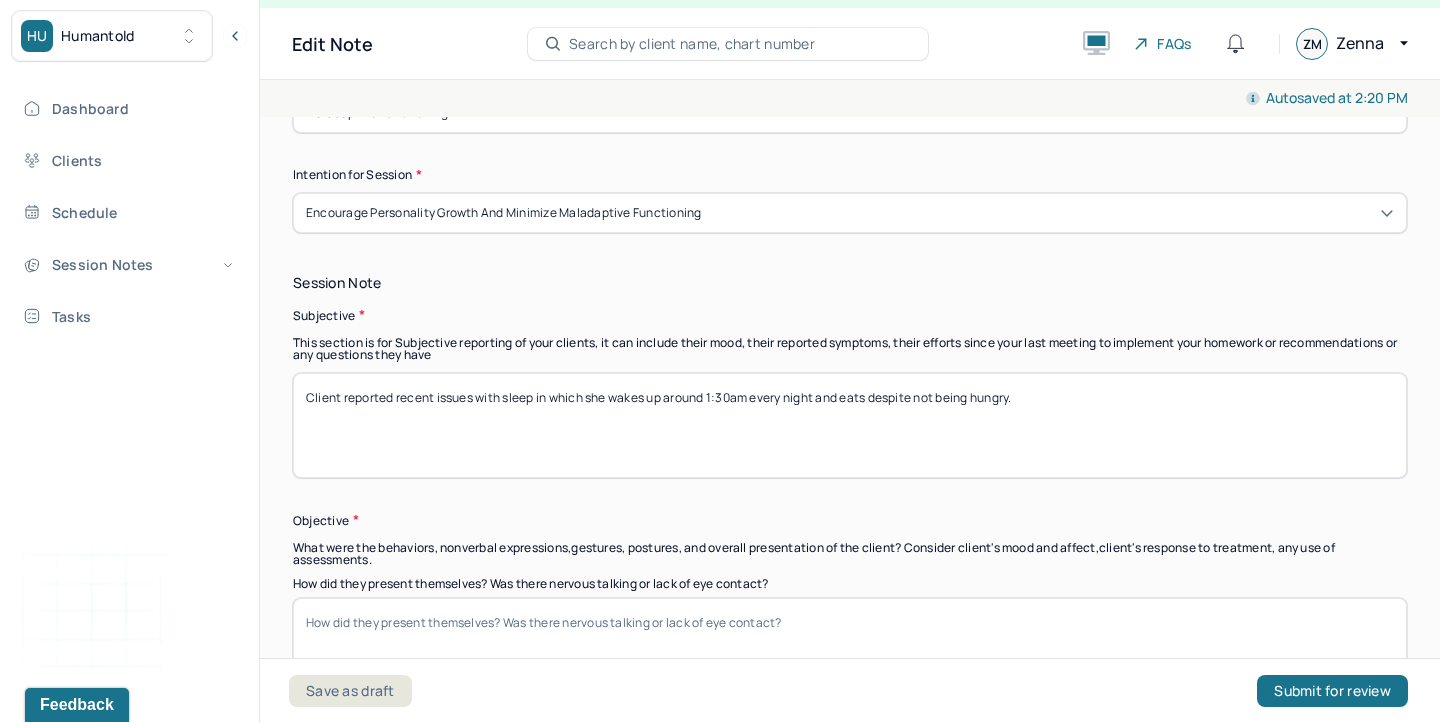 click on "Client reported recent issues with sleep in which she wakes up around 1:30am every night and eats despite not being hungry." at bounding box center [850, 425] 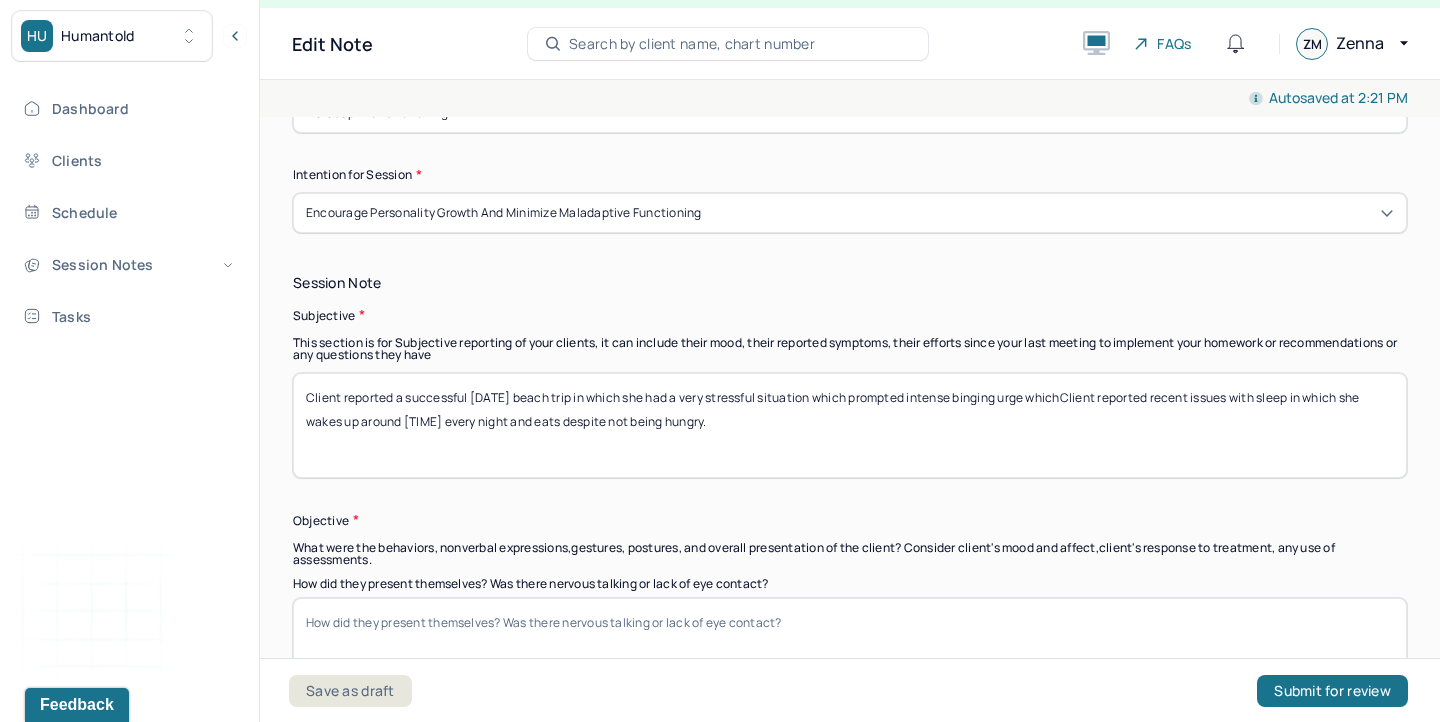 drag, startPoint x: 668, startPoint y: 395, endPoint x: 1048, endPoint y: 398, distance: 380.01184 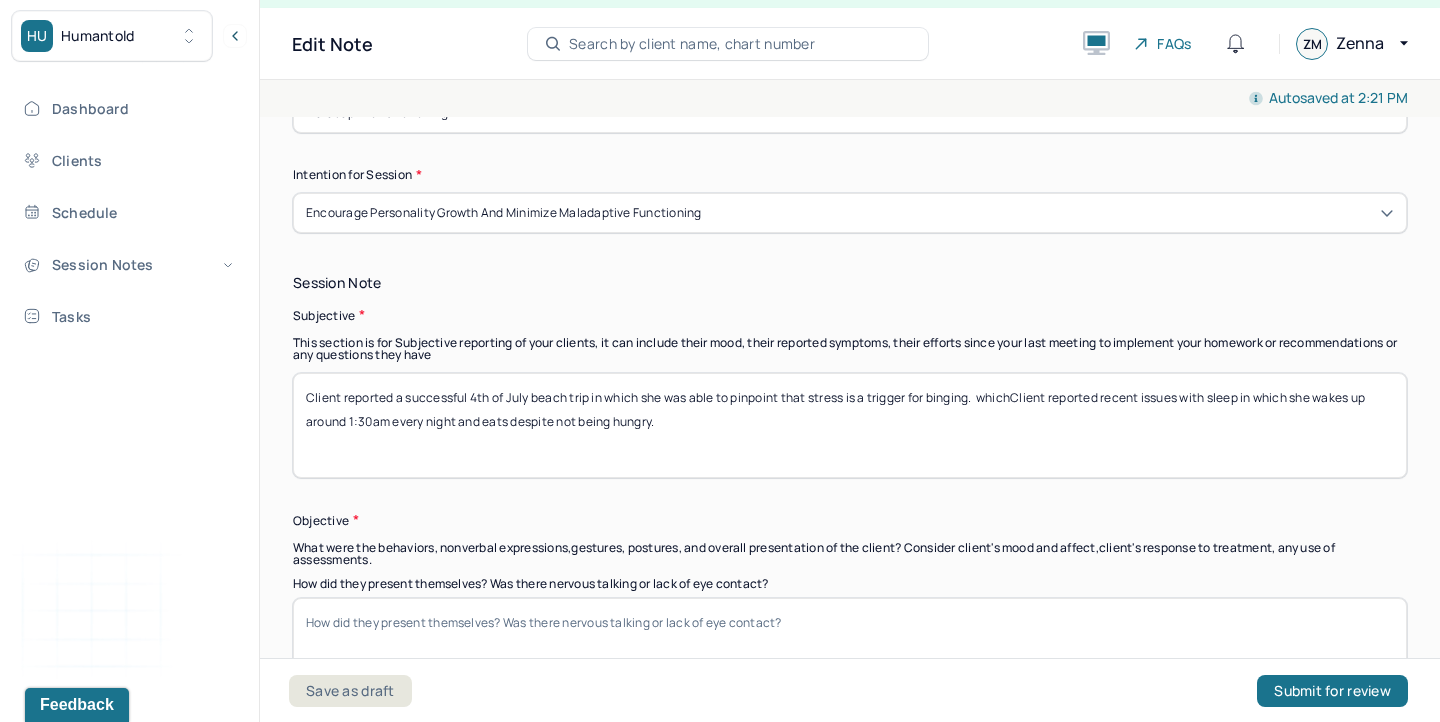 drag, startPoint x: 738, startPoint y: 399, endPoint x: 759, endPoint y: 401, distance: 21.095022 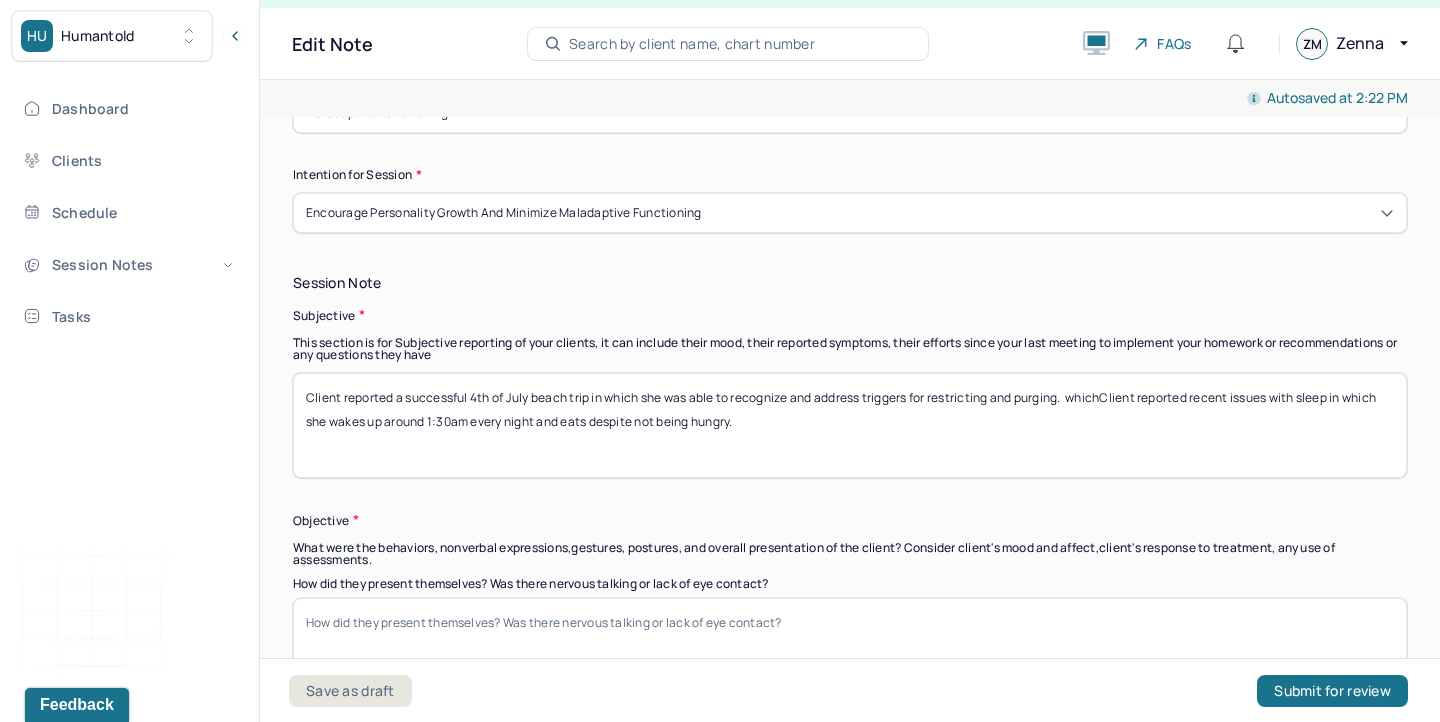 click on "Client reported a successful 4th of July beach trip in which she was able to recognize and address triggers for restricting and purging.  whichClient reported recent issues with sleep in which she wakes up around 1:30am every night and eats despite not being hungry." at bounding box center [850, 425] 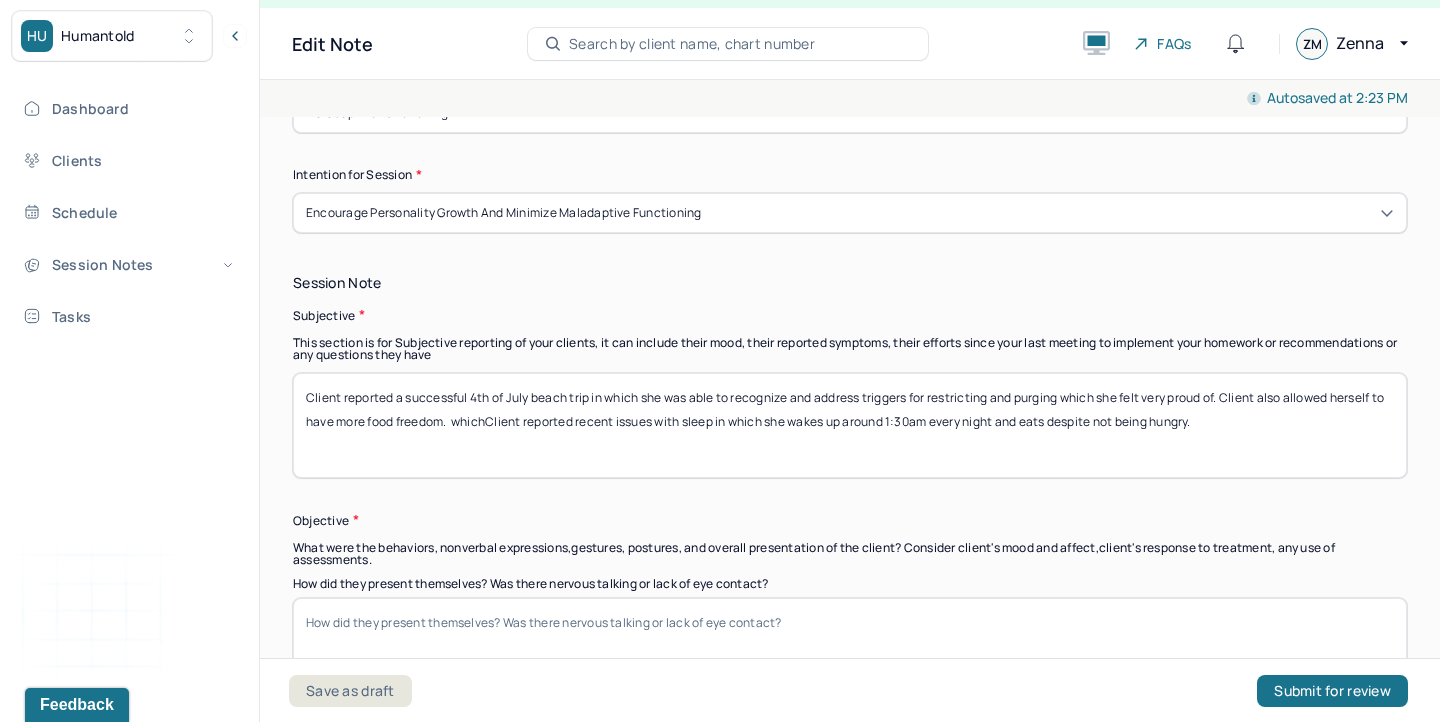 click on "Client reported a successful 4th of July beach trip in which she was able to recognize and address triggers for restricting and purging which she felt very proud of. Client also allowed herself to have more food freedom.  whichClient reported recent issues with sleep in which she wakes up around 1:30am every night and eats despite not being hungry." at bounding box center (850, 425) 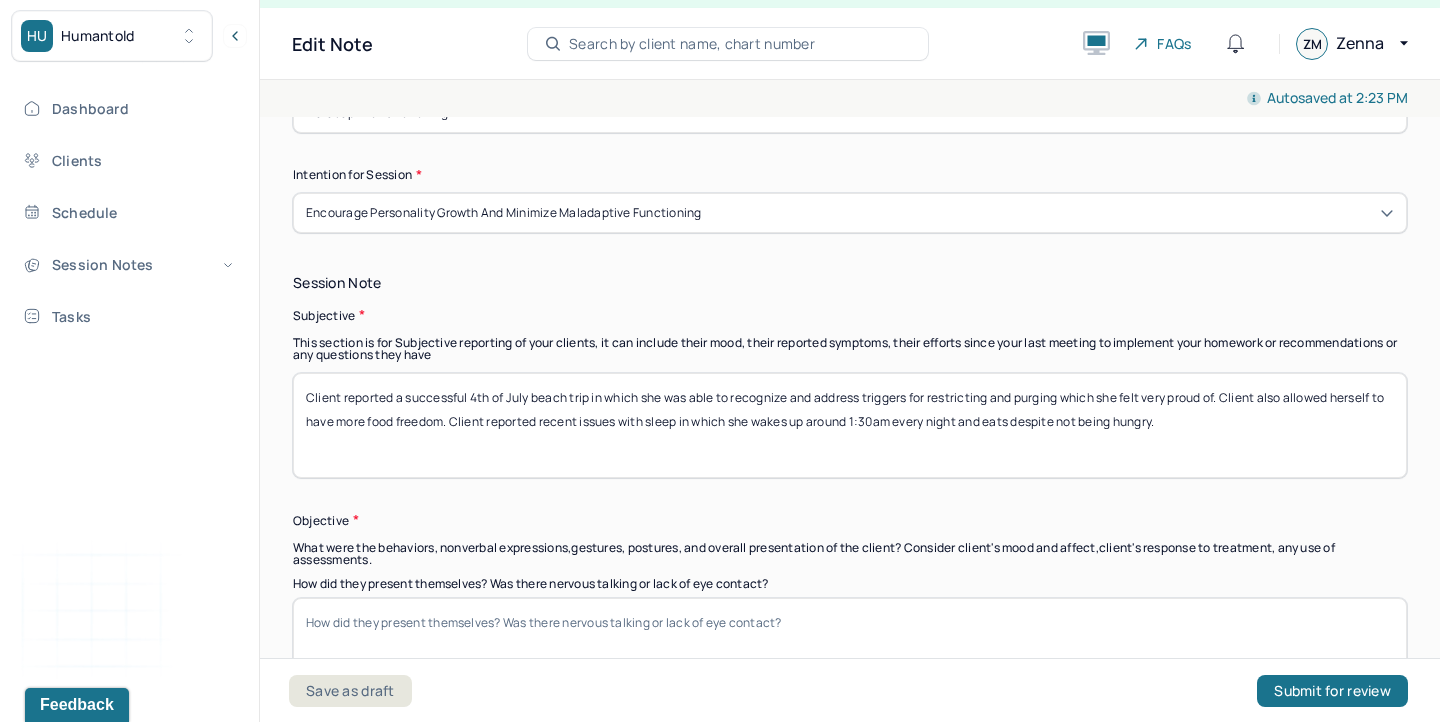 click on "Client reported a successful 4th of July beach trip in which she was able to recognize and address triggers for restricting and purging which she felt very proud of. Client also allowed herself to have more food freedom. Client reported recent issues with sleep in which she wakes up around 1:30am every night and eats despite not being hungry." at bounding box center [850, 425] 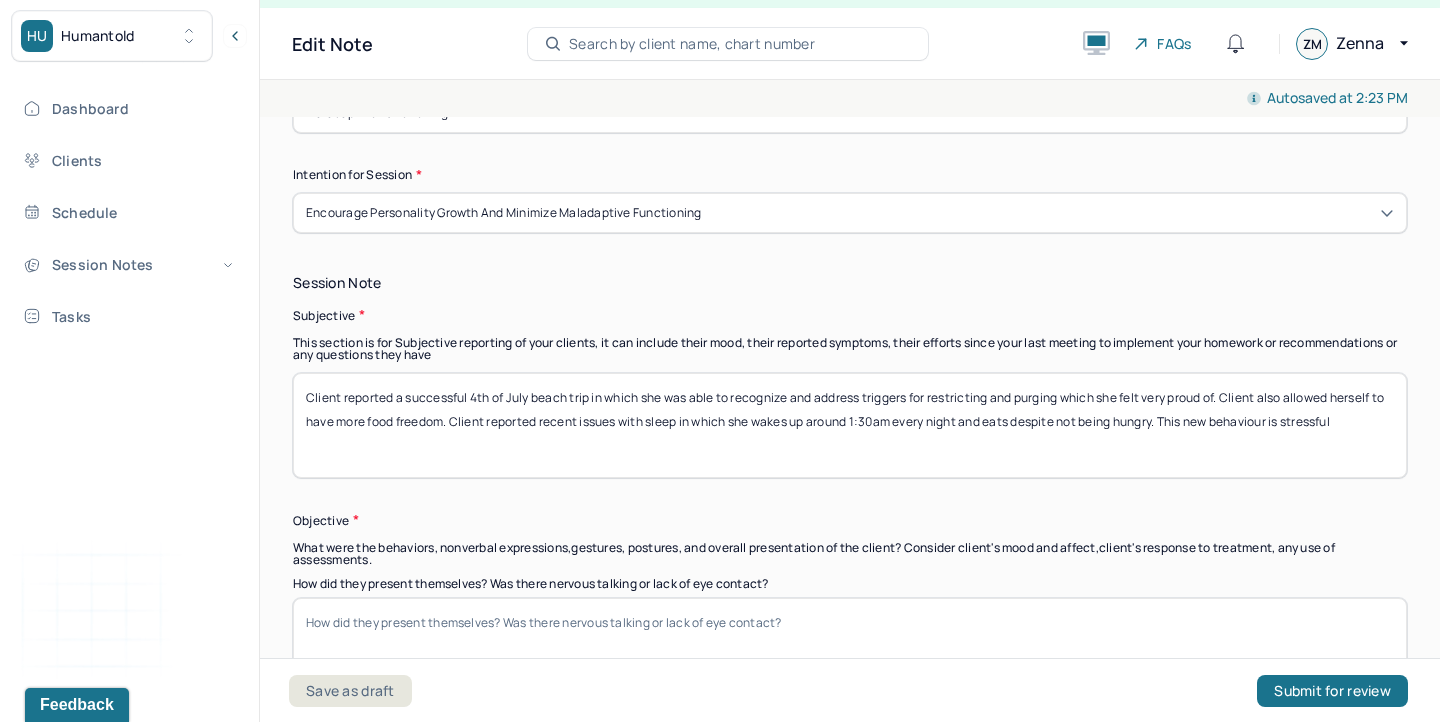click on "Client reported a successful 4th of July beach trip in which she was able to recognize and address triggers for restricting and purging which she felt very proud of. Client also allowed herself to have more food freedom. Client reported recent issues with sleep in which she wakes up around 1:30am every night and eats despite not being hungry. This new behaviour is stressful" at bounding box center [850, 425] 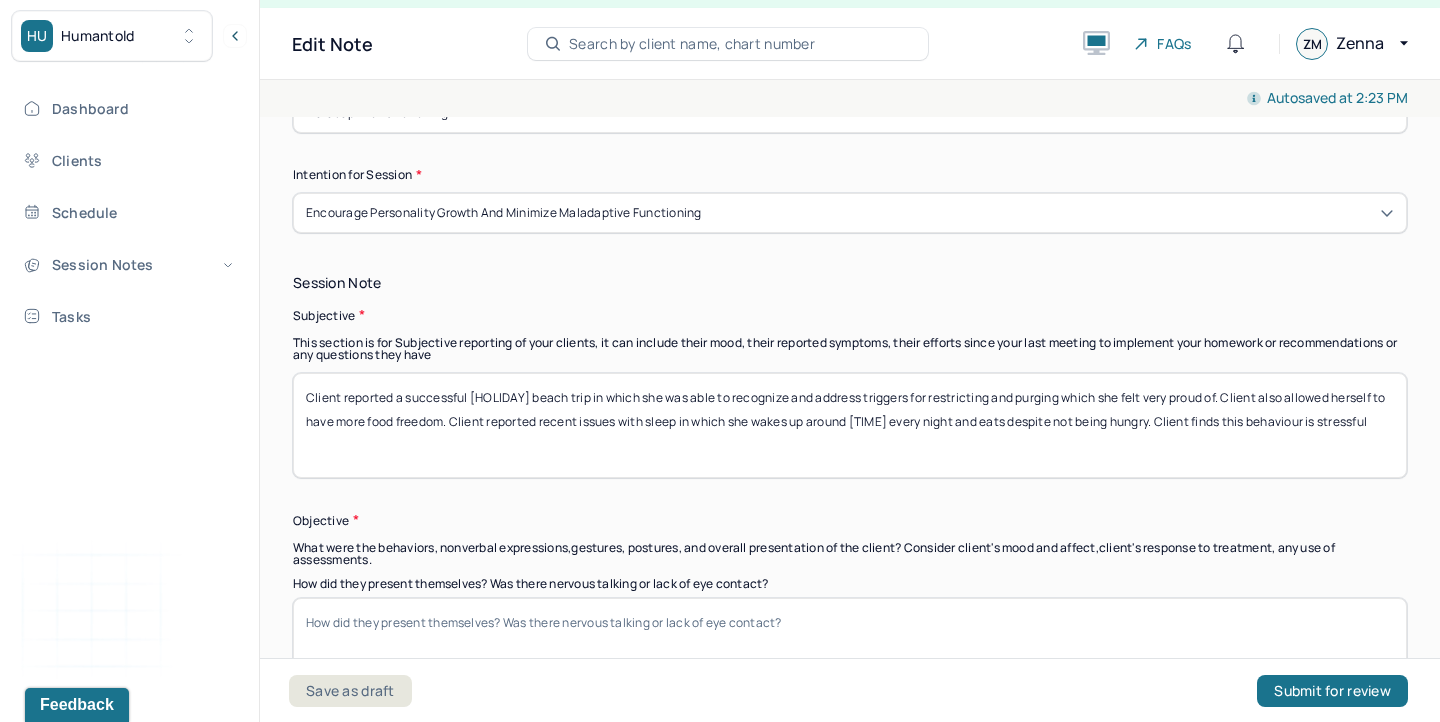 click on "Client reported a successful [HOLIDAY] beach trip in which she was able to recognize and address triggers for restricting and purging which she felt very proud of. Client also allowed herself to have more food freedom. Client reported recent issues with sleep in which she wakes up around [TIME] every night and eats despite not being hungry. Client finds this behaviour is stressful" at bounding box center [850, 425] 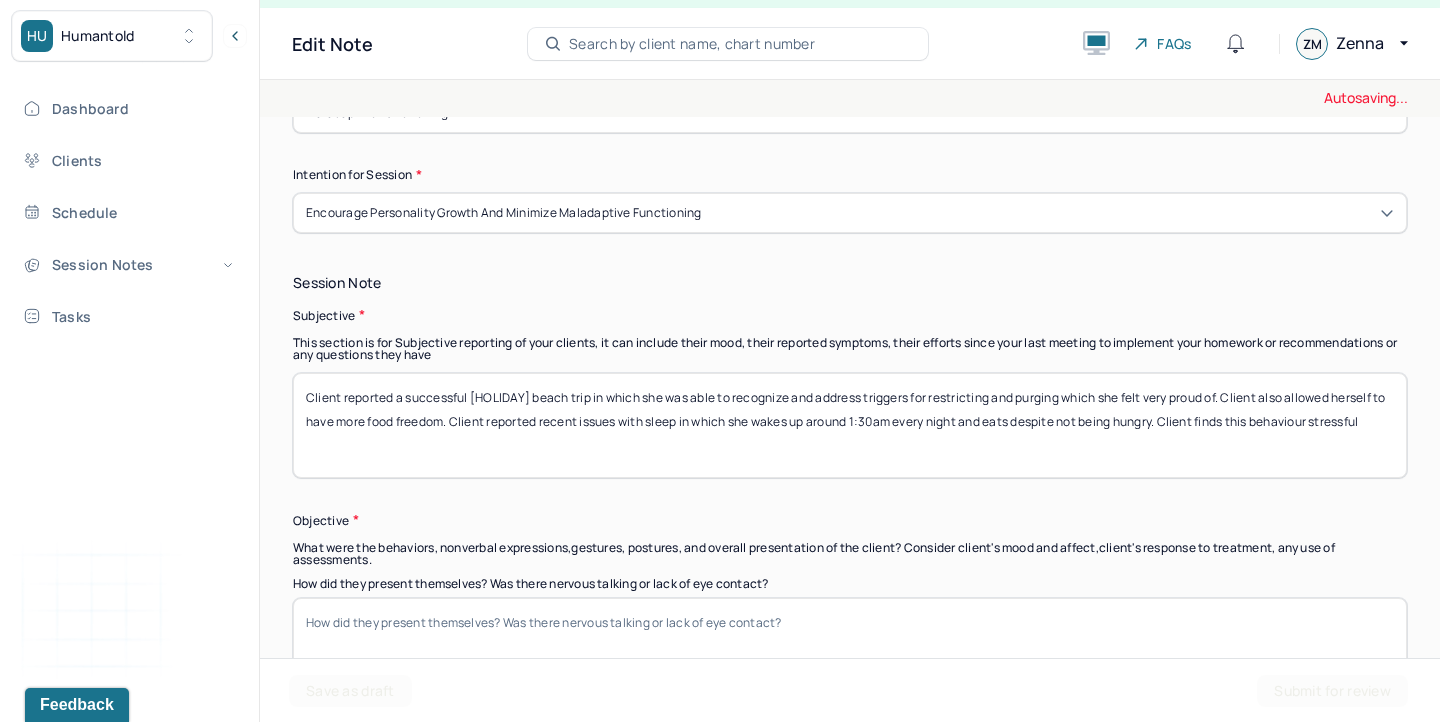 click on "Client reported a successful [HOLIDAY] beach trip in which she was able to recognize and address triggers for restricting and purging which she felt very proud of. Client also allowed herself to have more food freedom. Client reported recent issues with sleep in which she wakes up around 1:30am every night and eats despite not being hungry. Client finds this behaviour istressful" at bounding box center (850, 425) 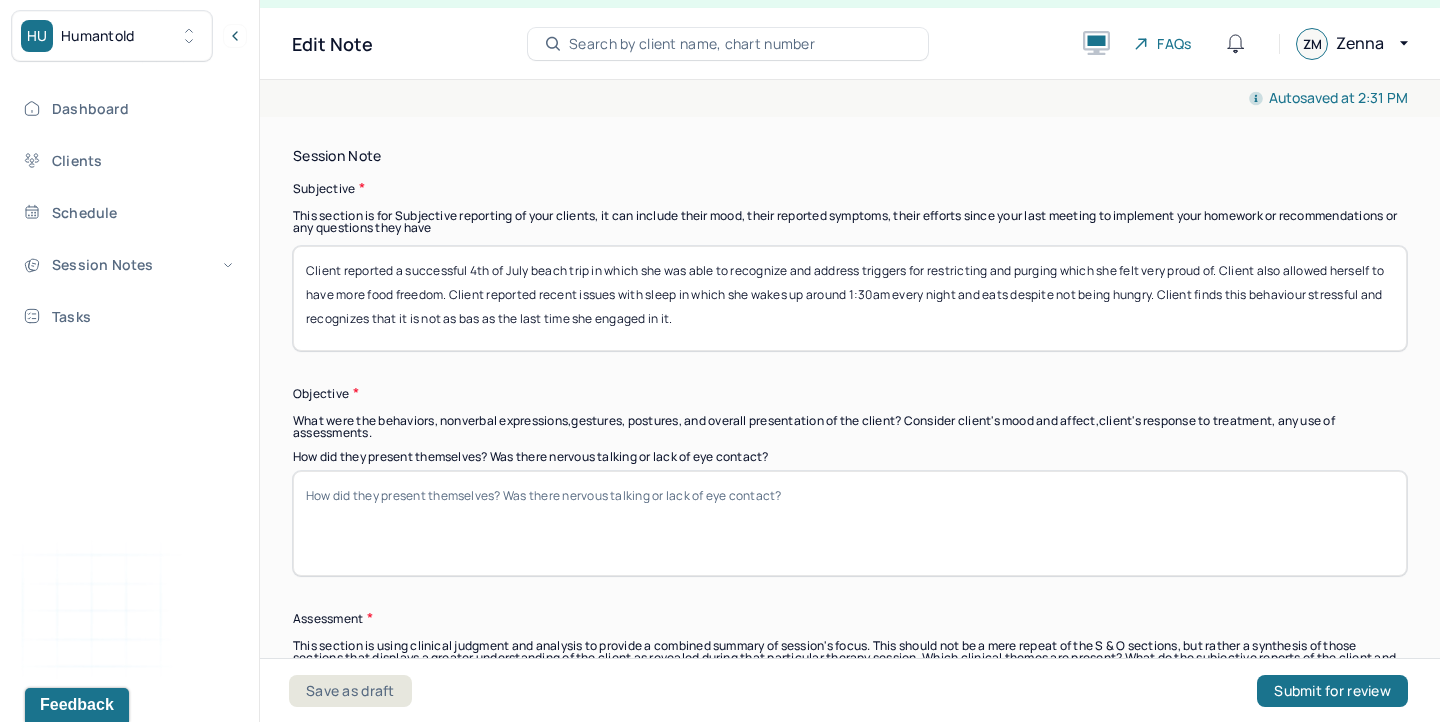 scroll, scrollTop: 1412, scrollLeft: 0, axis: vertical 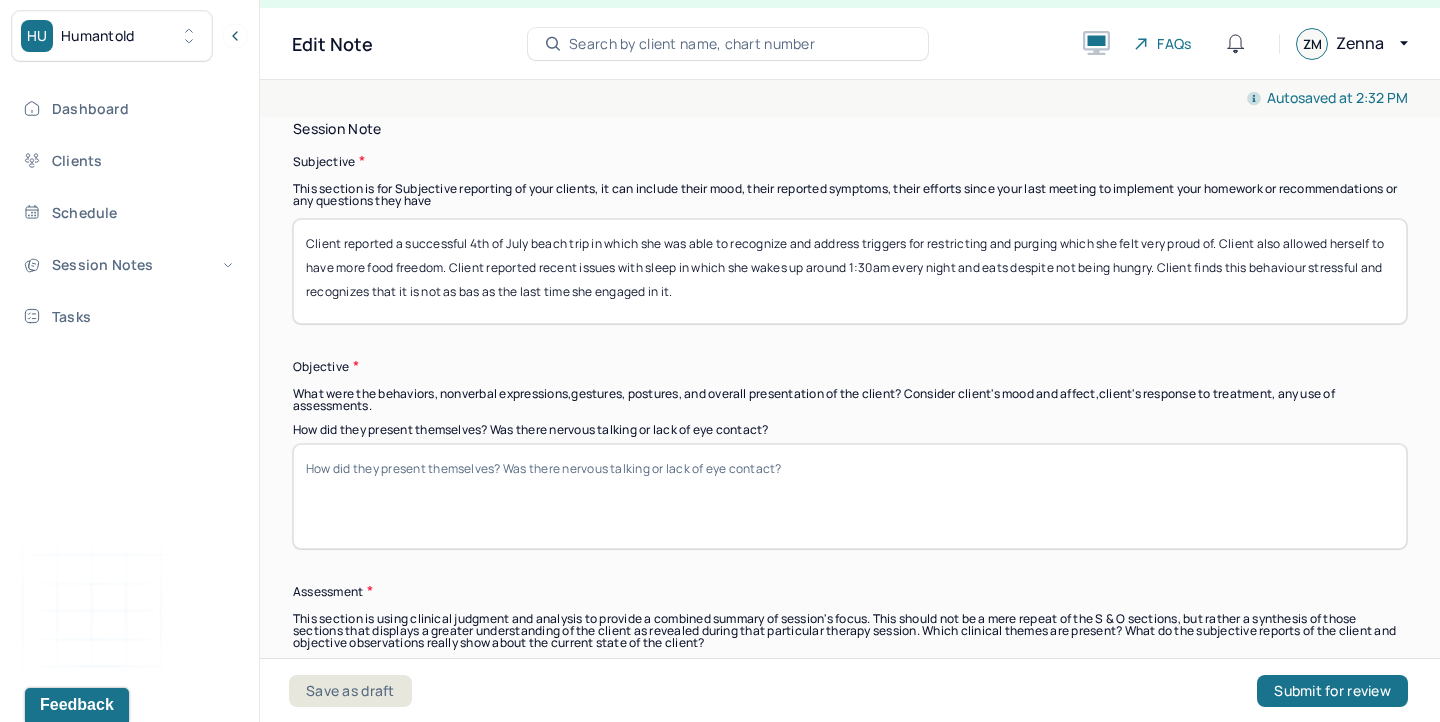 type on "Client reported a successful 4th of July beach trip in which she was able to recognize and address triggers for restricting and purging which she felt very proud of. Client also allowed herself to have more food freedom. Client reported recent issues with sleep in which she wakes up around 1:30am every night and eats despite not being hungry. Client finds this behaviour stressful and recognizes that it is not as bas as the last time she engaged in it." 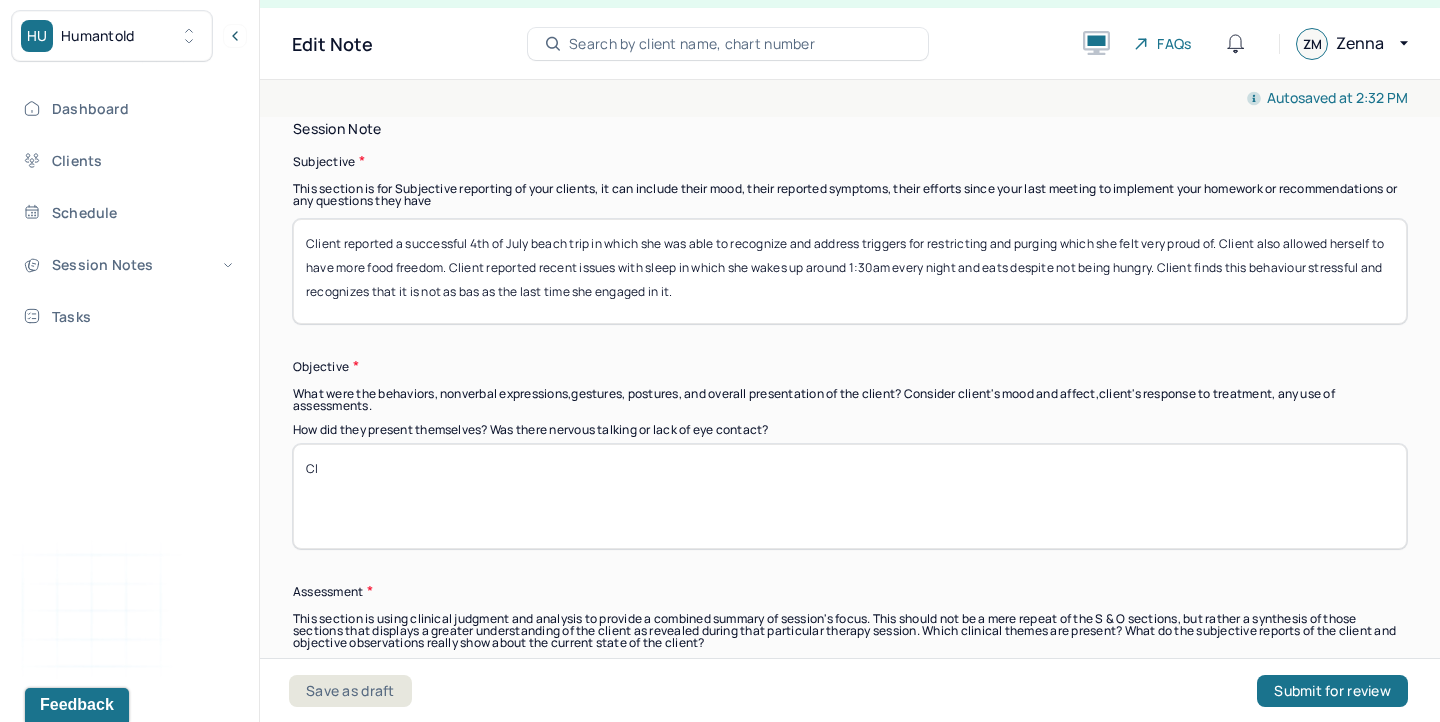 type on "C" 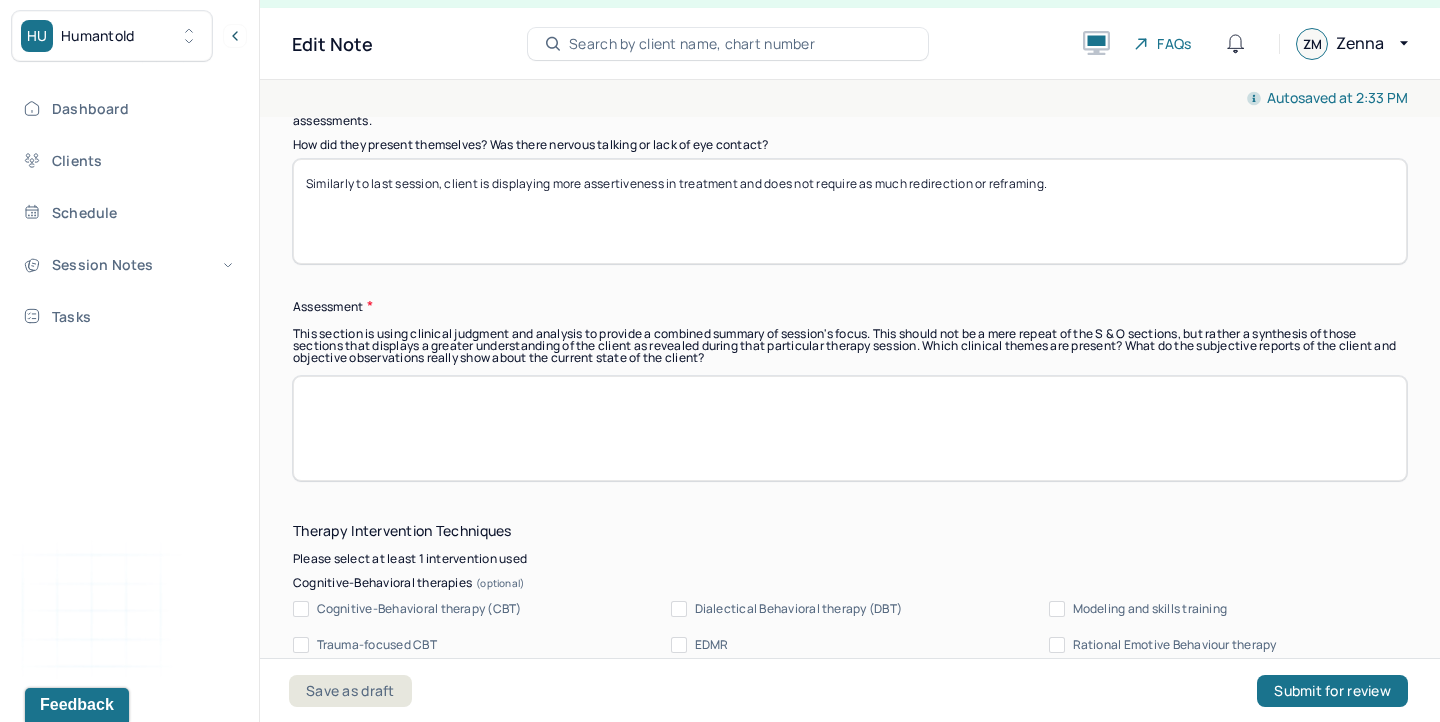 scroll, scrollTop: 1715, scrollLeft: 0, axis: vertical 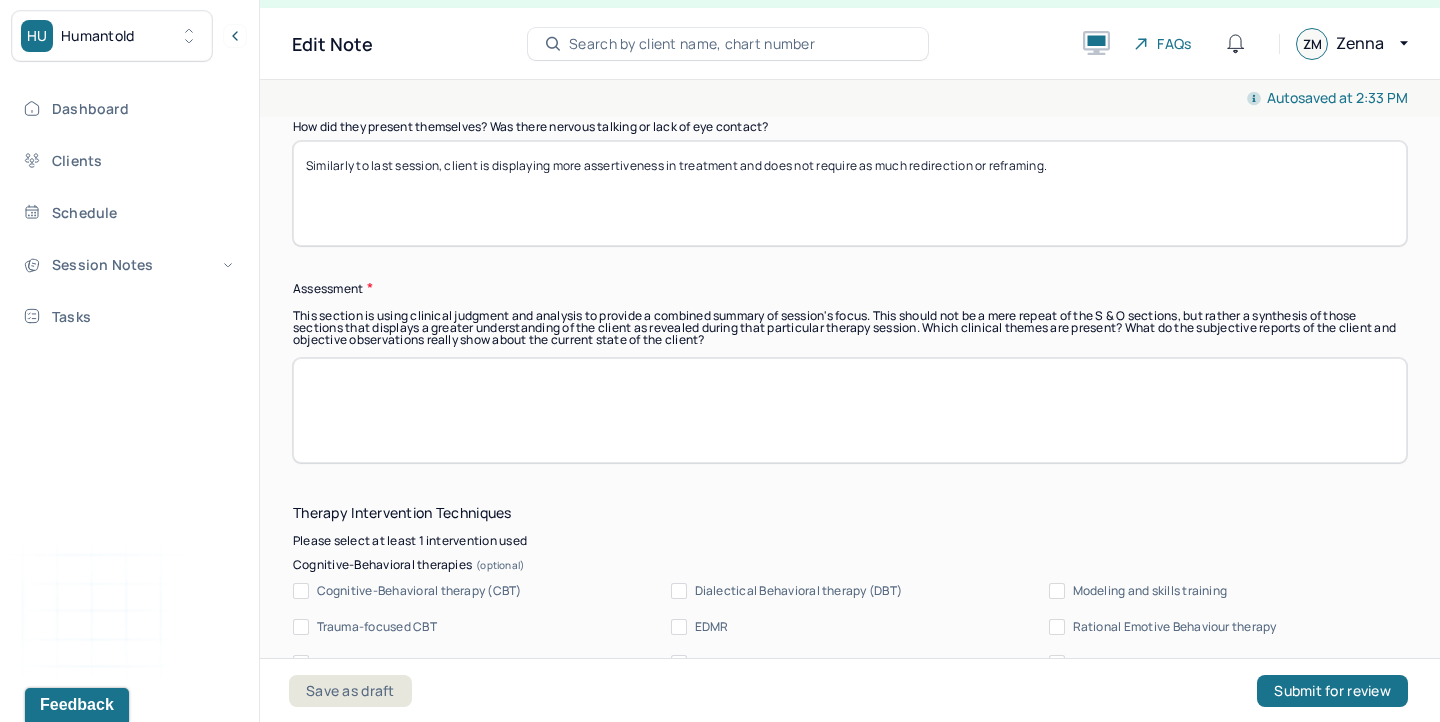 type on "Similarly to last session, client is displaying more assertiveness in treatment and does not require as much redirection or reframing." 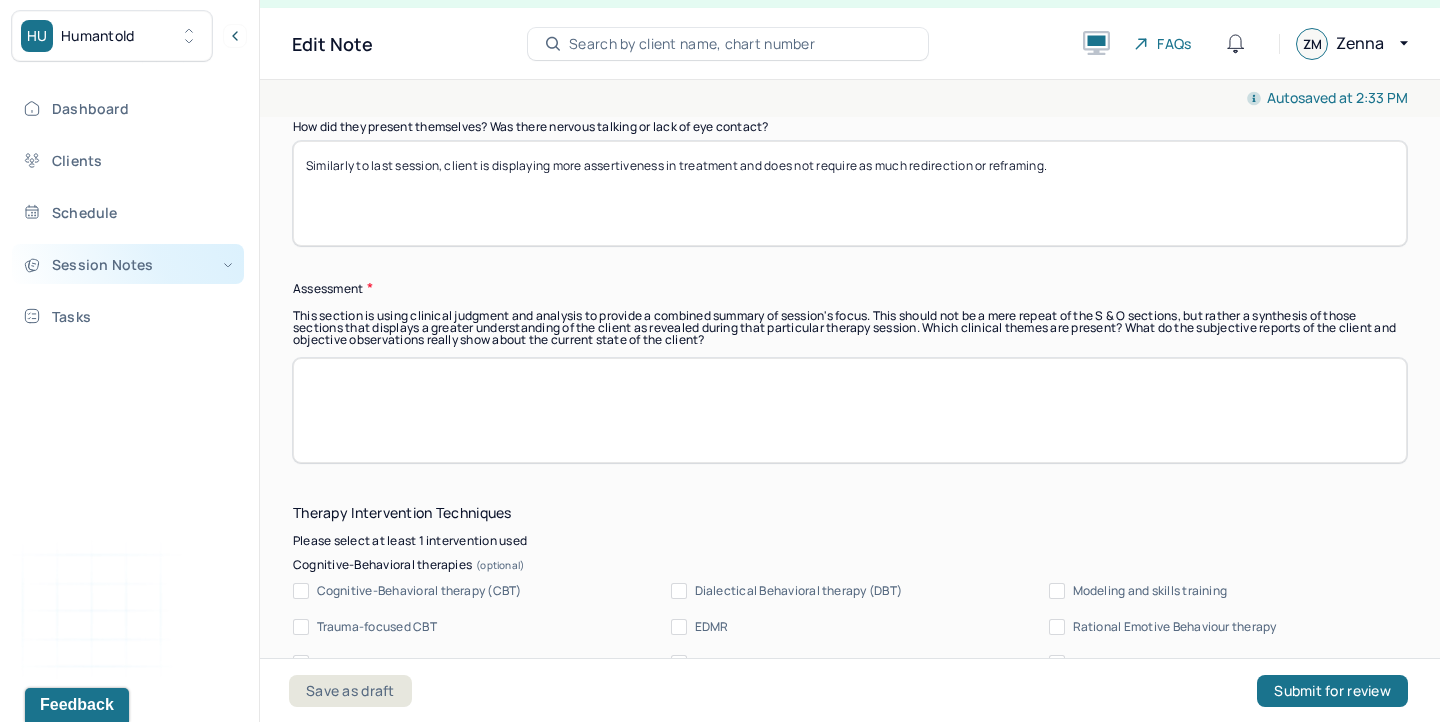 click on "Session Notes" at bounding box center (128, 264) 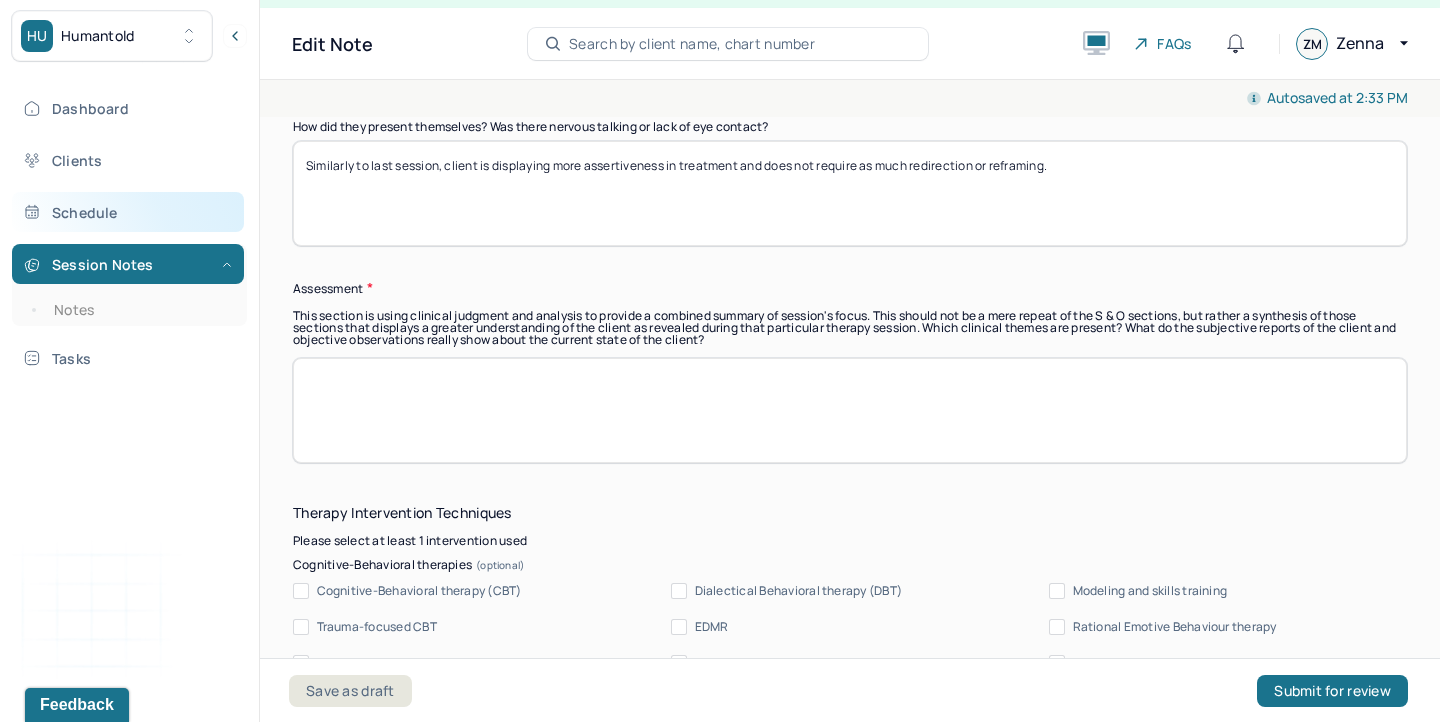 scroll, scrollTop: 36, scrollLeft: 0, axis: vertical 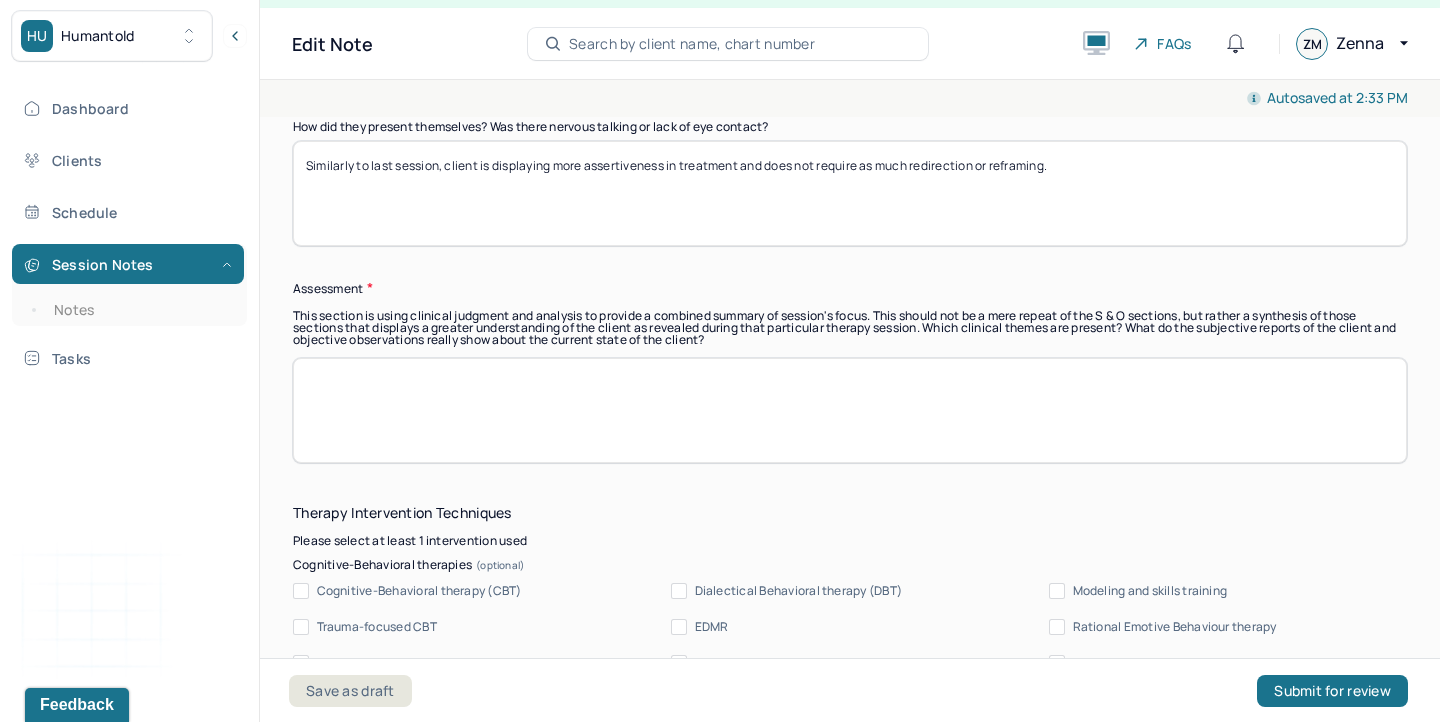 click at bounding box center [850, 410] 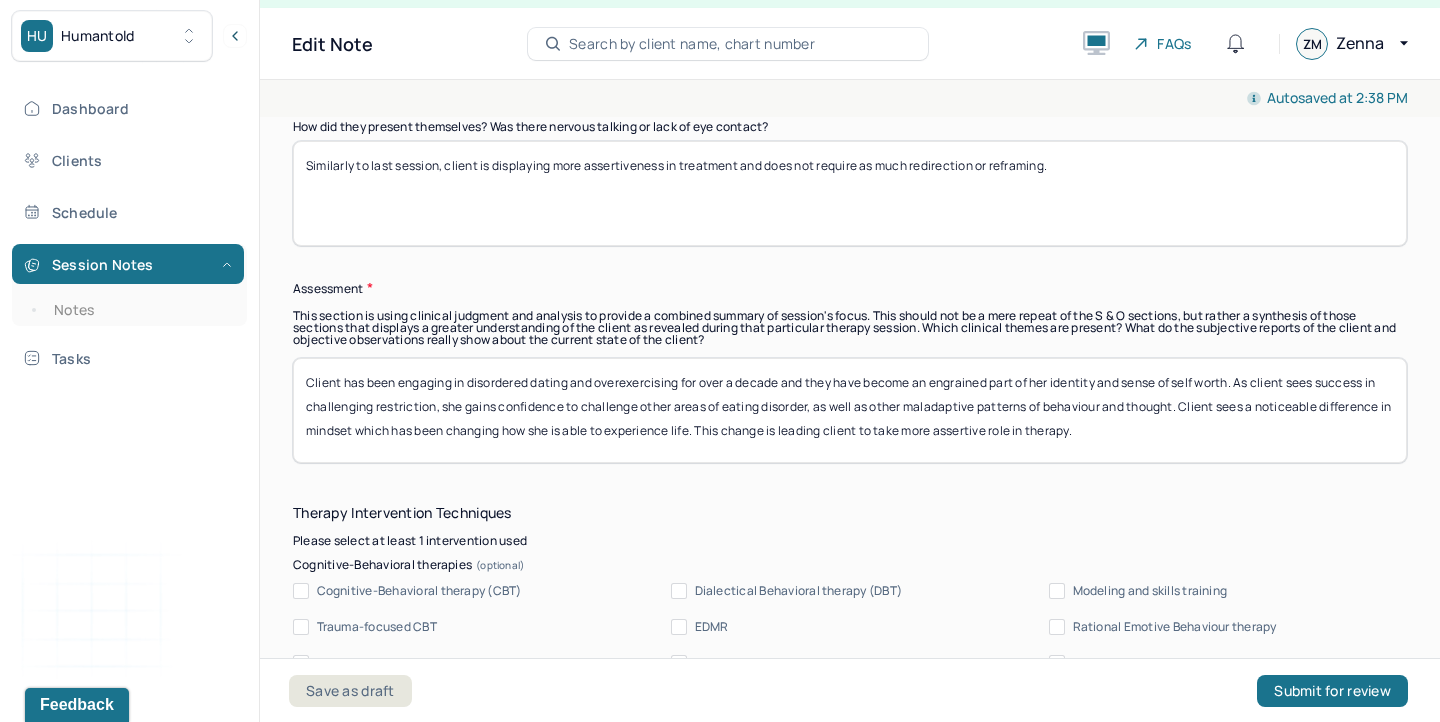 type on "Client has been engaging in disordered dating and overexercising for over a decade and they have become an engrained part of her identity and sense of self worth. As client sees success in challenging restriction, she gains confidence to challenge other areas of eating disorder, as well as other maladaptive patterns of behaviour and thought. Client sees a noticeable difference in mindset which has been changing how she is able to experience life. This change is leading client to take more assertive role in therapy." 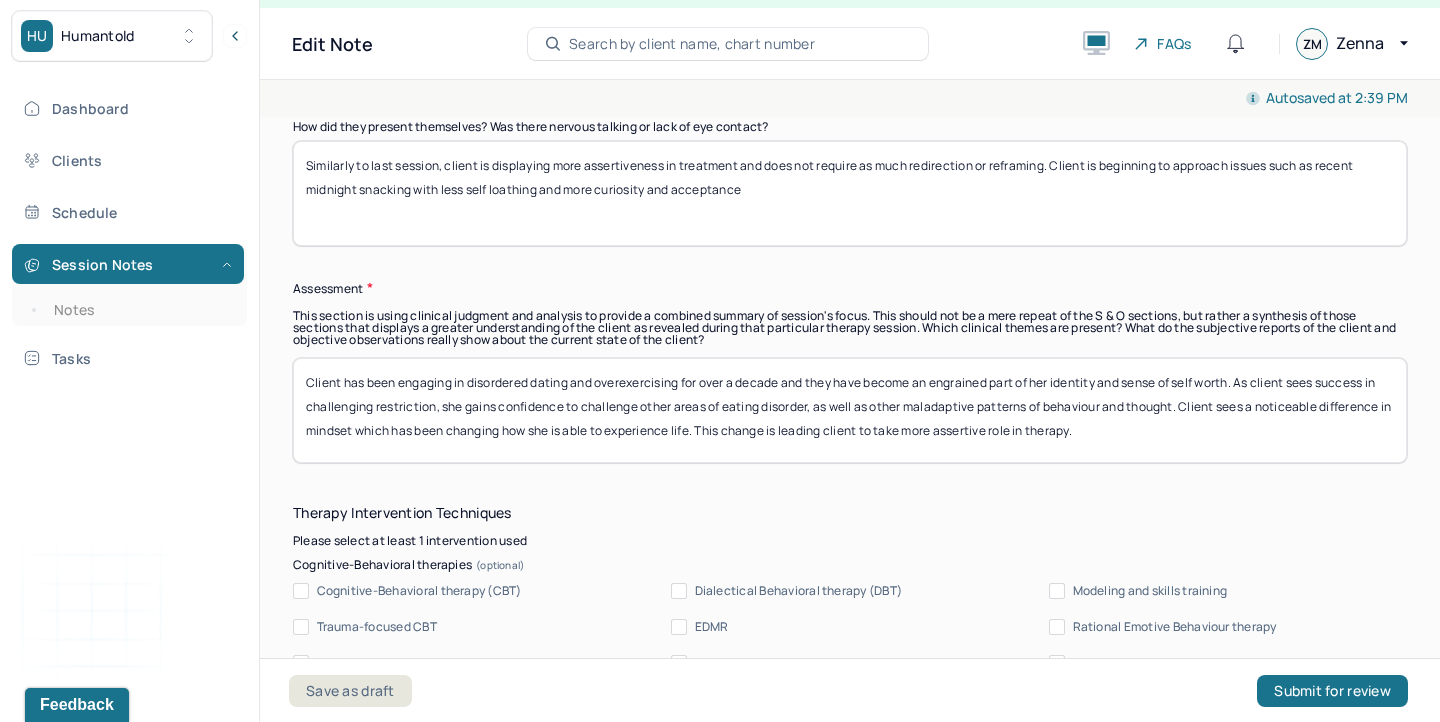 type on "Similarly to last session, client is displaying more assertiveness in treatment and does not require as much redirection or reframing. Client is beginning to approach issues such as recent midnight snacking with less self loathing and more curiosity and acceptance" 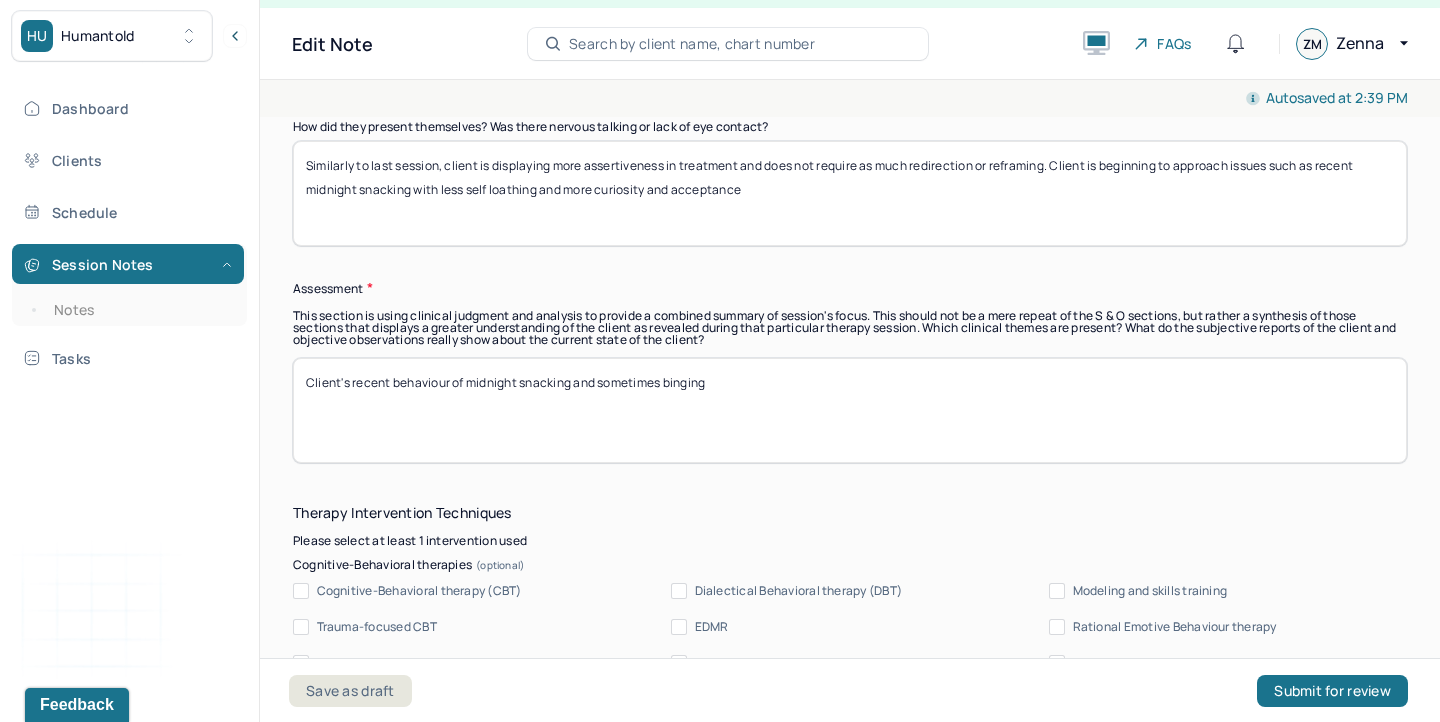 type on "Client's recent behaviour of midnight snacking and sometimes binging" 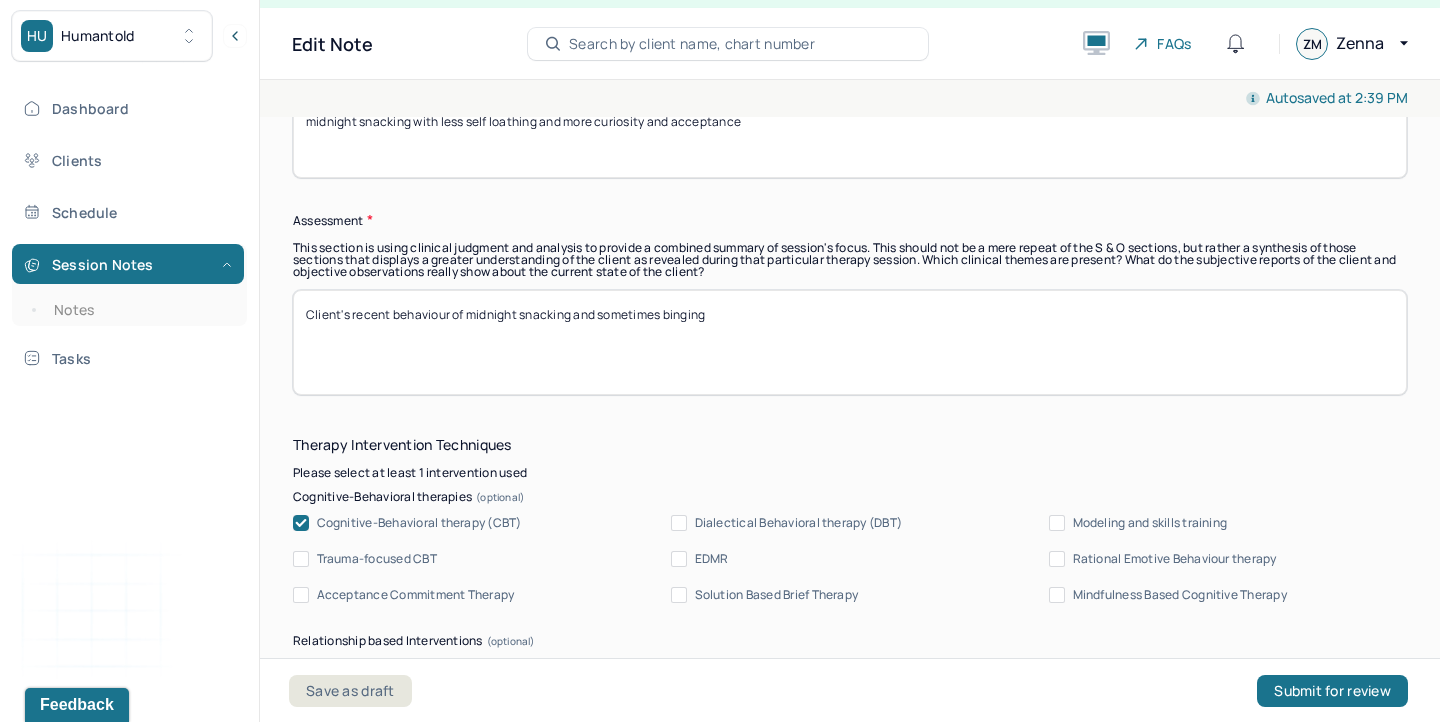 scroll, scrollTop: 1794, scrollLeft: 0, axis: vertical 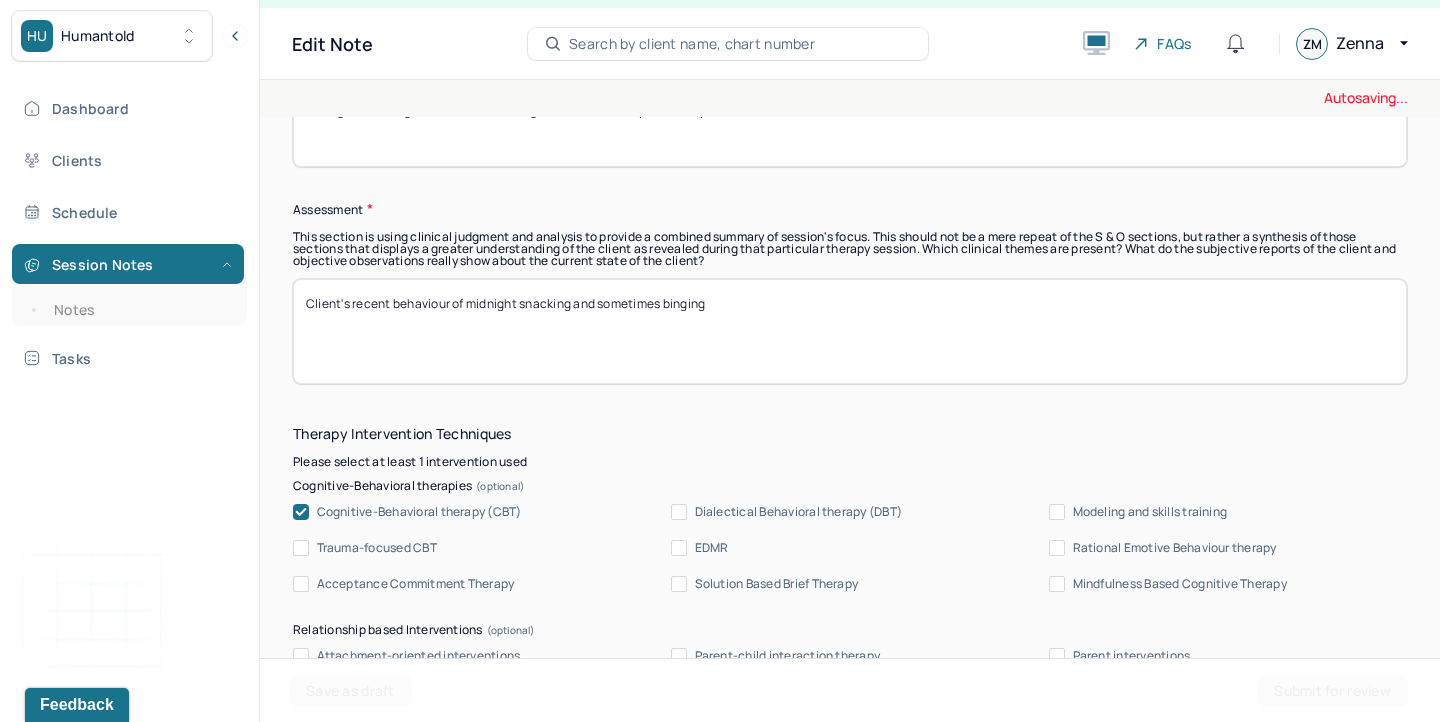 click on "Acceptance Commitment Therapy" at bounding box center [416, 584] 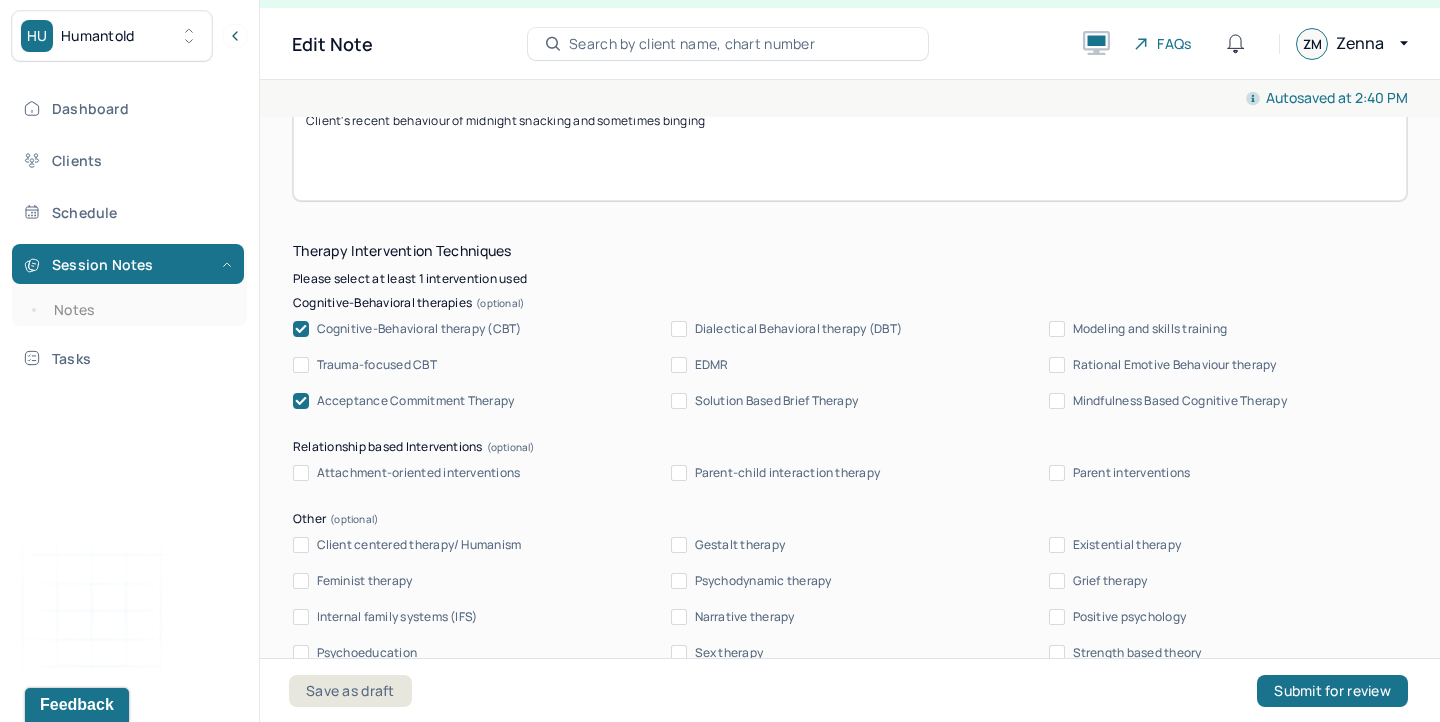 scroll, scrollTop: 1979, scrollLeft: 0, axis: vertical 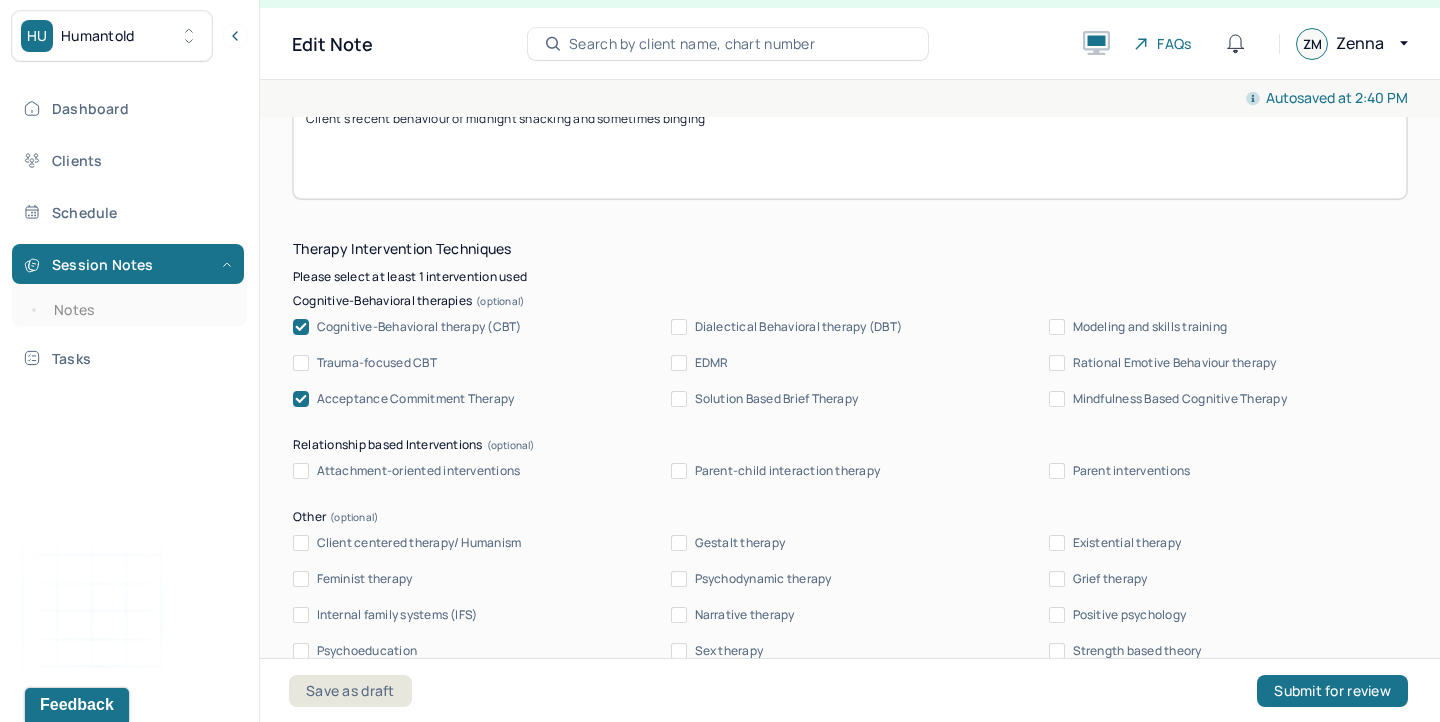 click on "Client centered therapy/ Humanism" at bounding box center [419, 543] 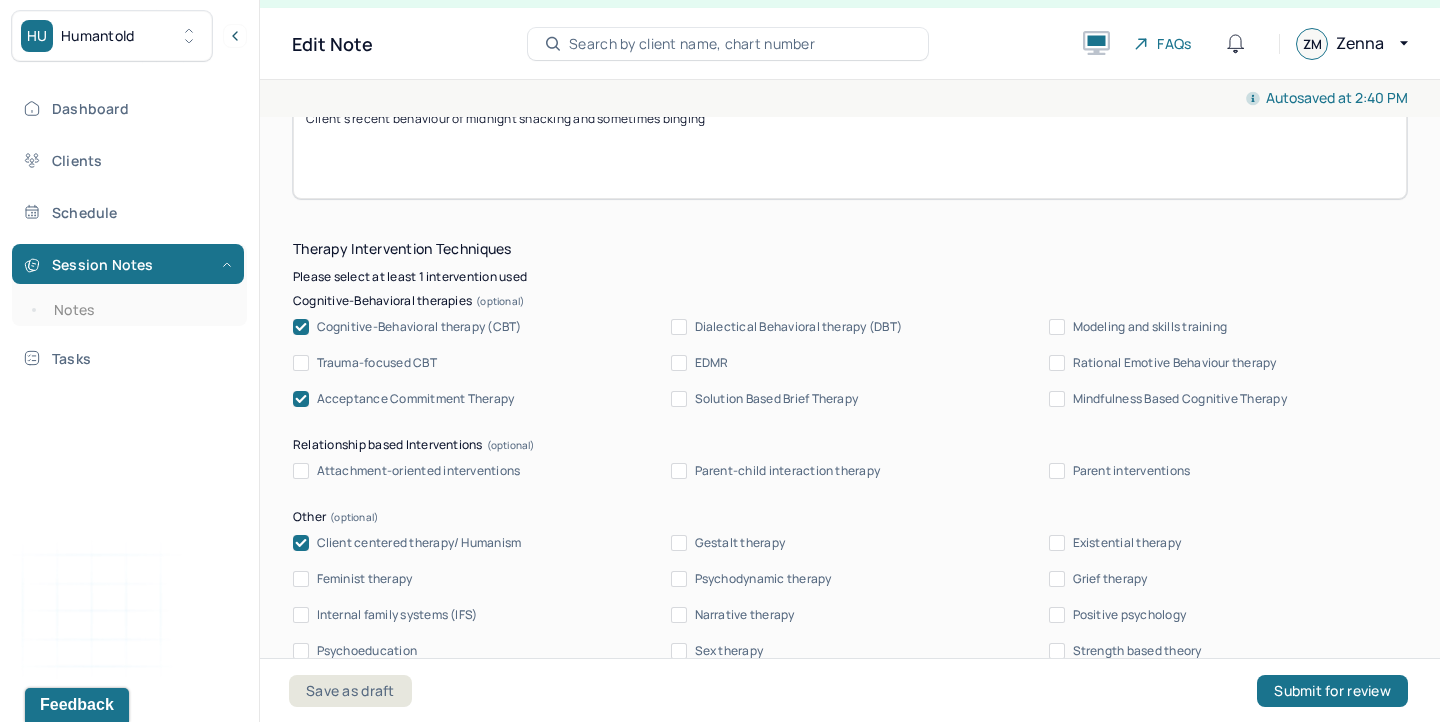 click on "Psychoeducation" at bounding box center [367, 651] 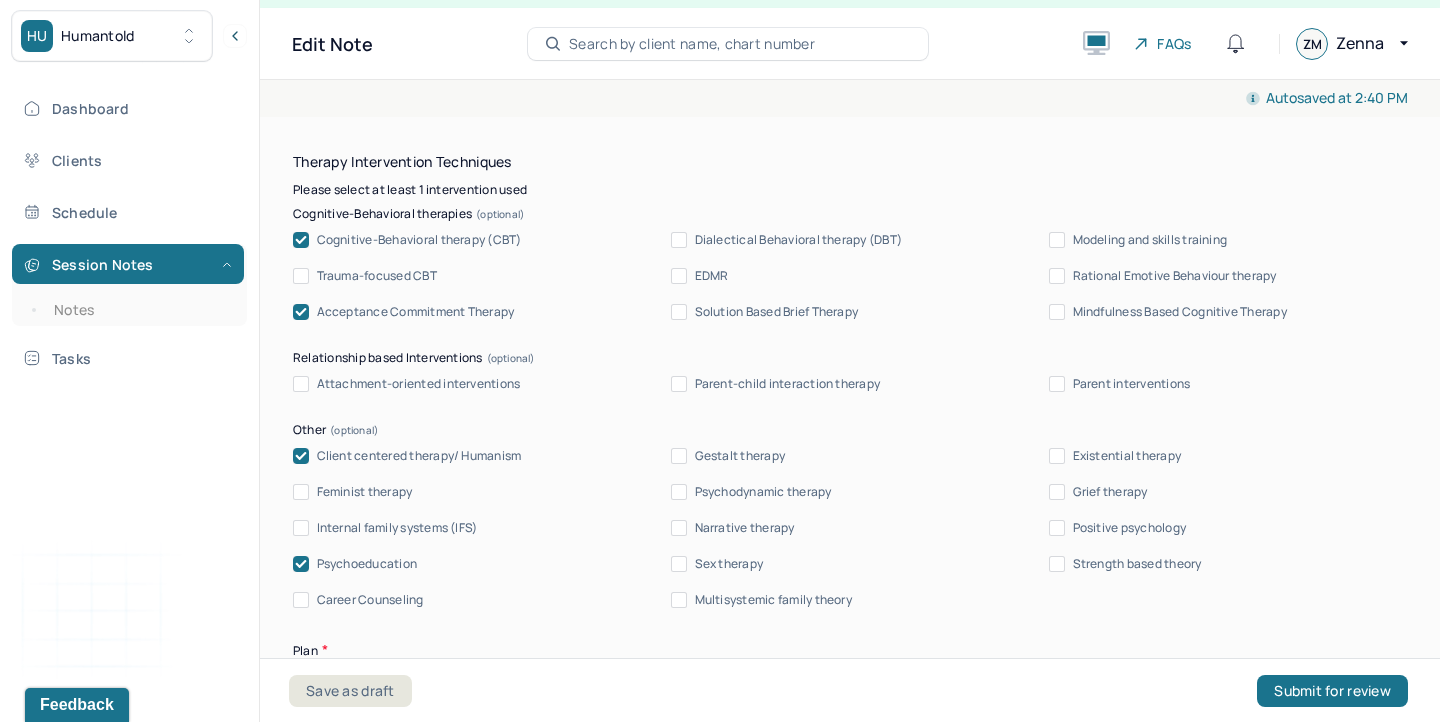 scroll, scrollTop: 2086, scrollLeft: 0, axis: vertical 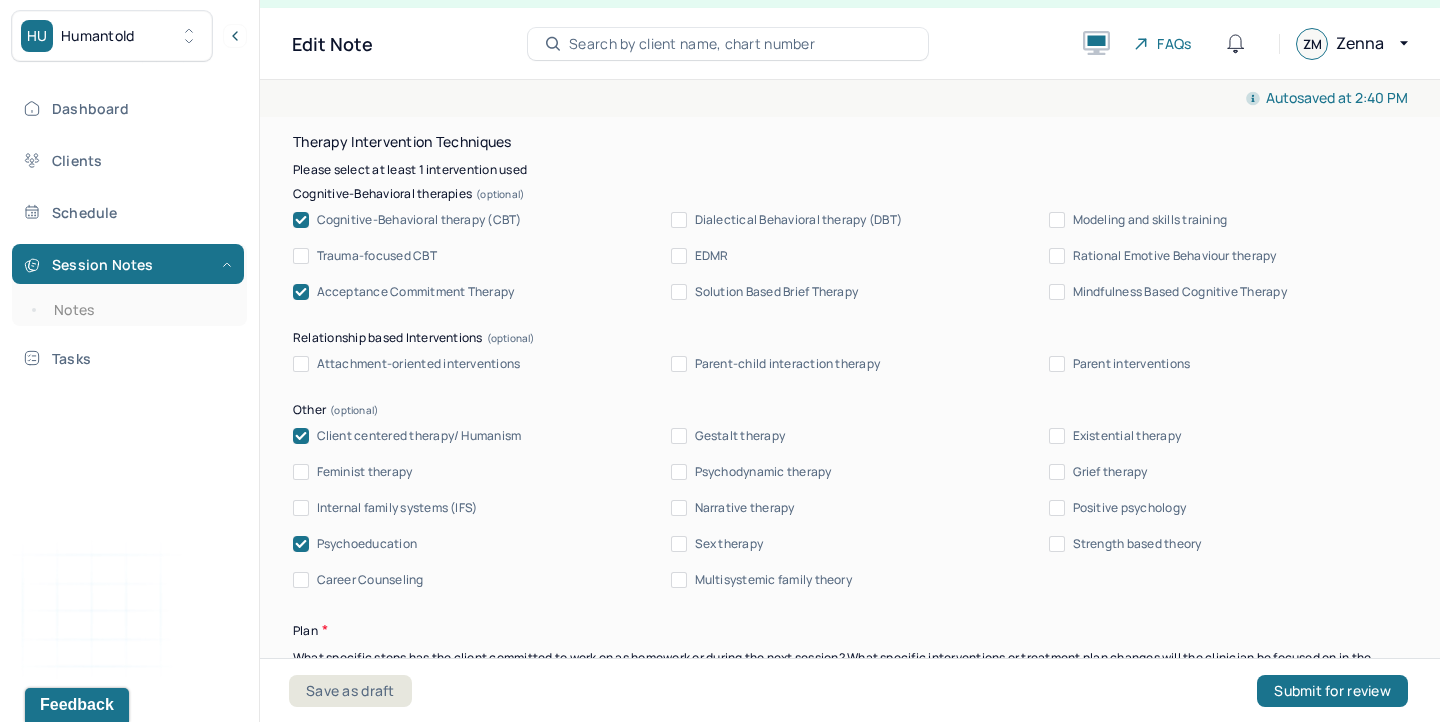click on "Strength based theory" at bounding box center [1057, 544] 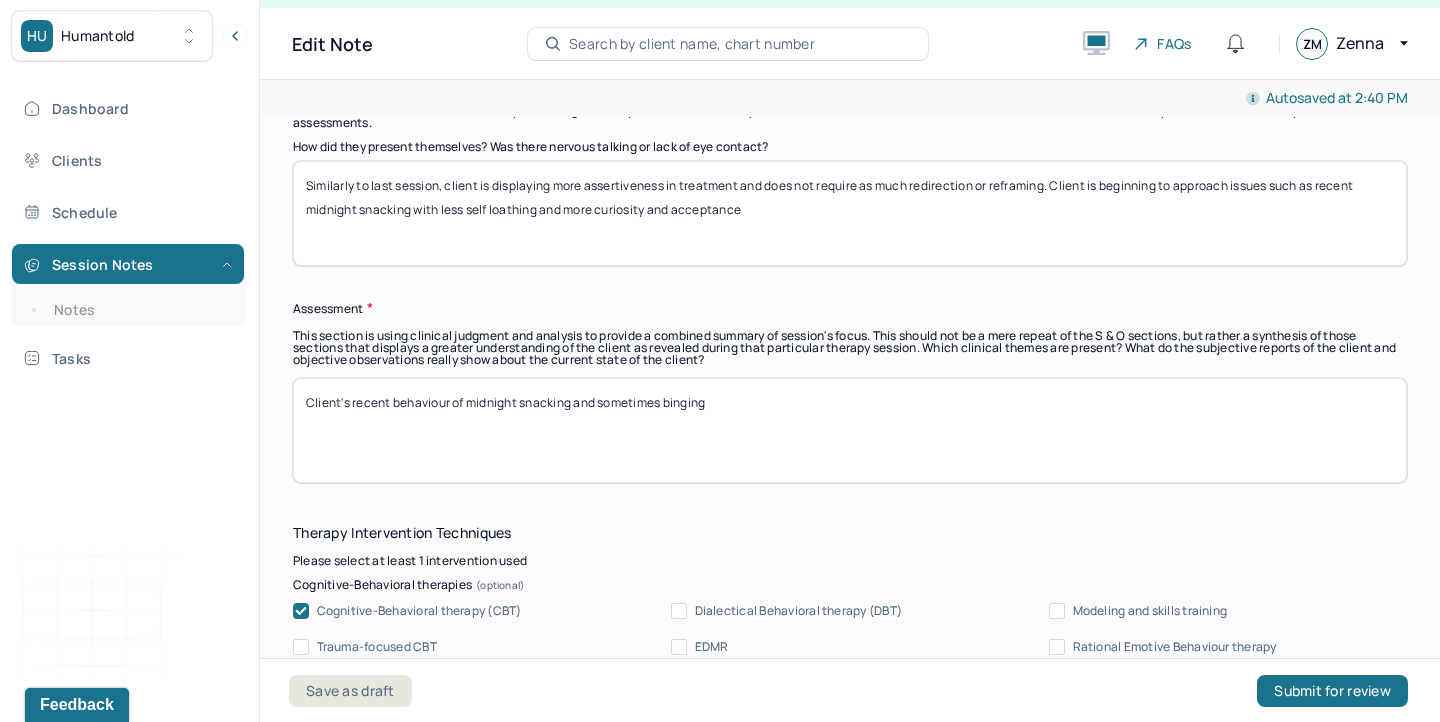 scroll, scrollTop: 1686, scrollLeft: 0, axis: vertical 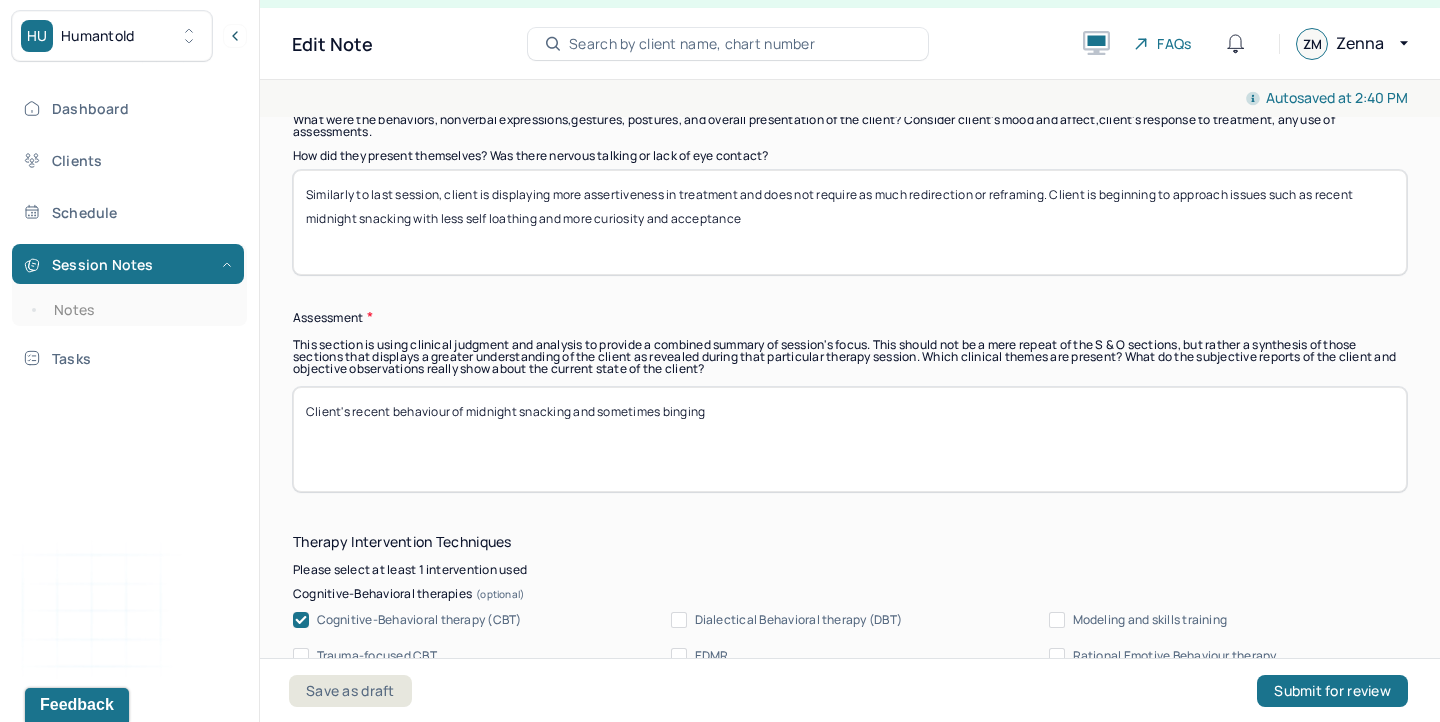 click on "Client's recent behaviour of midnight snacking and sometimes binging" at bounding box center [850, 439] 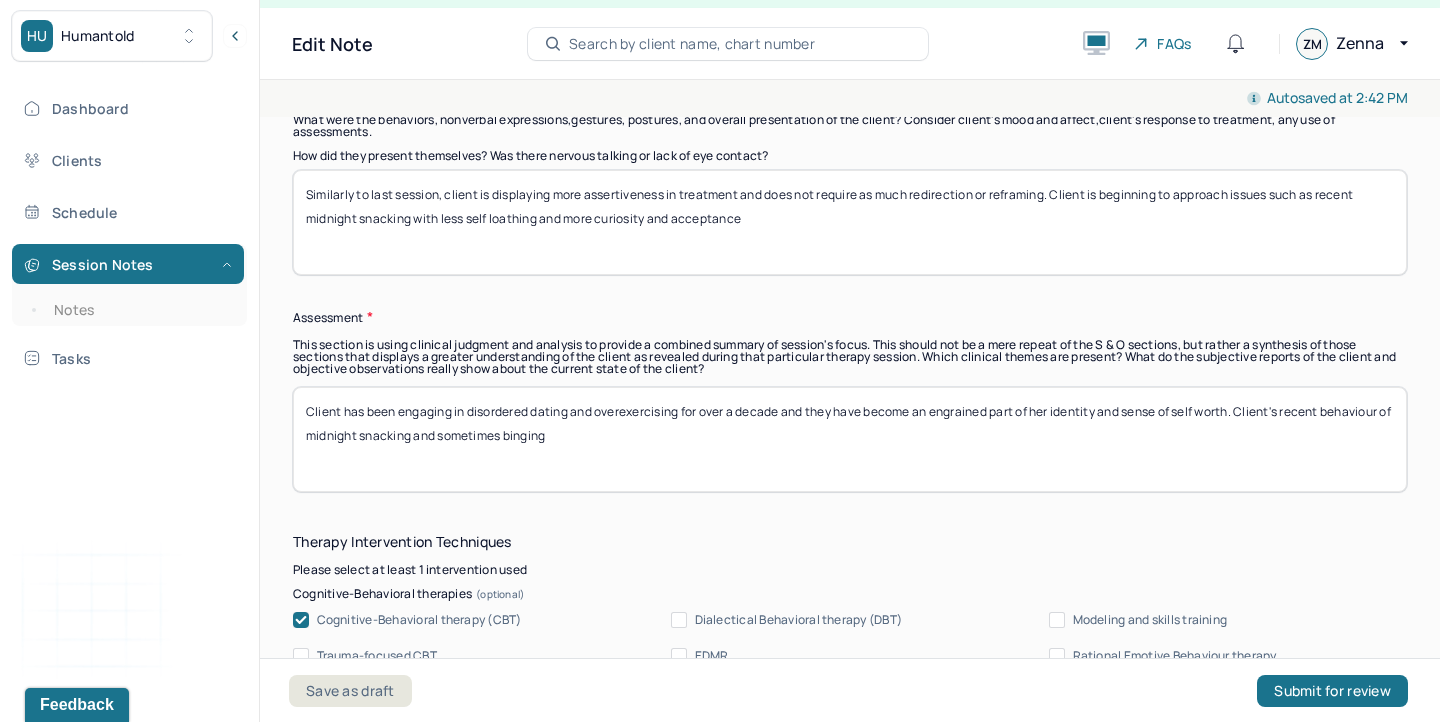 click on "Client has been engaging in disordered dating and overexercising for over a decade and they have become an engrained part of her identity and sense of self worth. Client's recent behaviour of midnight snacking and sometimes binging" at bounding box center [850, 439] 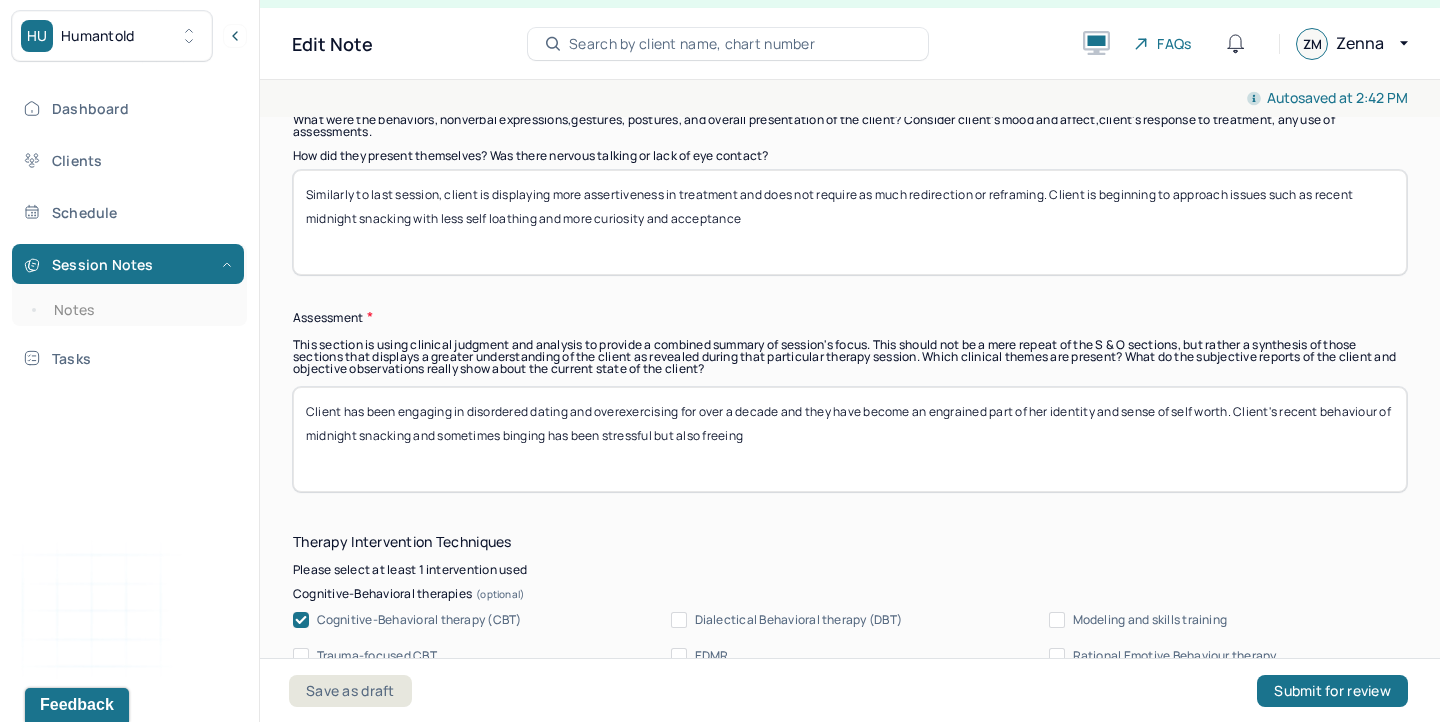 click on "Client has been engaging in disordered dating and overexercising for over a decade and they have become an engrained part of her identity and sense of self worth. Client's recent behaviour of midnight snacking and sometimes binging has been stressful but also freeing" at bounding box center [850, 439] 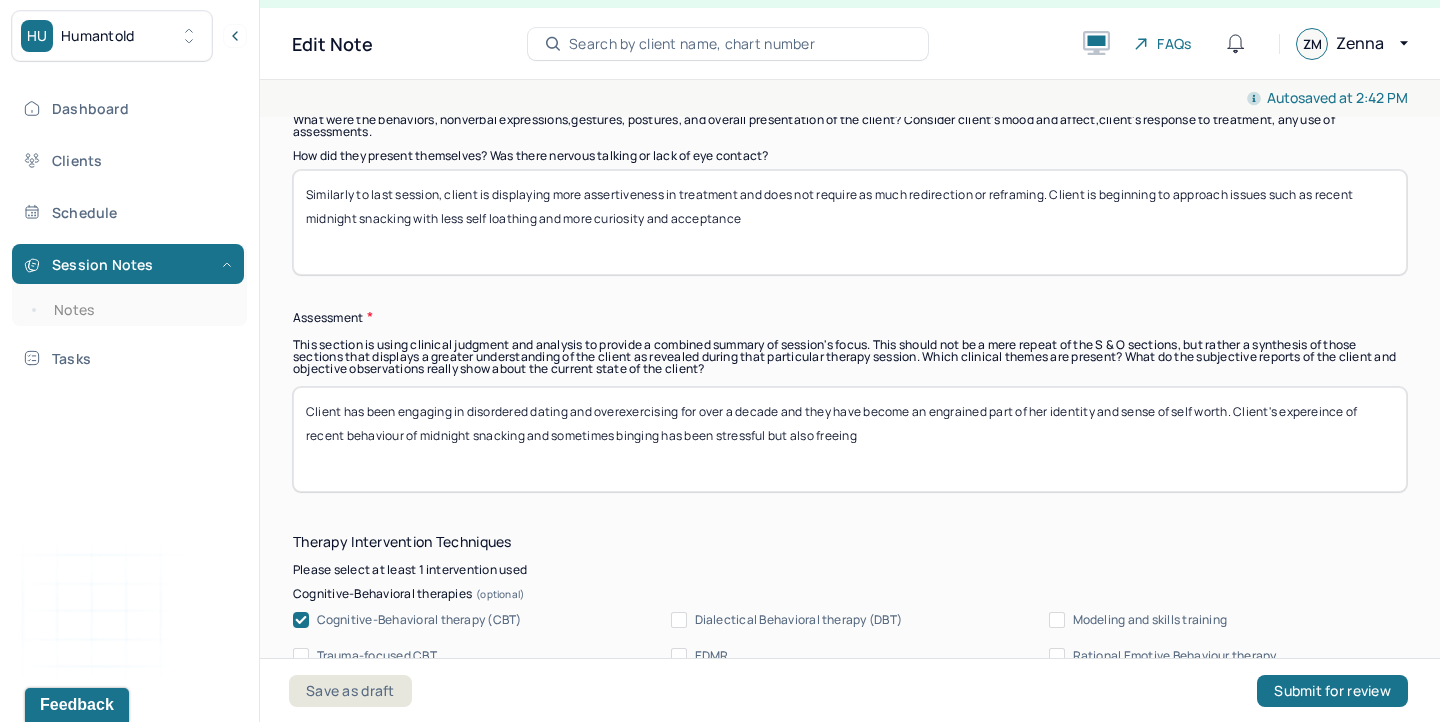 drag, startPoint x: 346, startPoint y: 431, endPoint x: 416, endPoint y: 432, distance: 70.00714 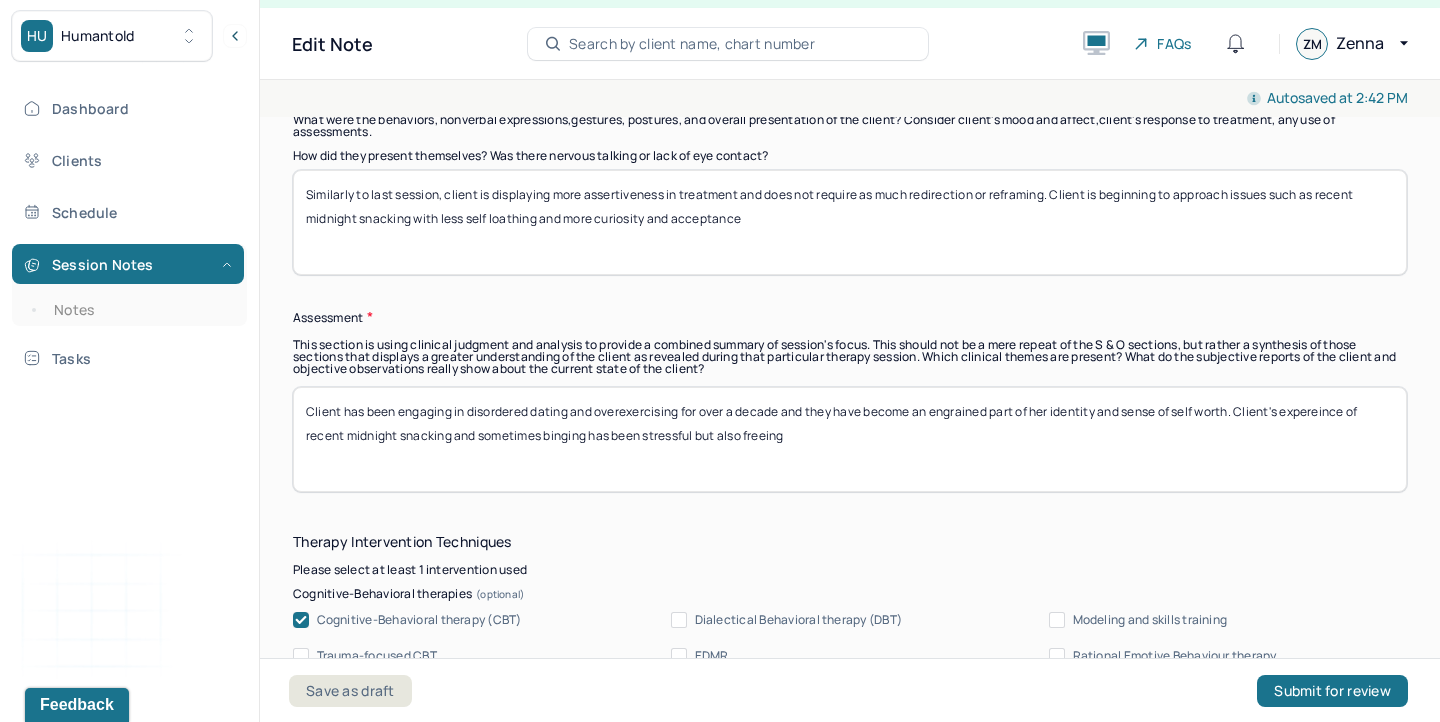 click on "Client has been engaging in disordered dating and overexercising for over a decade and they have become an engrained part of her identity and sense of self worth. Client's expereince of recent midnight snacking and sometimes binging has been stressful but also freeing" at bounding box center [850, 439] 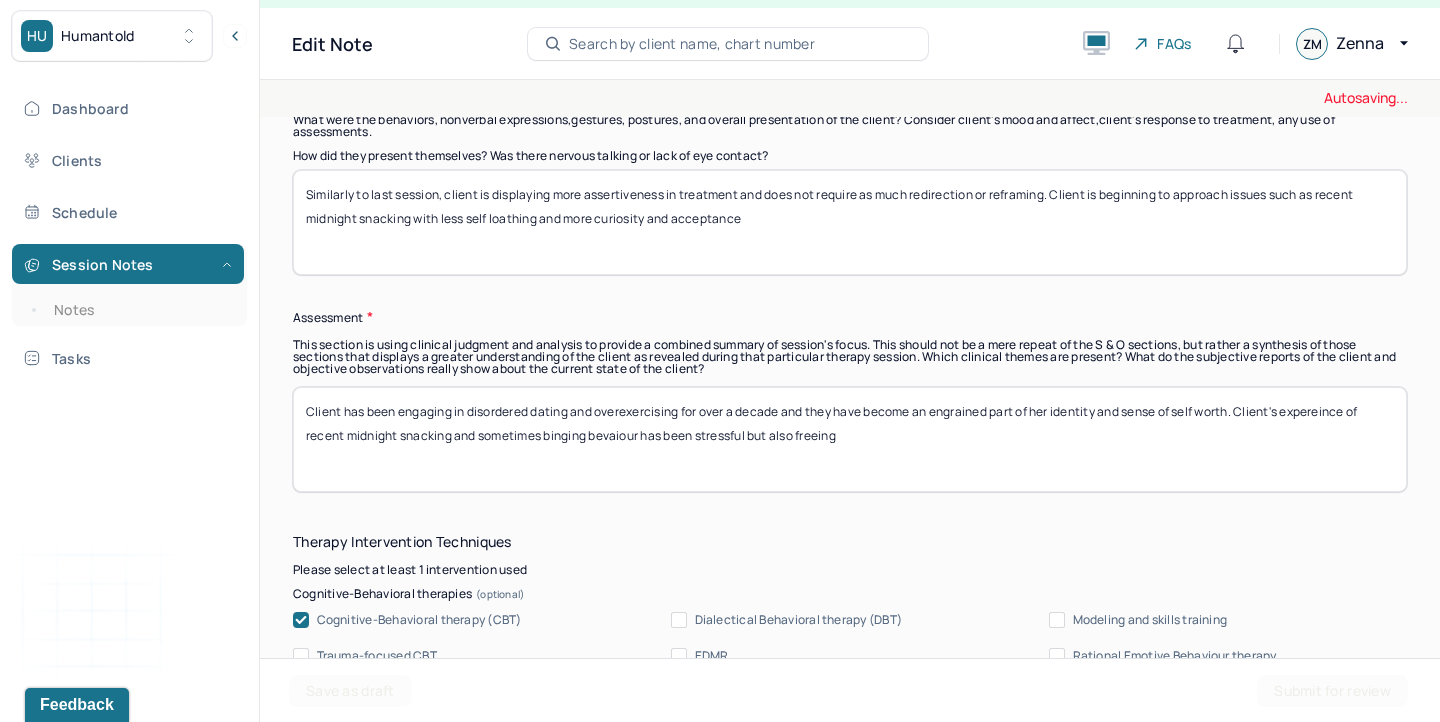 click on "Client has been engaging in disordered dating and overexercising for over a decade and they have become an engrained part of her identity and sense of self worth. Client's expereince of recent midnight snacking and sometimes binging has been stressful but also freeing" at bounding box center [850, 439] 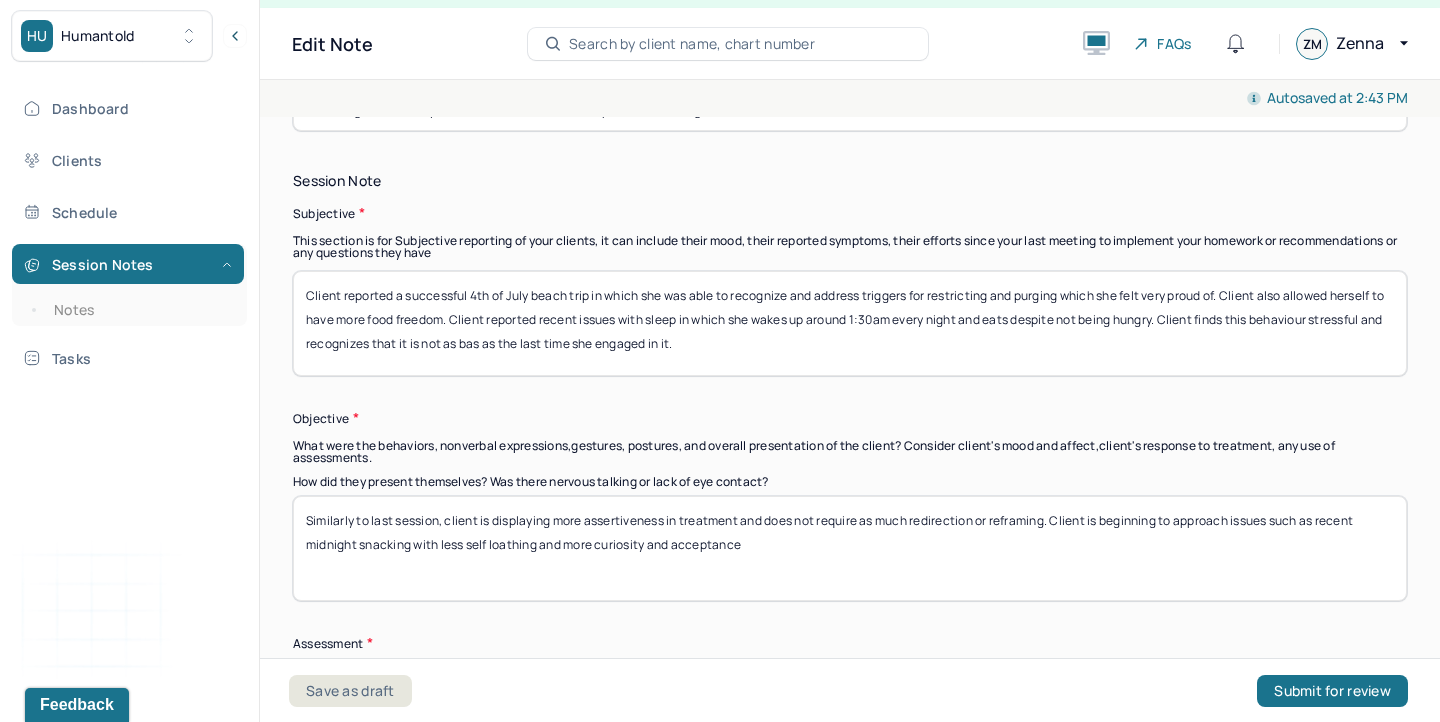 scroll, scrollTop: 1359, scrollLeft: 0, axis: vertical 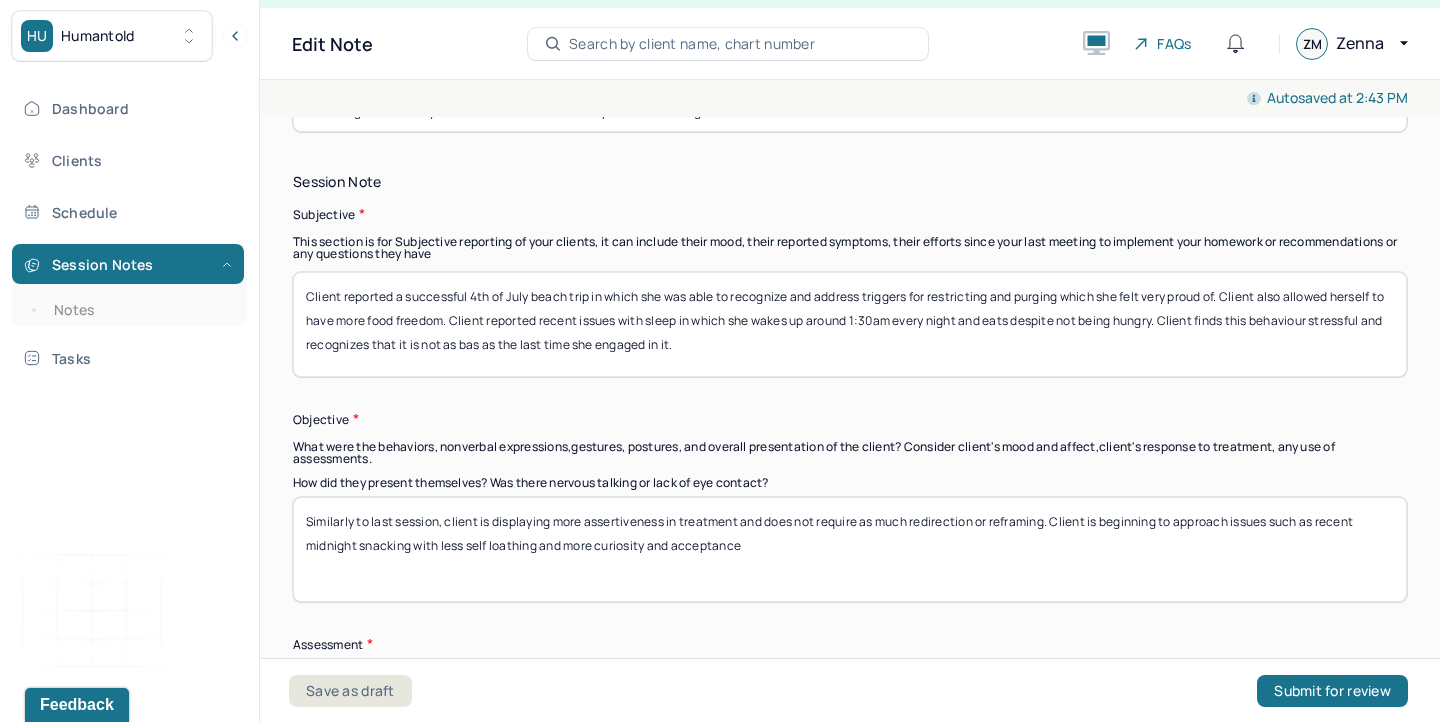 type on "Client has been engaging in disordered dating and overexercising for over a decade and they have become an engrained part of her identity and sense of self worth. Client's expereince of recent midnight snacking and sometimes binging bevaiour has been stressful but also freeing." 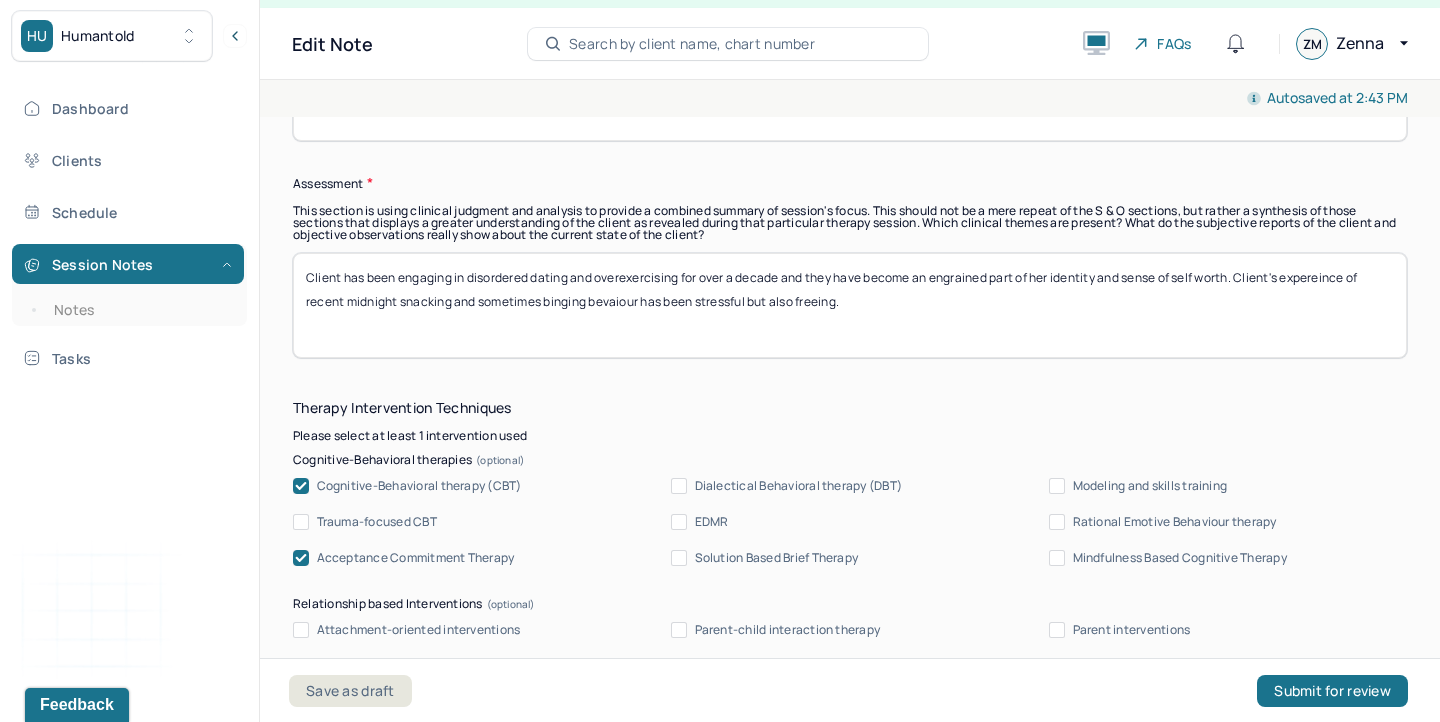 scroll, scrollTop: 1792, scrollLeft: 0, axis: vertical 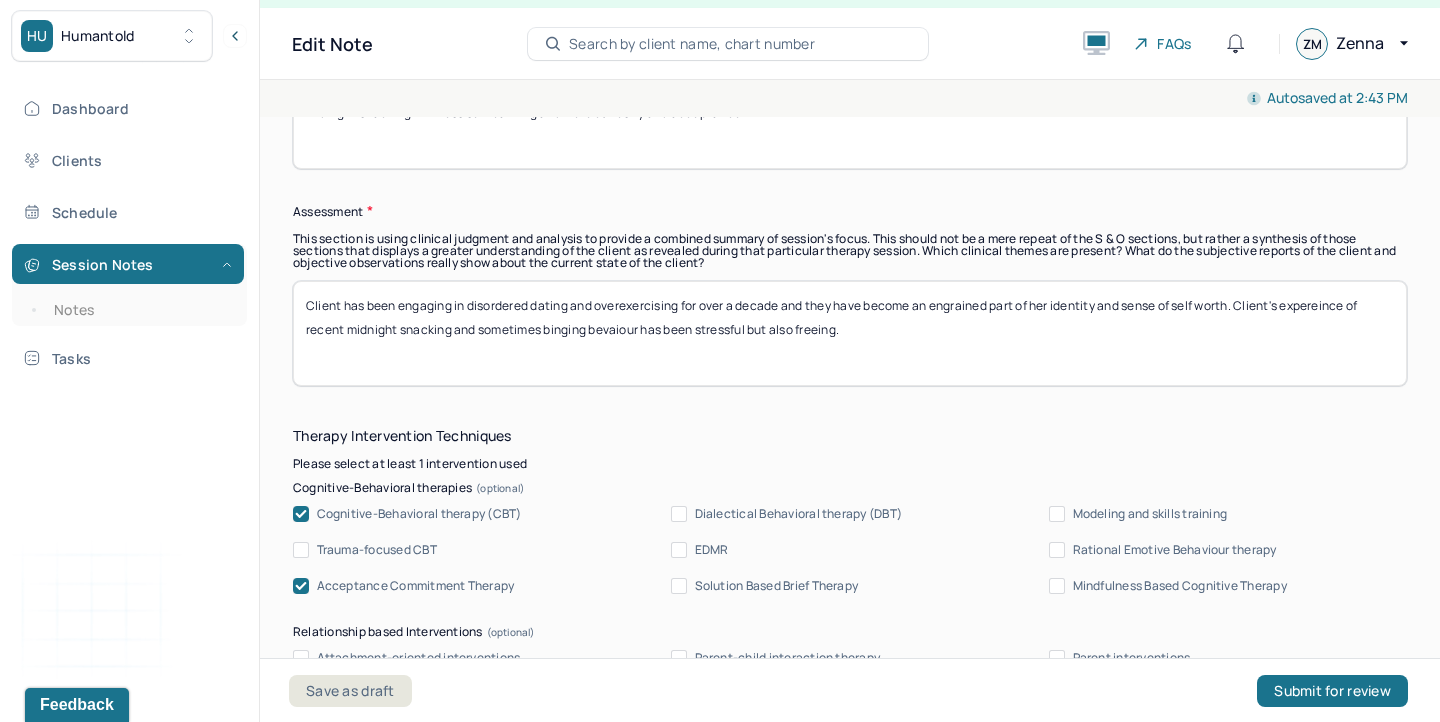 type on "Client reported a successful [HOLIDAY] beach trip in which she was able to recognize and address triggers for restricting and purging which she felt very proud of. Client also allowed herself to have more food freedom. Client reported recent issues with sleep in which she wakes up around 1:30am every night and eats despite not being hungry. Client finds this behaviour stressful but finds herself looking forward to it some nights." 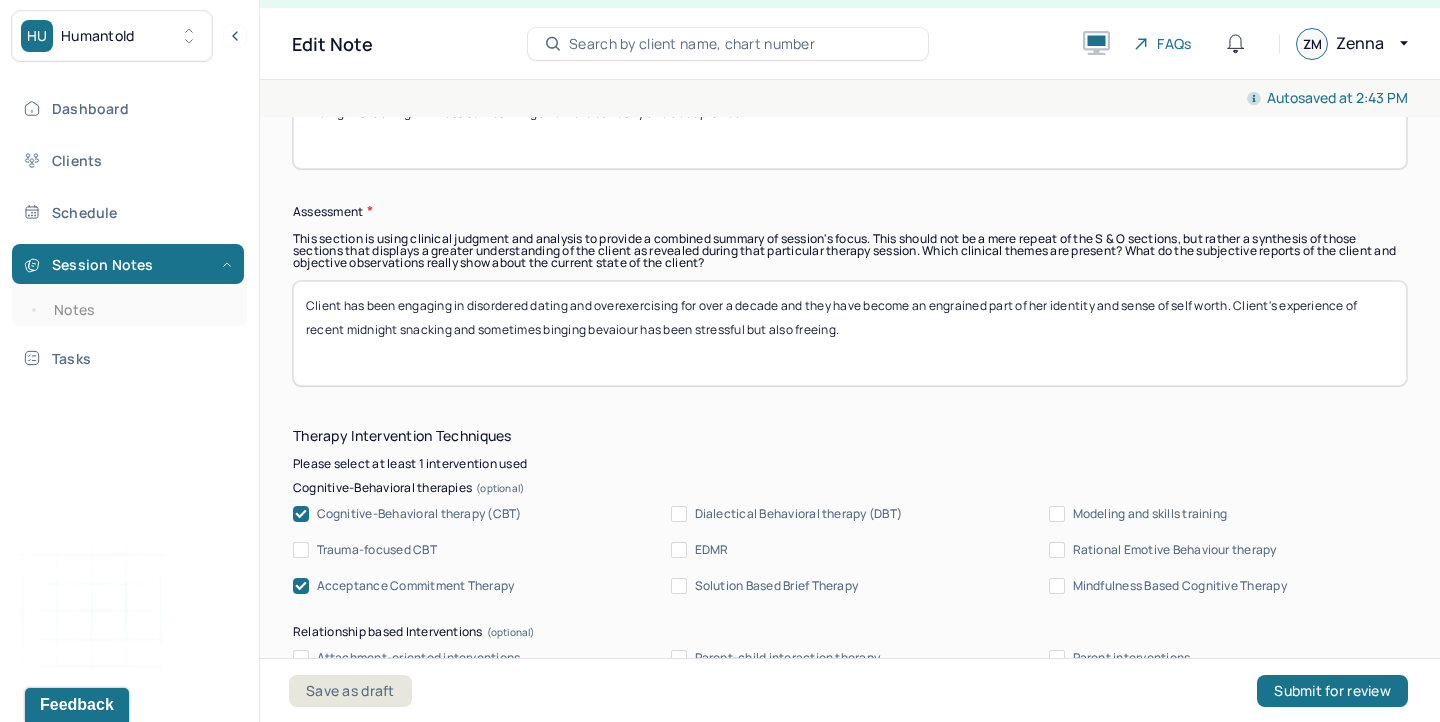 click on "Client has been engaging in disordered dating and overexercising for over a decade and they have become an engrained part of her identity and sense of self worth. Client's expereince of recent midnight snacking and sometimes binging bevaiour has been stressful but also freeing." at bounding box center (850, 333) 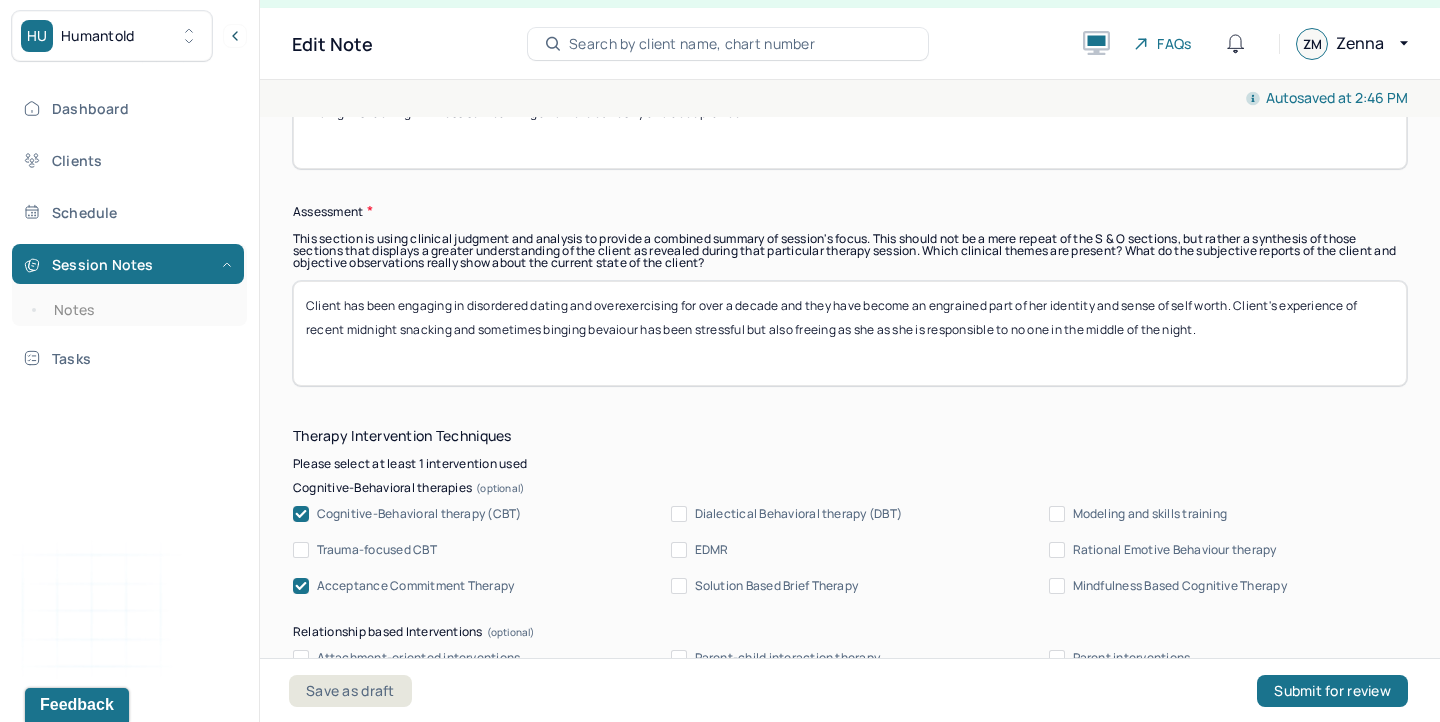 click on "Client has been engaging in disordered dating and overexercising for over a decade and they have become an engrained part of her identity and sense of self worth. Client's experience of recent midnight snacking and sometimes binging bevaiour has been stressful but also freeing as she as she is responsible to no one in the middle of the night." at bounding box center [850, 333] 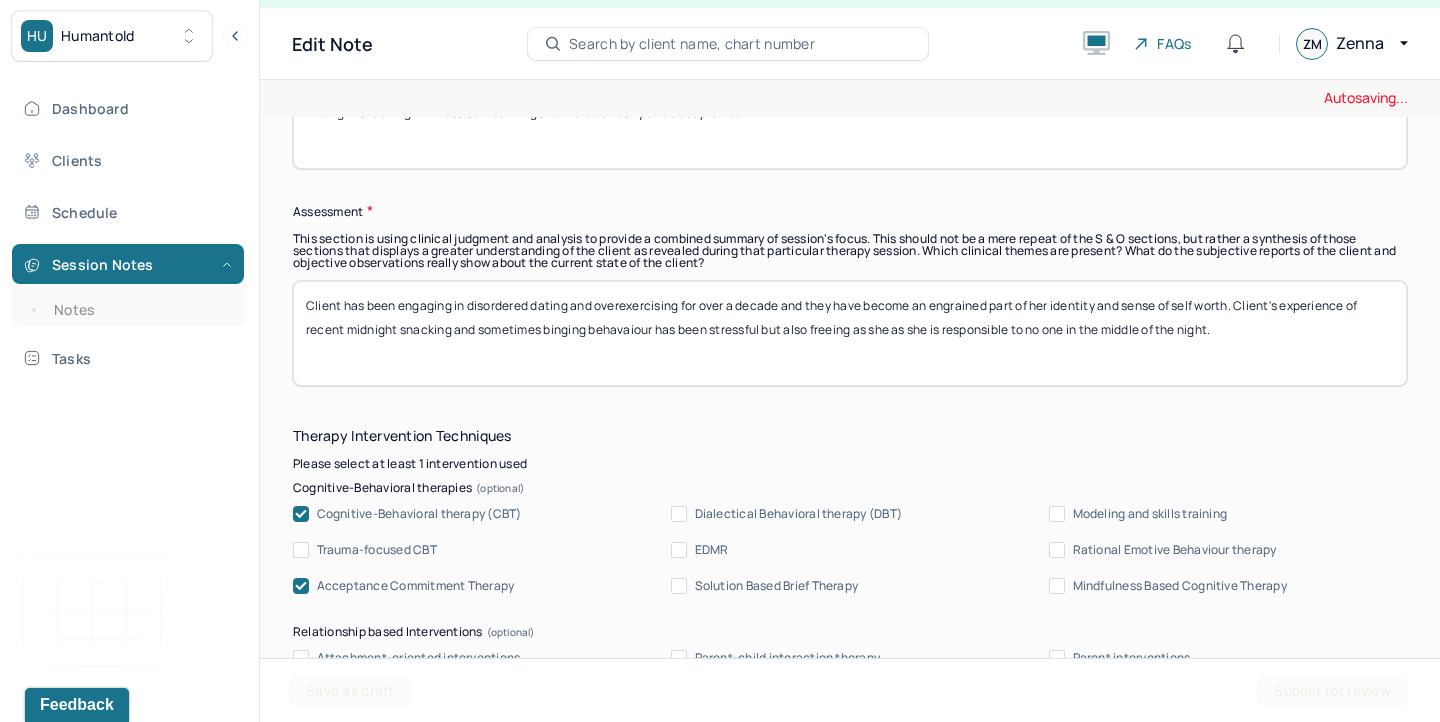 click on "Client has been engaging in disordered dating and overexercising for over a decade and they have become an engrained part of her identity and sense of self worth. Client's experience of recent midnight snacking and sometimes binging bevaiour has been stressful but also freeing as she as she is responsible to no one in the middle of the night." at bounding box center (850, 333) 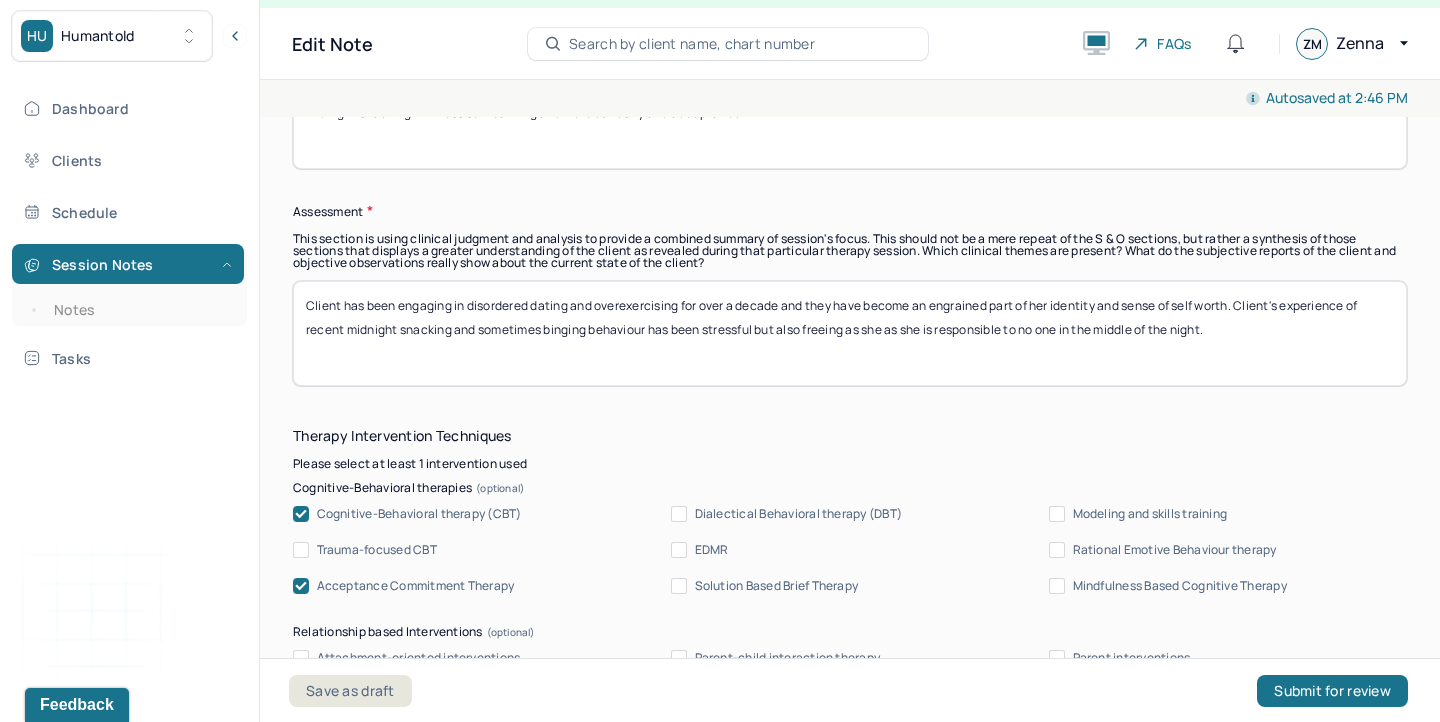 click on "Client has been engaging in disordered dating and overexercising for over a decade and they have become an engrained part of her identity and sense of self worth. Client's experience of recent midnight snacking and sometimes binging behavaiour has been stressful but also freeing as she as she is responsible to no one in the middle of the night." at bounding box center [850, 333] 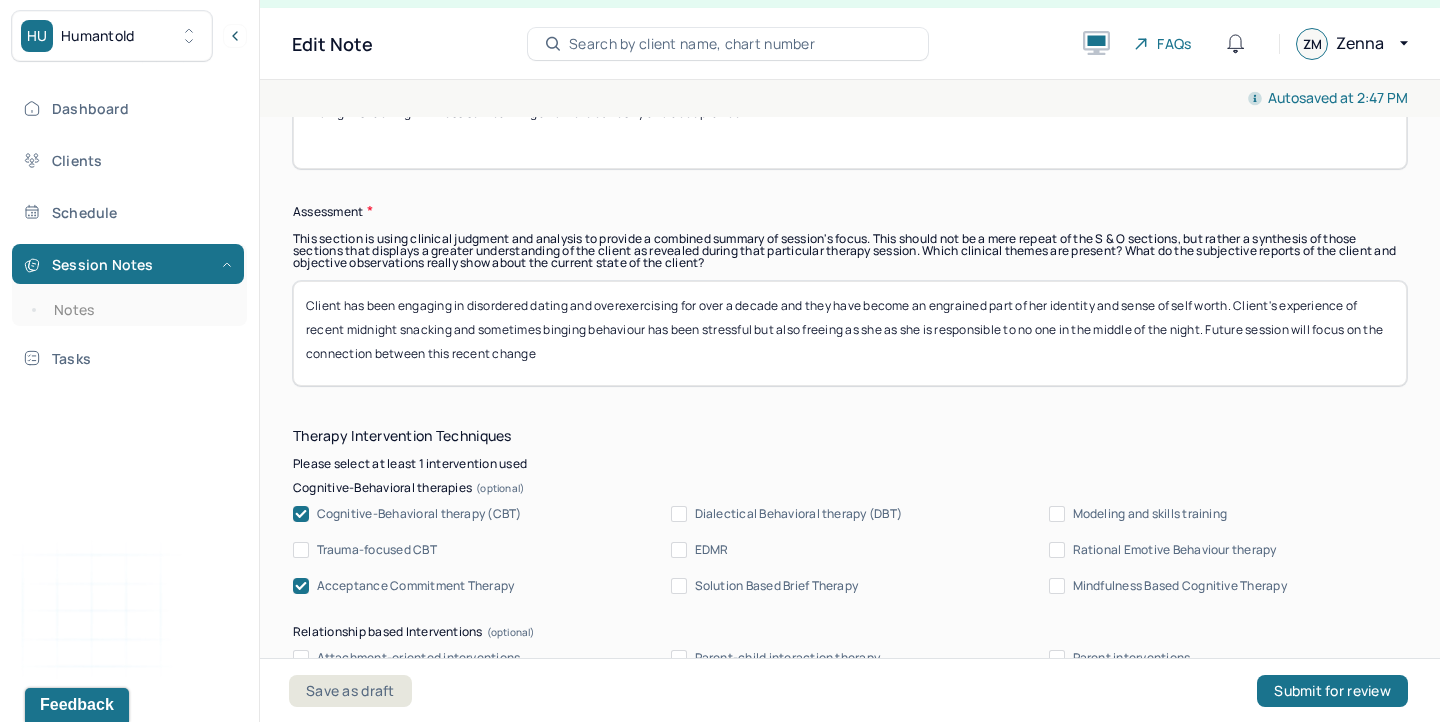 click on "Client has been engaging in disordered dating and overexercising for over a decade and they have become an engrained part of her identity and sense of self worth. Client's experience of recent midnight snacking and sometimes binging behaviour has been stressful but also freeing as she as she is responsible to no one in the middle of the night. Future session will focus on the connection between this recent change" at bounding box center (850, 333) 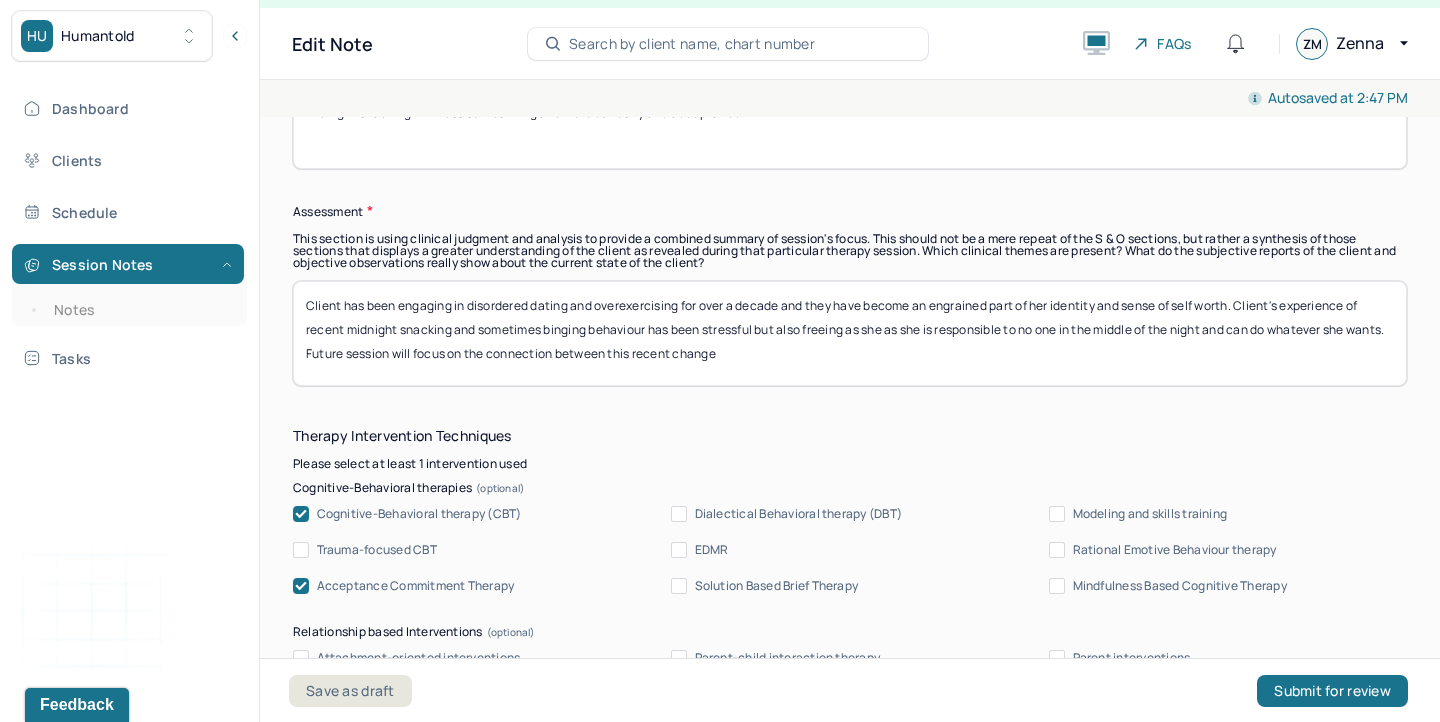 click on "Client has been engaging in disordered dating and overexercising for over a decade and they have become an engrained part of her identity and sense of self worth. Client's experience of recent midnight snacking and sometimes binging behaviour has been stressful but also freeing as she as she is responsible to no one in the middle of the night and can do whatever she wants. Future session will focus on the connection between this recent change" at bounding box center (850, 333) 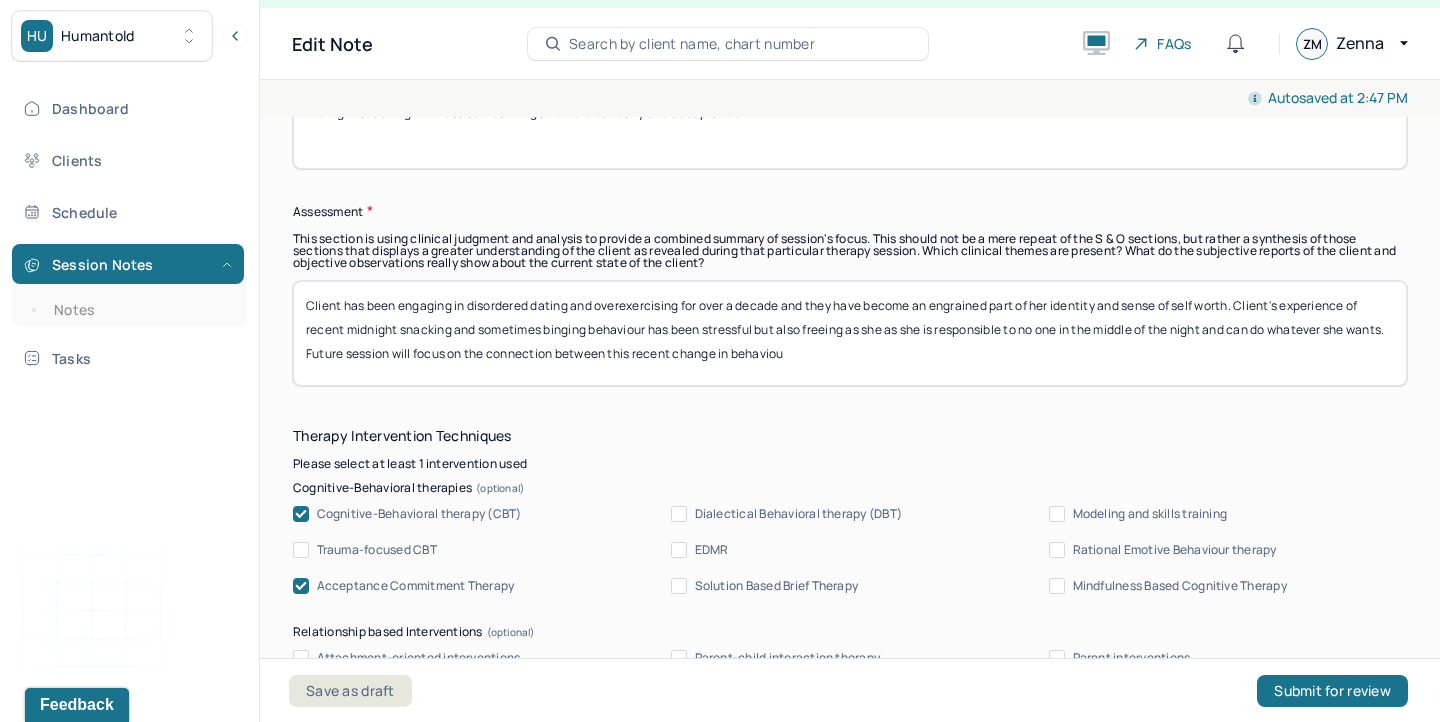 drag, startPoint x: 864, startPoint y: 346, endPoint x: 532, endPoint y: 355, distance: 332.12198 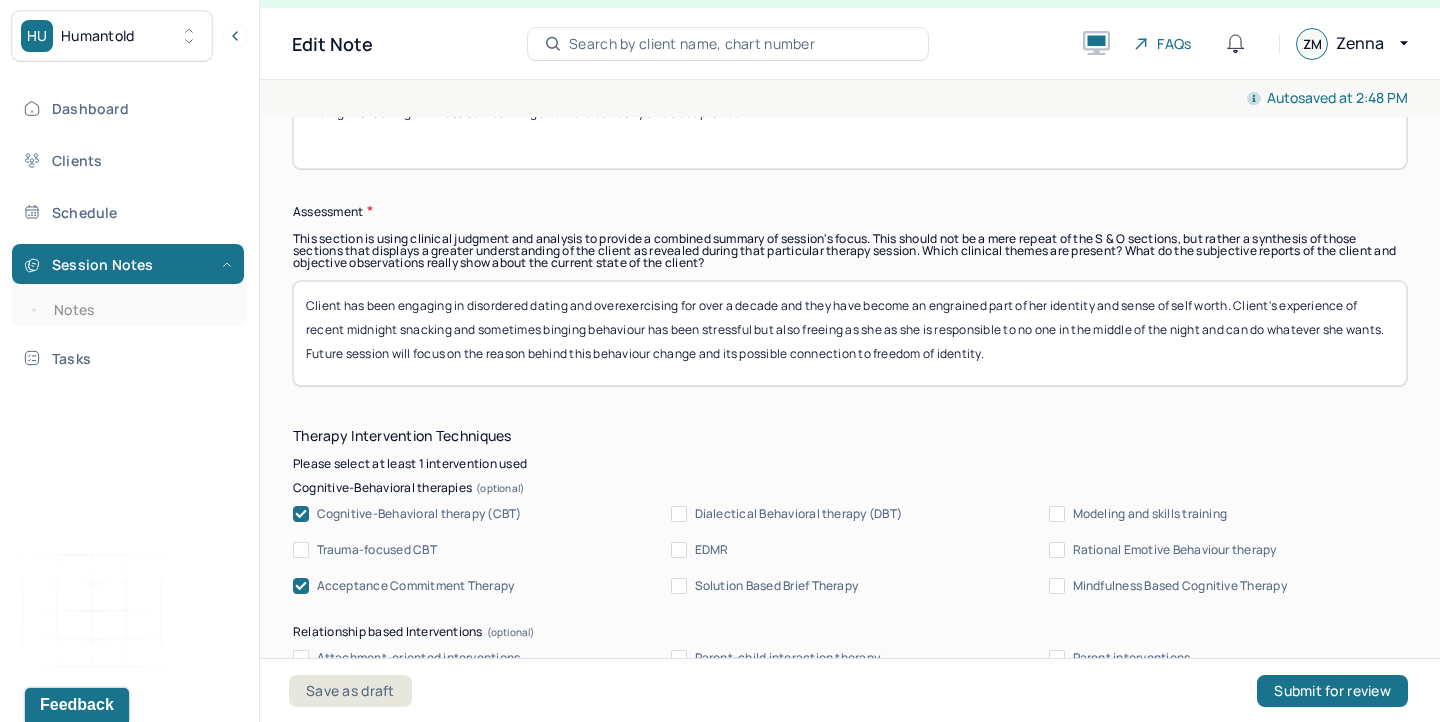 click on "Client has been engaging in disordered dating and overexercising for over a decade and they have become an engrained part of her identity and sense of self worth. Client's experience of recent midnight snacking and sometimes binging behaviour has been stressful but also freeing as she as she is responsible to no one in the middle of the night and can do whatever she wants. Future session will focus on the reason behind this behaviour change and its possible connection to freedom of identity." at bounding box center [850, 333] 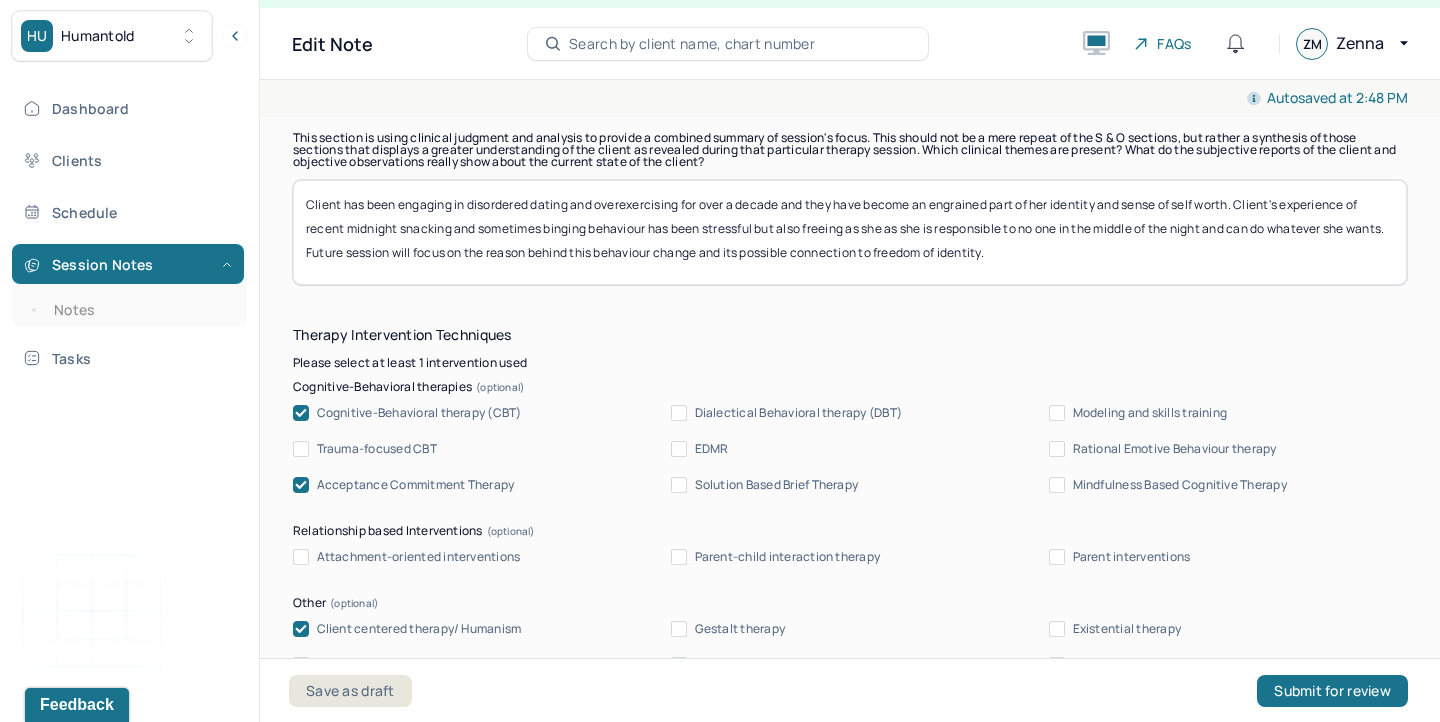 scroll, scrollTop: 1855, scrollLeft: 0, axis: vertical 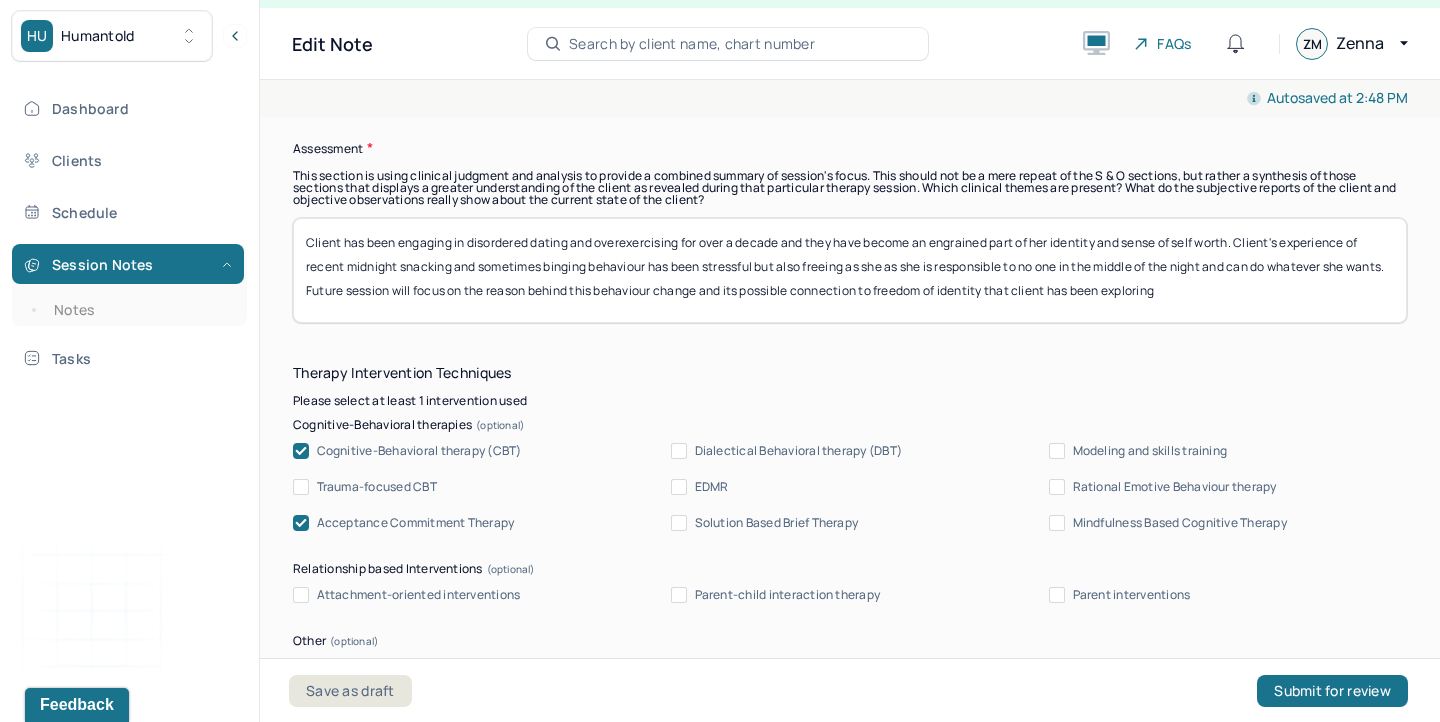 click on "Client has been engaging in disordered dating and overexercising for over a decade and they have become an engrained part of her identity and sense of self worth. Client's experience of recent midnight snacking and sometimes binging behaviour has been stressful but also freeing as she as she is responsible to no one in the middle of the night and can do whatever she wants. Future session will focus on the reason behind this behaviour change and its possible connection to freedom of identity that client has been exploring" at bounding box center [850, 270] 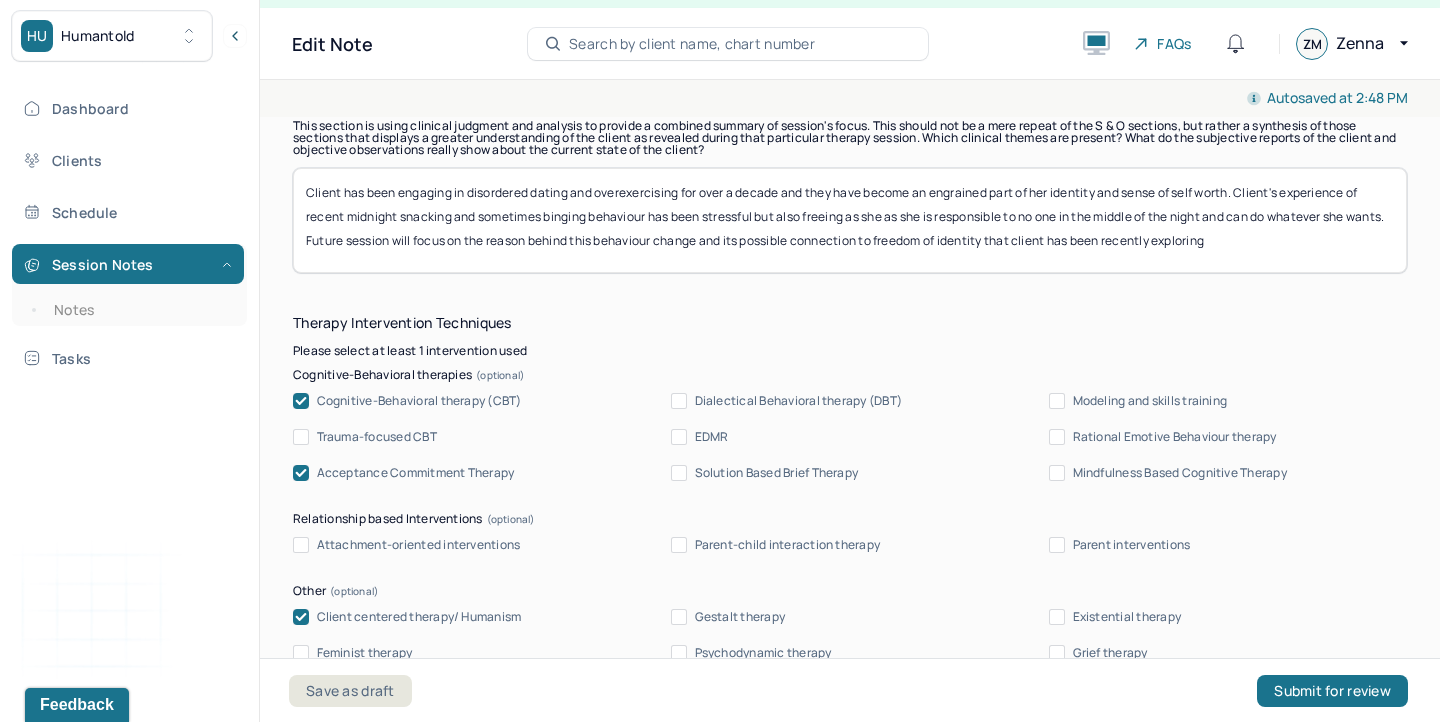 scroll, scrollTop: 1907, scrollLeft: 0, axis: vertical 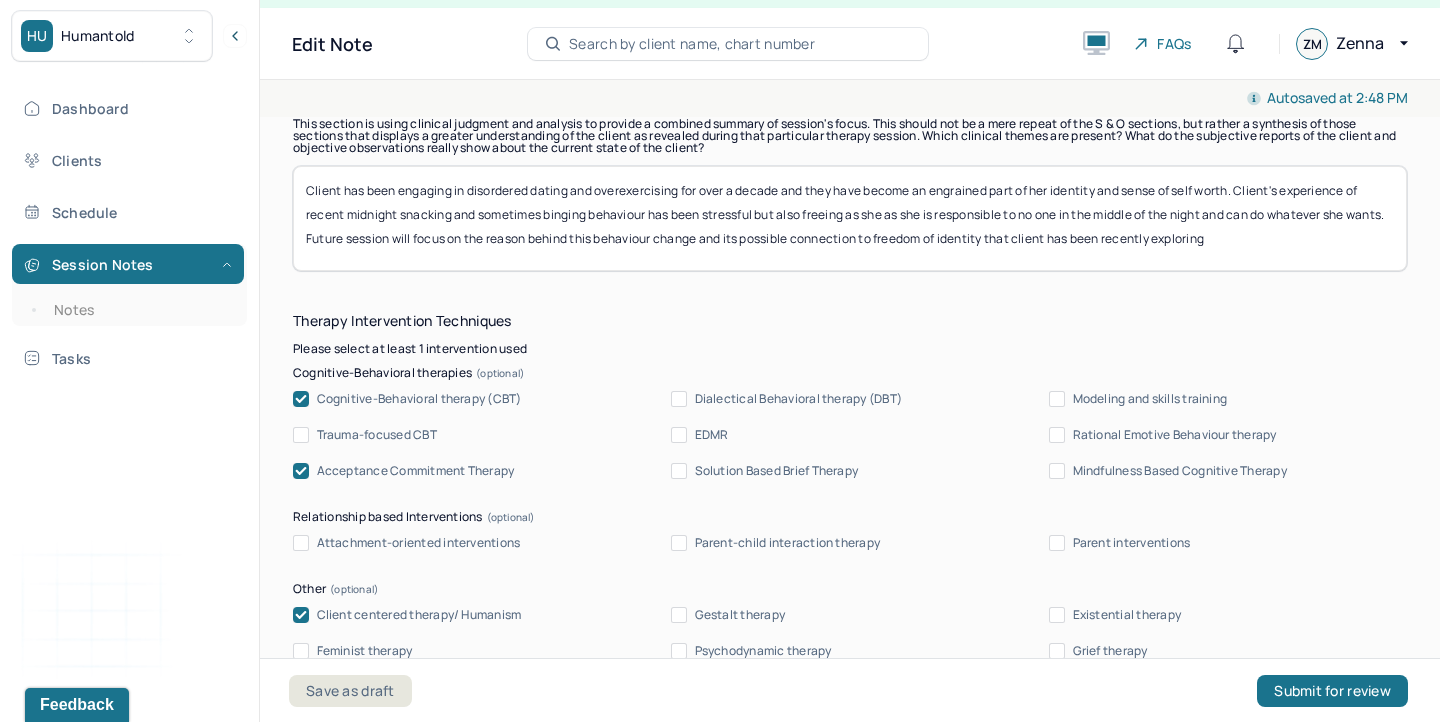 click on "Client has been engaging in disordered dating and overexercising for over a decade and they have become an engrained part of her identity and sense of self worth. Client's experience of recent midnight snacking and sometimes binging behaviour has been stressful but also freeing as she as she is responsible to no one in the middle of the night and can do whatever she wants. Future session will focus on the reason behind this behaviour change and its possible connection to freedom of identity that client has been recently exploring" at bounding box center (850, 218) 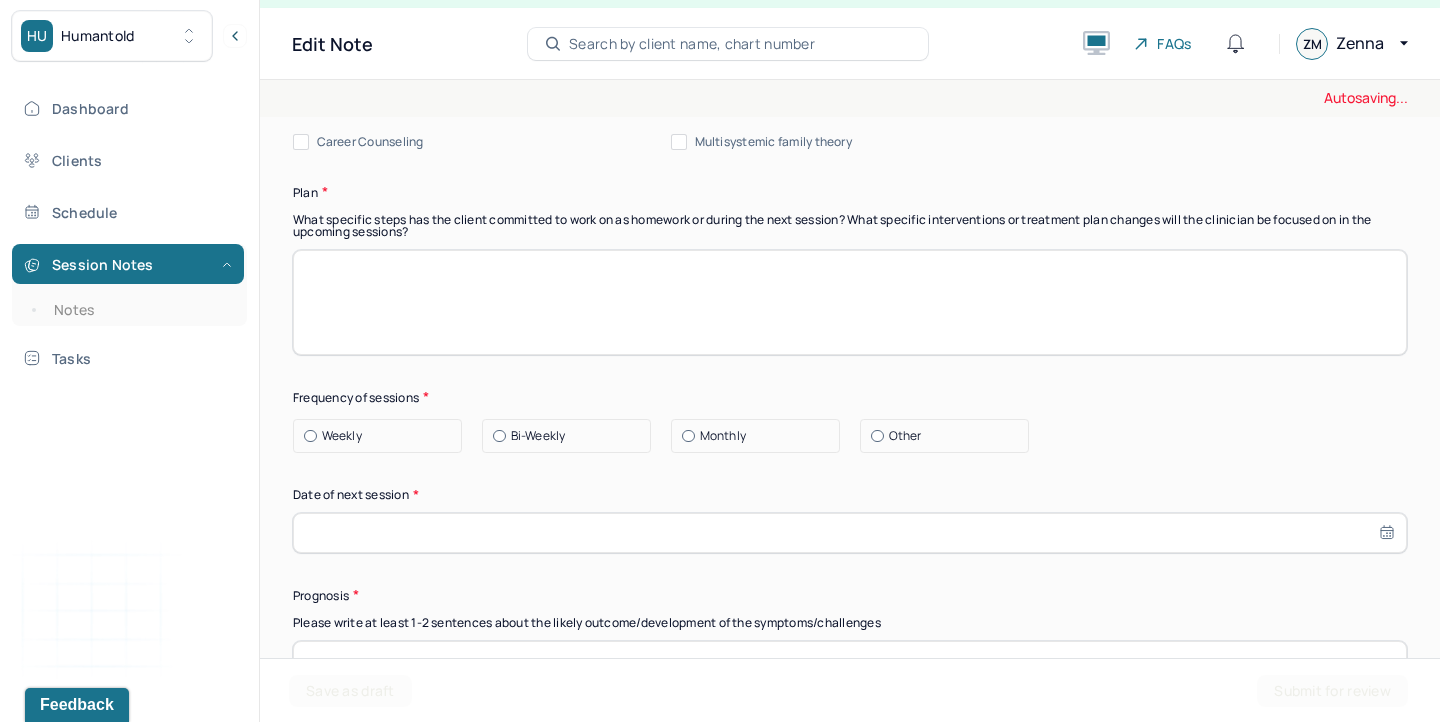 scroll, scrollTop: 2525, scrollLeft: 0, axis: vertical 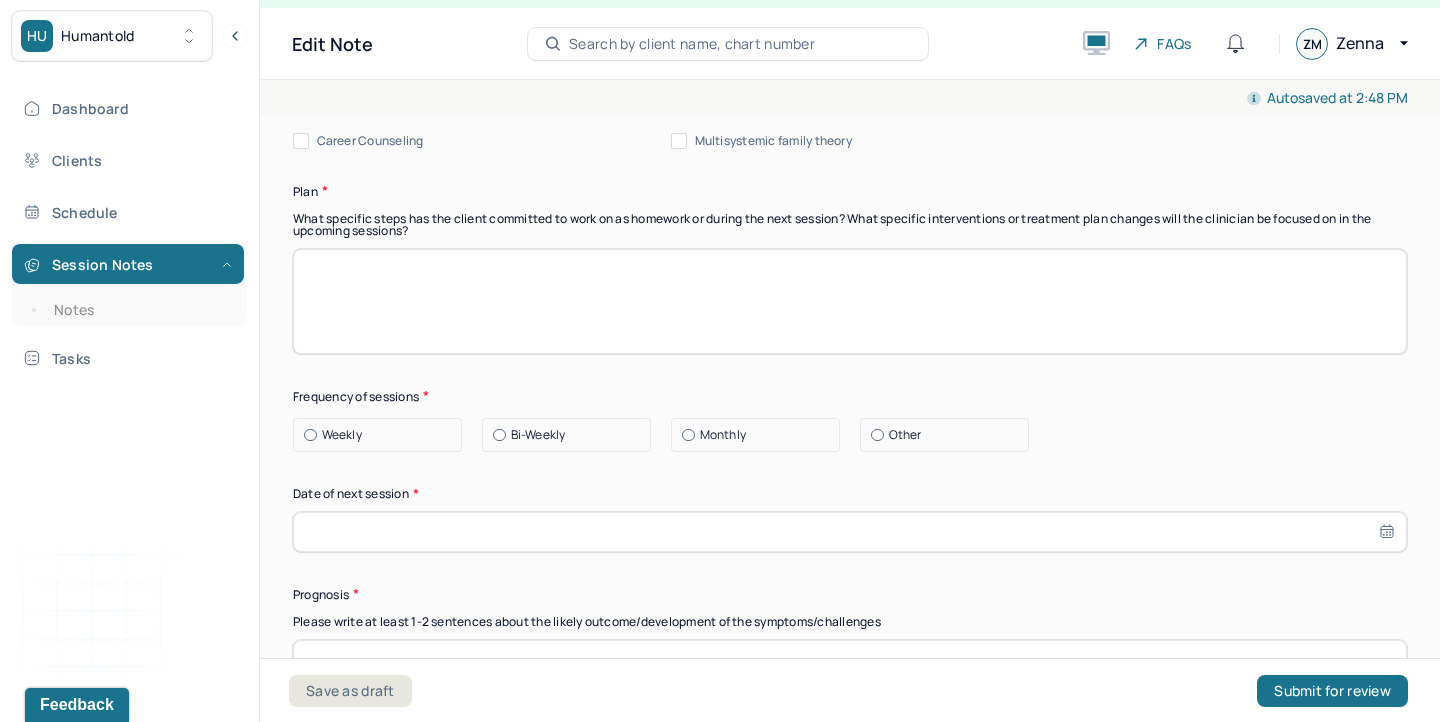 type on "Client has been engaging in disordered dating and overexercising for over a decade and they have become an engrained part of her identity and sense of self worth. Client's experience of recent midnight snacking and sometimes binging behaviour has been stressful but also freeing as she as she is responsible to no one in the middle of the night and can do whatever she wants. Future session will focus on the reason behind this behaviour change and its possible connection to freedom of identity that client has been recently exploring." 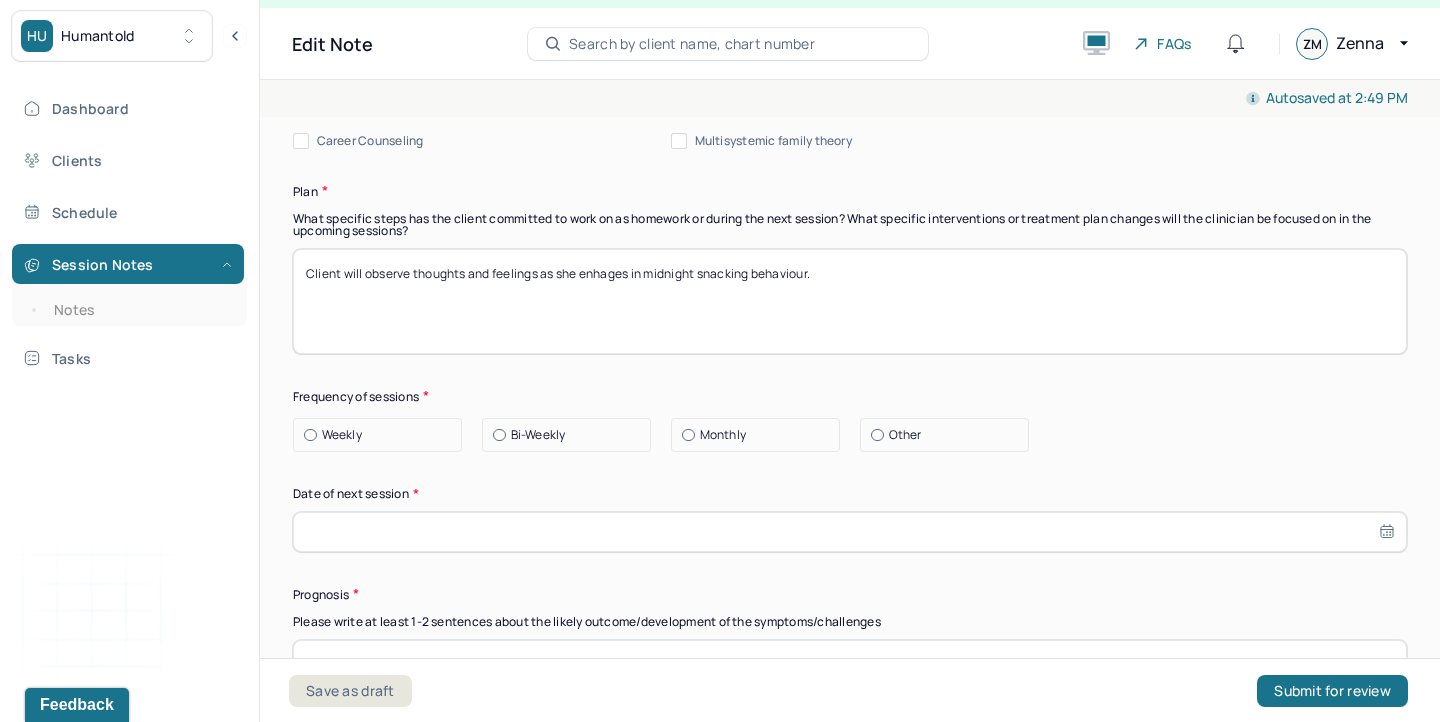 click on "Client will observe thoughts and feelings as she enhages in midnight snacking behaviour." at bounding box center [850, 301] 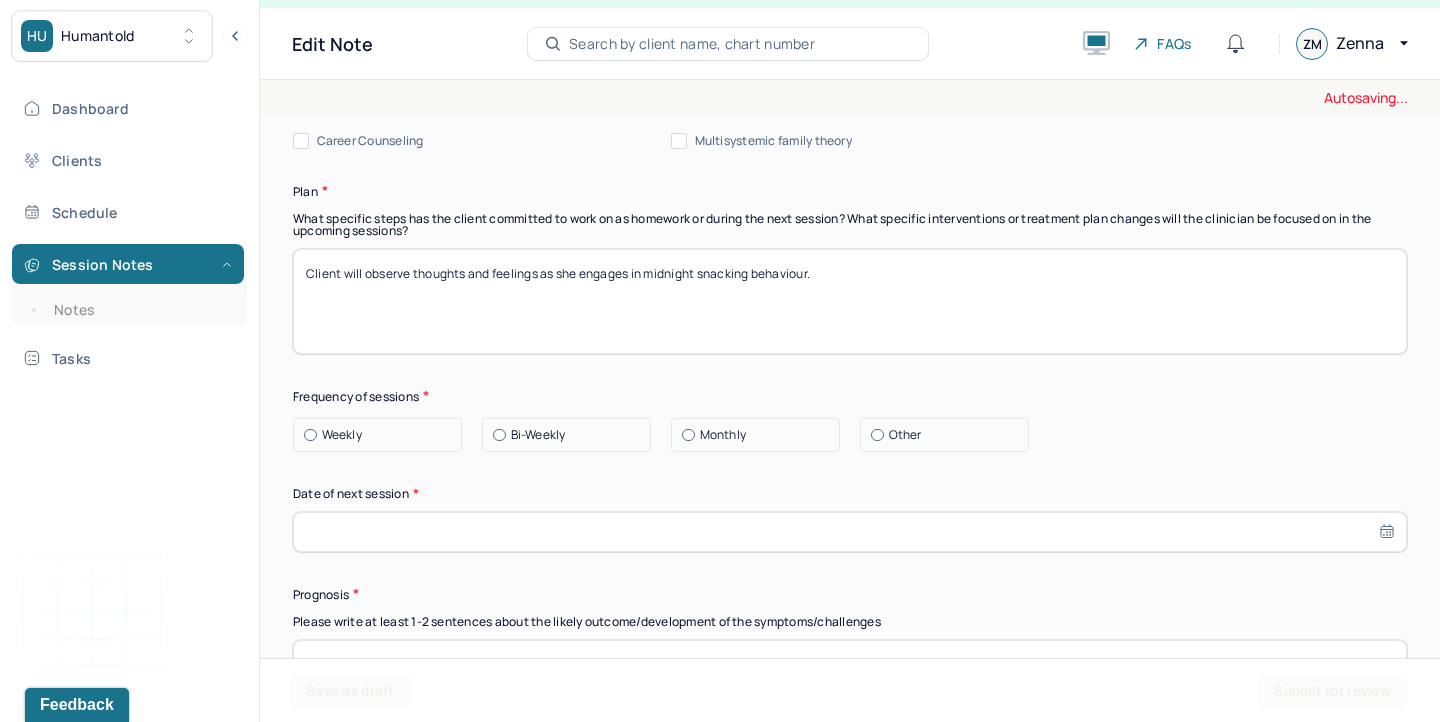 click on "Client will observe thoughts and feelings as she eng in midnight snacking behaviour." at bounding box center (850, 301) 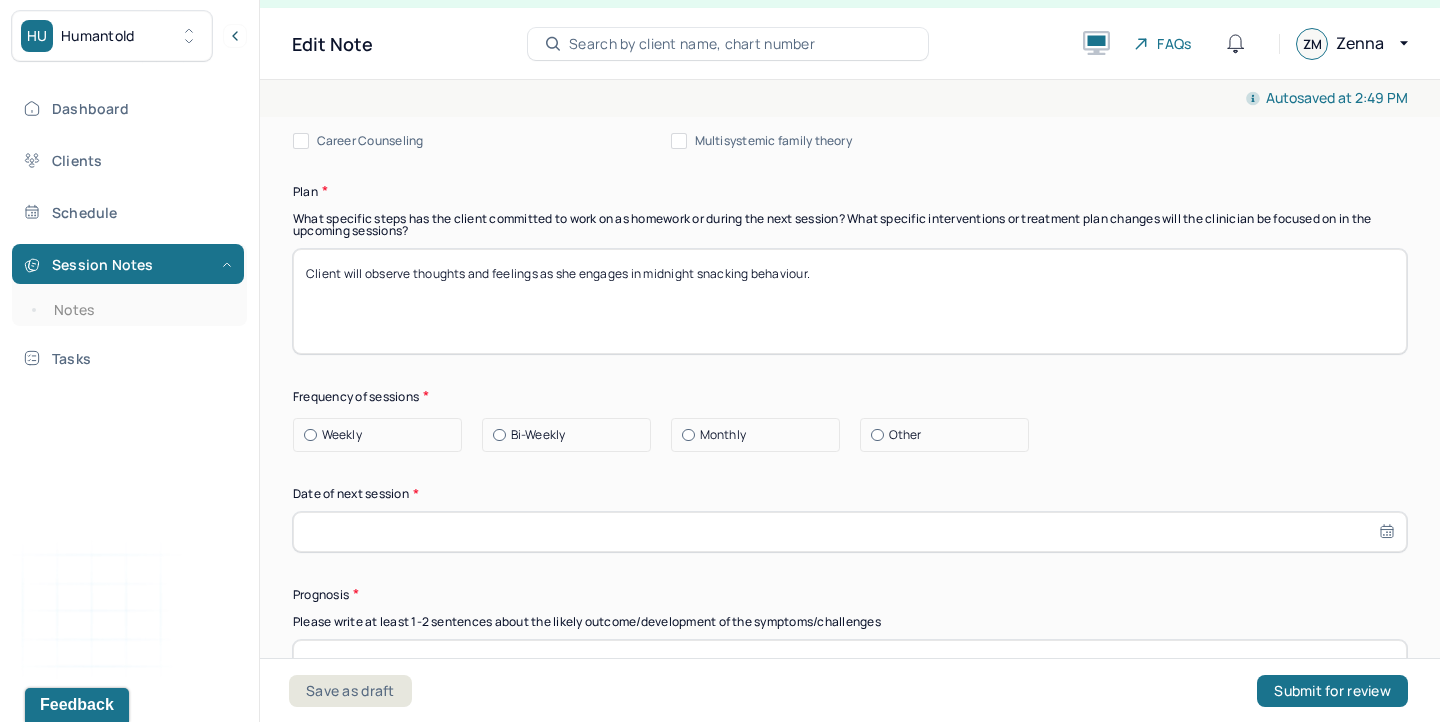 click on "Client will observe thoughts and feelings as she engages in midnight snacking behaviour." at bounding box center (850, 301) 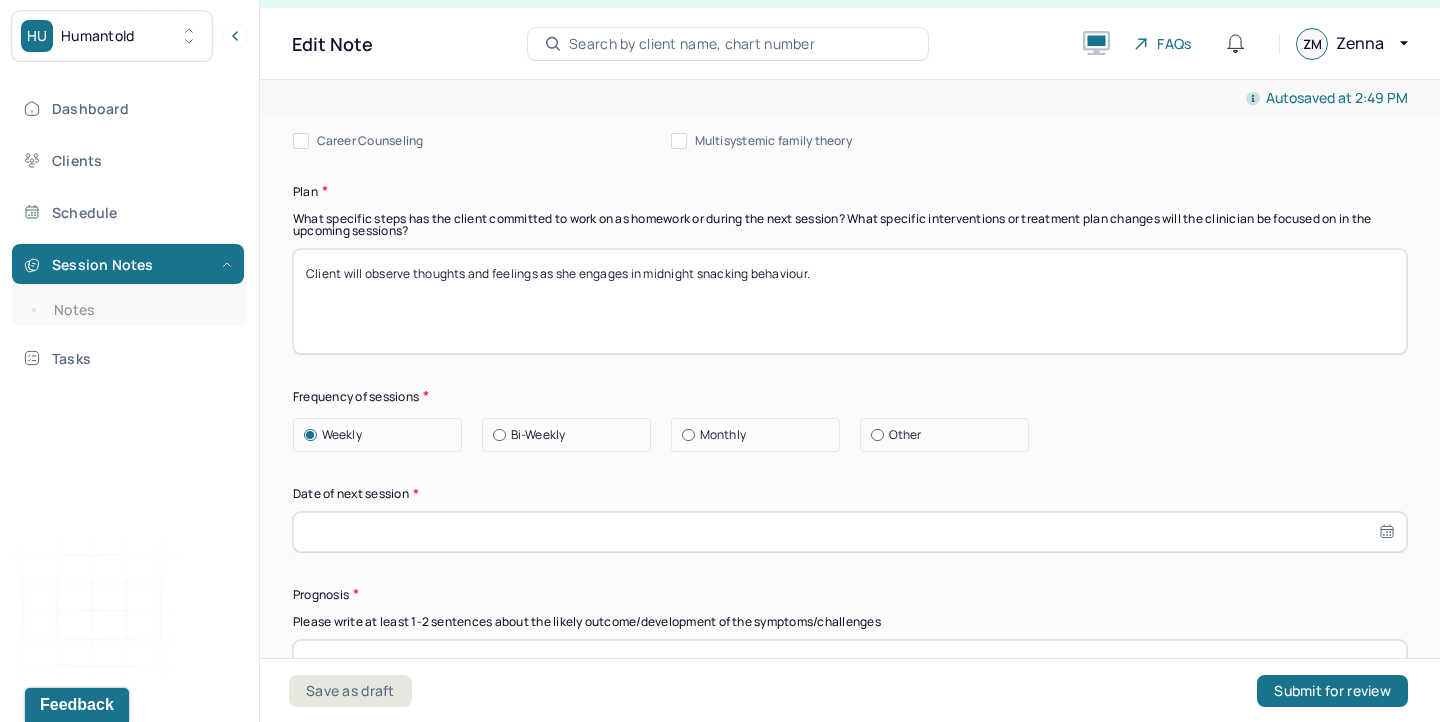 click at bounding box center [850, 532] 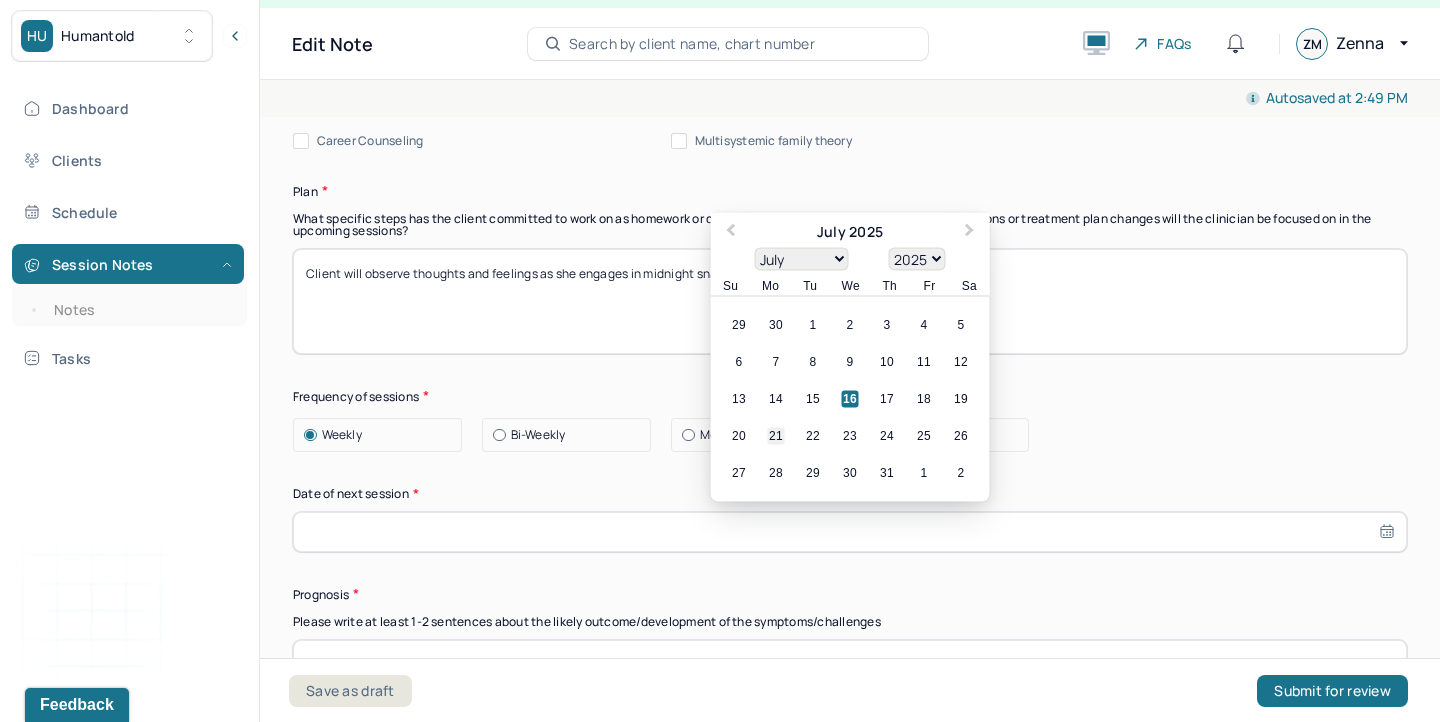 click on "21" at bounding box center (776, 435) 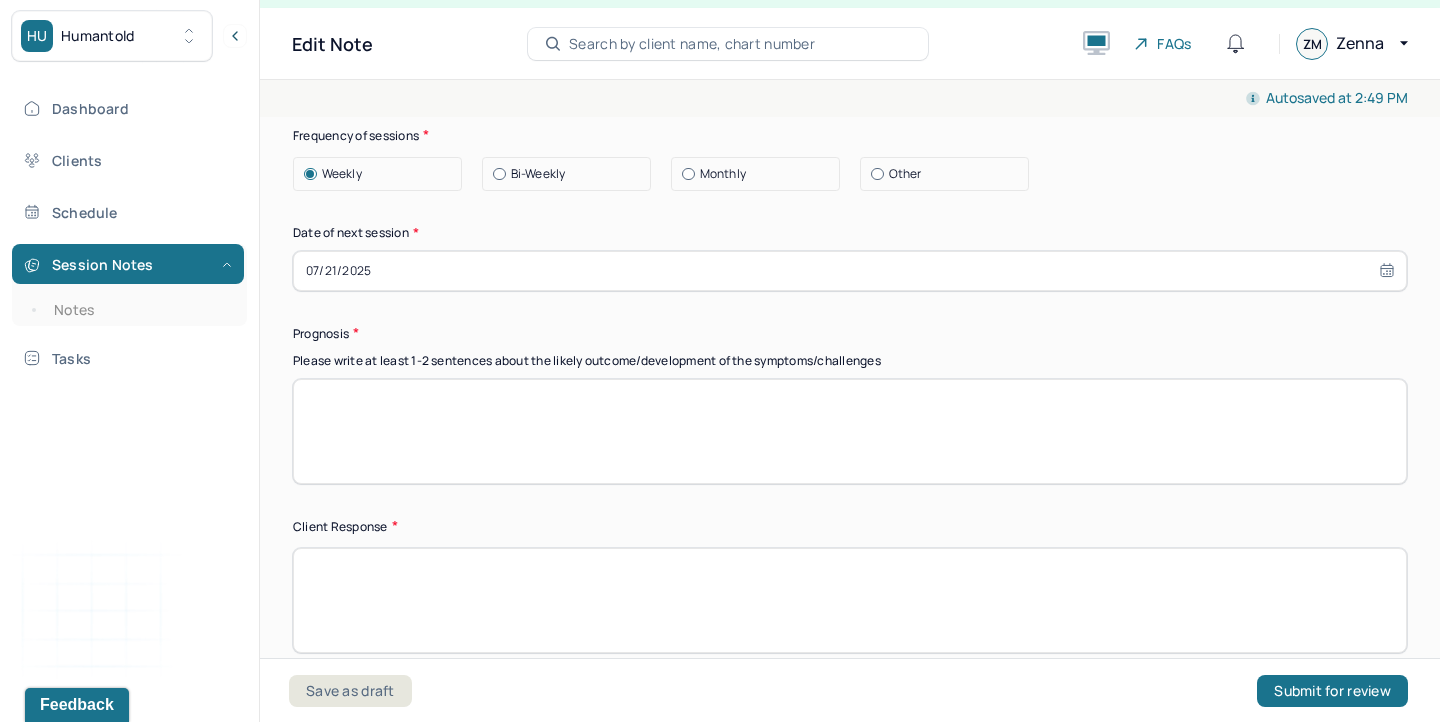 scroll, scrollTop: 2814, scrollLeft: 0, axis: vertical 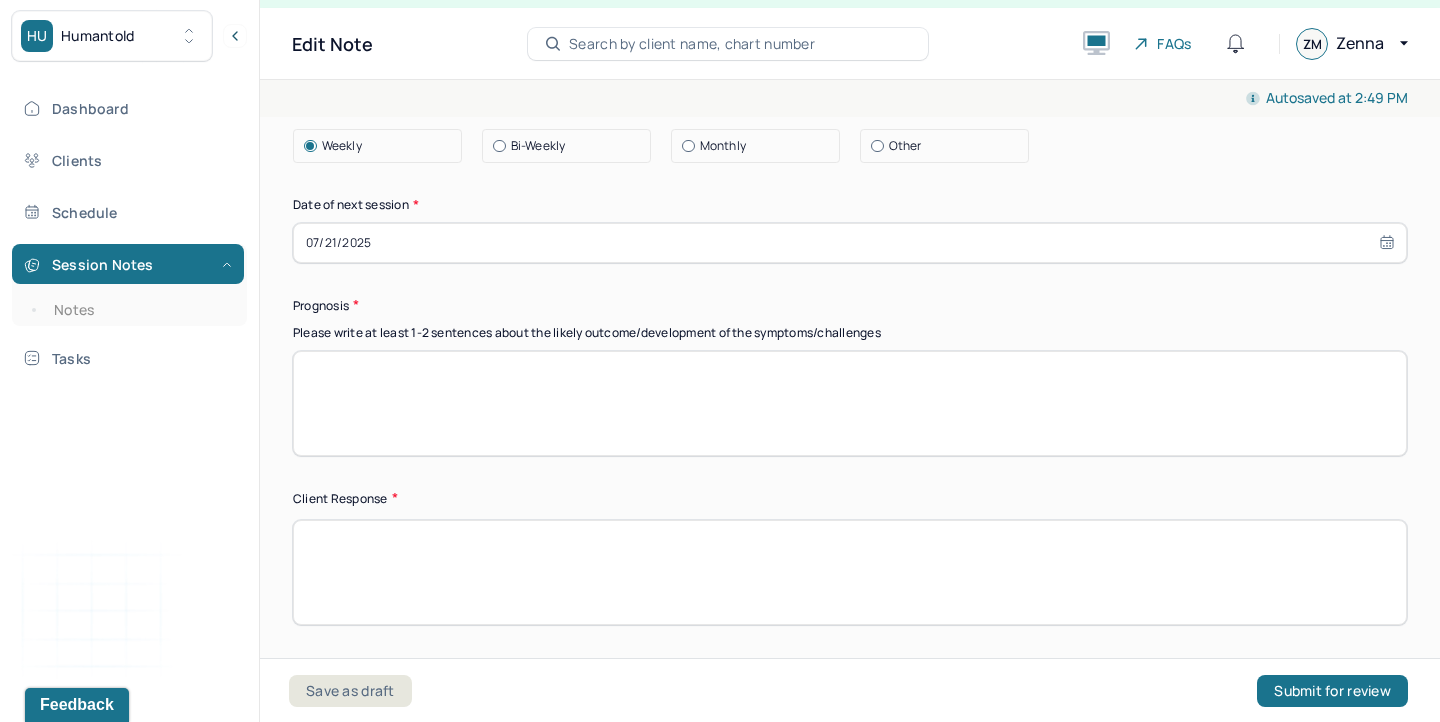 click at bounding box center [850, 403] 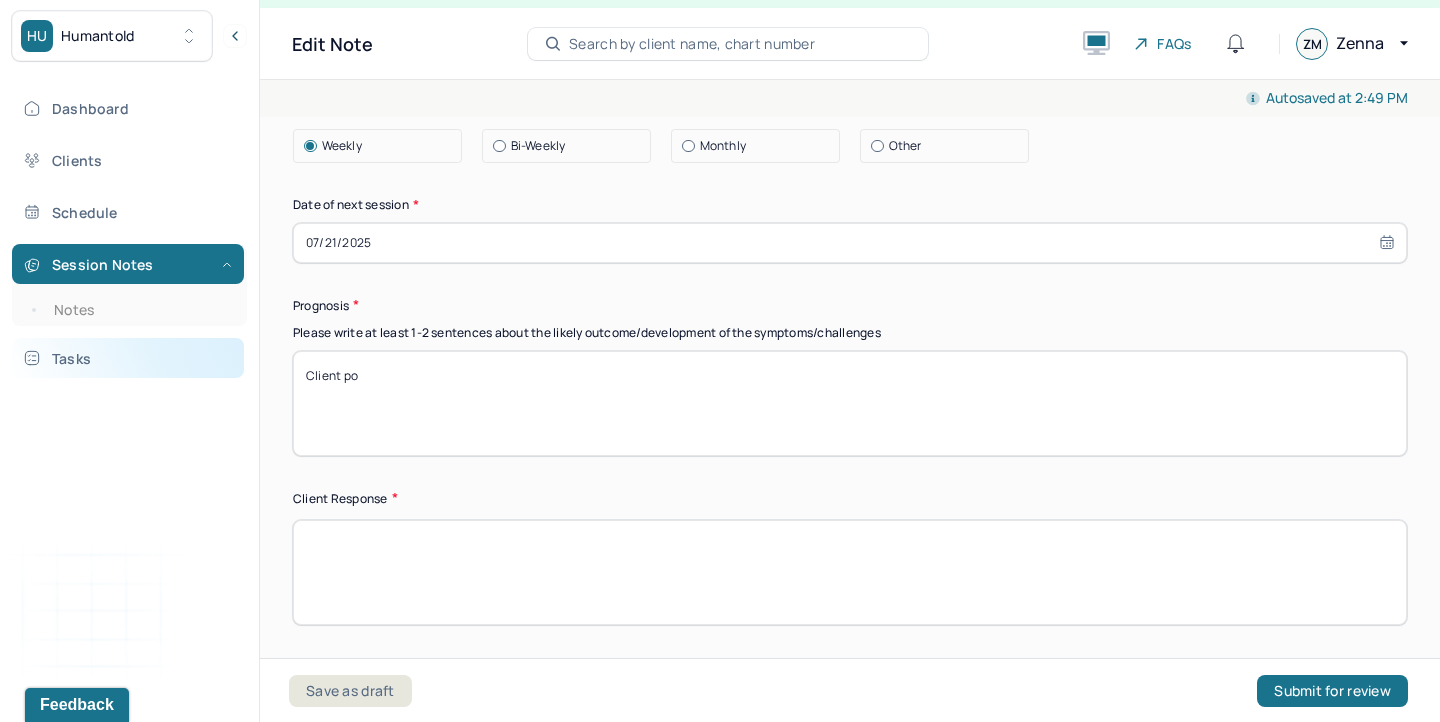 drag, startPoint x: 377, startPoint y: 374, endPoint x: 243, endPoint y: 366, distance: 134.23859 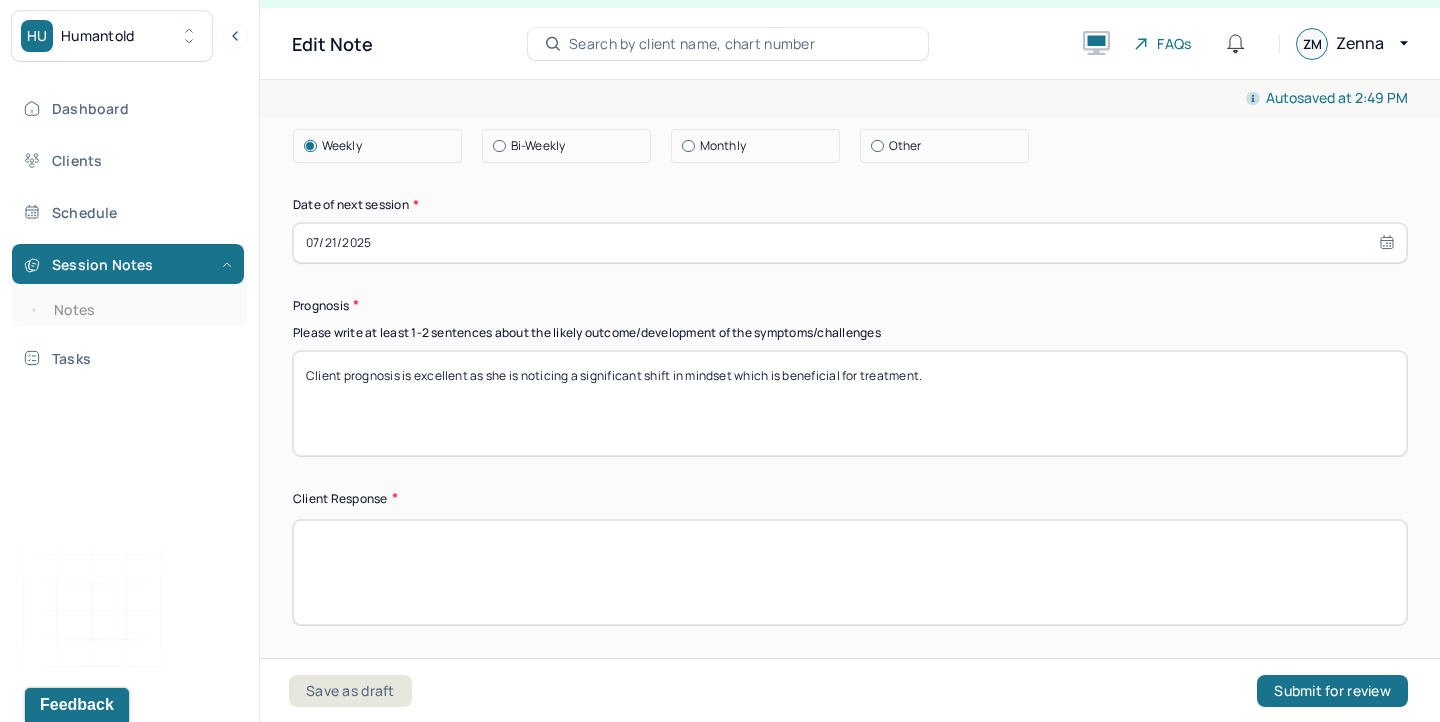 type on "Client prognosis is excellent as she is noticing a significant shift in mindset which is beneficial for treatment." 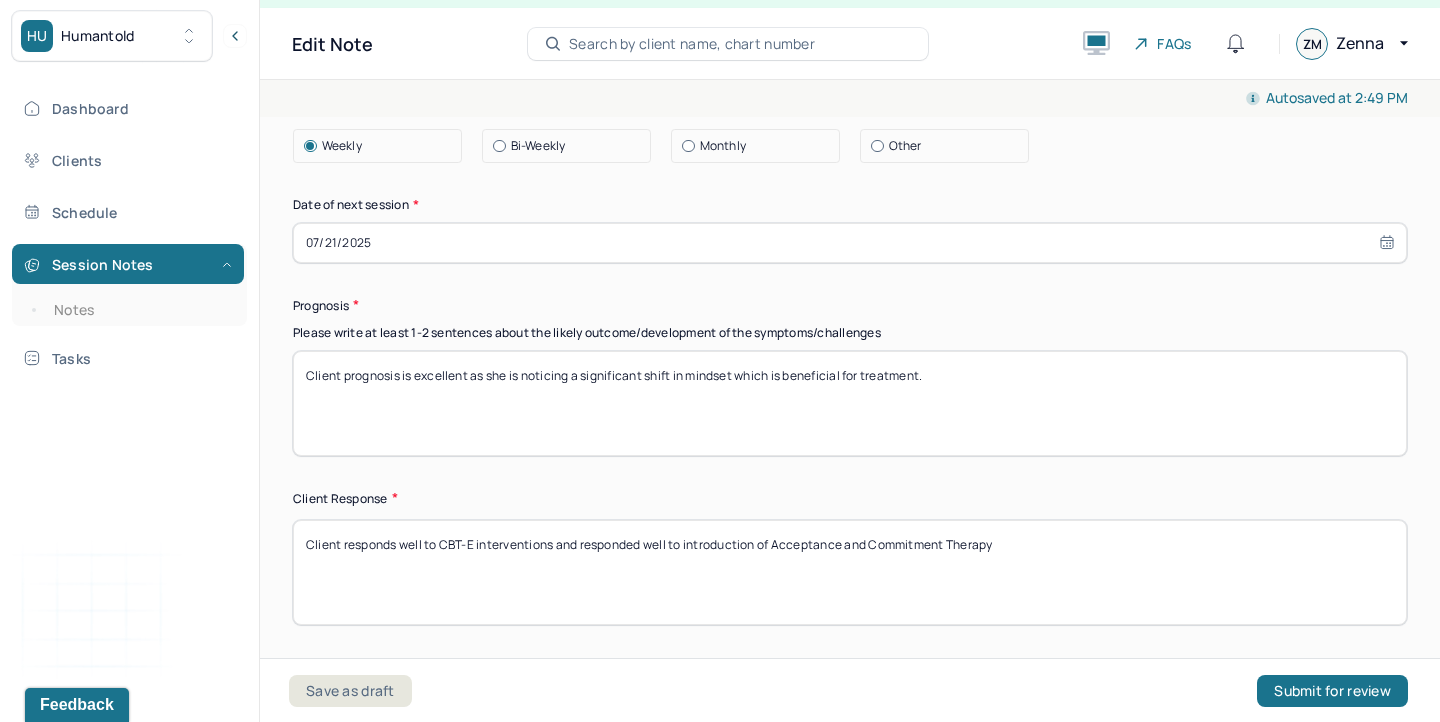 drag, startPoint x: 555, startPoint y: 539, endPoint x: 1049, endPoint y: 577, distance: 495.45938 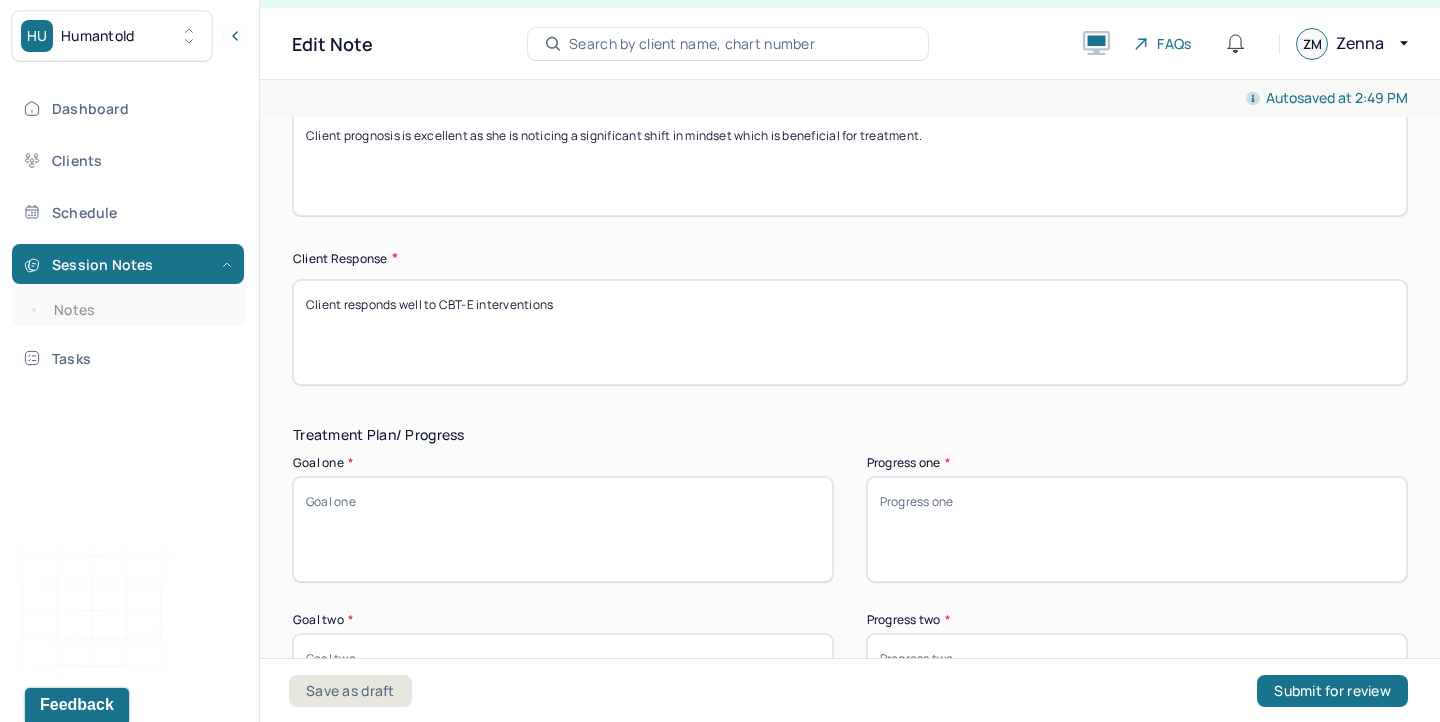 scroll, scrollTop: 3068, scrollLeft: 0, axis: vertical 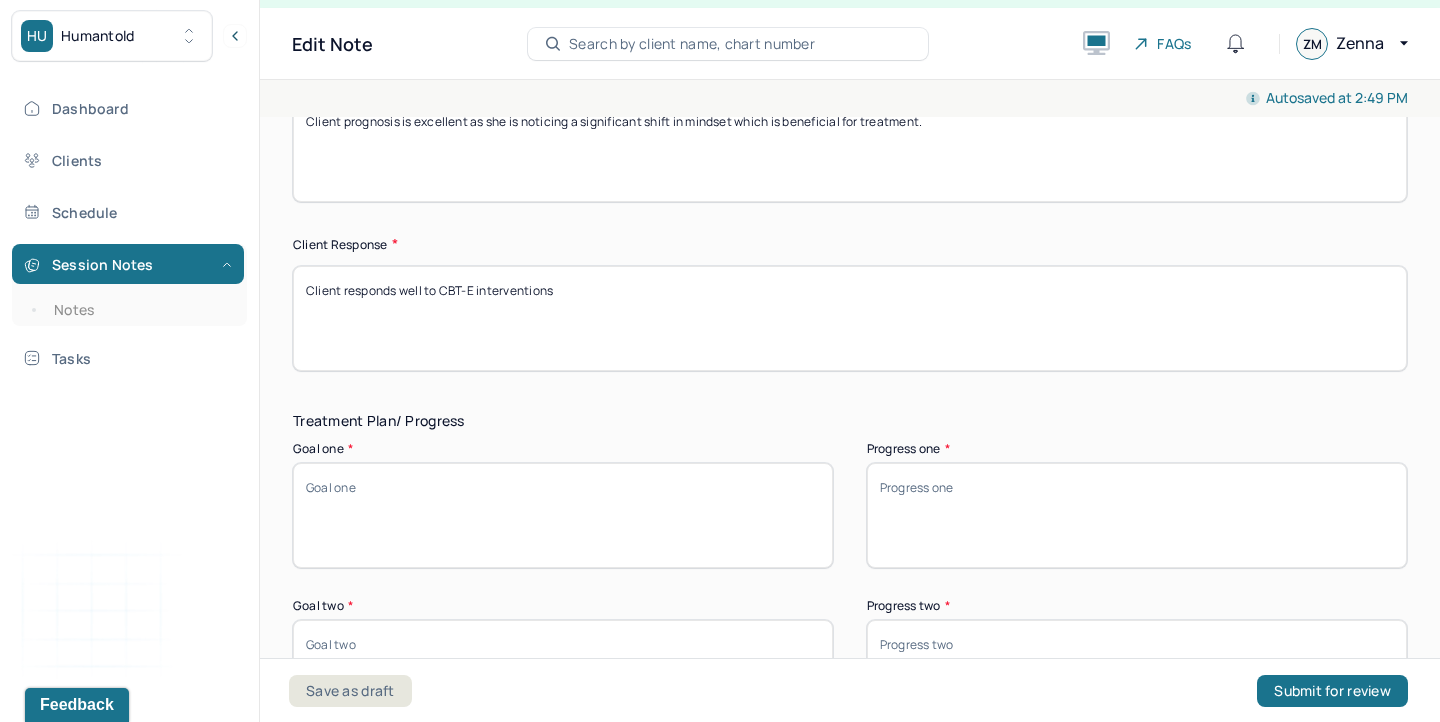 type on "Client responds well to CBT-E interventions" 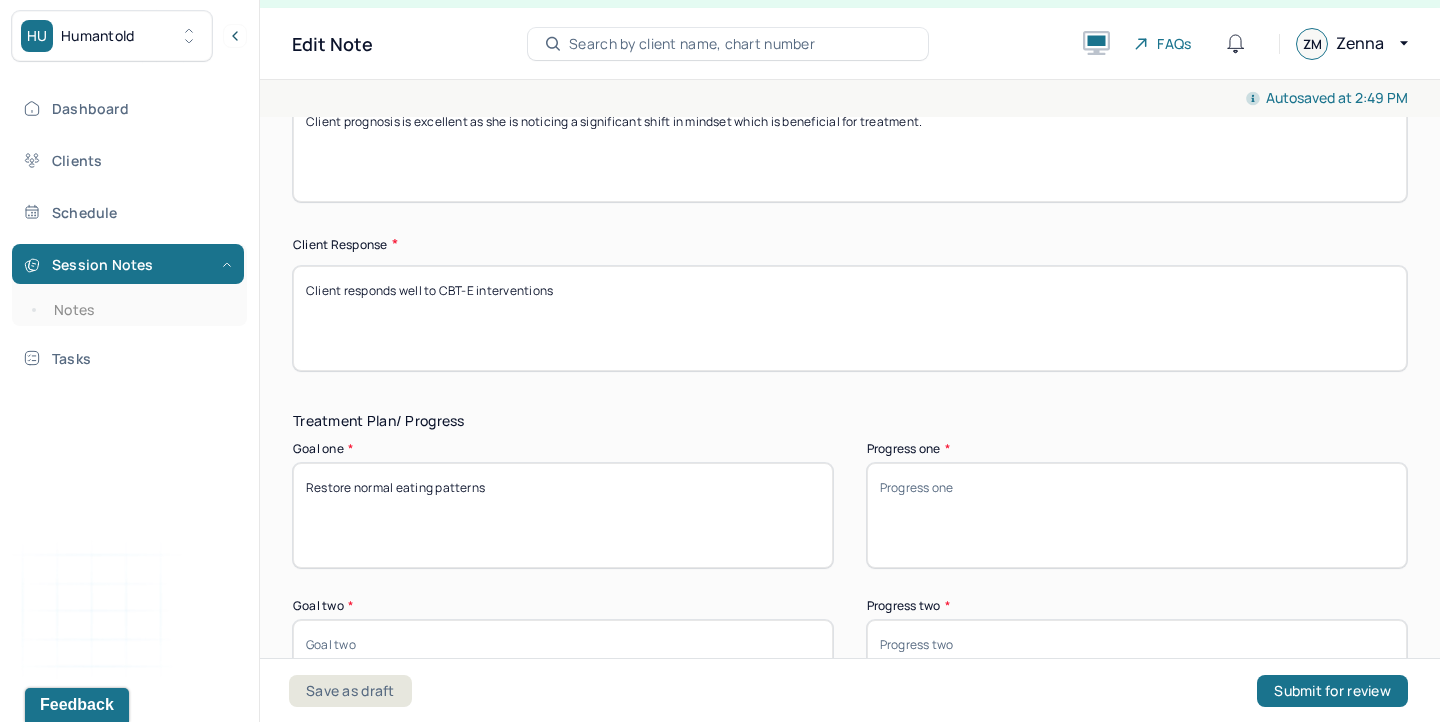type on "Restore normal eating patterns" 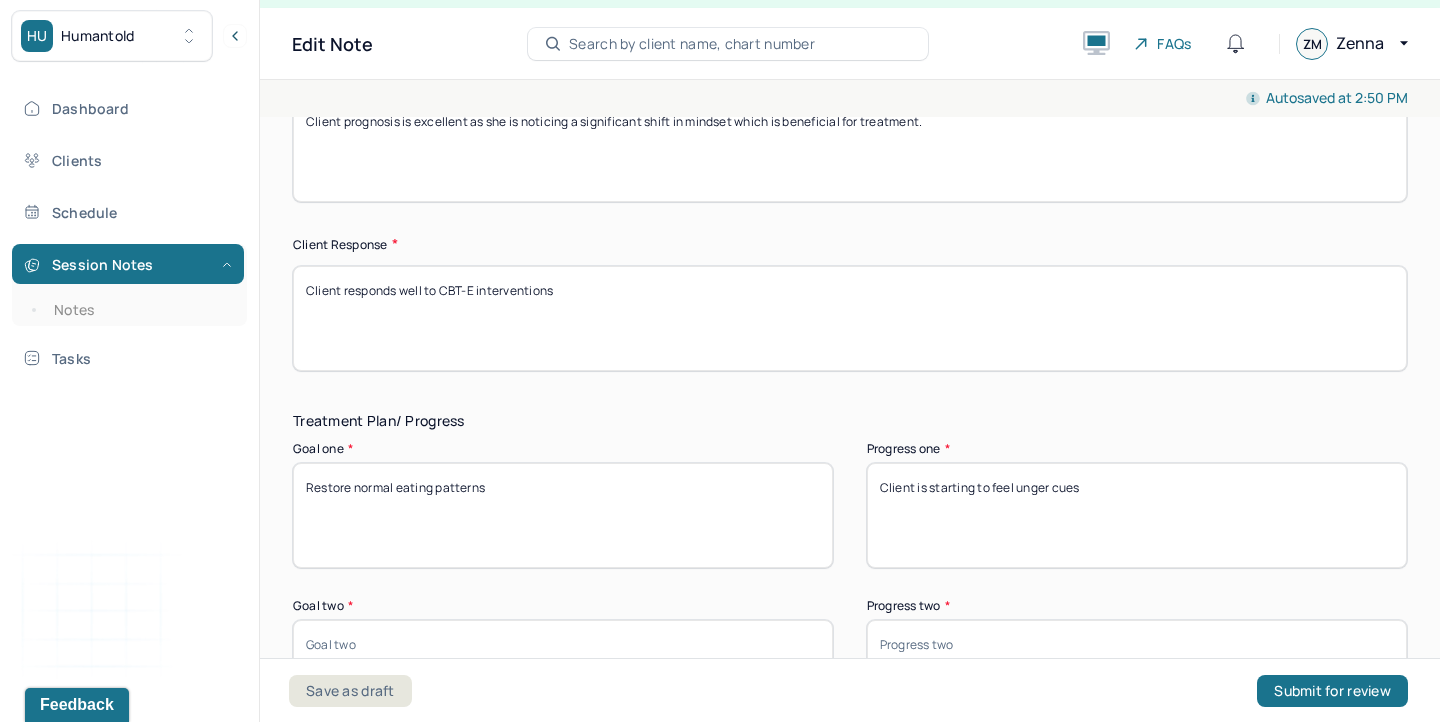 click on "Client is starting to feel unger cues" at bounding box center (1137, 515) 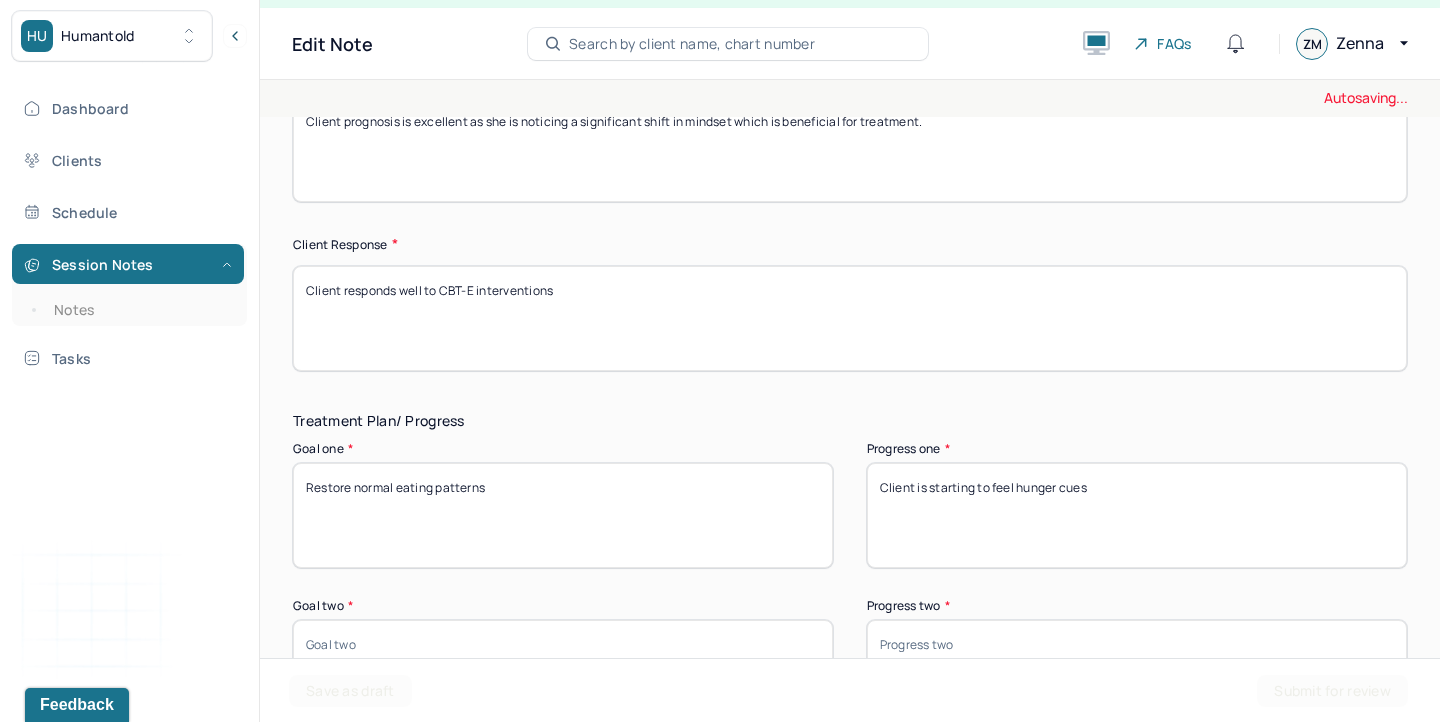 click on "Client is starting to feel unger cues" at bounding box center (1137, 515) 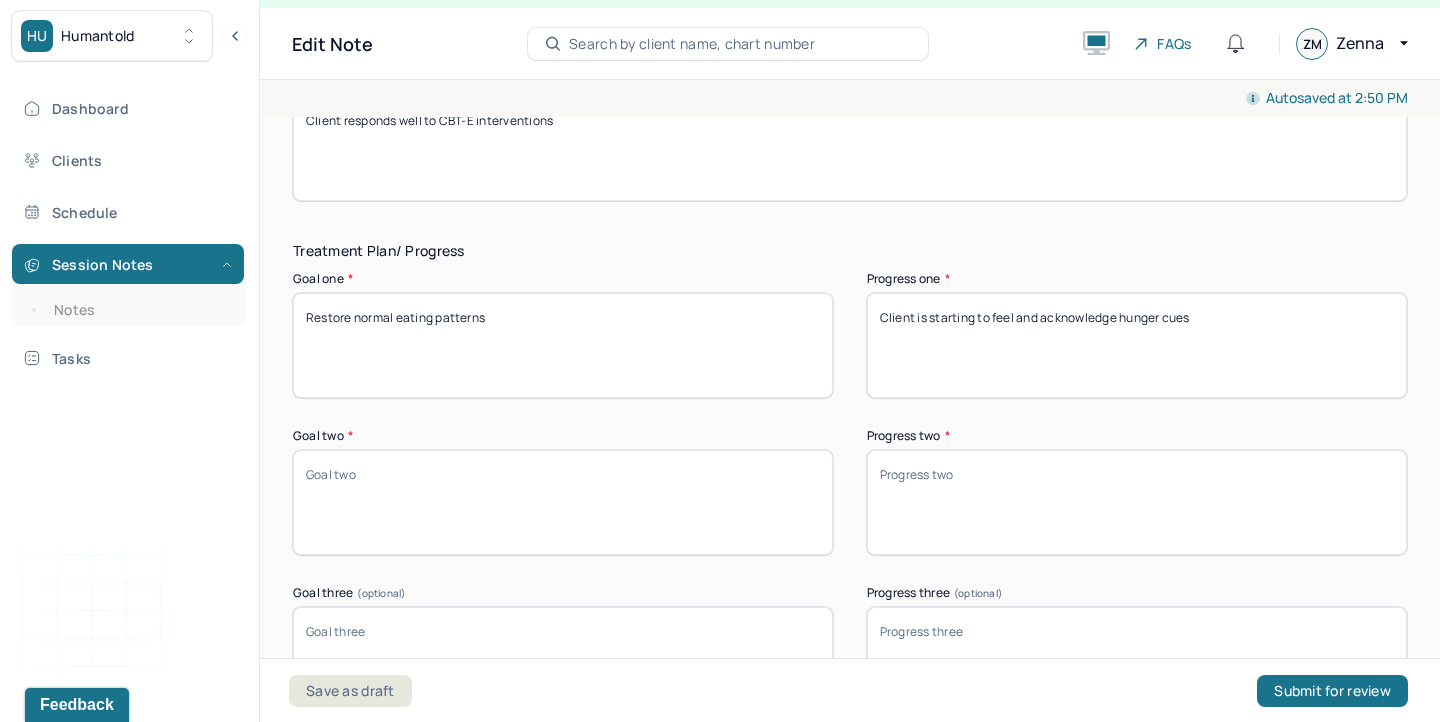 scroll, scrollTop: 3254, scrollLeft: 0, axis: vertical 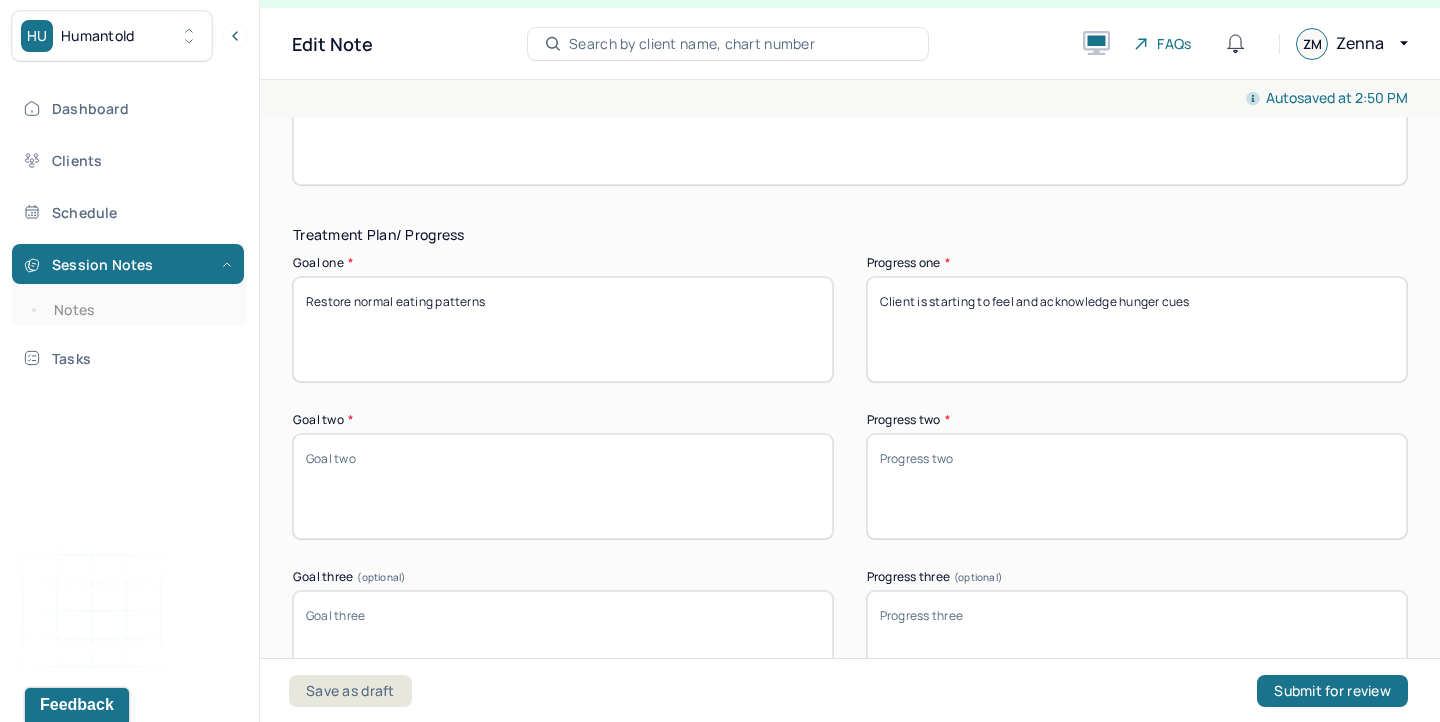type on "Client is starting to feel and acknowledge hunger cues" 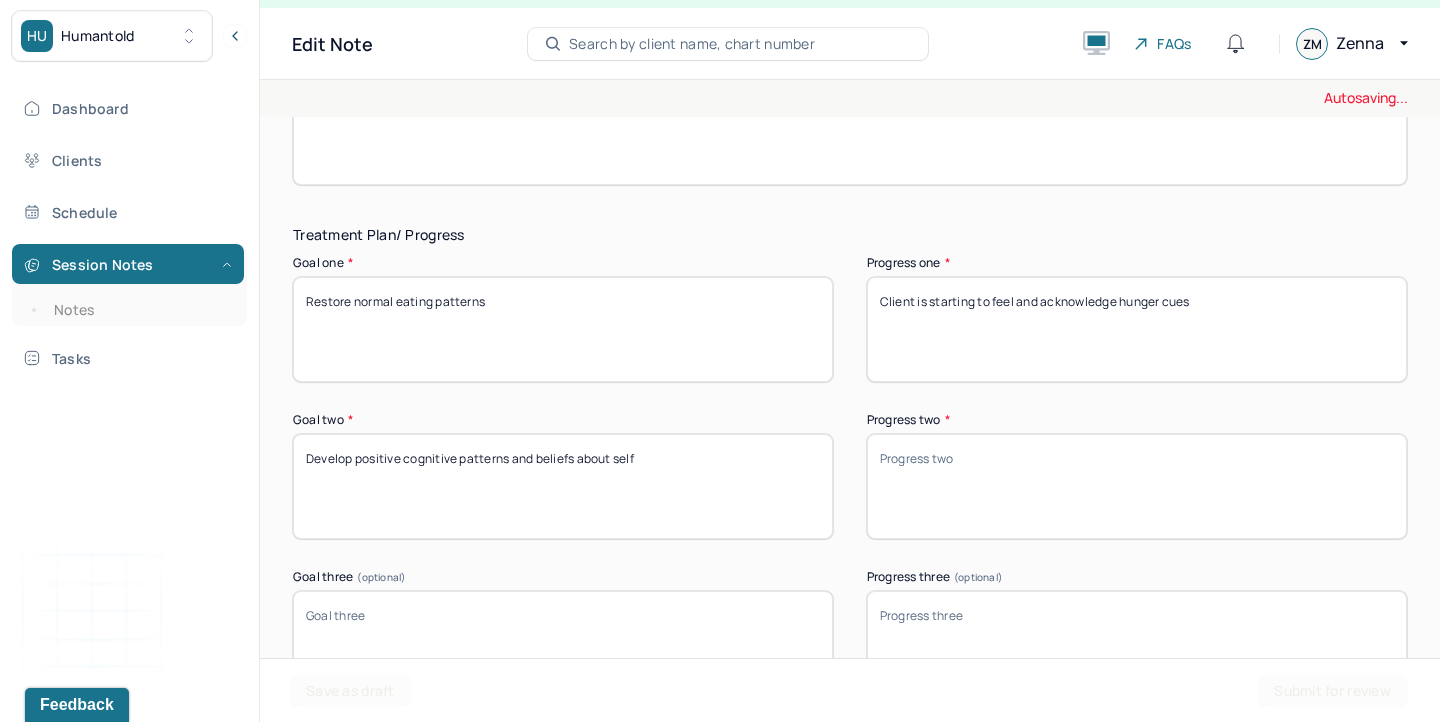 type on "Develop positive cognitive patterns and beliefs about self" 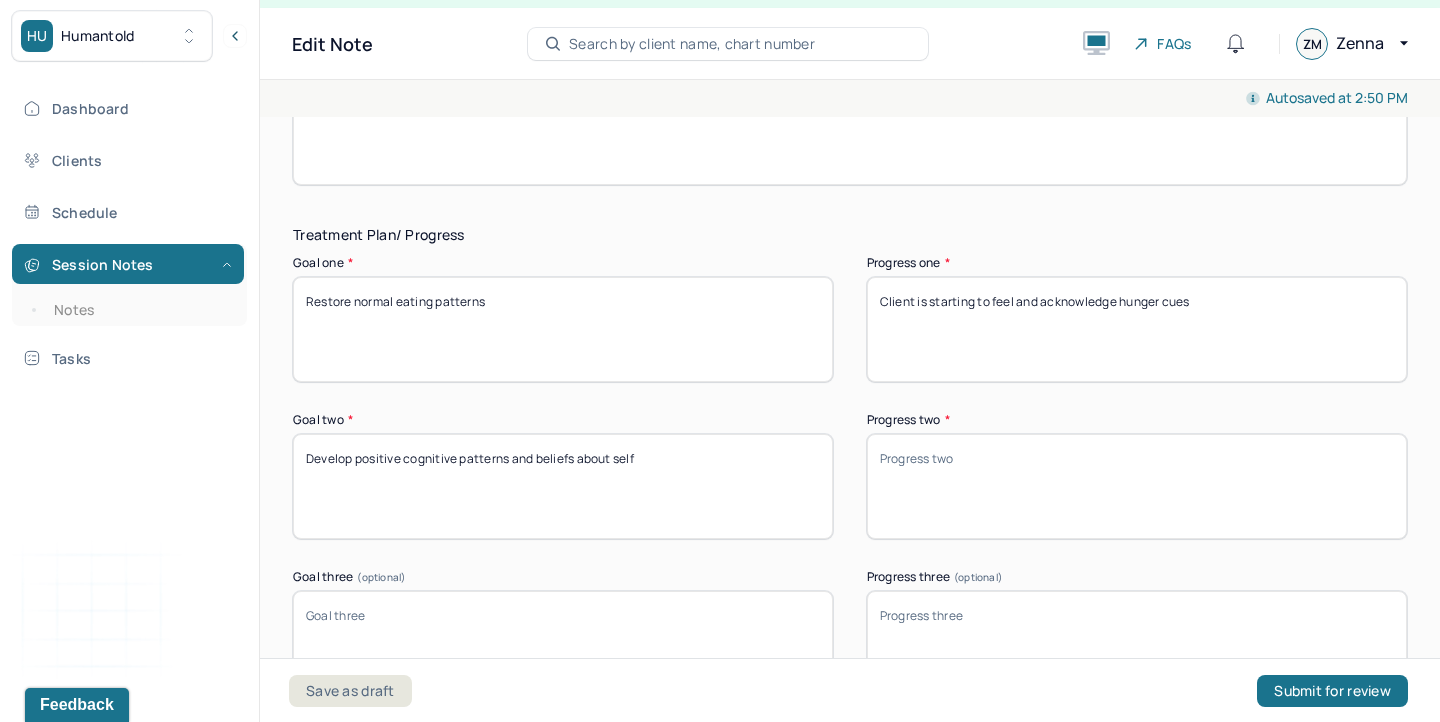 click on "Progress two *" at bounding box center (1137, 486) 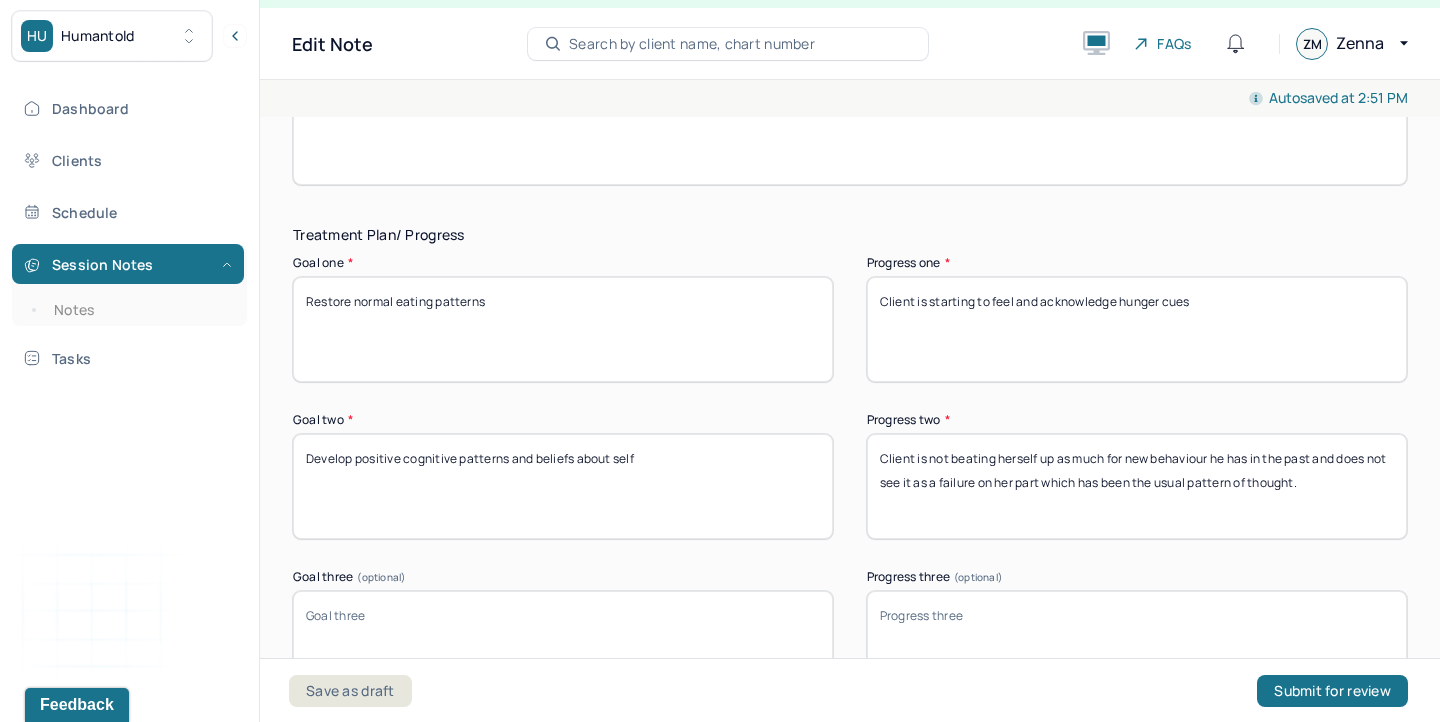 click on "Client is not beating herself up as much for new behaviour he has in the past and does not see it as a failure on her part which has been the usual pattern of thought." at bounding box center (1137, 486) 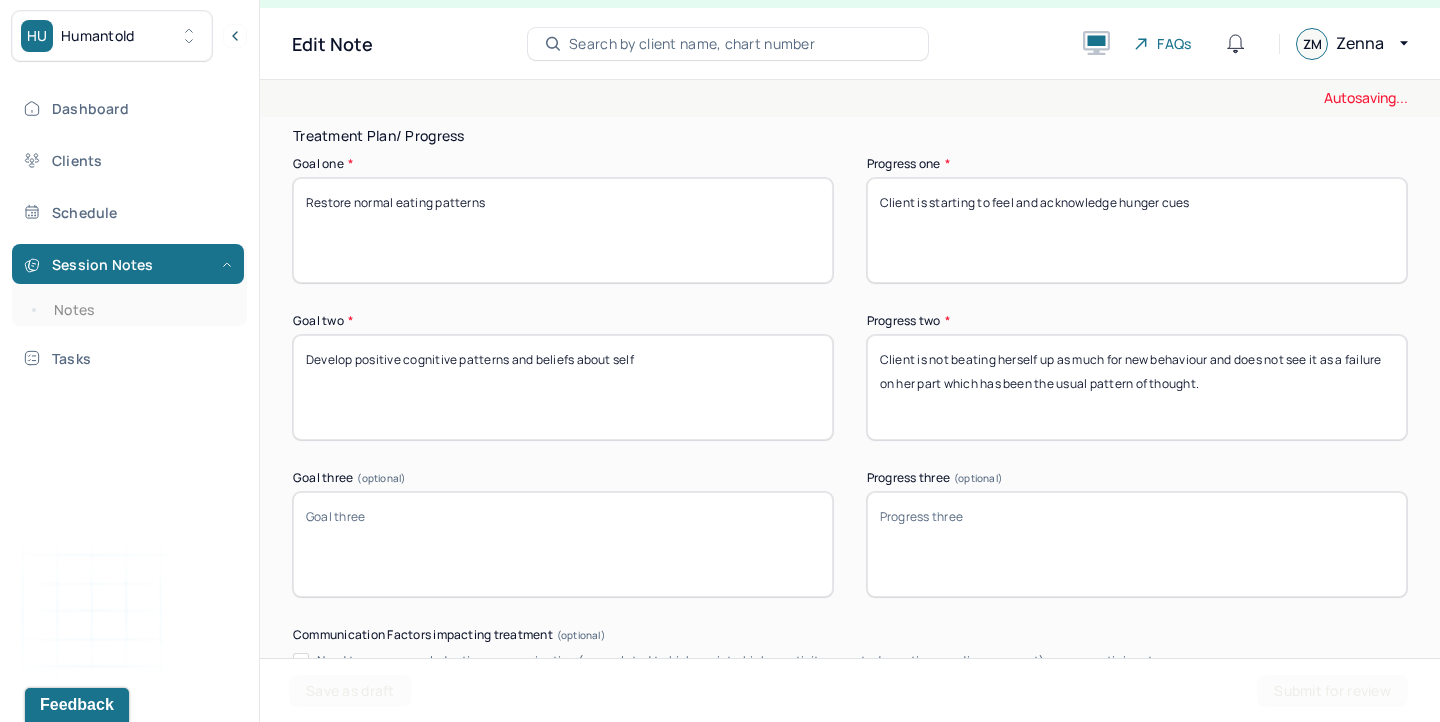 scroll, scrollTop: 3363, scrollLeft: 0, axis: vertical 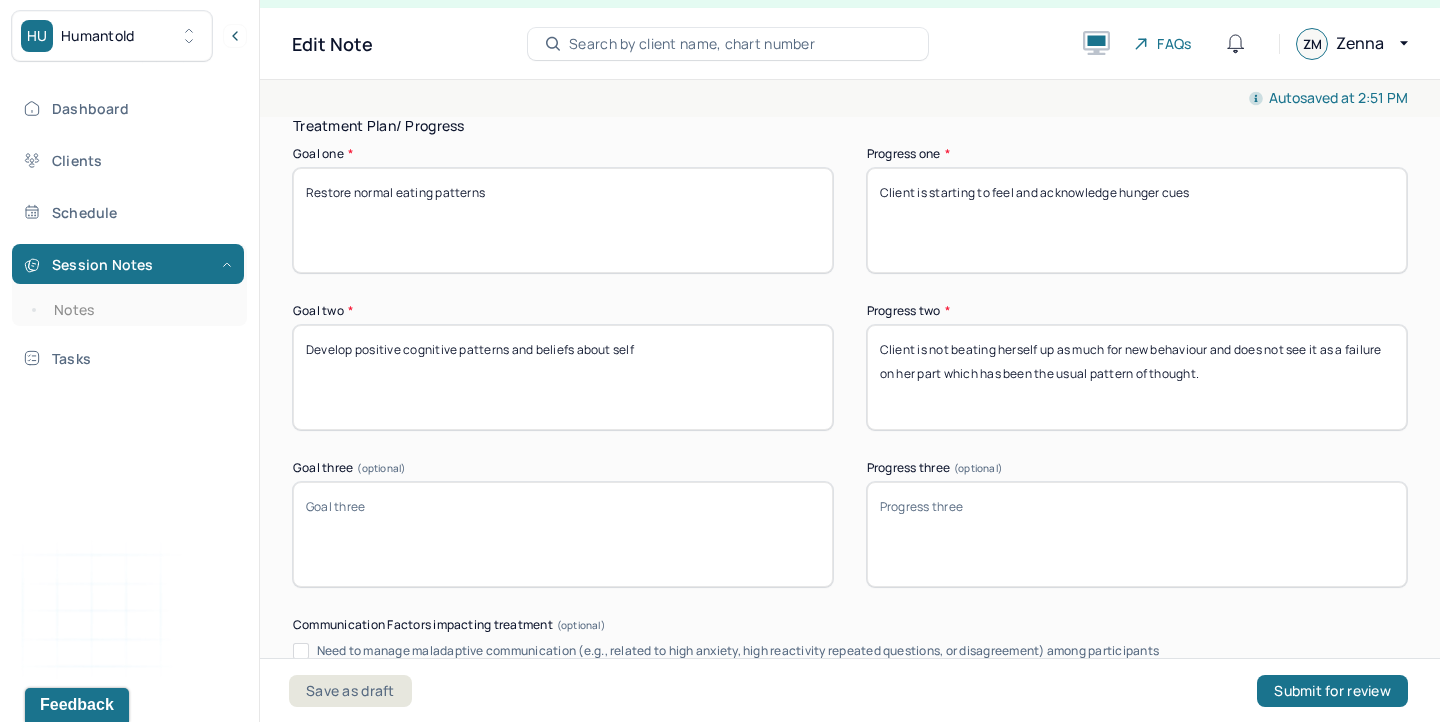 type on "Client is not beating herself up as much for new behaviour and does not see it as a failure on her part which has been the usual pattern of thought." 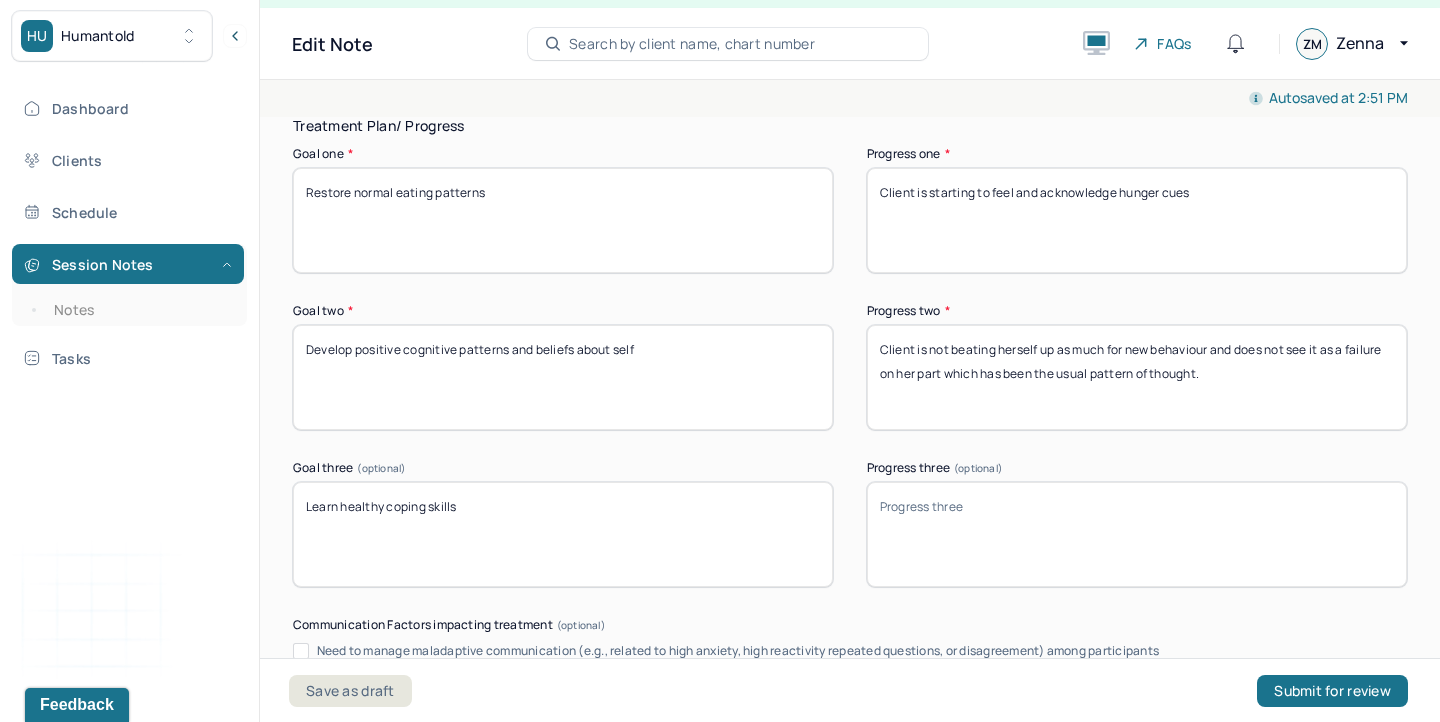 type on "Learn healthy coping skills" 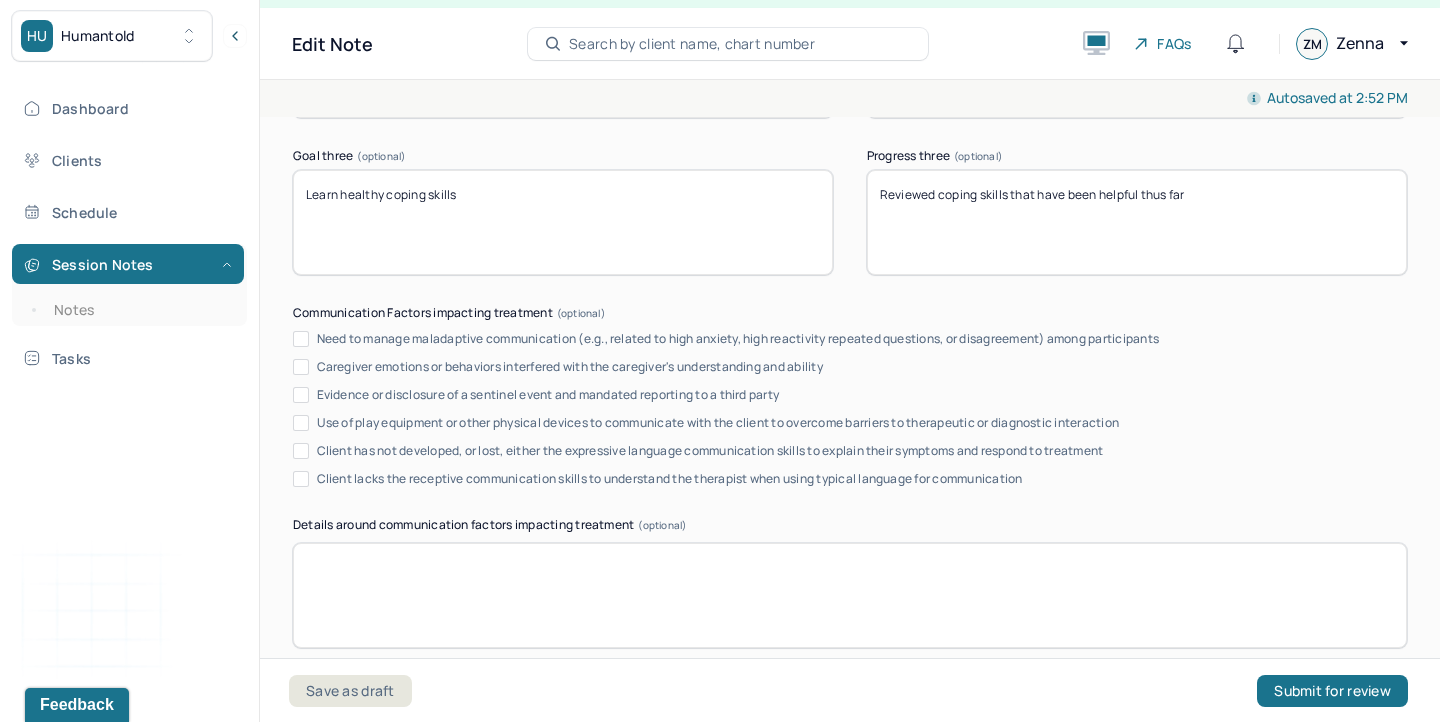 scroll, scrollTop: 3937, scrollLeft: 0, axis: vertical 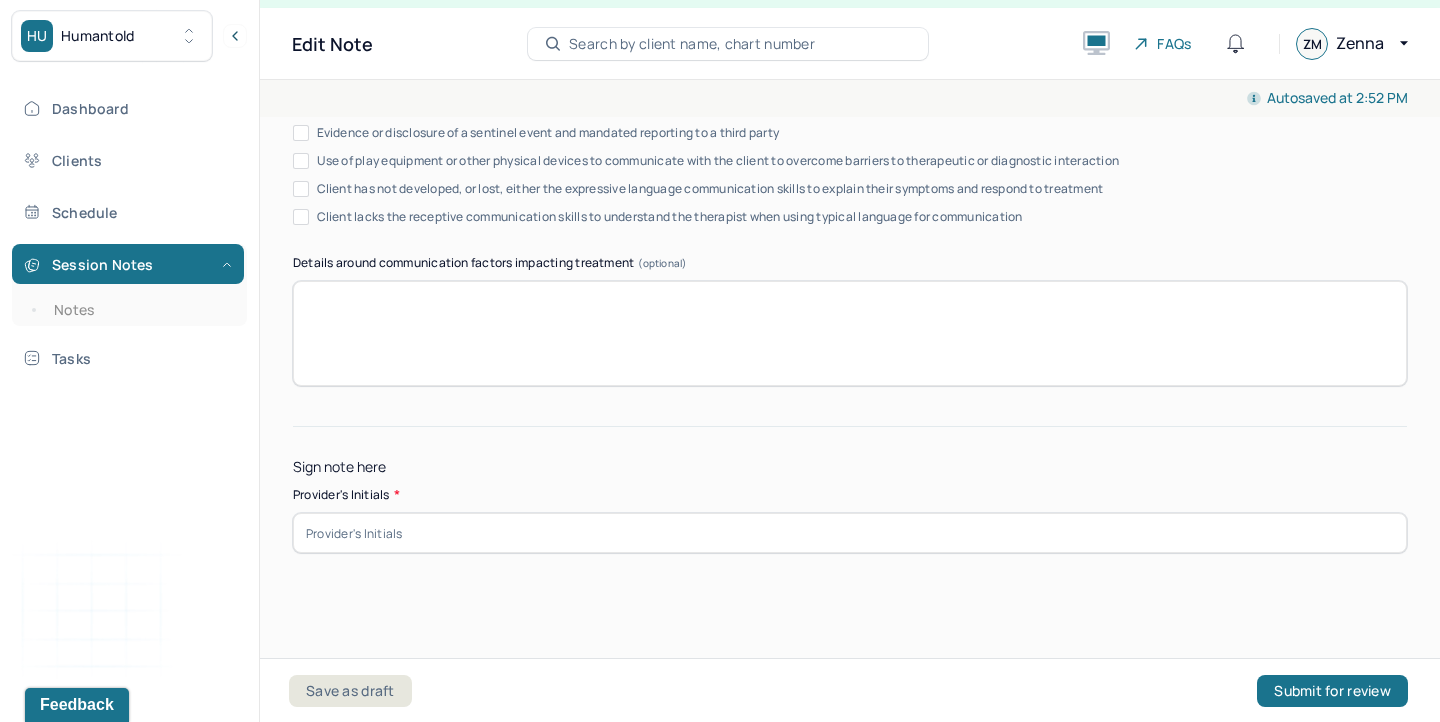 type on "Reviewed coping skills that have been helpful thus far" 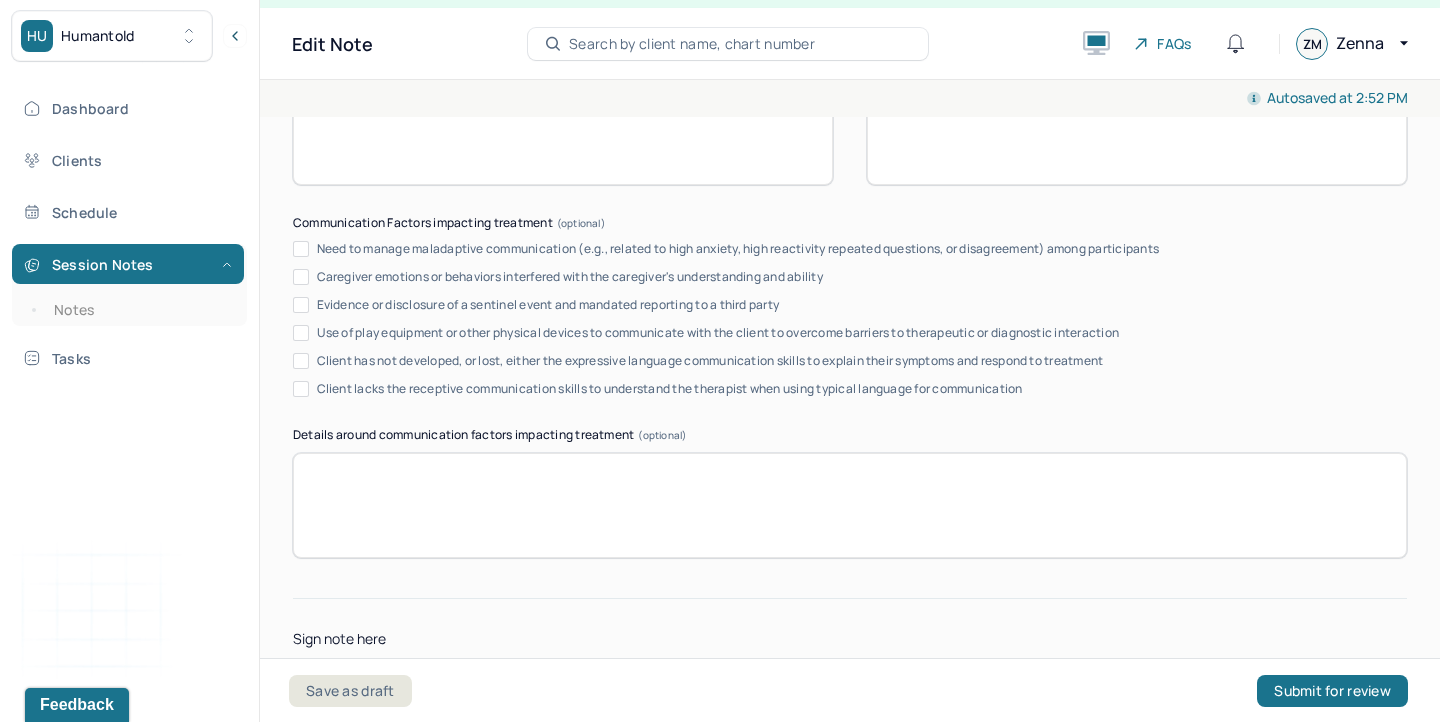 scroll, scrollTop: 3937, scrollLeft: 0, axis: vertical 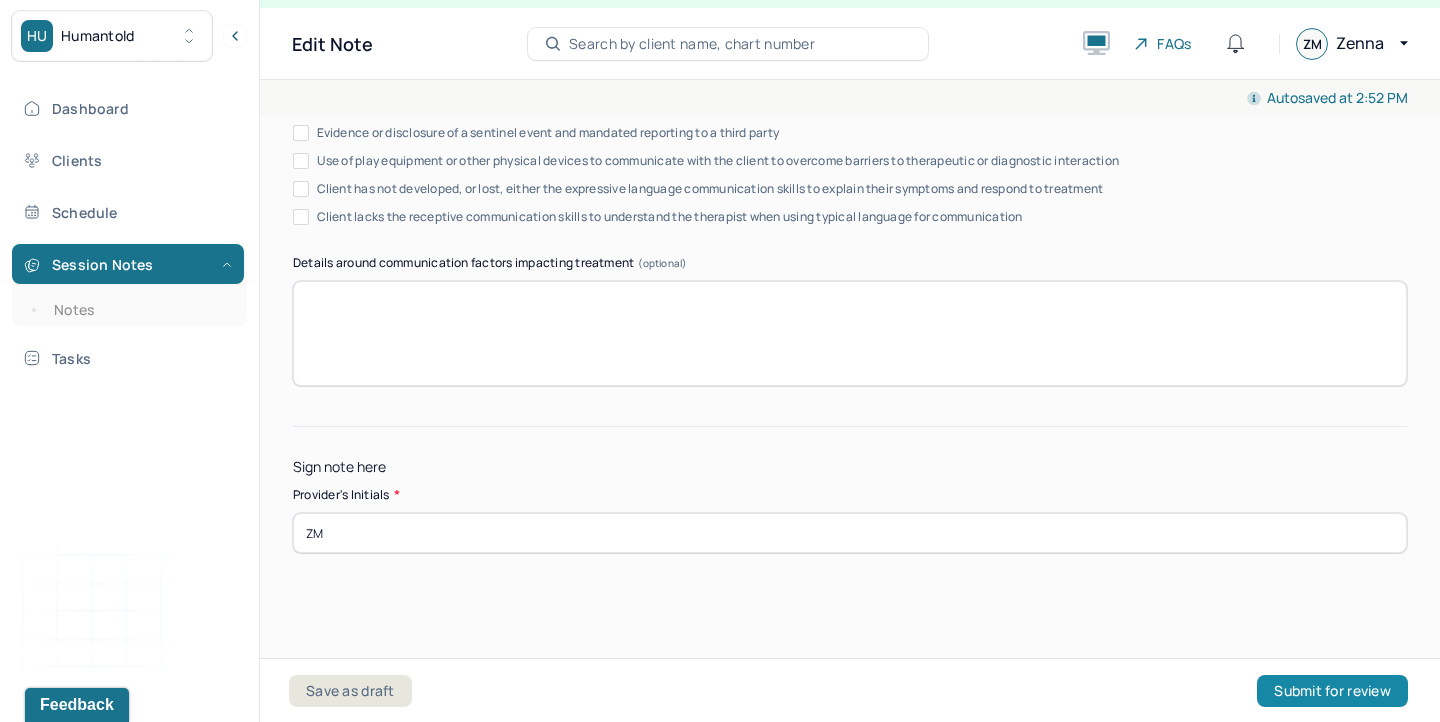 type on "ZM" 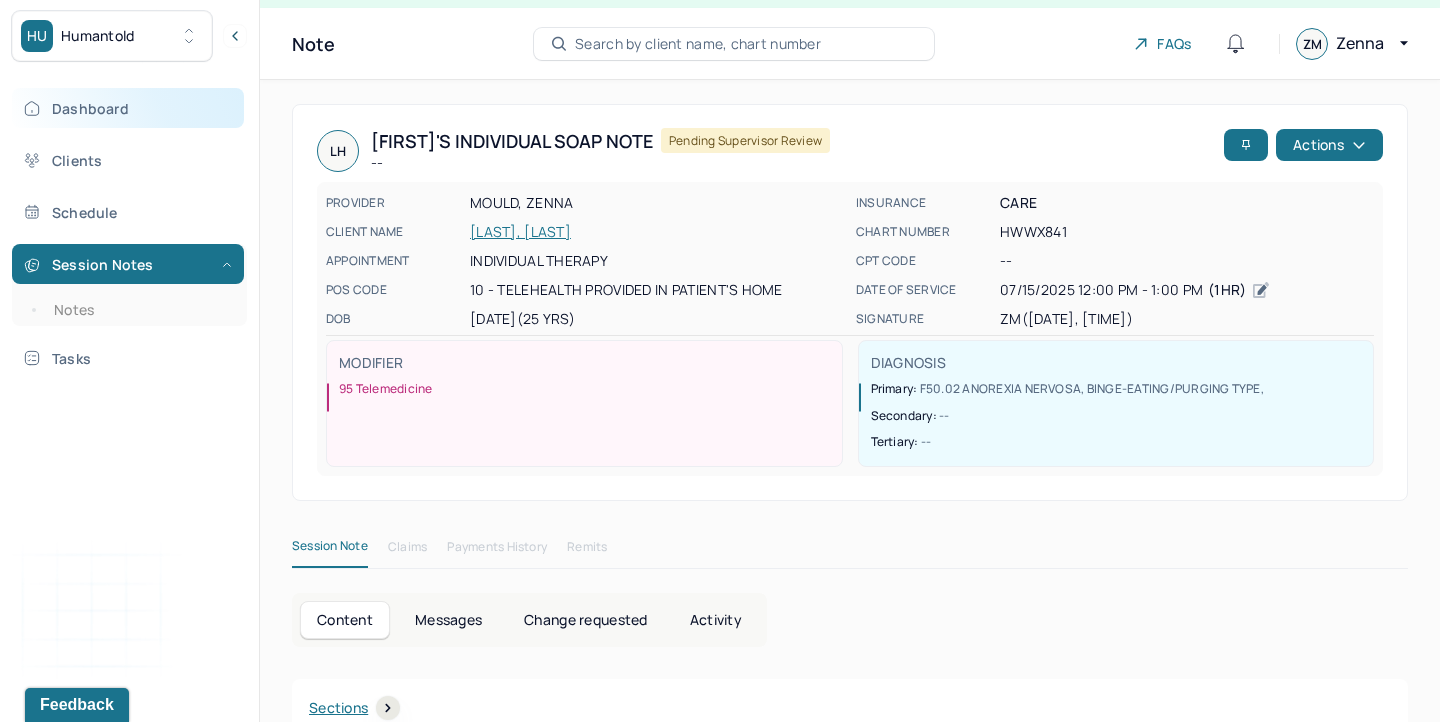 click on "Dashboard" at bounding box center (128, 108) 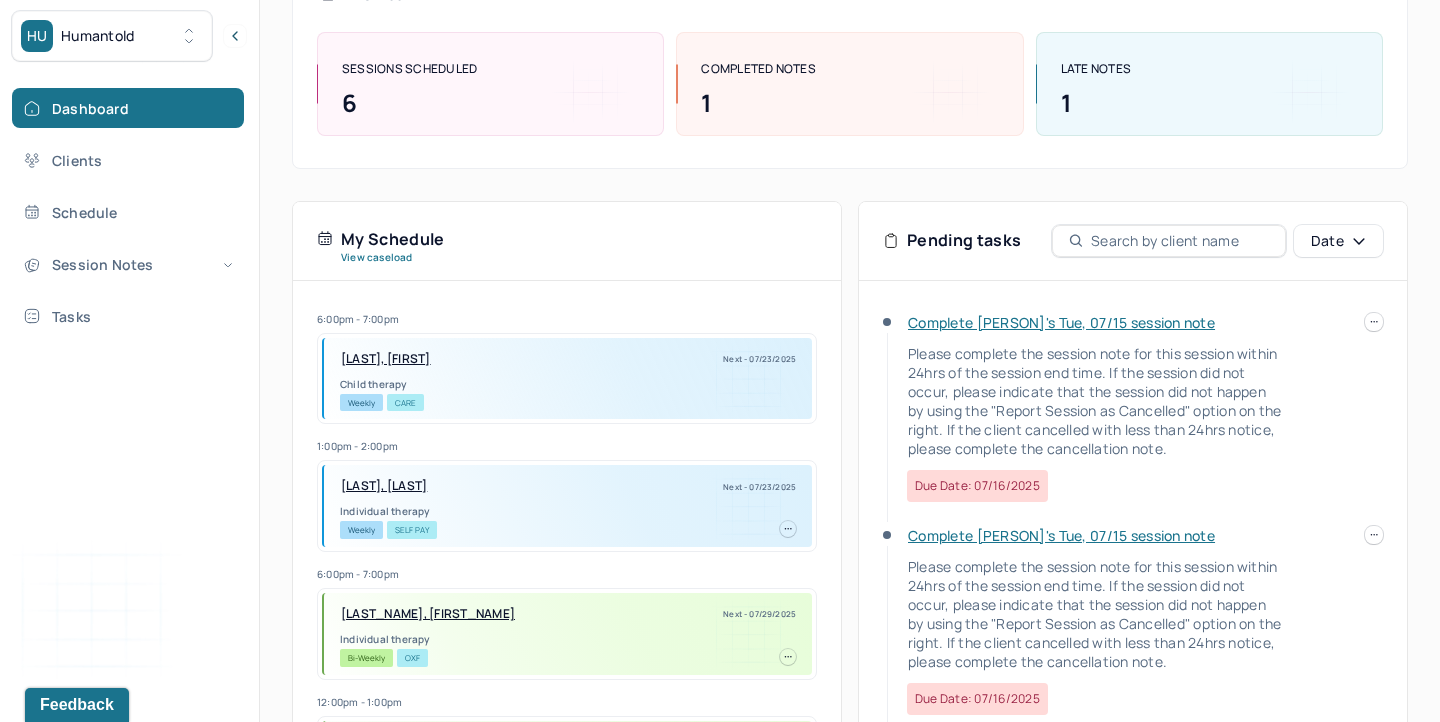 scroll, scrollTop: 295, scrollLeft: 0, axis: vertical 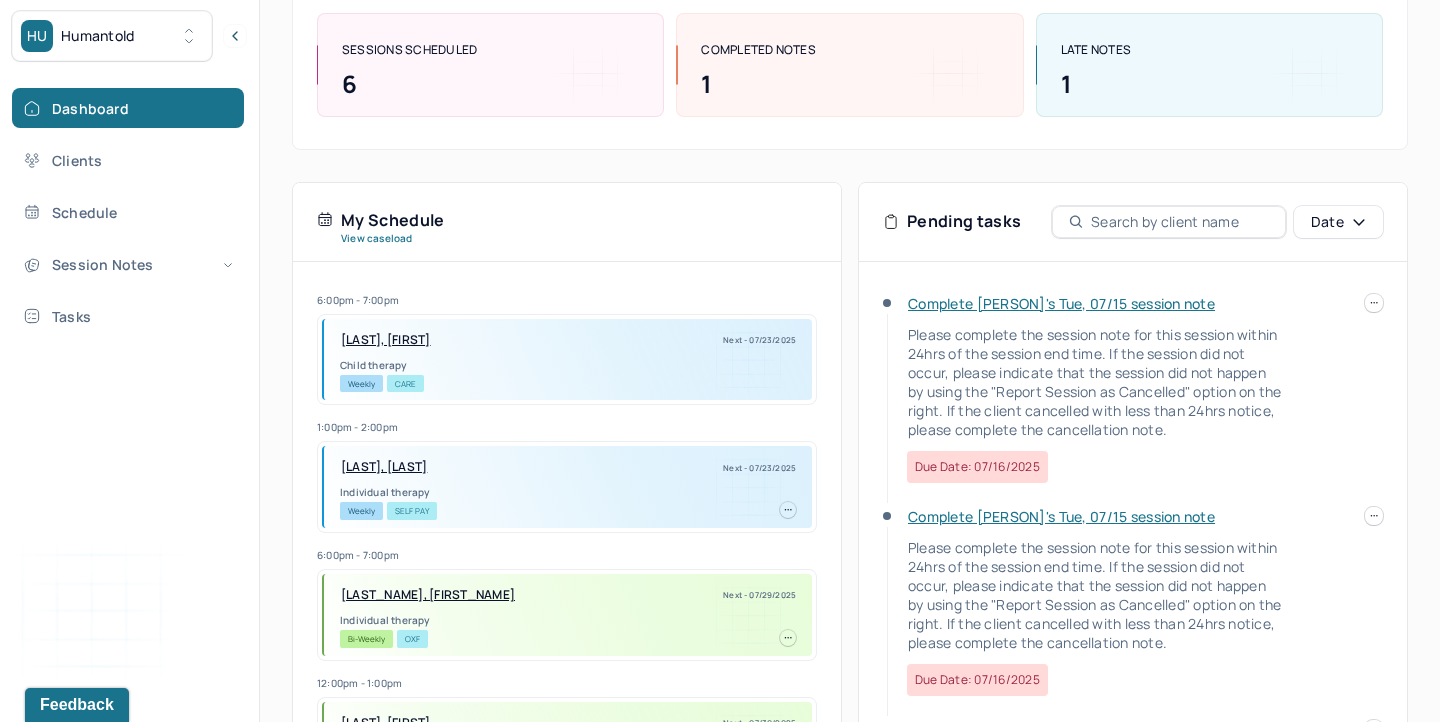 click on "Complete [PERSON]'s Tue, 07/15 session note" at bounding box center [1061, 303] 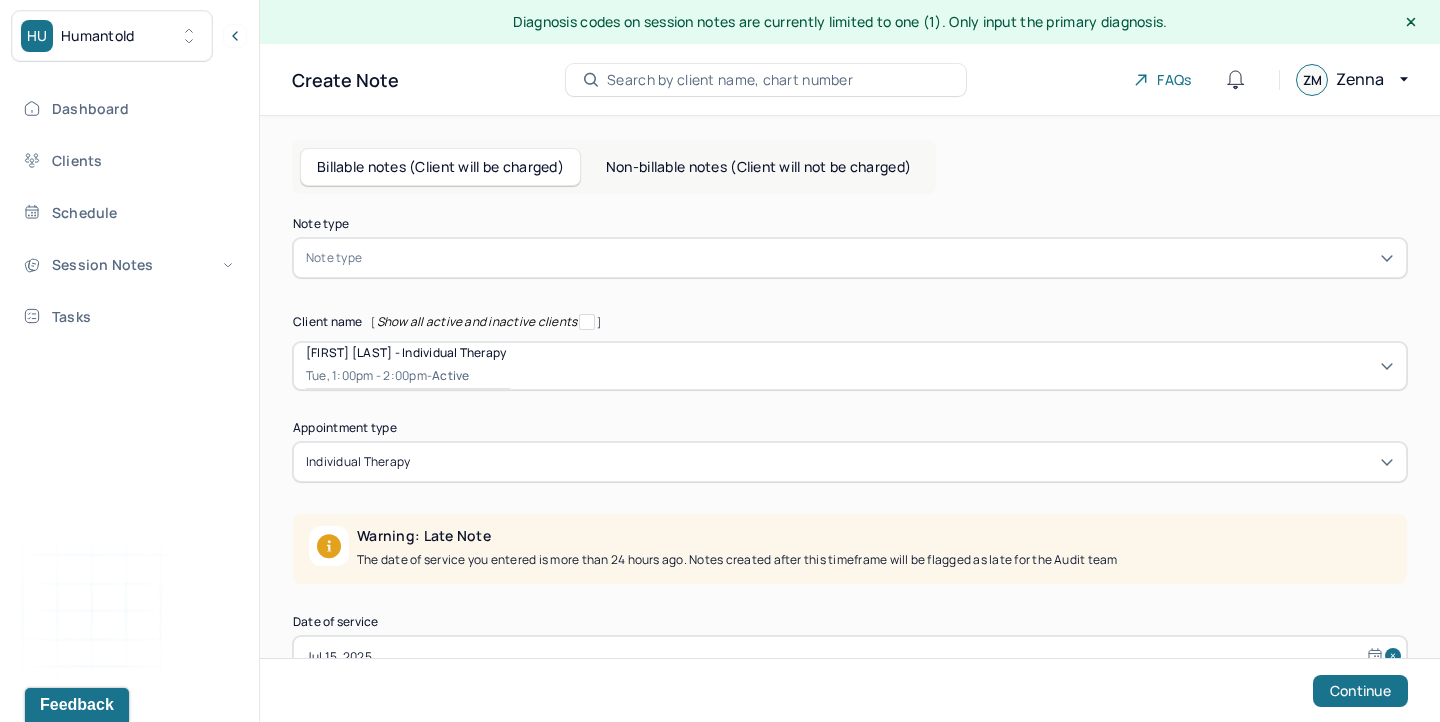 scroll, scrollTop: 3, scrollLeft: 0, axis: vertical 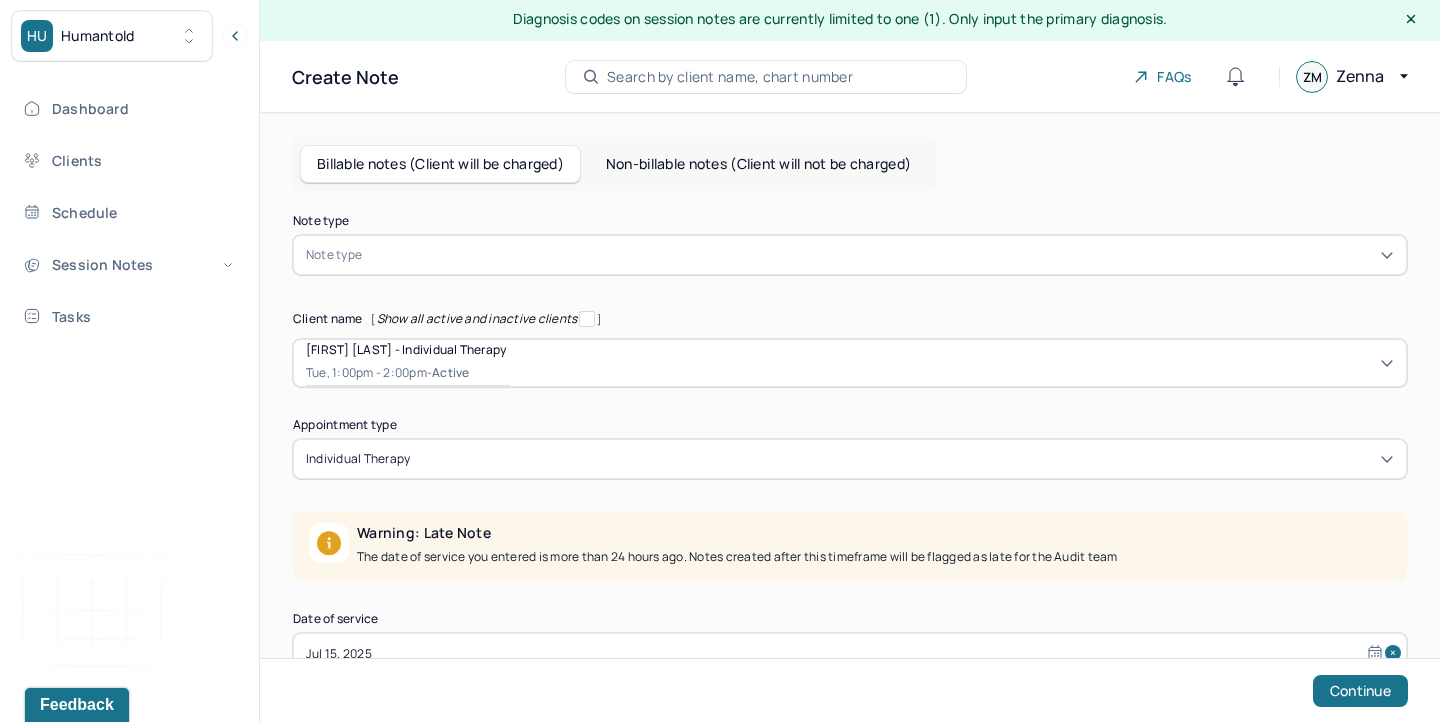 click on "Note type" at bounding box center [334, 255] 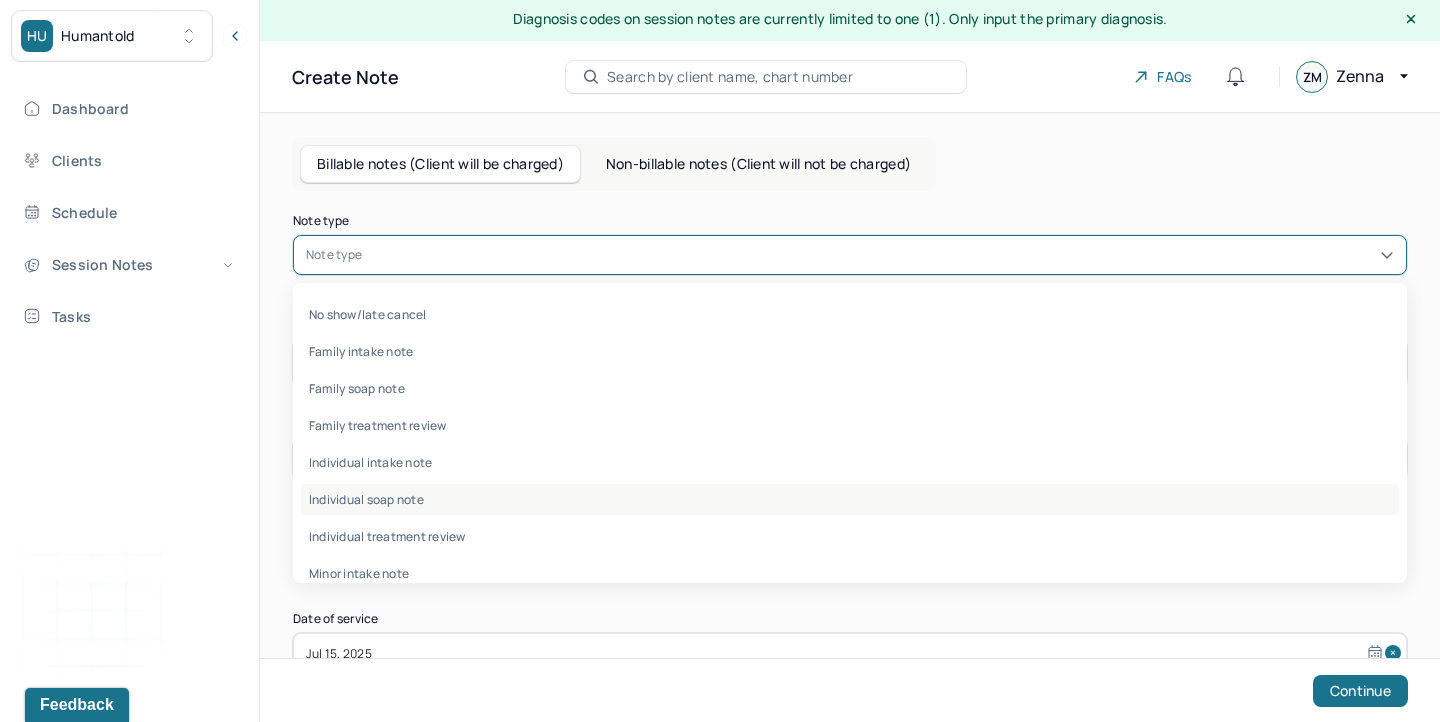 click on "Individual soap note" at bounding box center [850, 499] 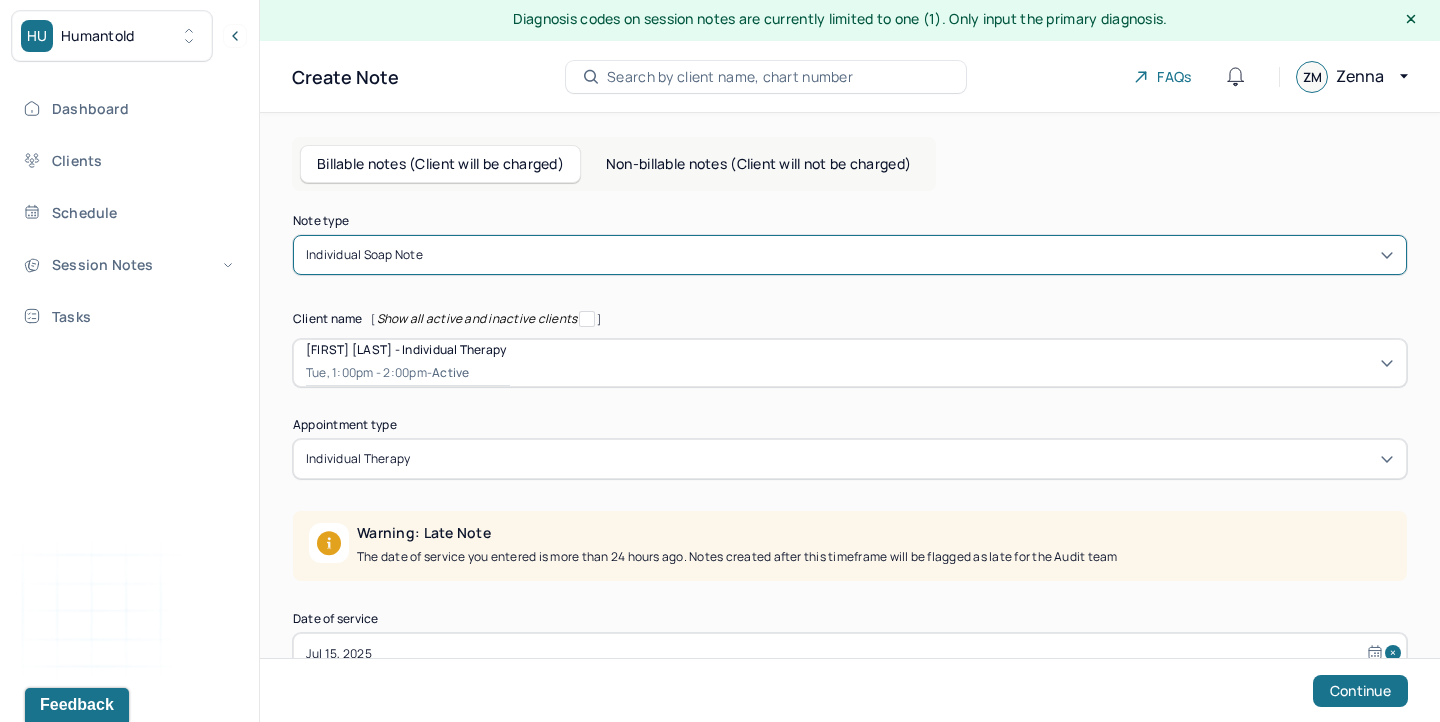 scroll, scrollTop: 151, scrollLeft: 0, axis: vertical 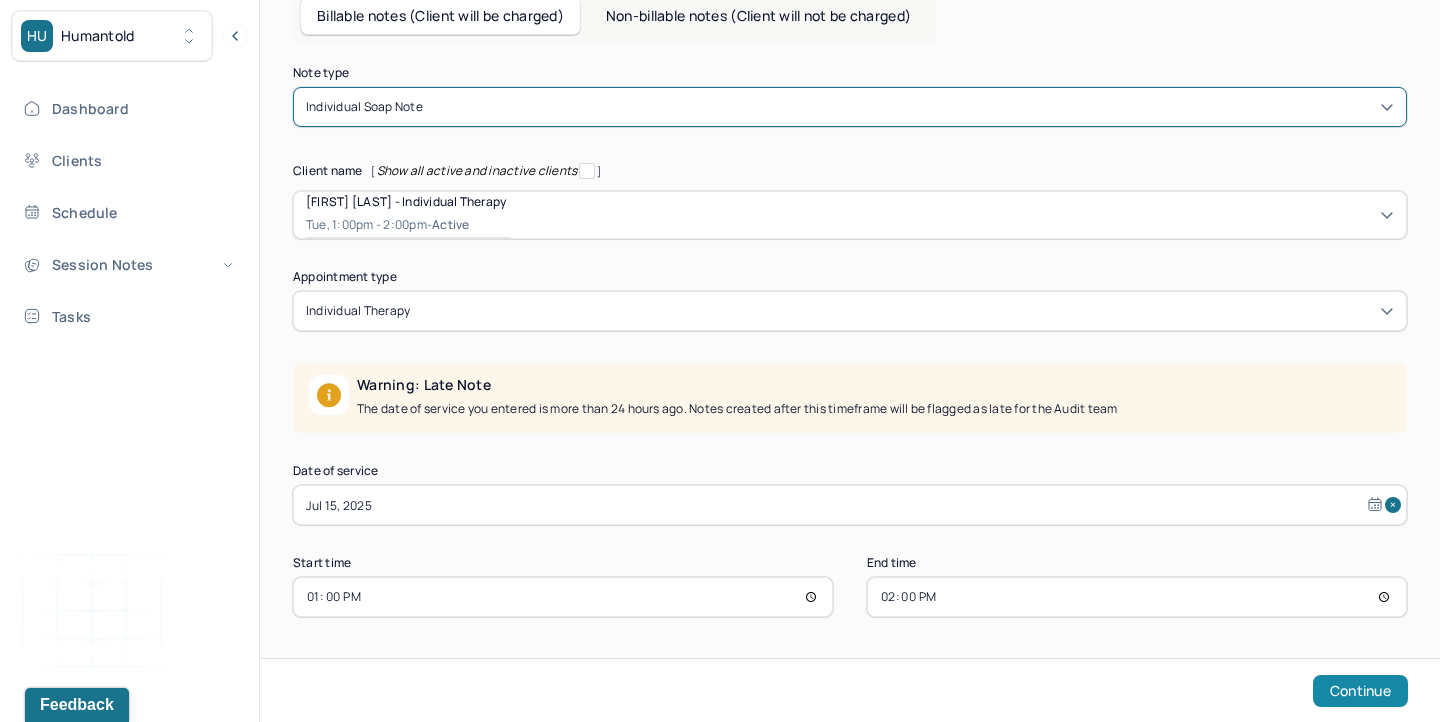 drag, startPoint x: 1349, startPoint y: 712, endPoint x: 1359, endPoint y: 693, distance: 21.470911 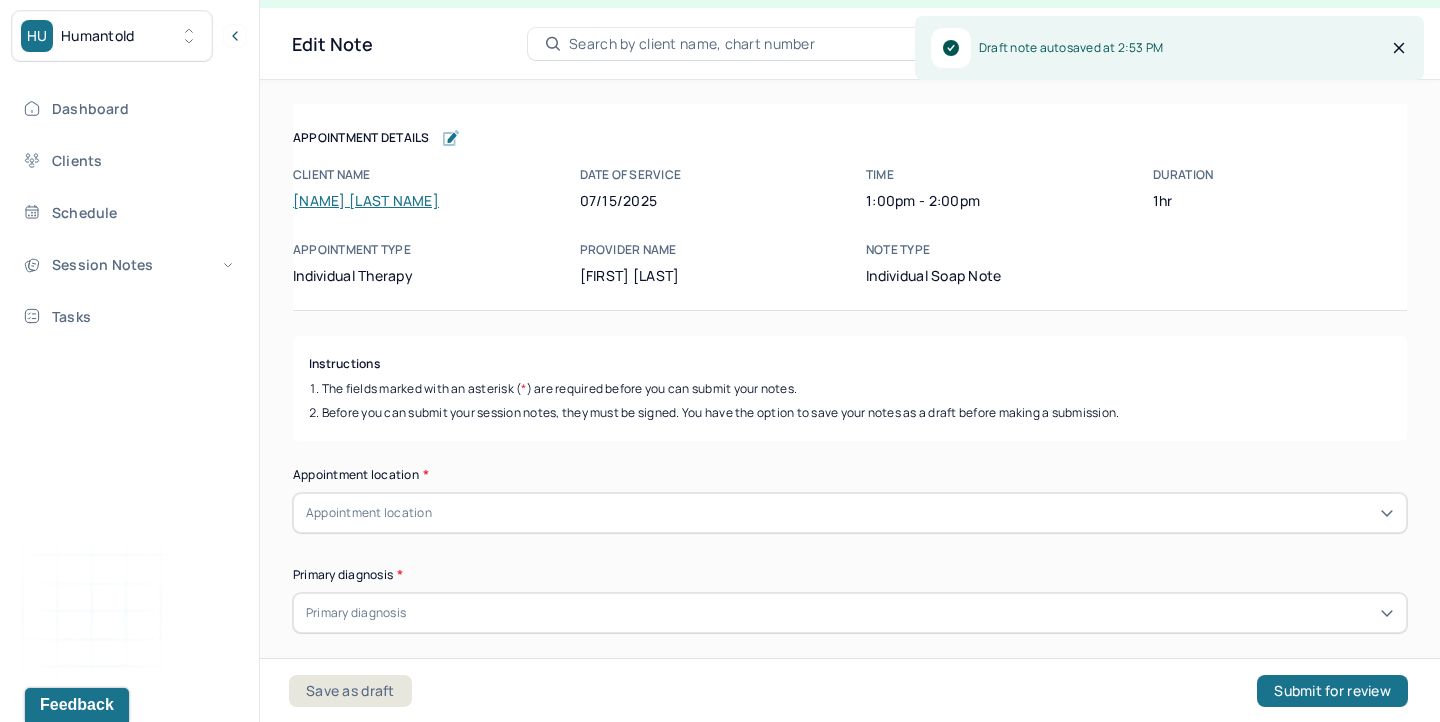 scroll, scrollTop: 36, scrollLeft: 0, axis: vertical 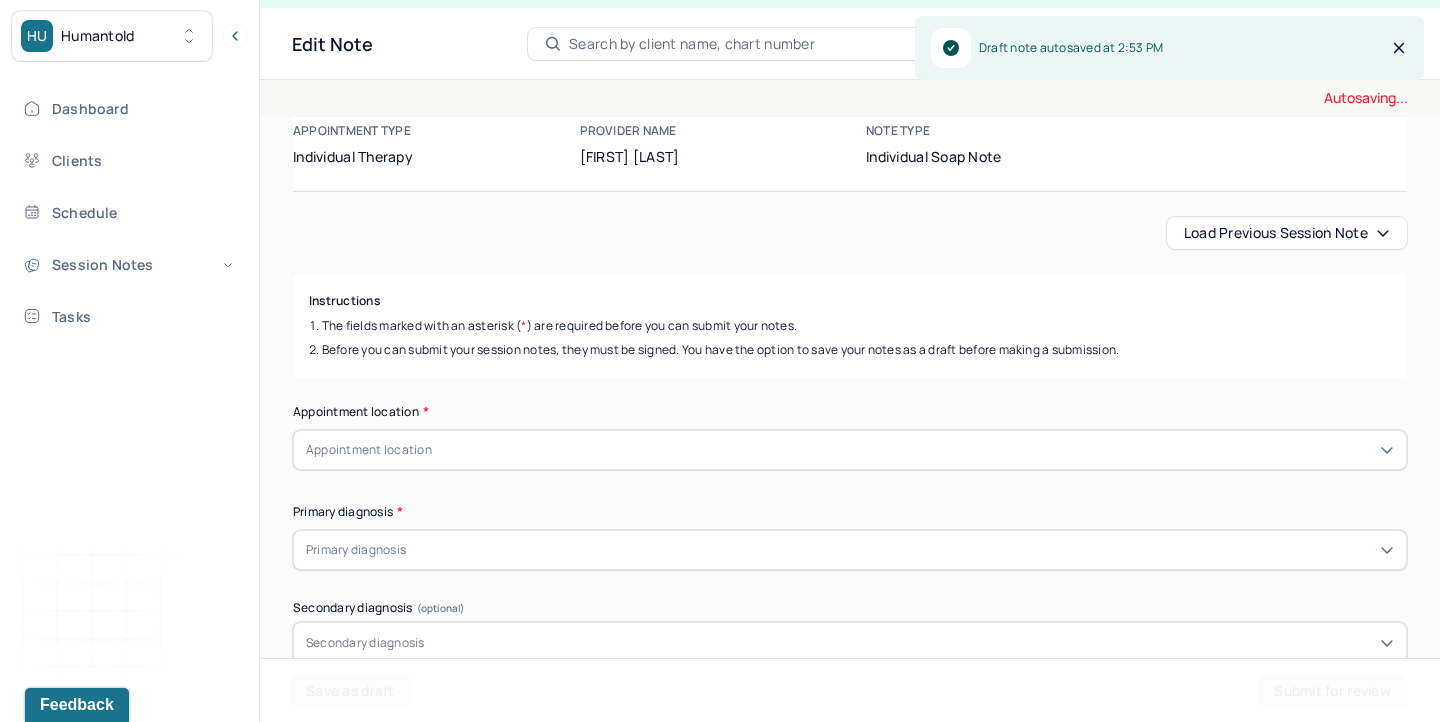 click on "Appointment location" at bounding box center [369, 450] 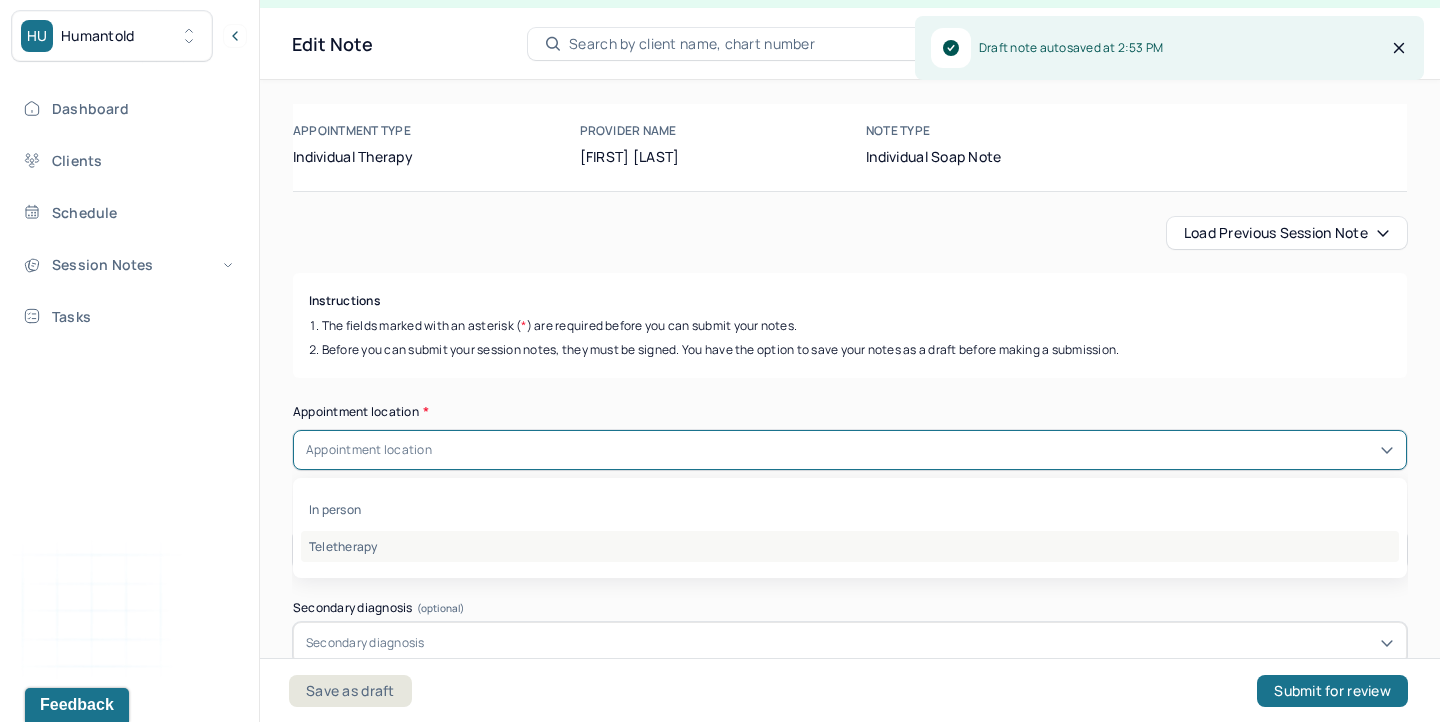 click on "Teletherapy" at bounding box center (850, 546) 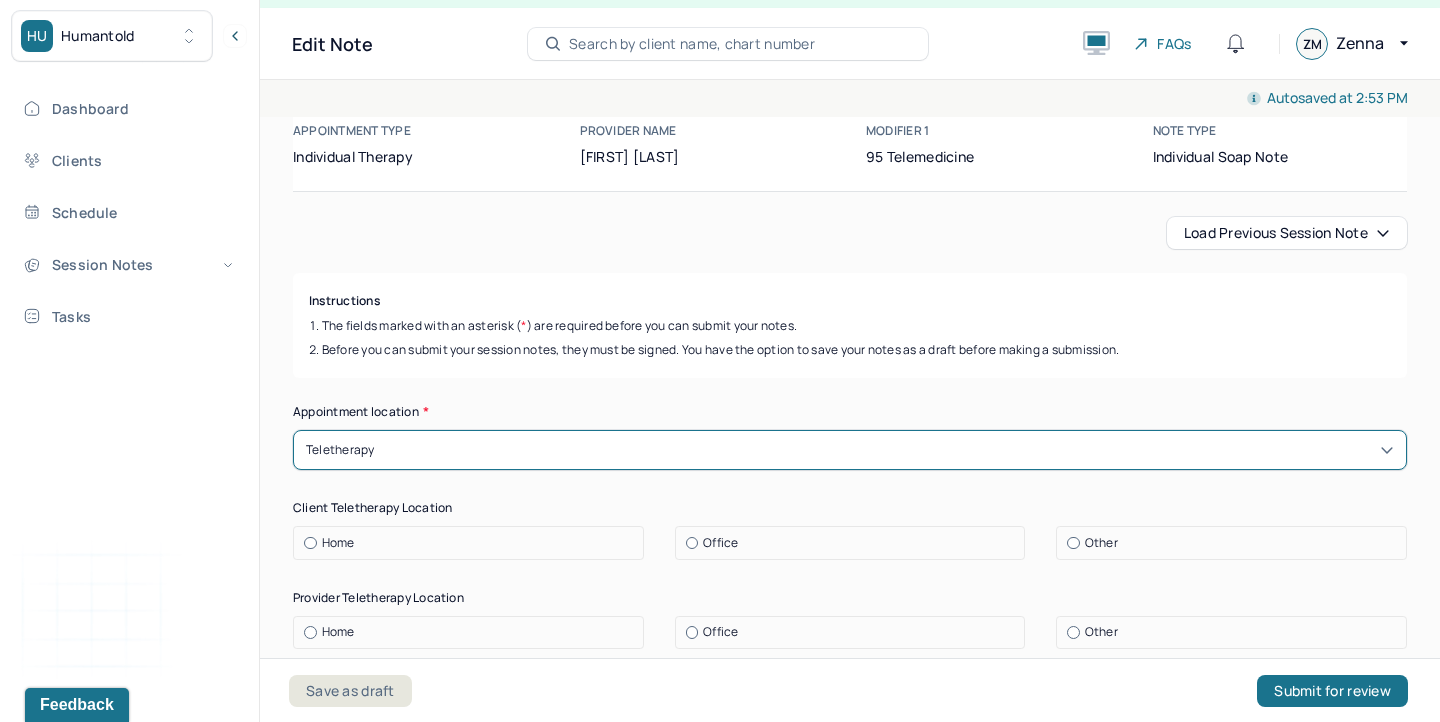 click on "Home" at bounding box center (473, 543) 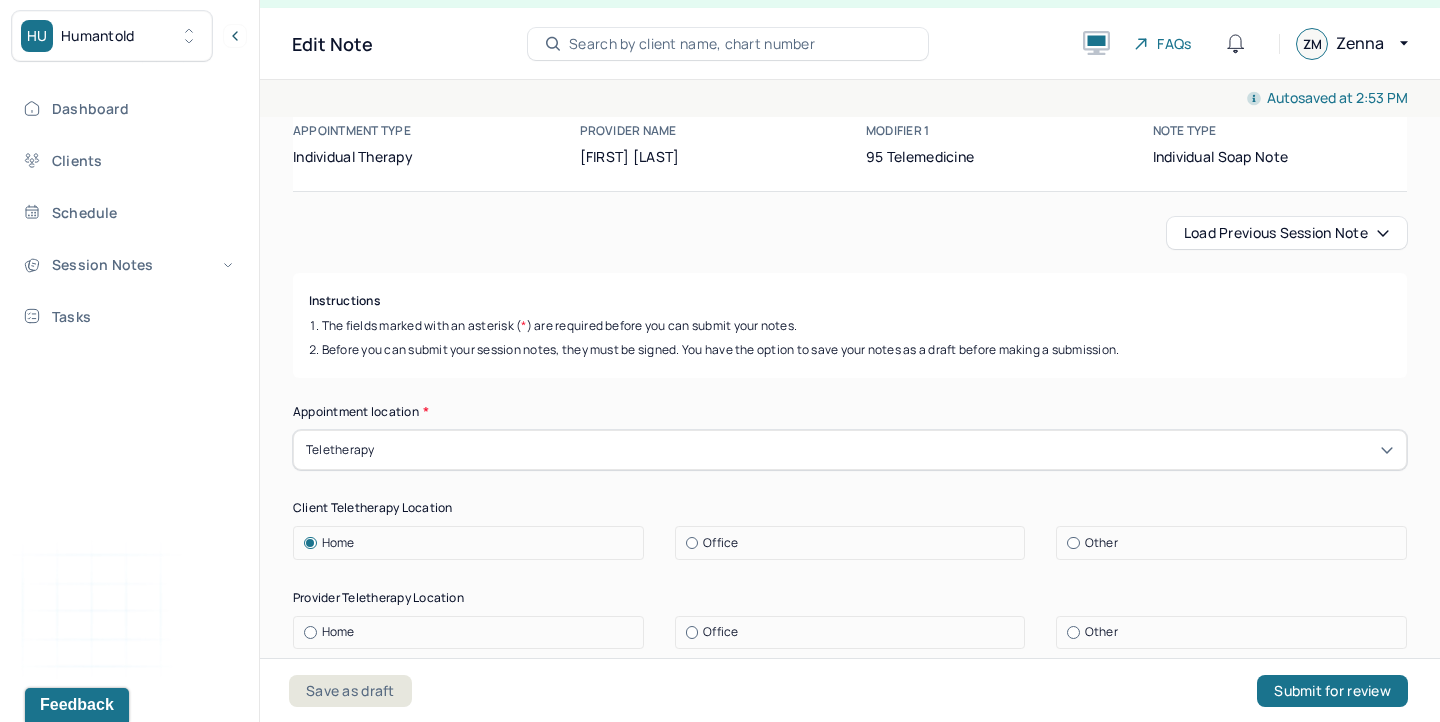 click on "Home" at bounding box center [473, 632] 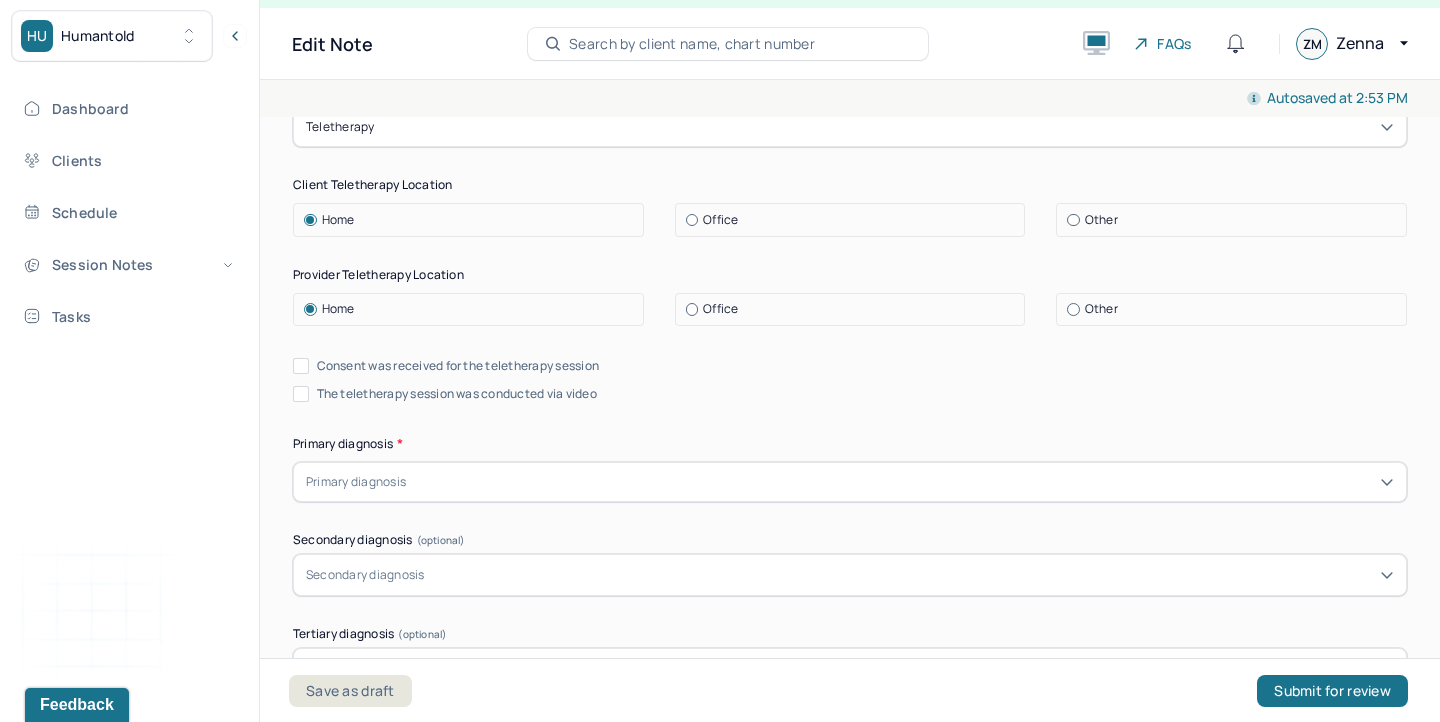 scroll, scrollTop: 443, scrollLeft: 0, axis: vertical 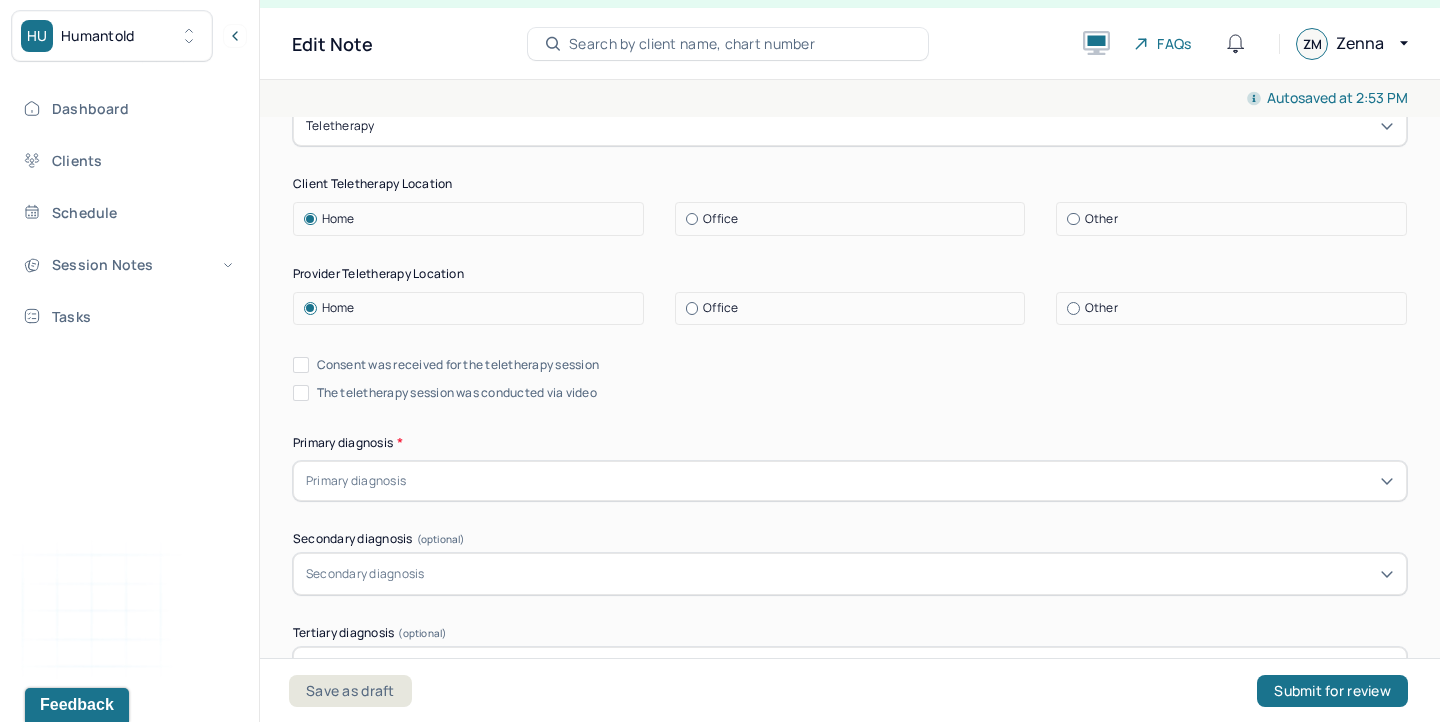 click on "Consent was received for the teletherapy session" at bounding box center [458, 365] 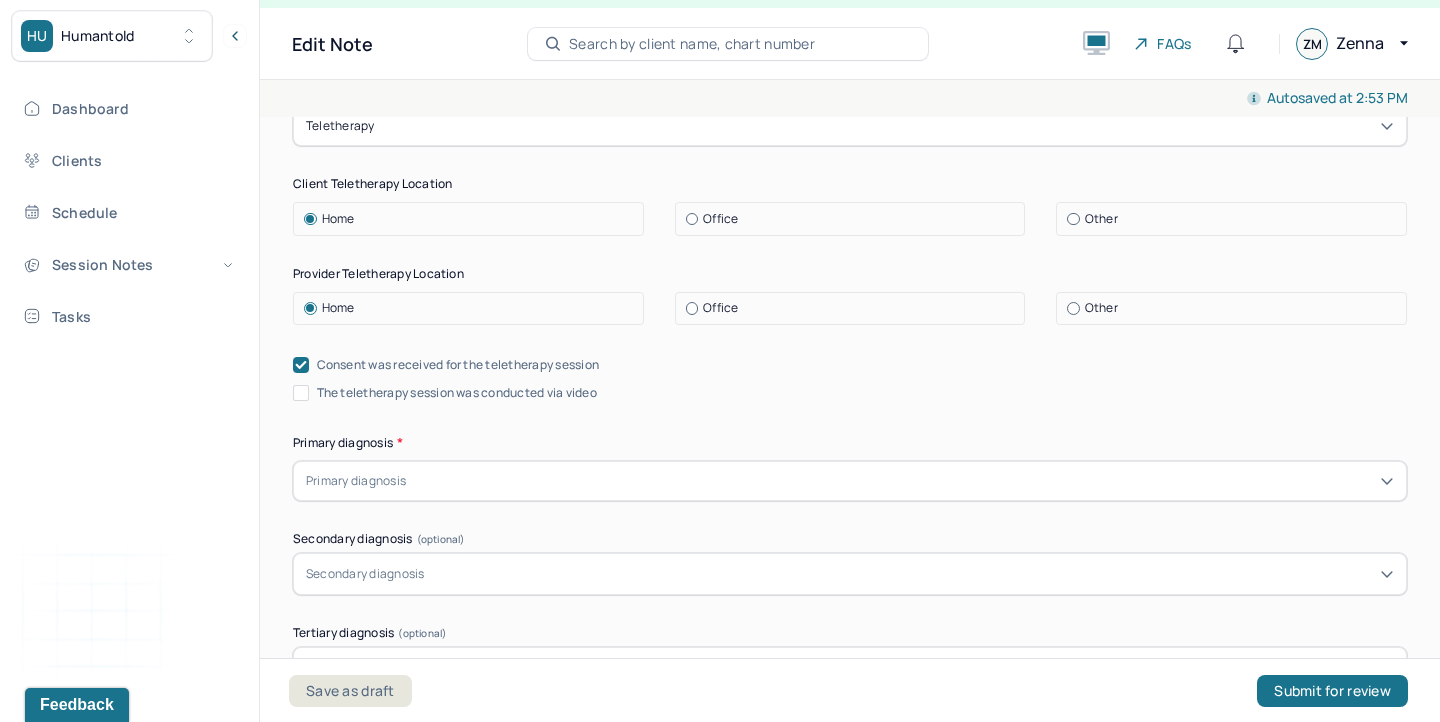 click on "The teletherapy session was conducted via video" at bounding box center (457, 393) 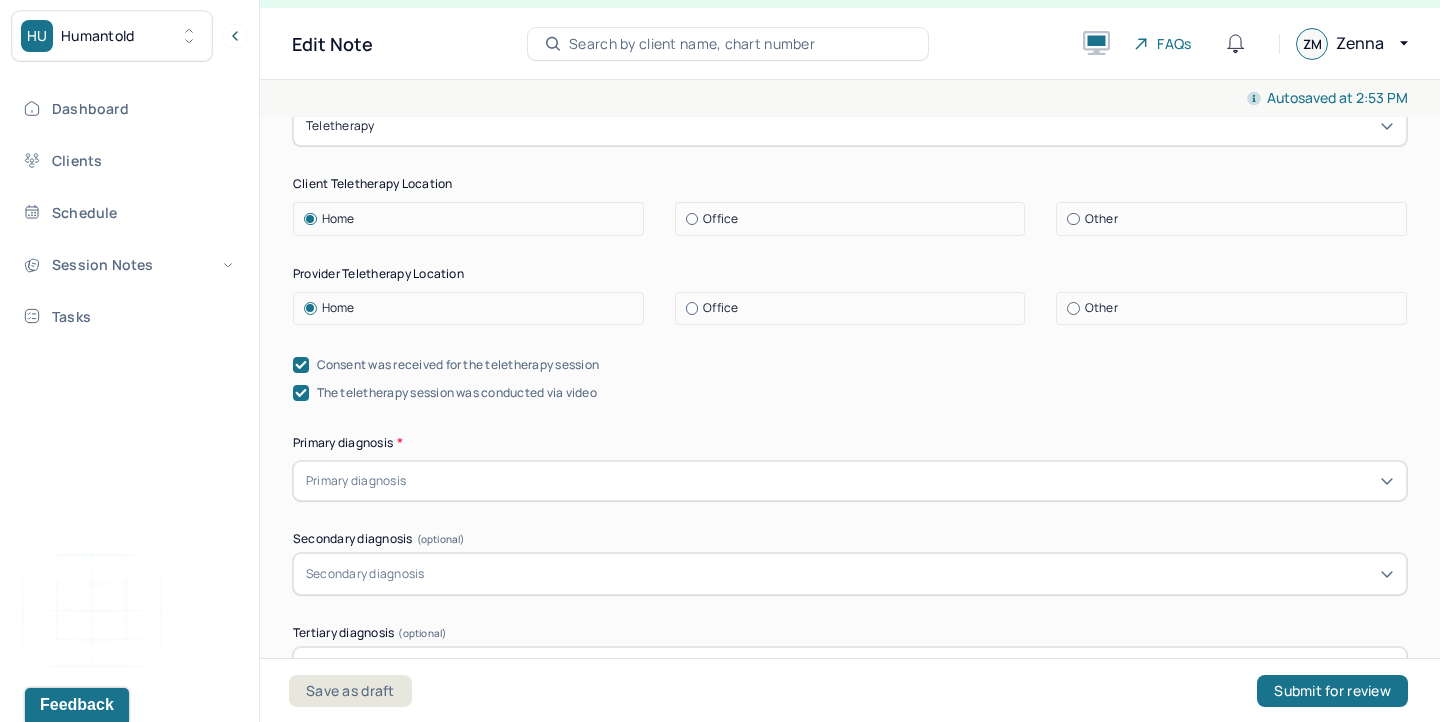 click on "Primary diagnosis" at bounding box center [356, 481] 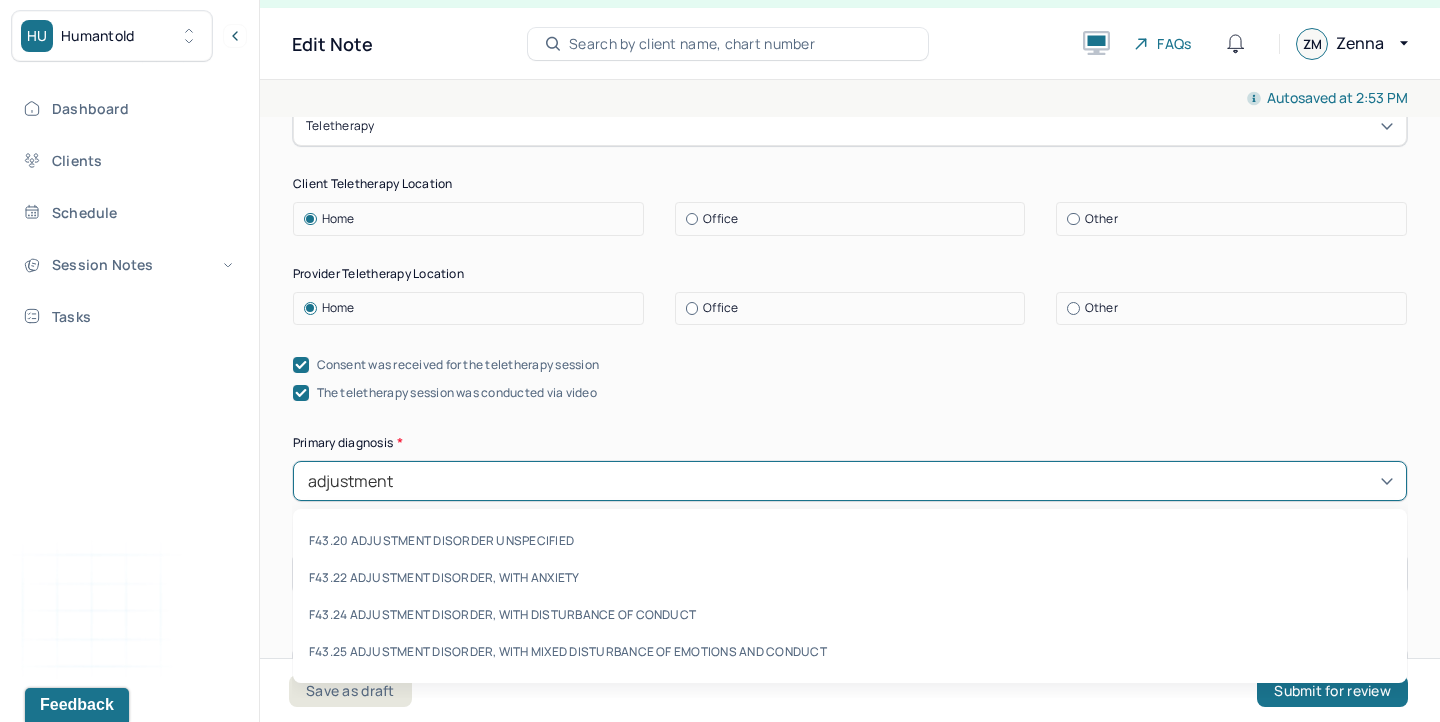 type on "adjustment" 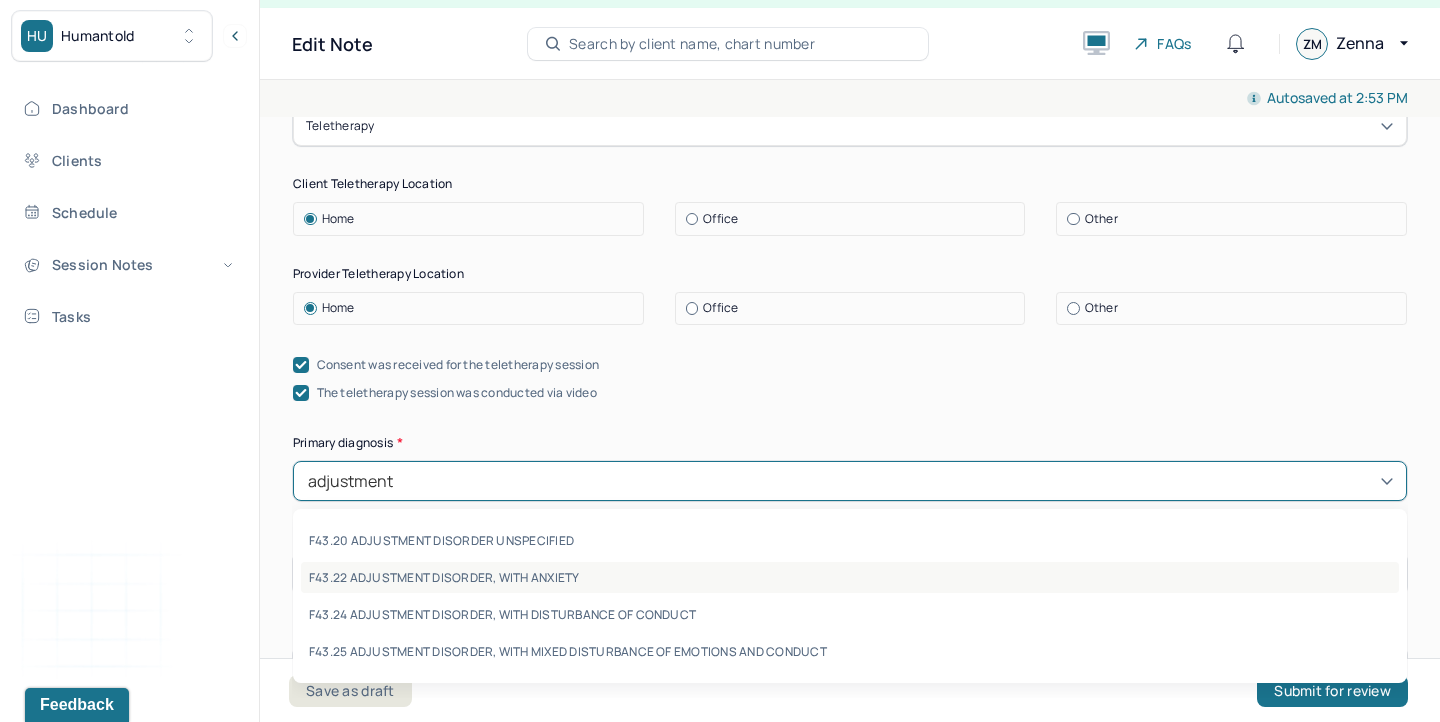 click on "F43.22 ADJUSTMENT DISORDER, WITH ANXIETY" at bounding box center [850, 577] 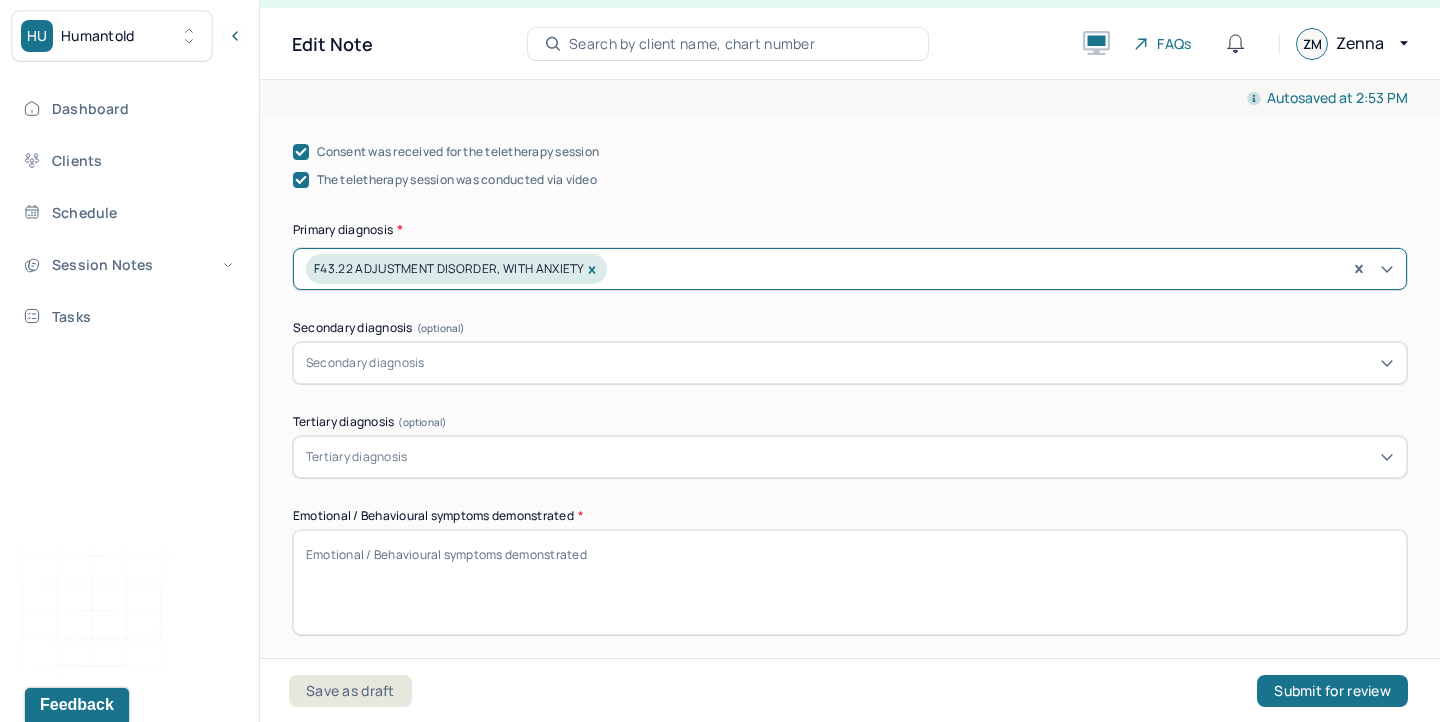 scroll, scrollTop: 706, scrollLeft: 0, axis: vertical 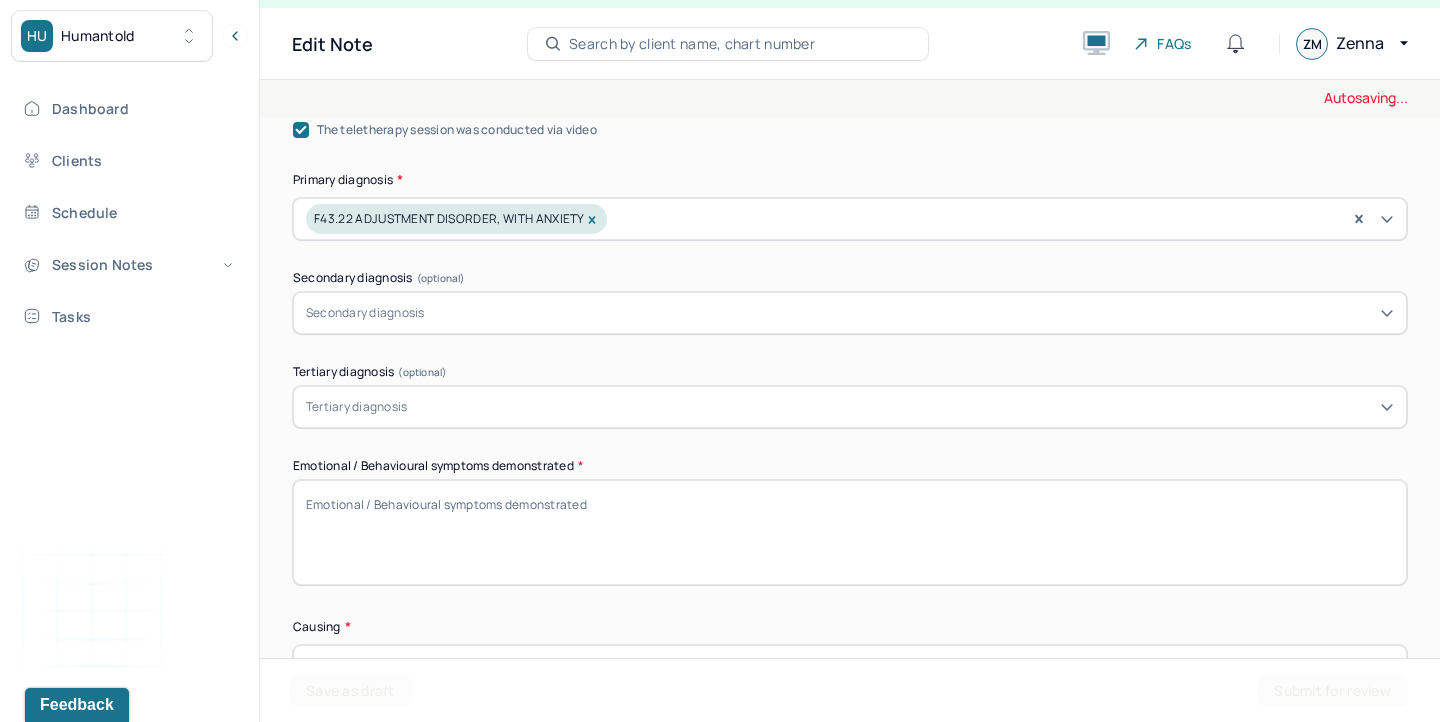 click on "Emotional / Behavioural symptoms demonstrated *" at bounding box center (850, 532) 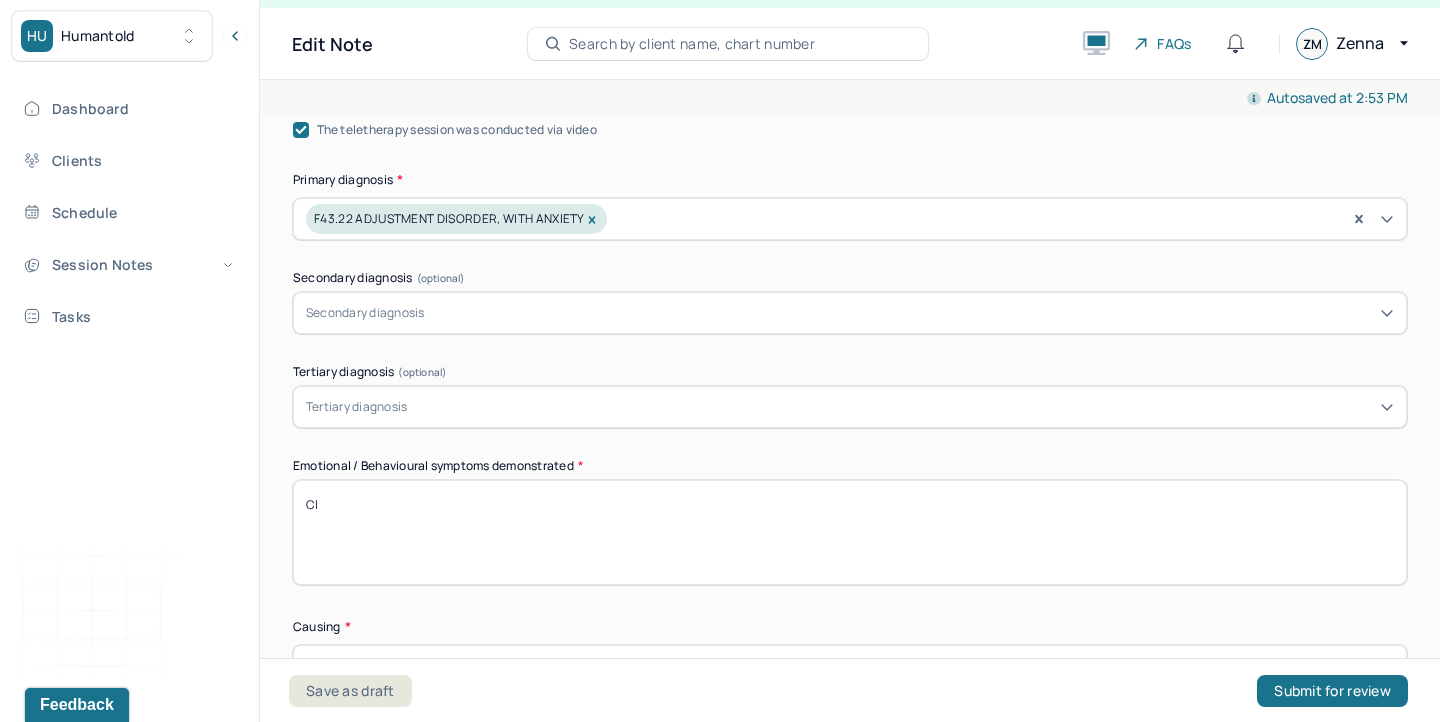 type on "C" 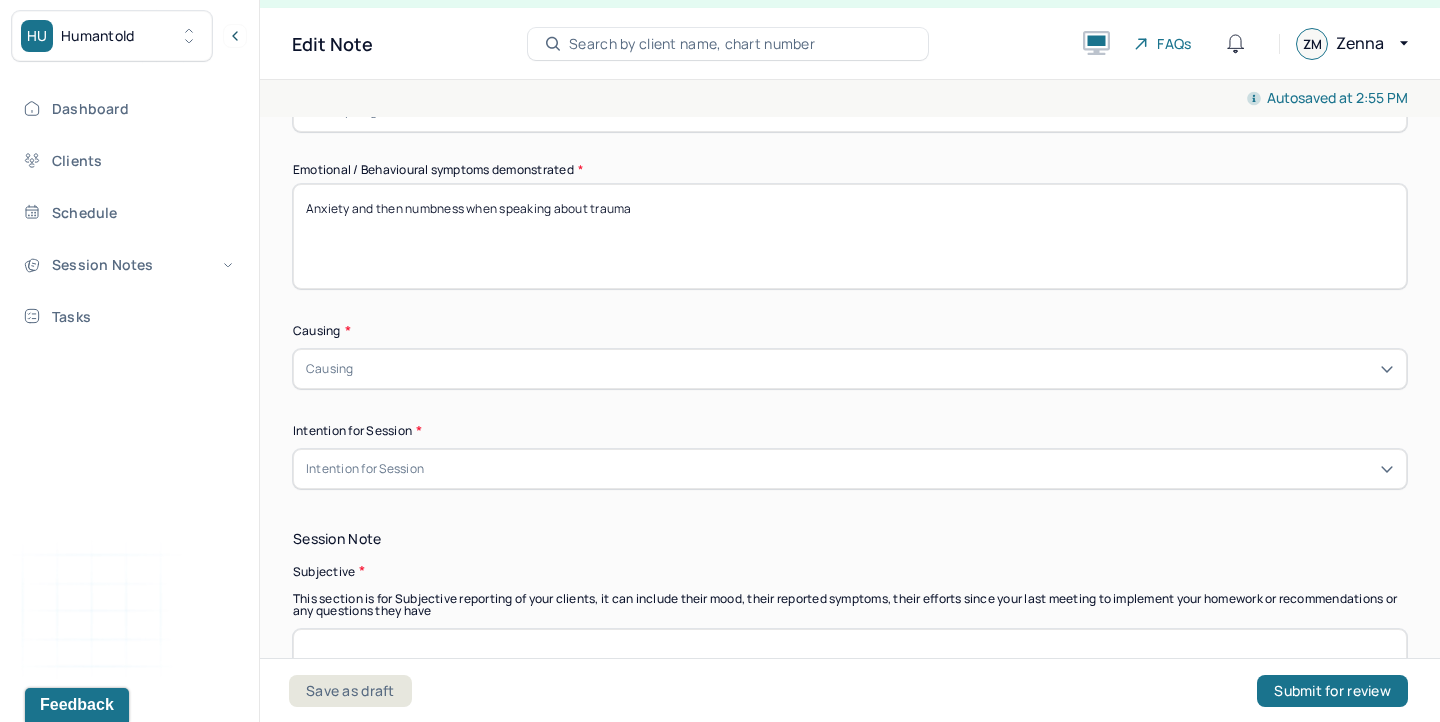 scroll, scrollTop: 1016, scrollLeft: 0, axis: vertical 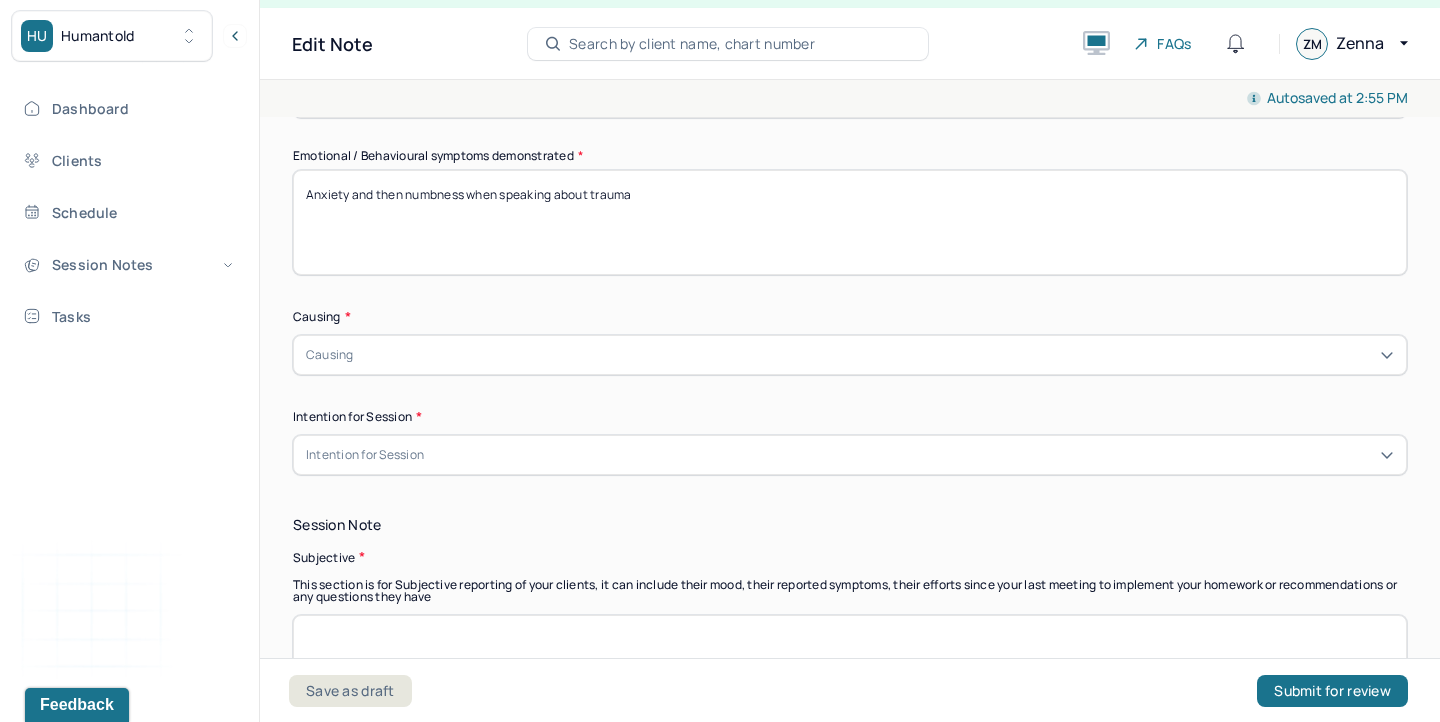 type on "Anxiety and then numbness when speaking about trauma" 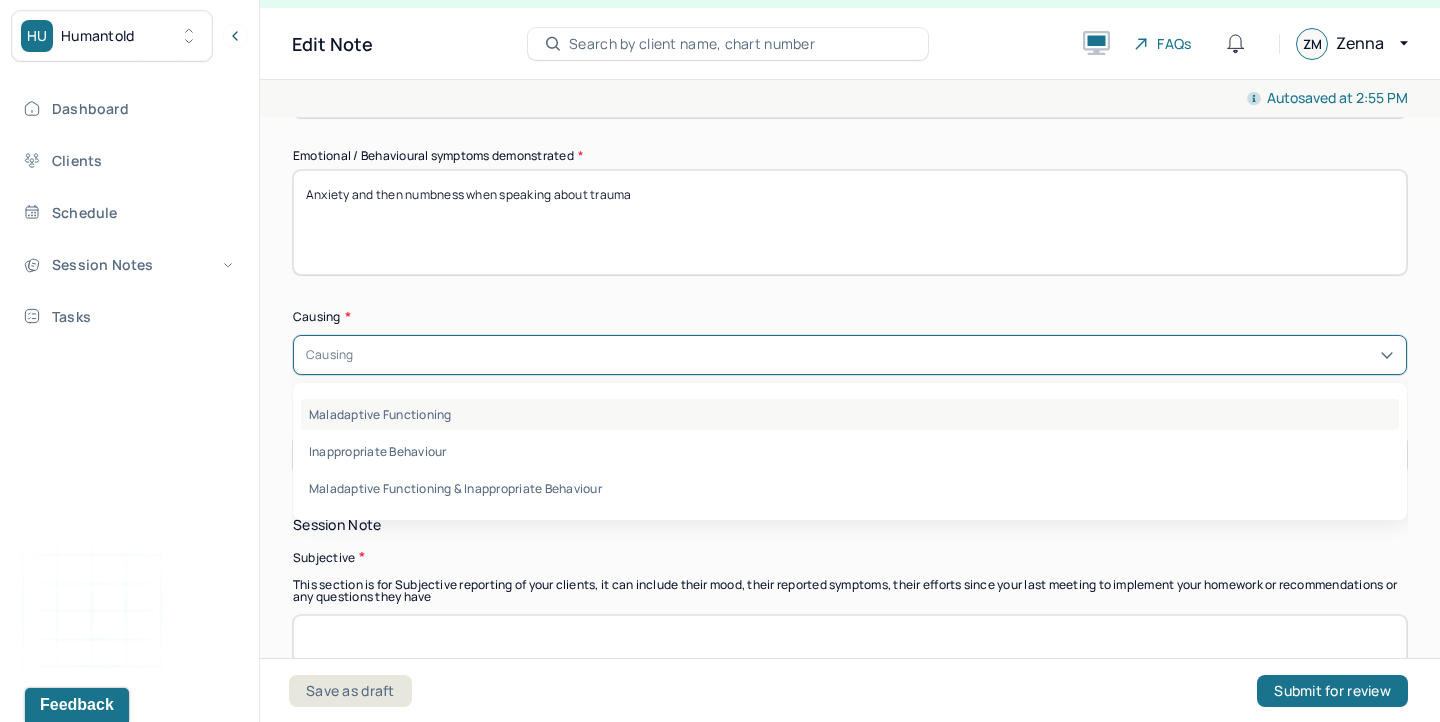 click on "Maladaptive Functioning" at bounding box center [850, 414] 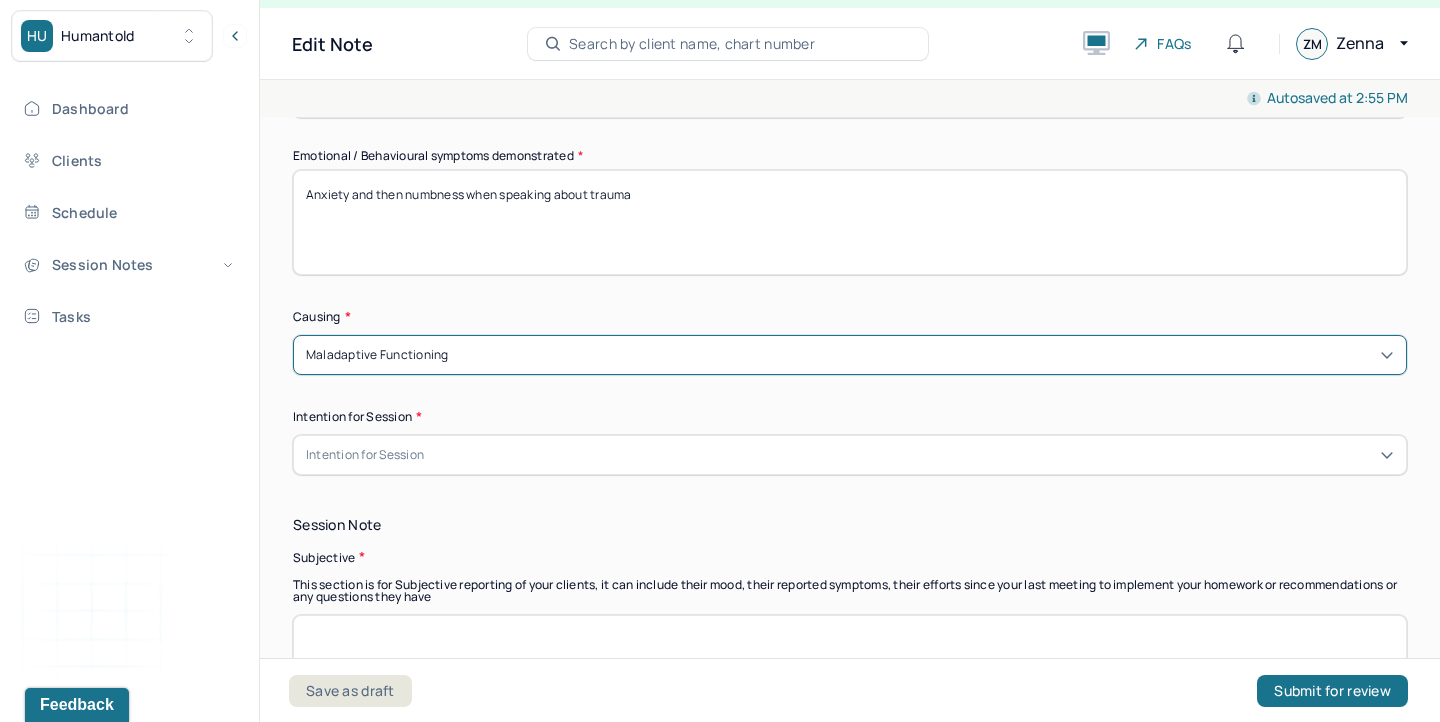 click on "Intention for Session" at bounding box center [850, 455] 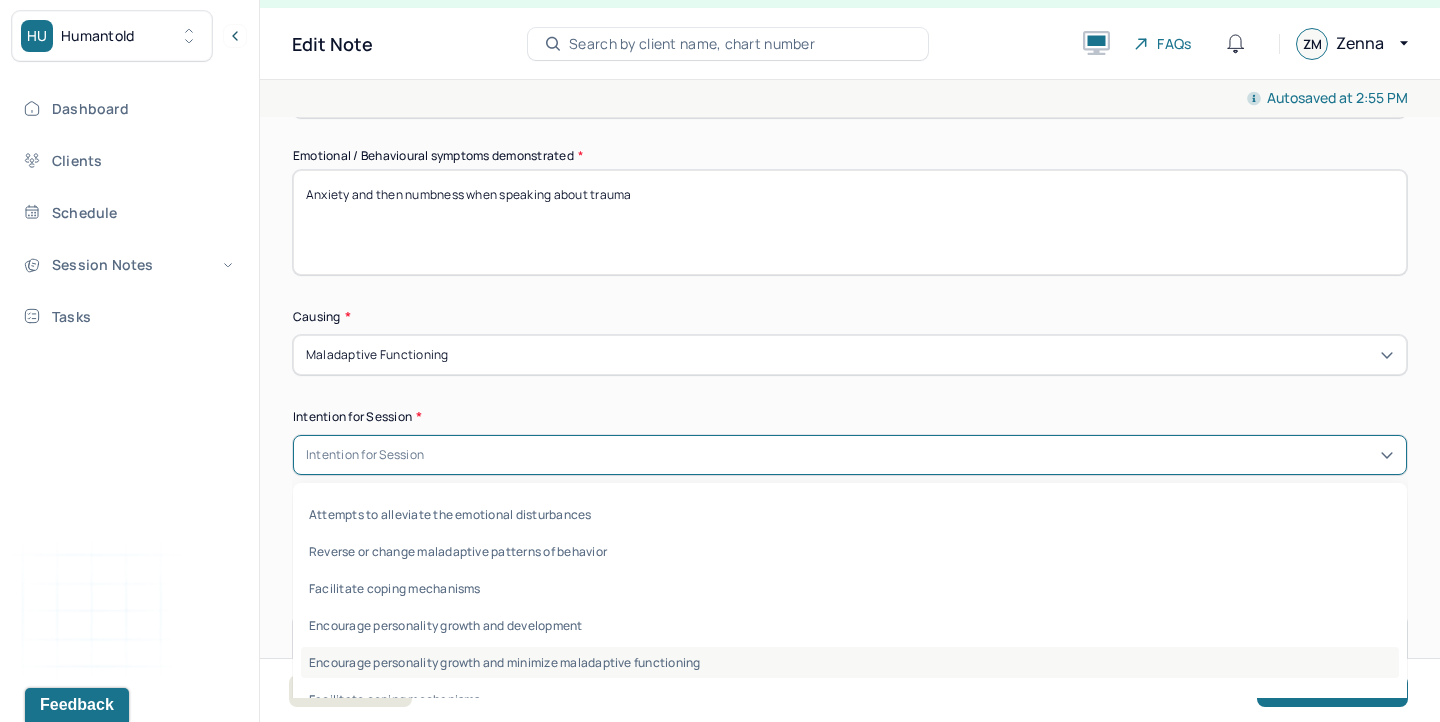 click on "Encourage personality growth and minimize maladaptive functioning" at bounding box center (850, 662) 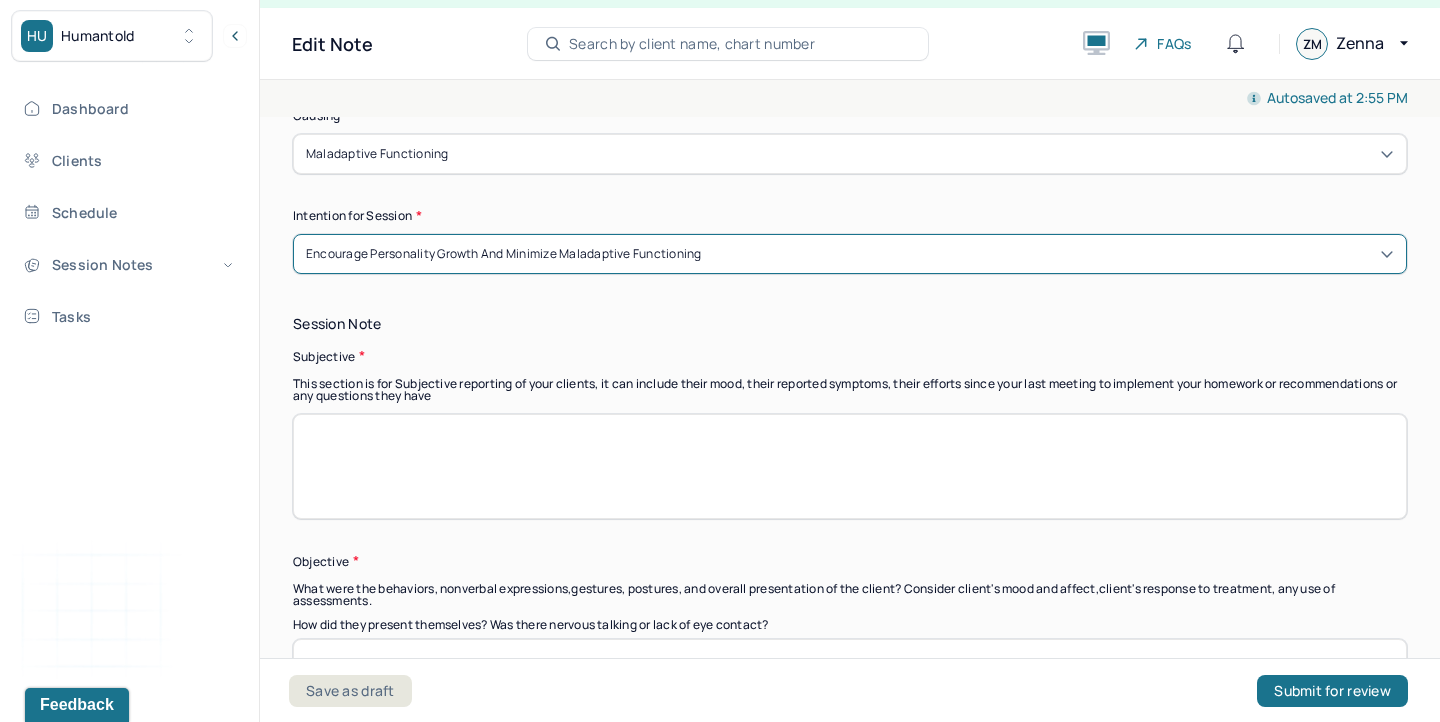 scroll, scrollTop: 1261, scrollLeft: 0, axis: vertical 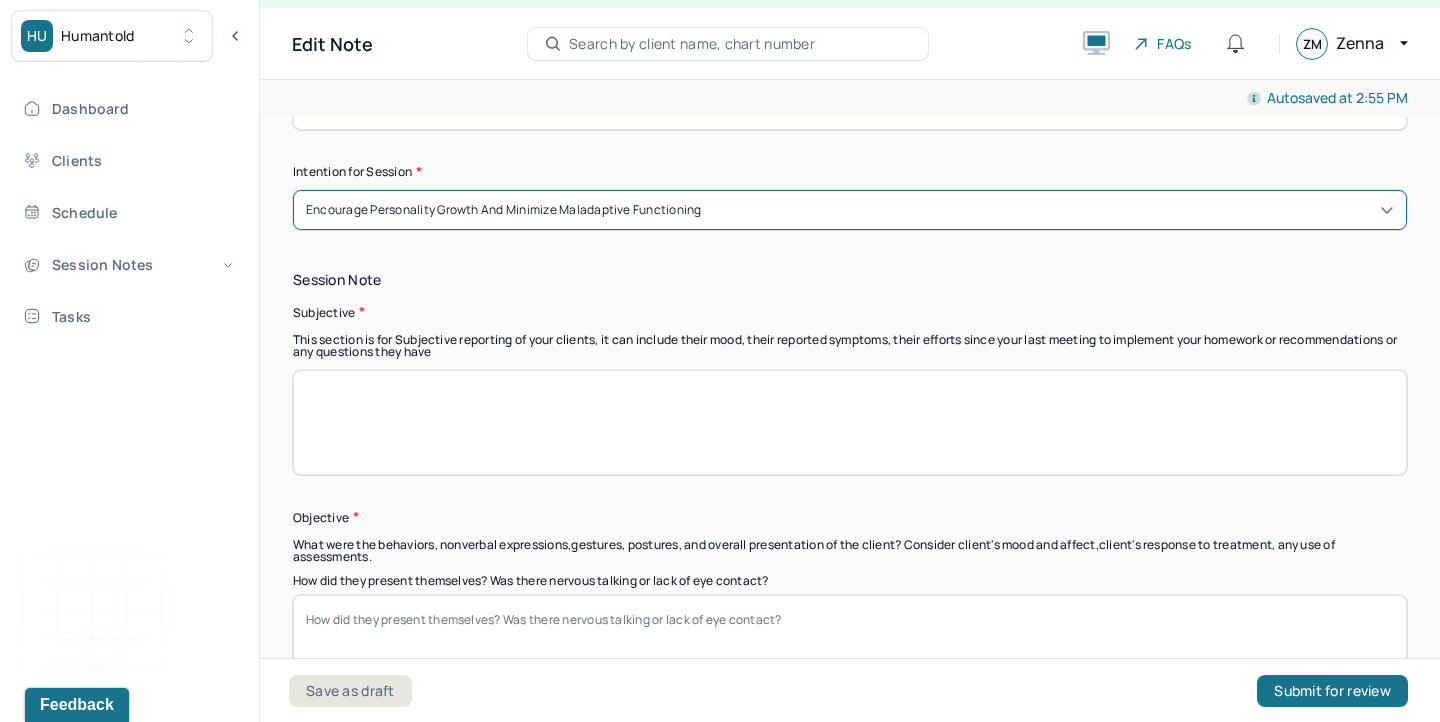 click at bounding box center (850, 422) 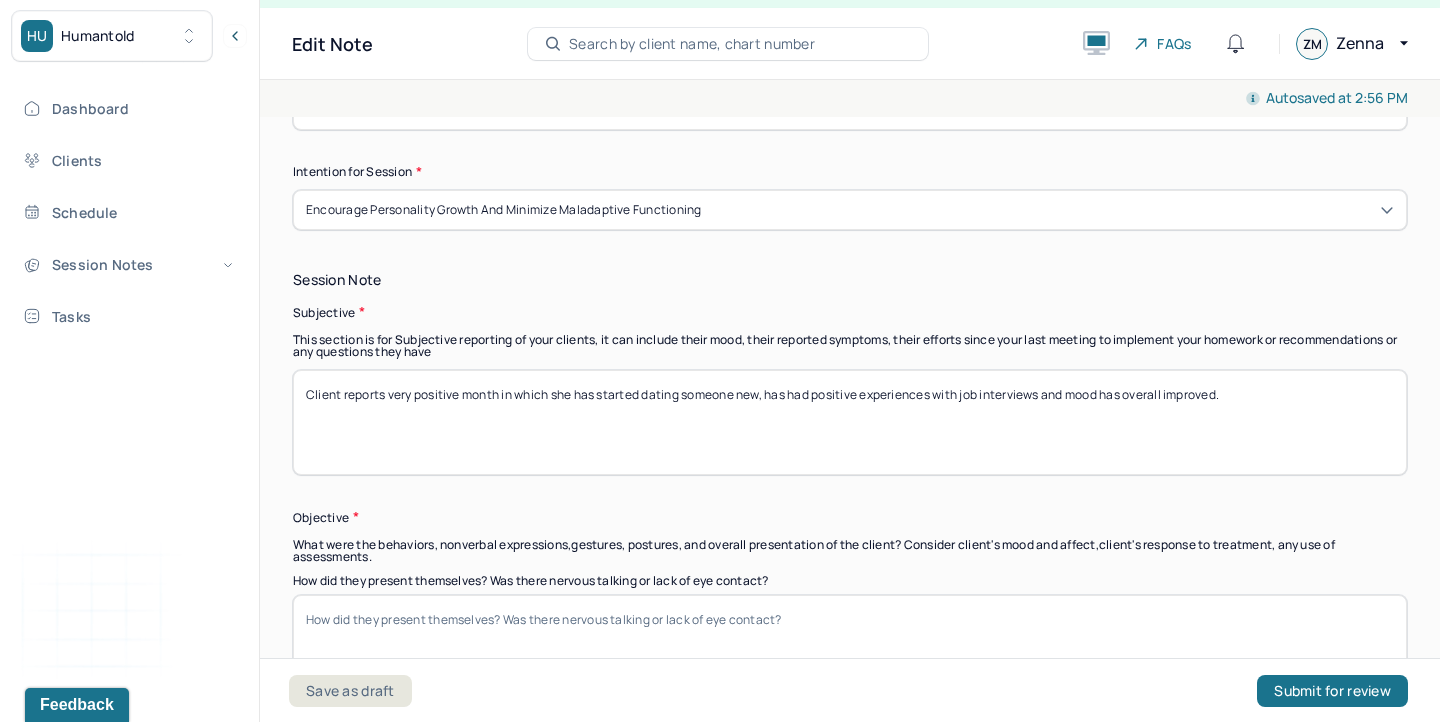 click on "Client reports very positive month in which she has started dating someone new, has had positive expereinces with job interviews and mood has overall improved." at bounding box center (850, 422) 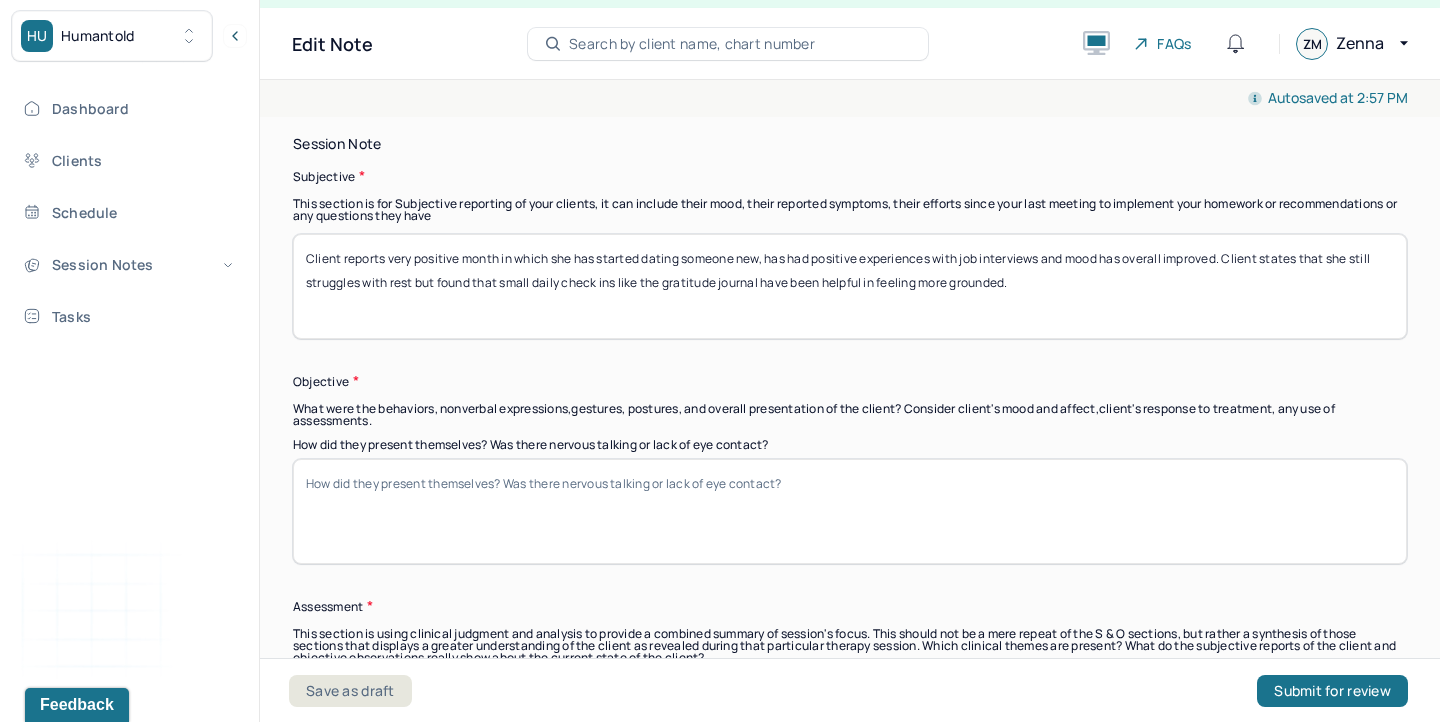 scroll, scrollTop: 1403, scrollLeft: 0, axis: vertical 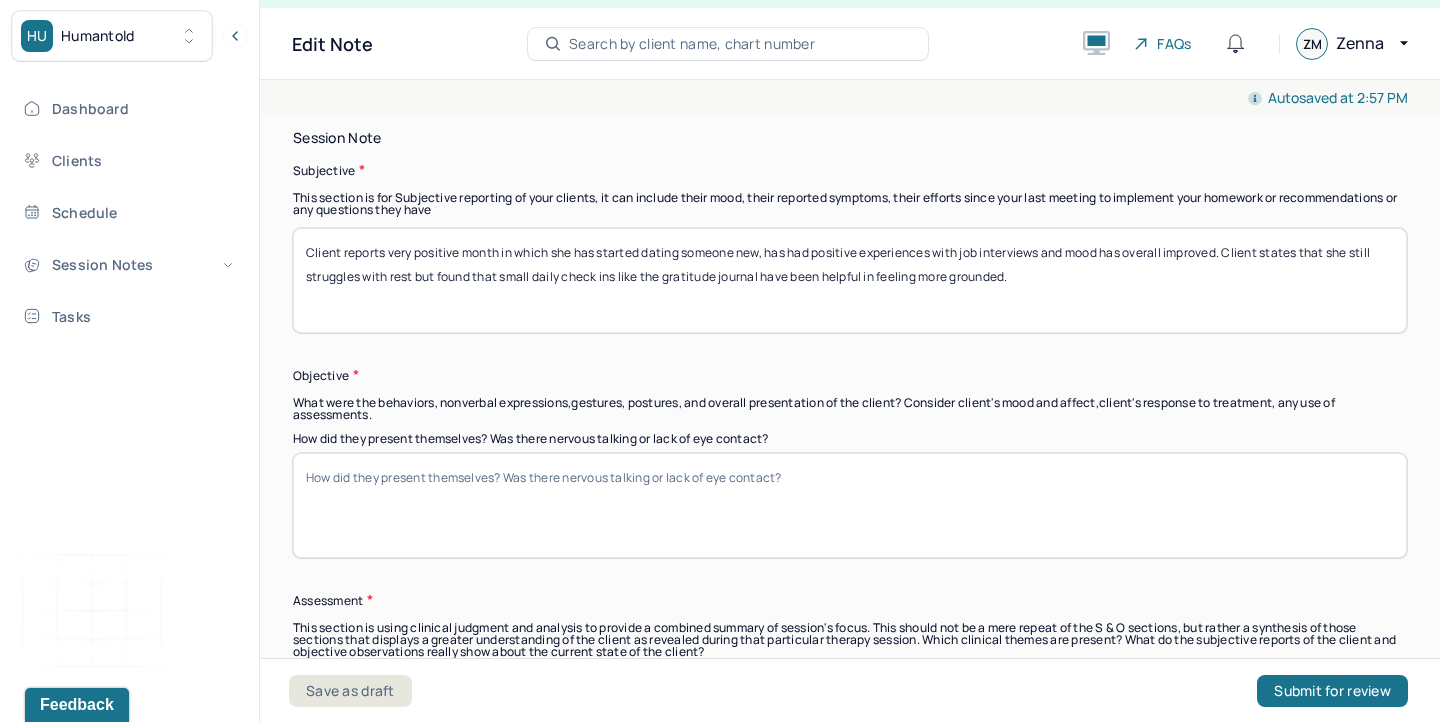 type on "Client reports very positive month in which she has started dating someone new, has had positive experiences with job interviews and mood has overall improved. Client states that she still struggles with rest but found that small daily check ins like the gratitude journal have been helpful in feeling more grounded." 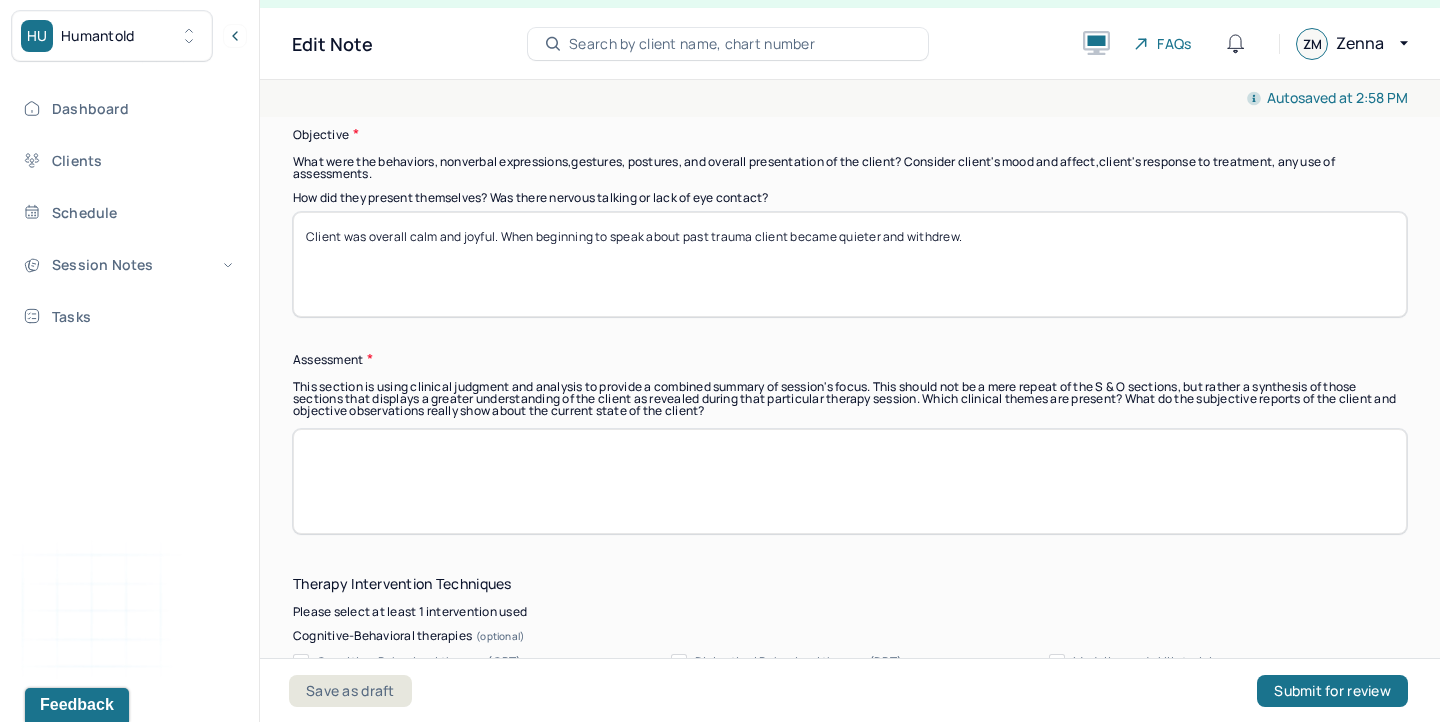 scroll, scrollTop: 1645, scrollLeft: 0, axis: vertical 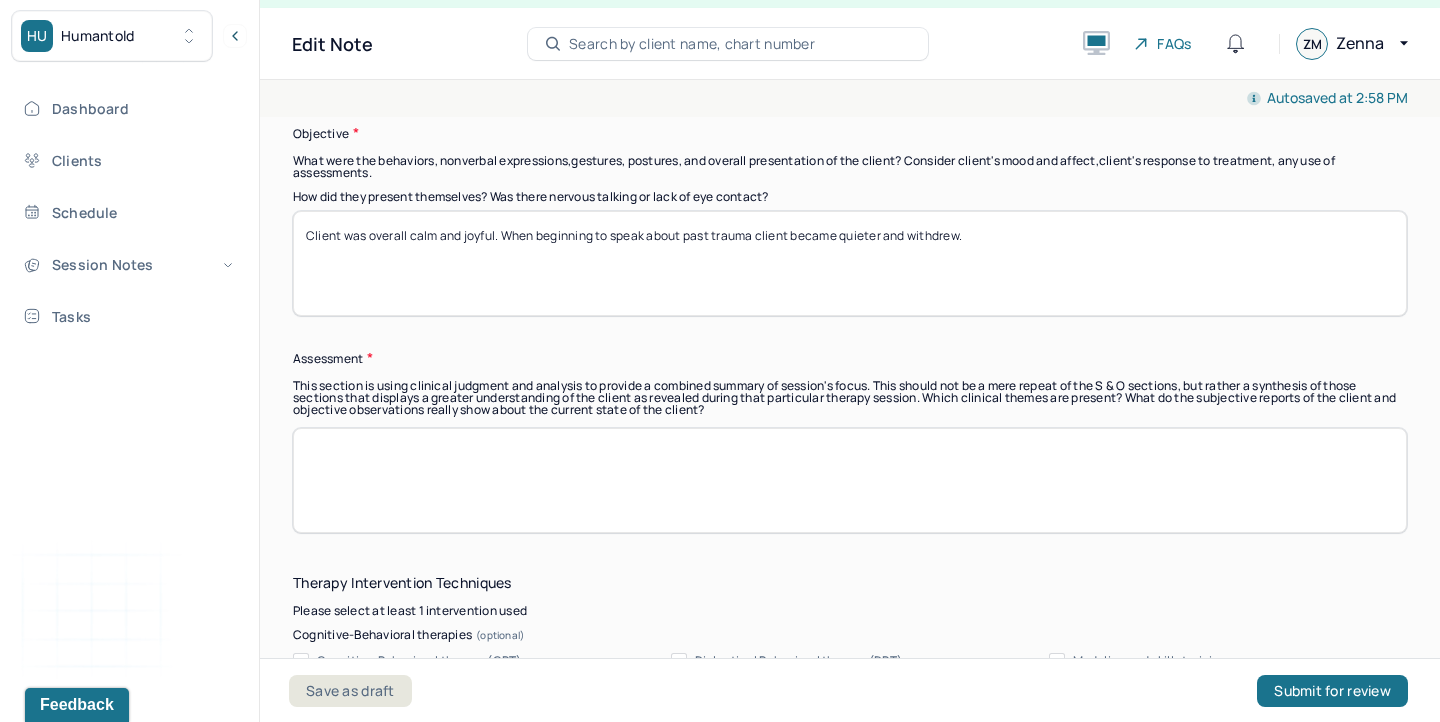 type on "Client was overall calm and joyful. When beginning to speak about past trauma client became quieter and withdrew." 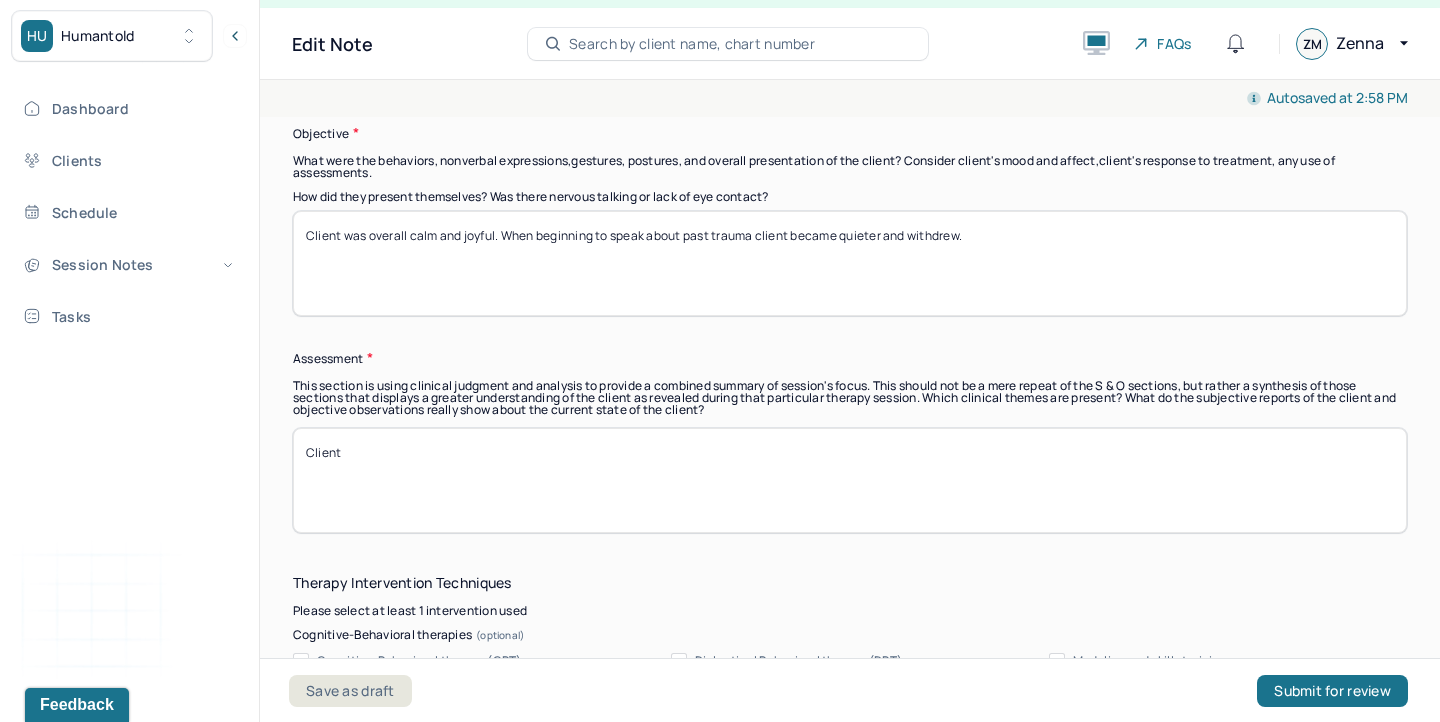type on "Client" 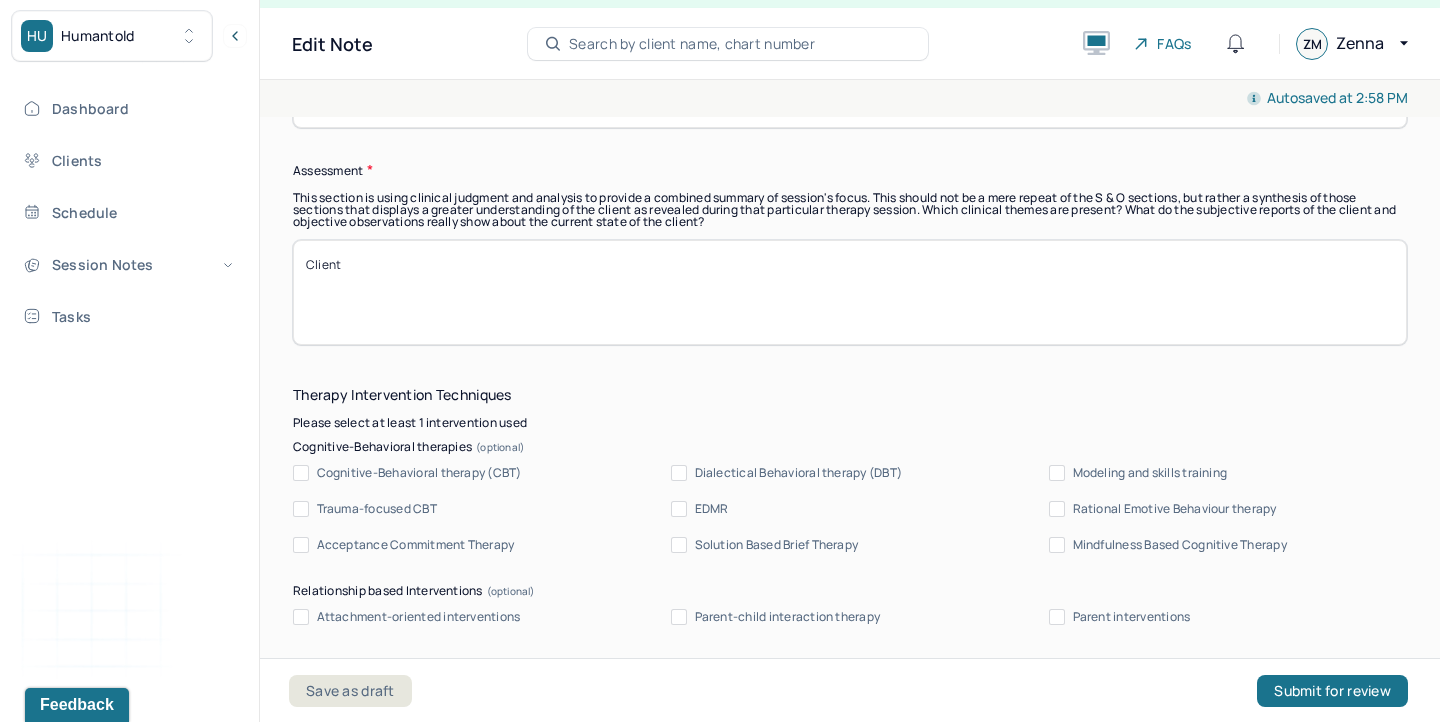 scroll, scrollTop: 1835, scrollLeft: 0, axis: vertical 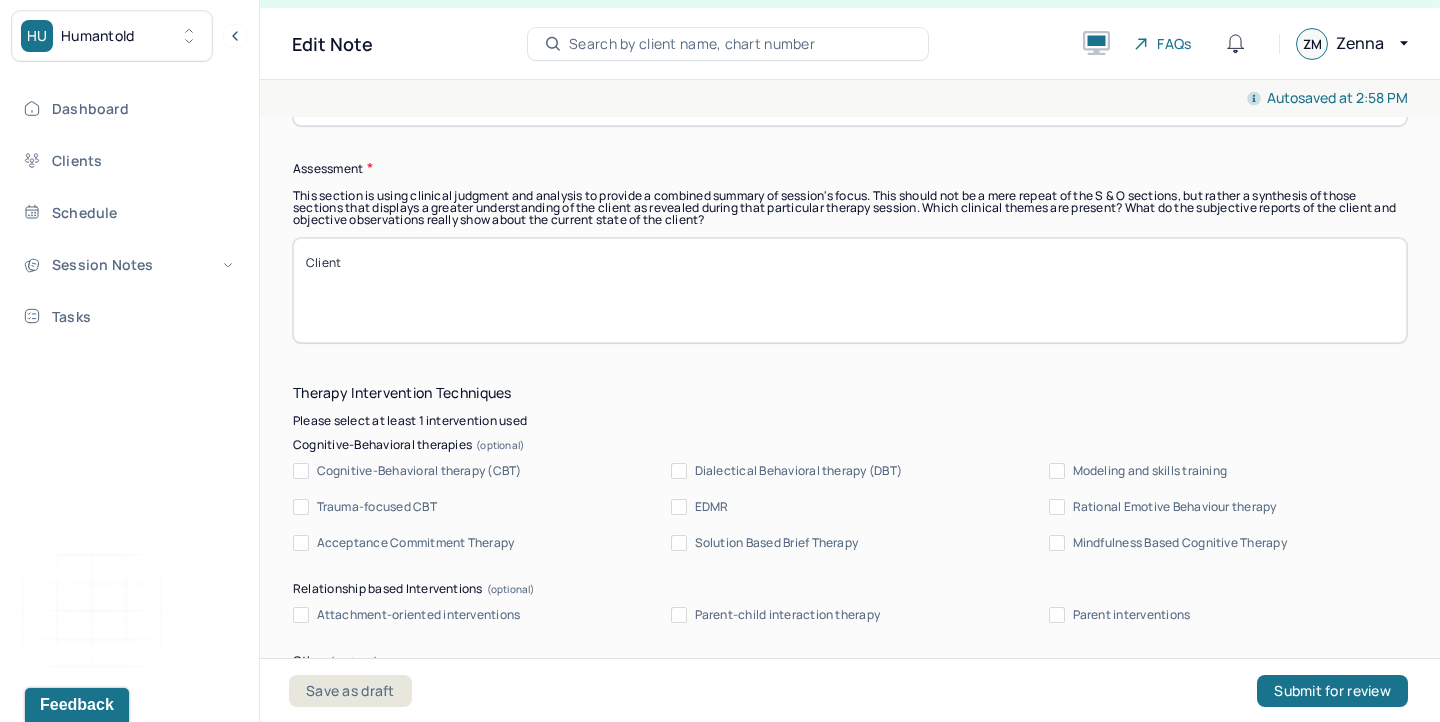 click on "Acceptance Commitment Therapy" at bounding box center (301, 543) 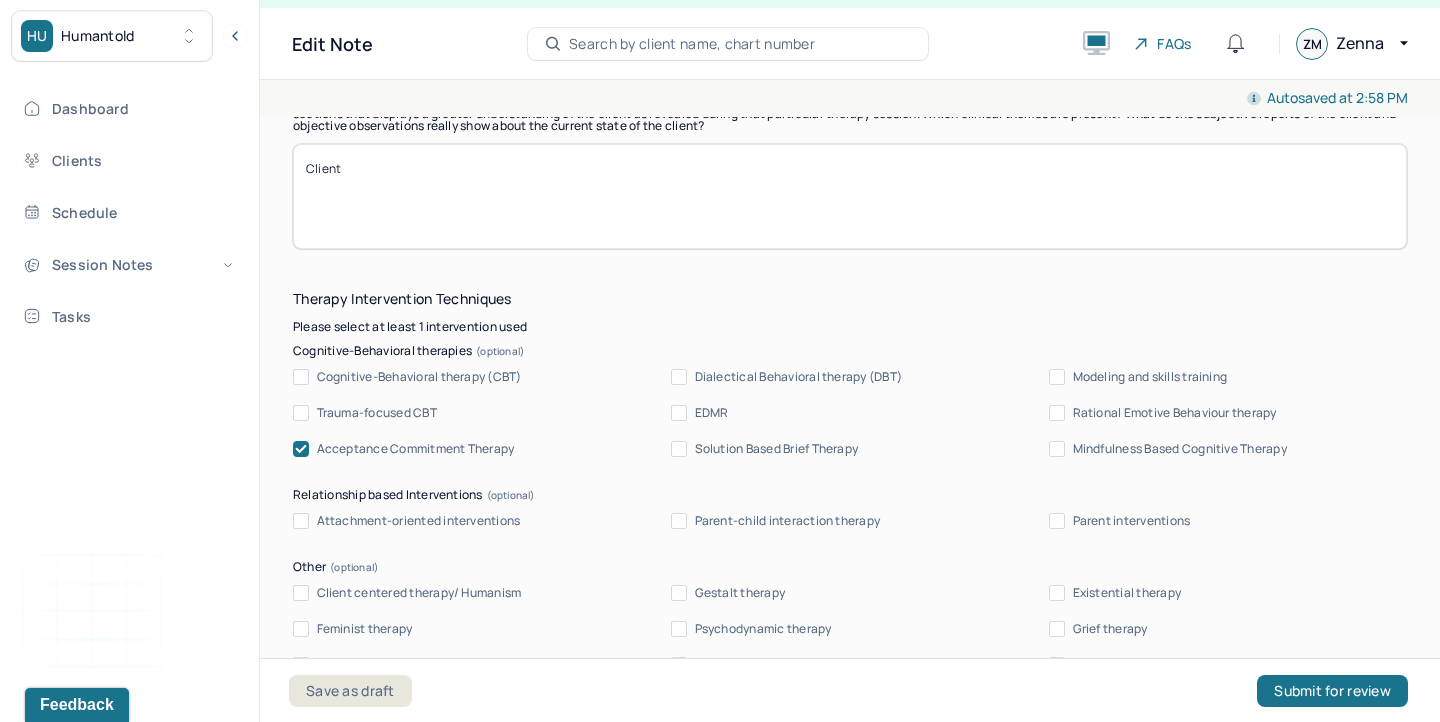 scroll, scrollTop: 1940, scrollLeft: 0, axis: vertical 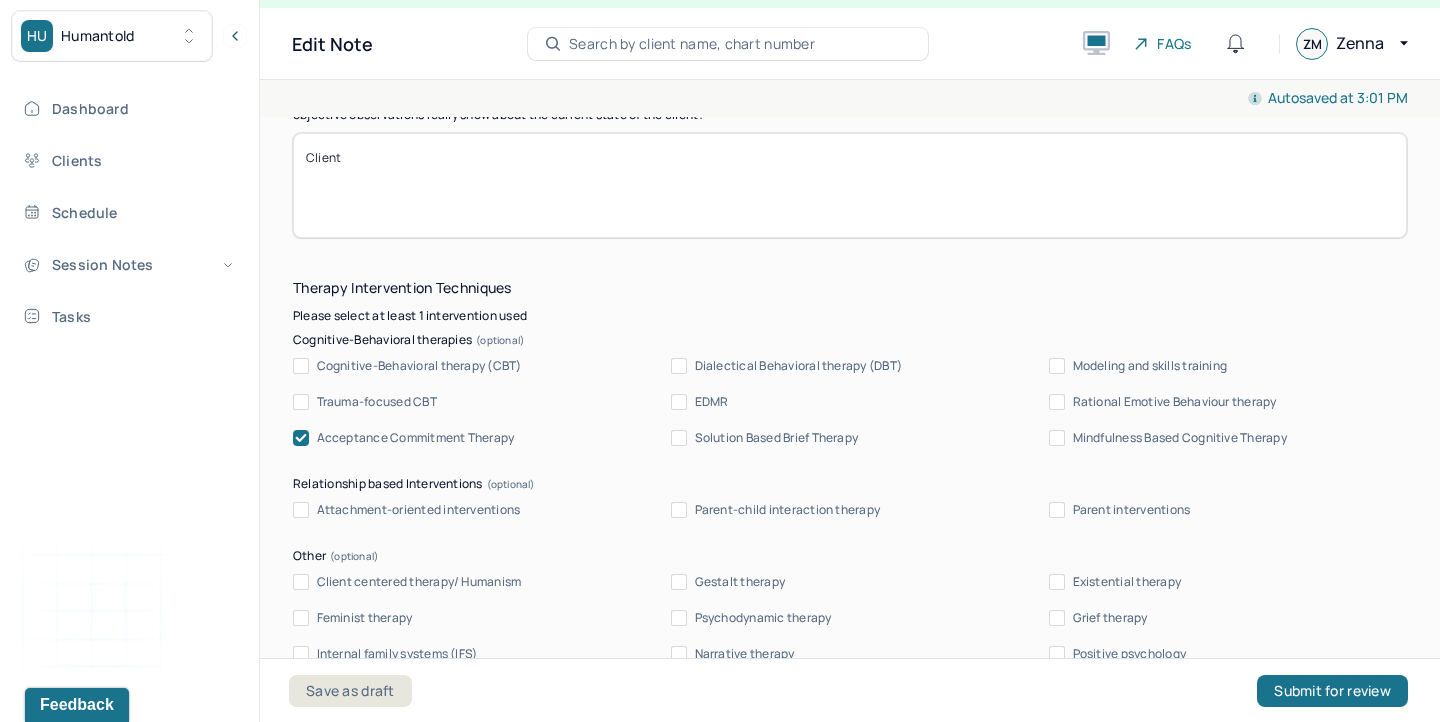 click on "Client centered therapy/ Humanism" at bounding box center [301, 582] 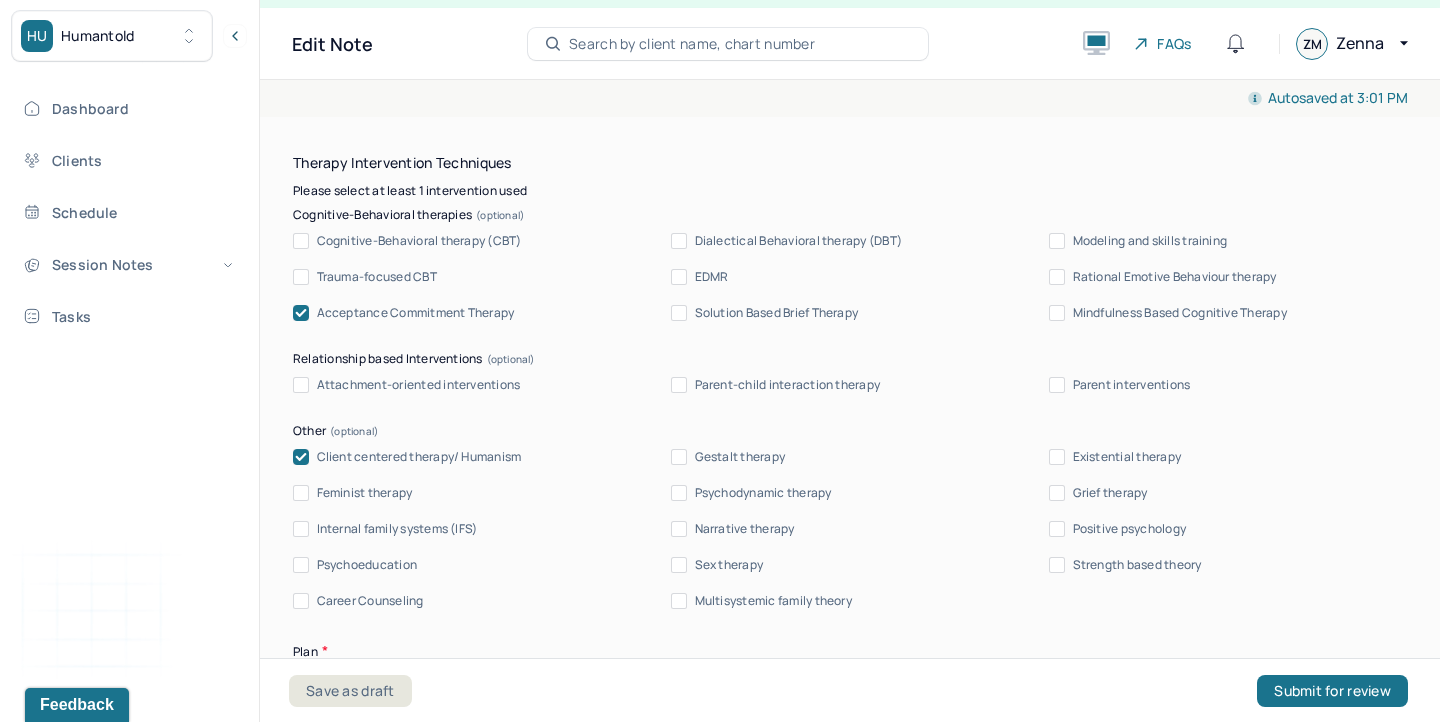 scroll, scrollTop: 2066, scrollLeft: 0, axis: vertical 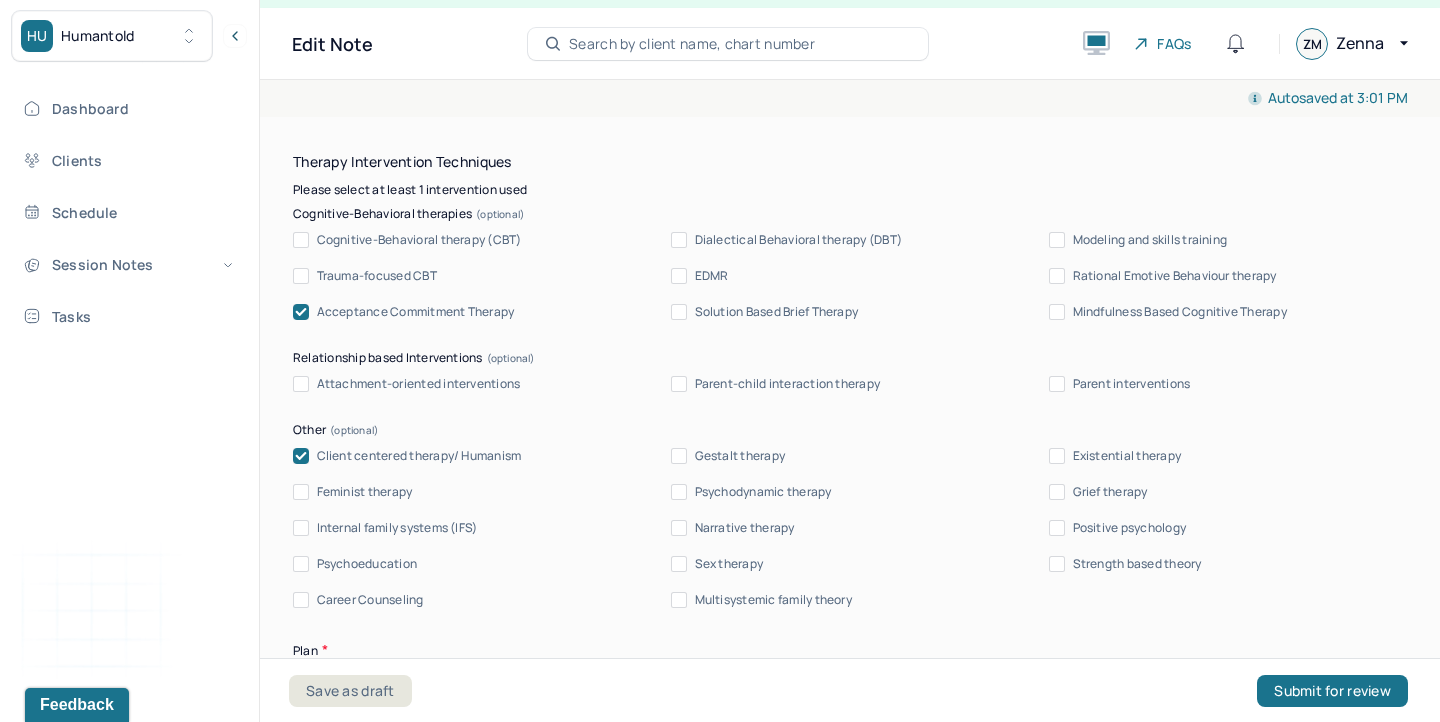 click on "Strength based theory" at bounding box center (1057, 564) 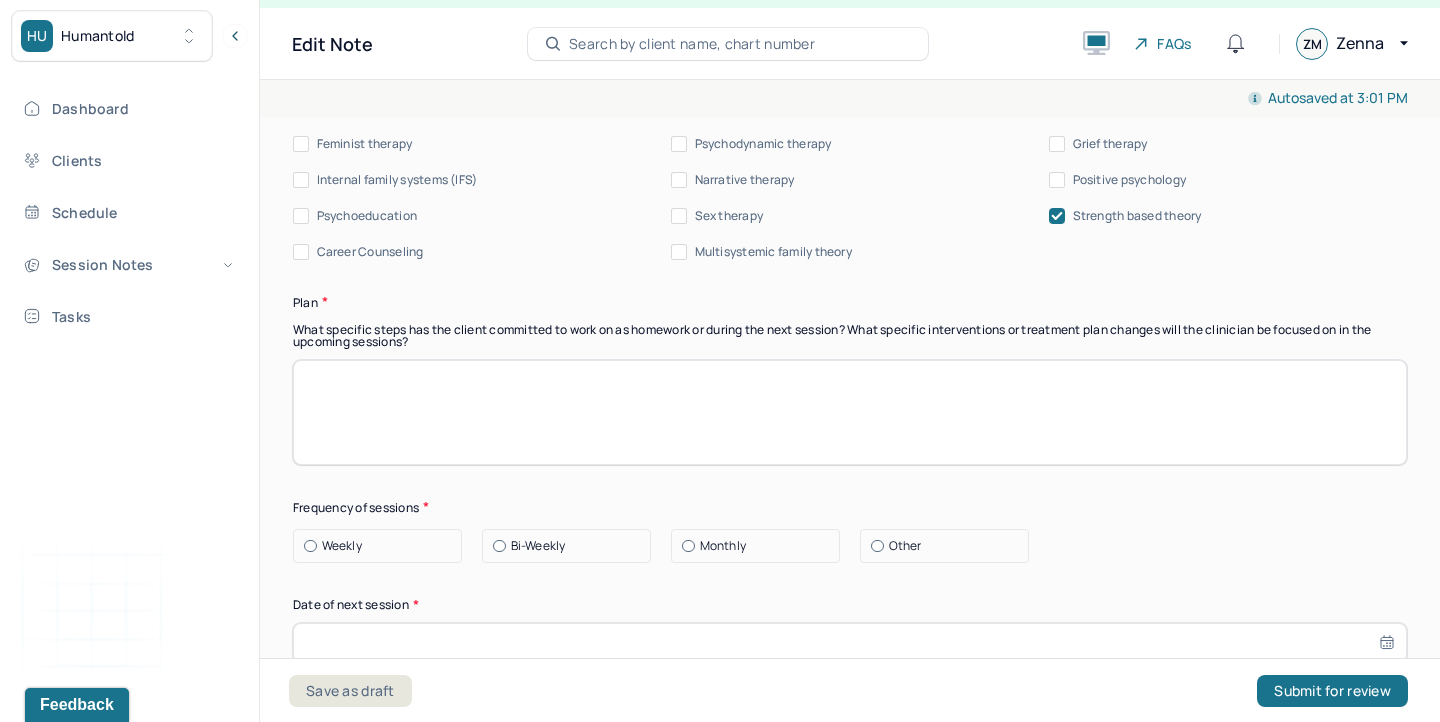 scroll, scrollTop: 2384, scrollLeft: 0, axis: vertical 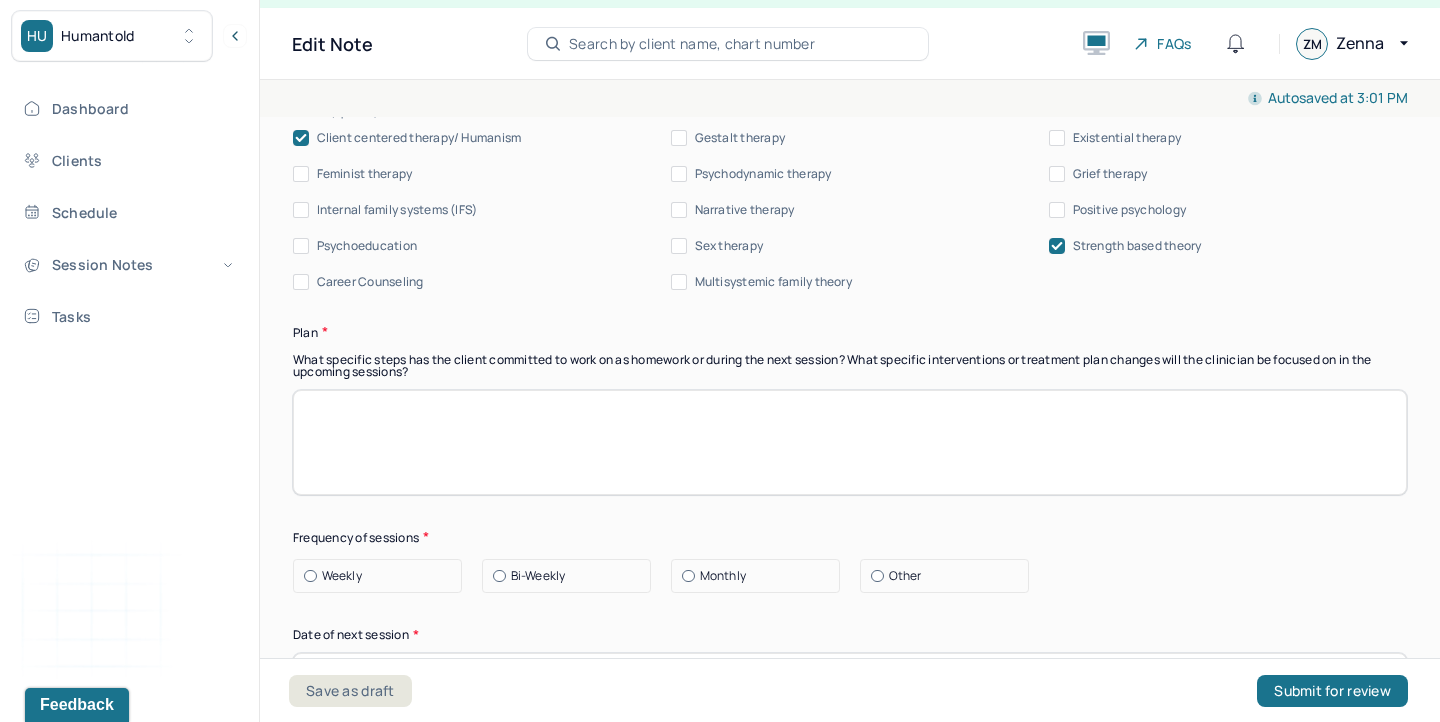 click on "Positive psychology" at bounding box center [1057, 210] 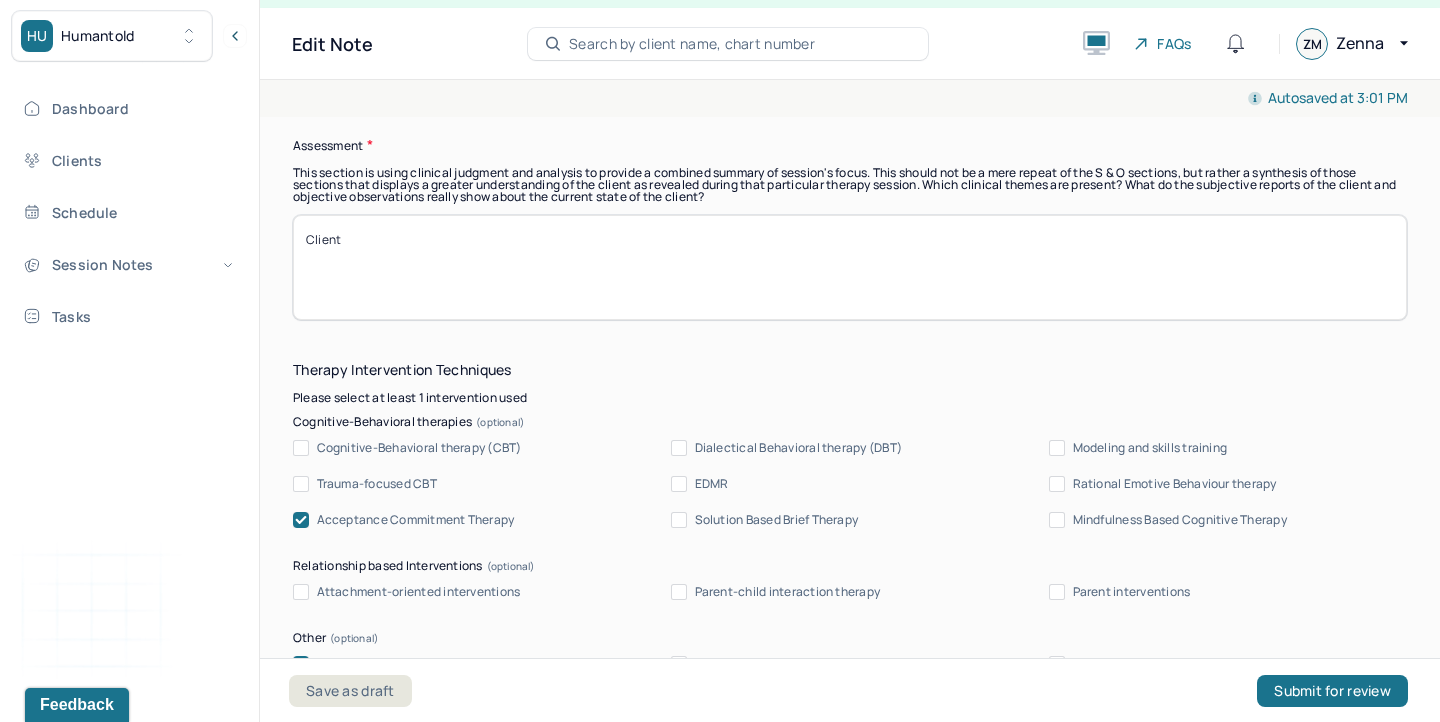 scroll, scrollTop: 1848, scrollLeft: 0, axis: vertical 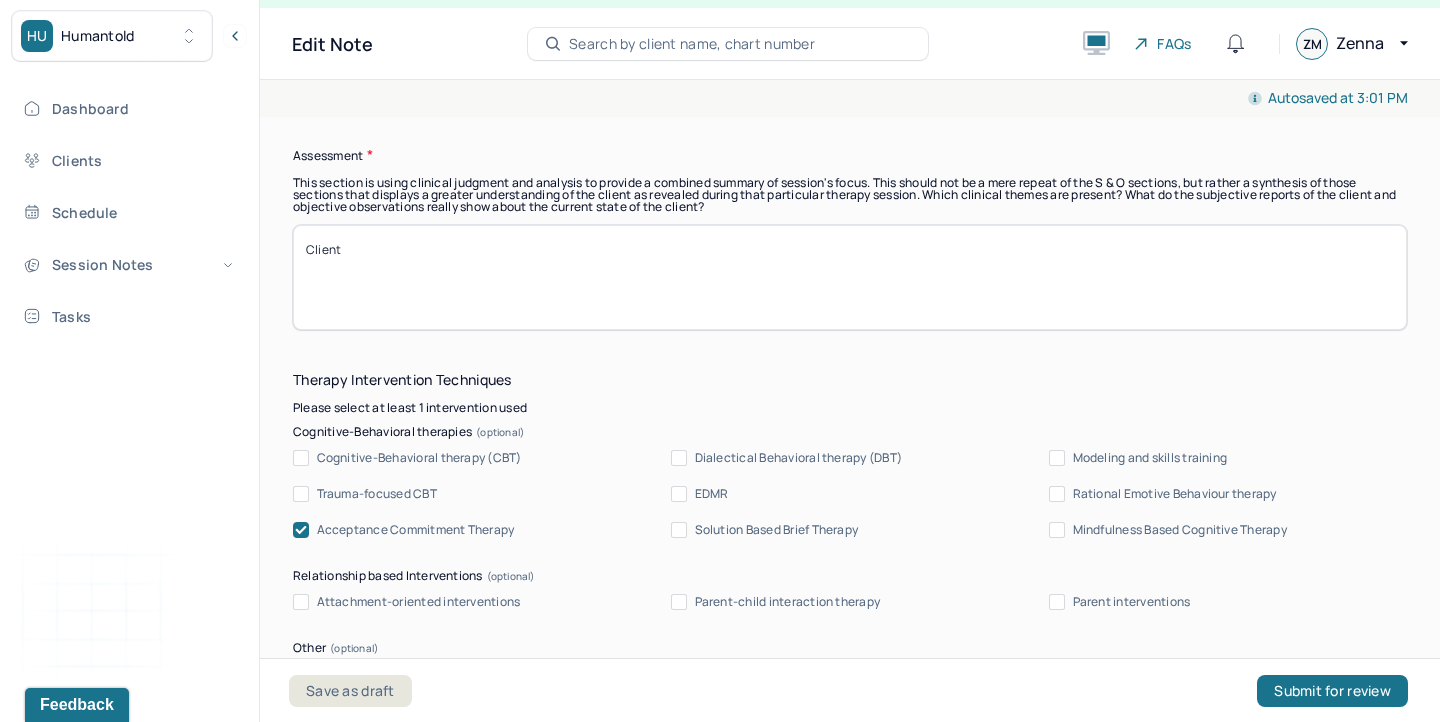 click on "Trauma-focused CBT" at bounding box center [377, 494] 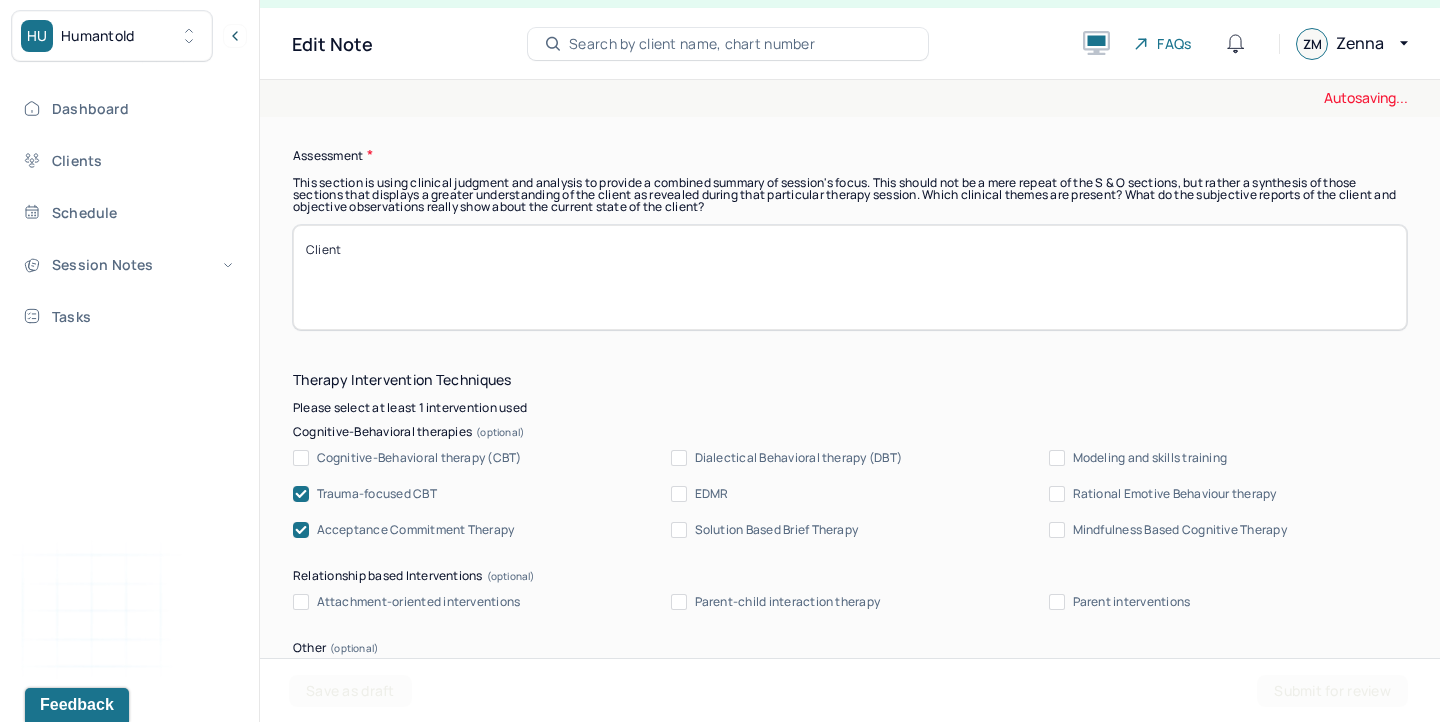 click on "Cognitive-Behavioral therapy (CBT)" at bounding box center [419, 458] 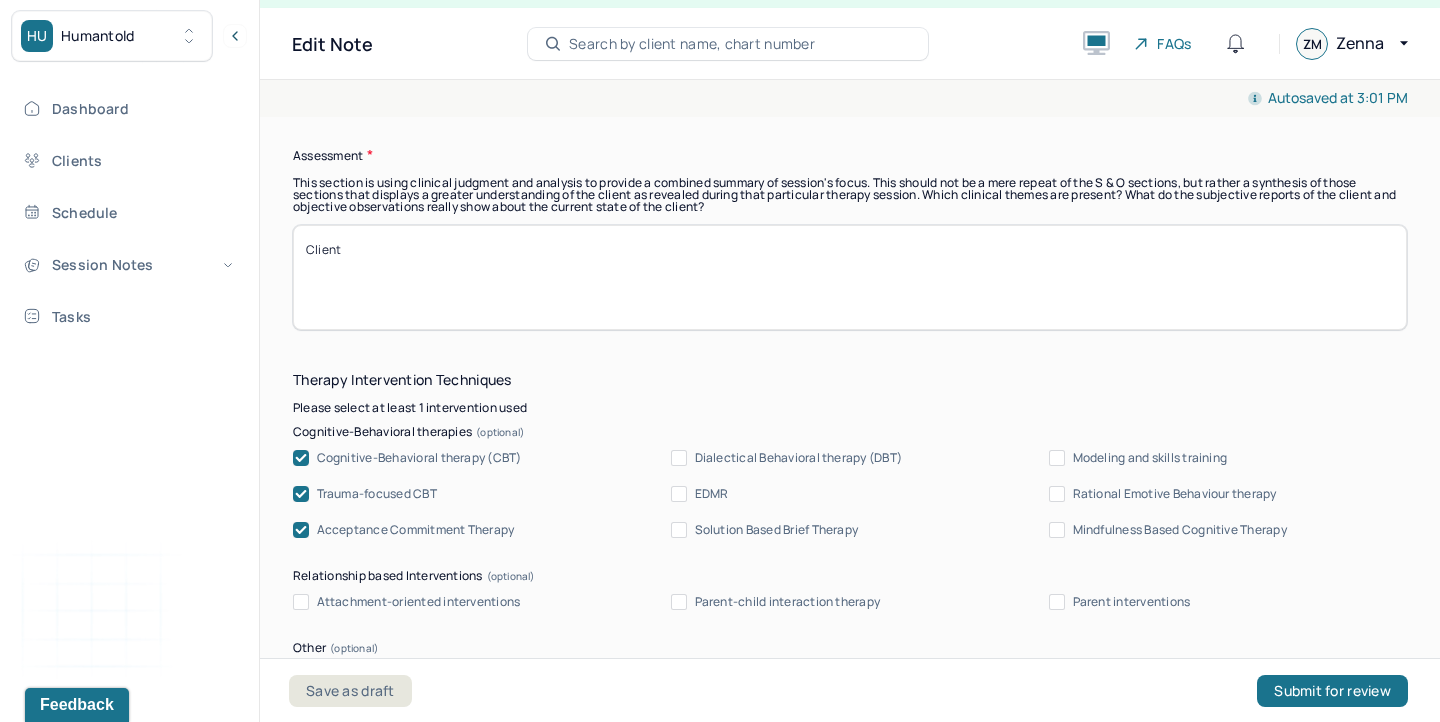 click 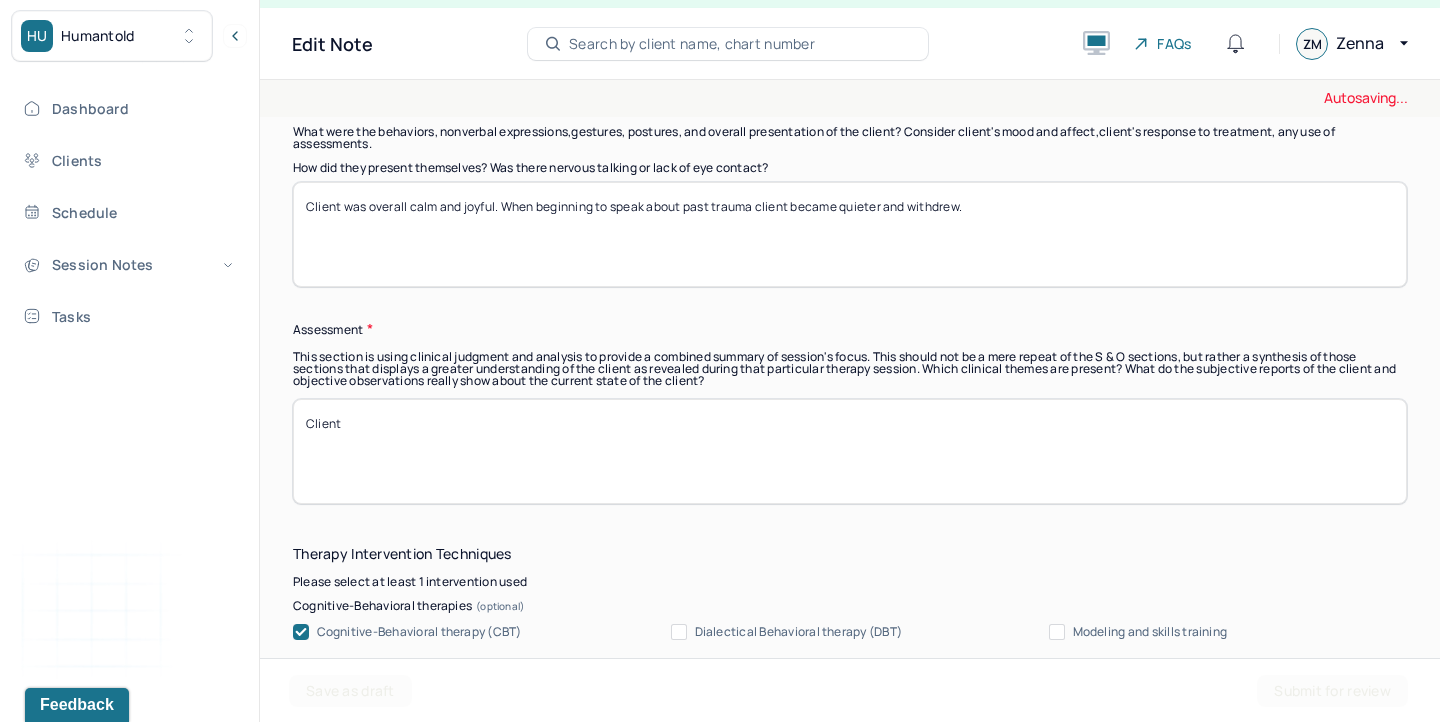 scroll, scrollTop: 1646, scrollLeft: 0, axis: vertical 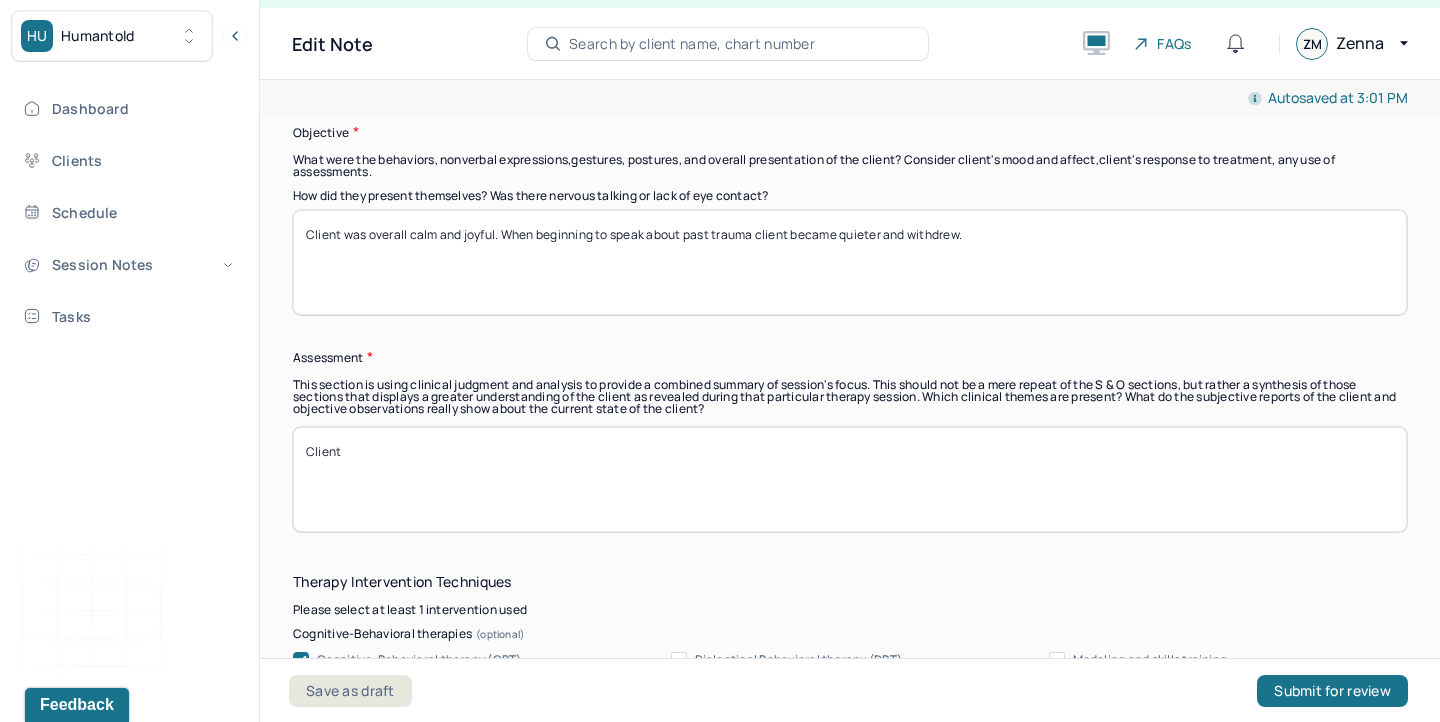 click on "Client" at bounding box center [850, 479] 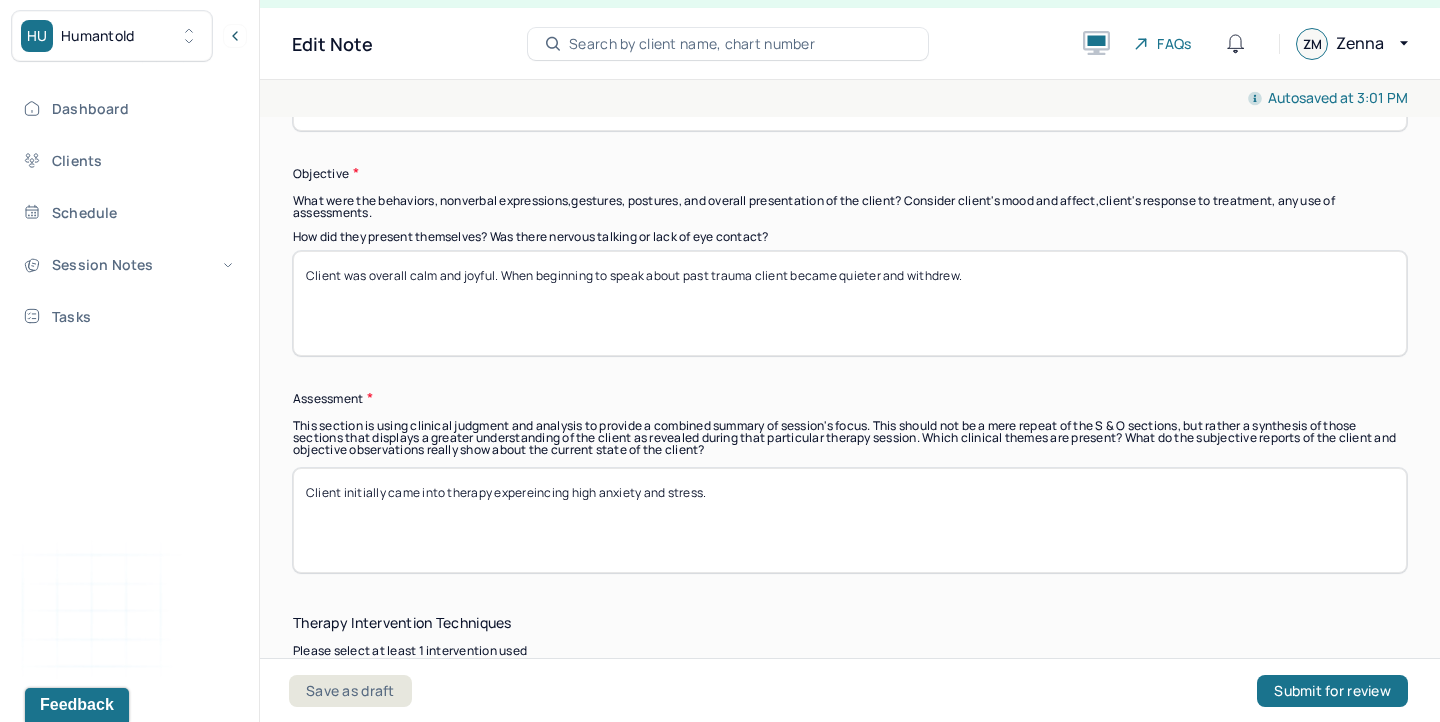 scroll, scrollTop: 1641, scrollLeft: 0, axis: vertical 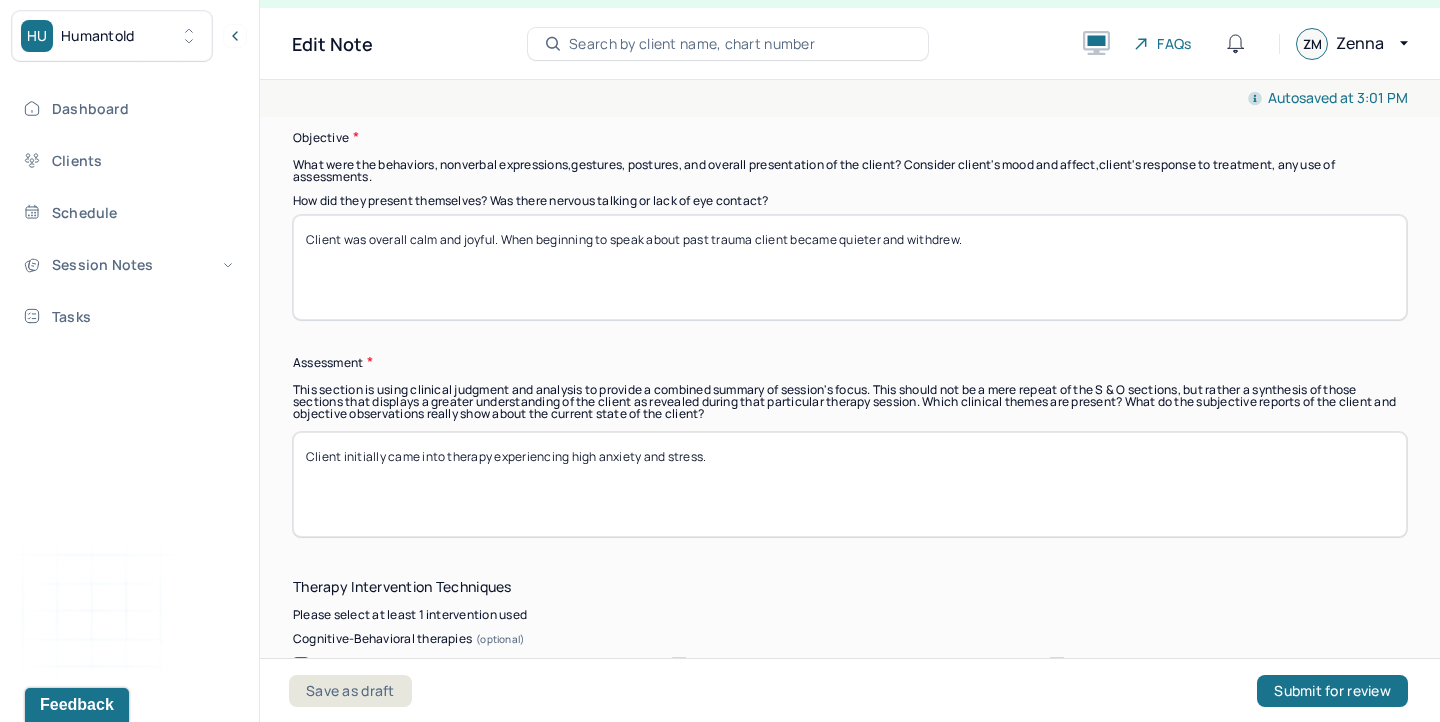 click on "Client initially came into therapy expereincing high anxiety and stress." at bounding box center [850, 484] 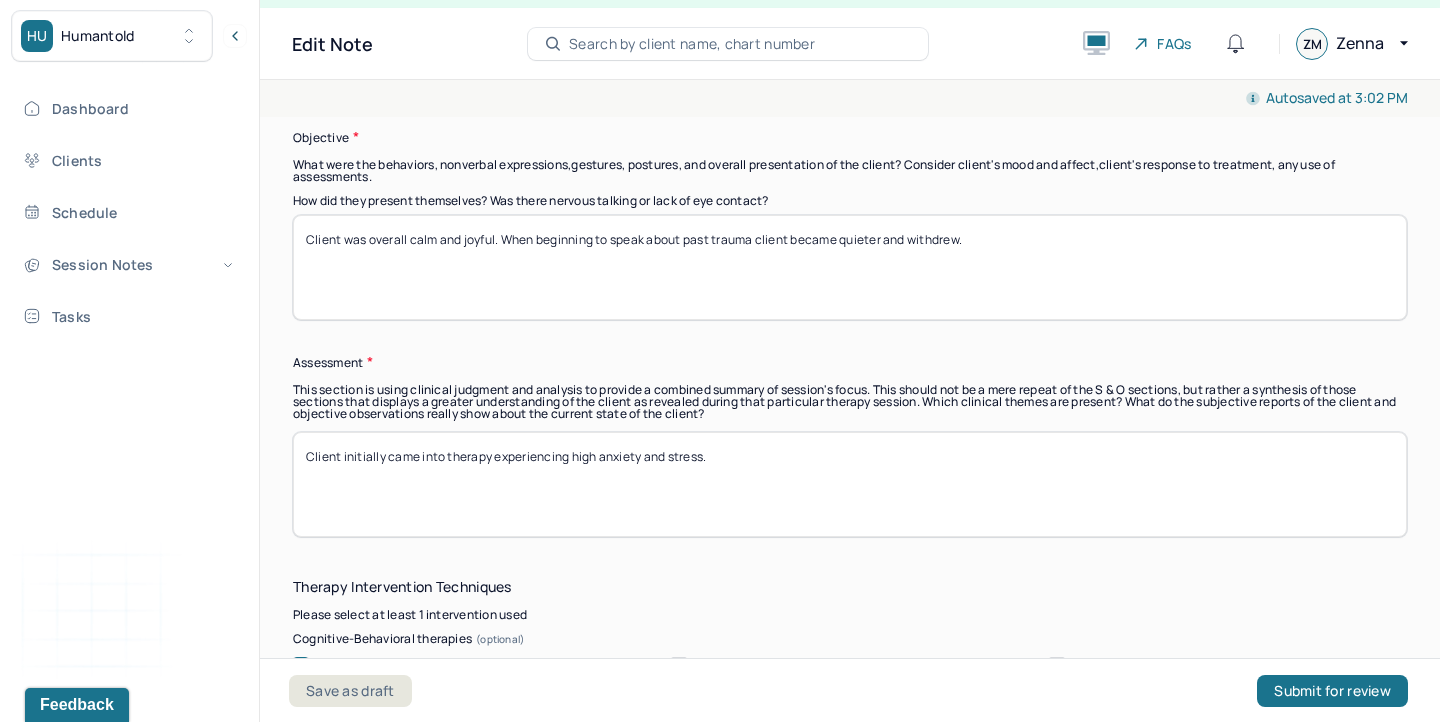 drag, startPoint x: 566, startPoint y: 456, endPoint x: 495, endPoint y: 460, distance: 71.11259 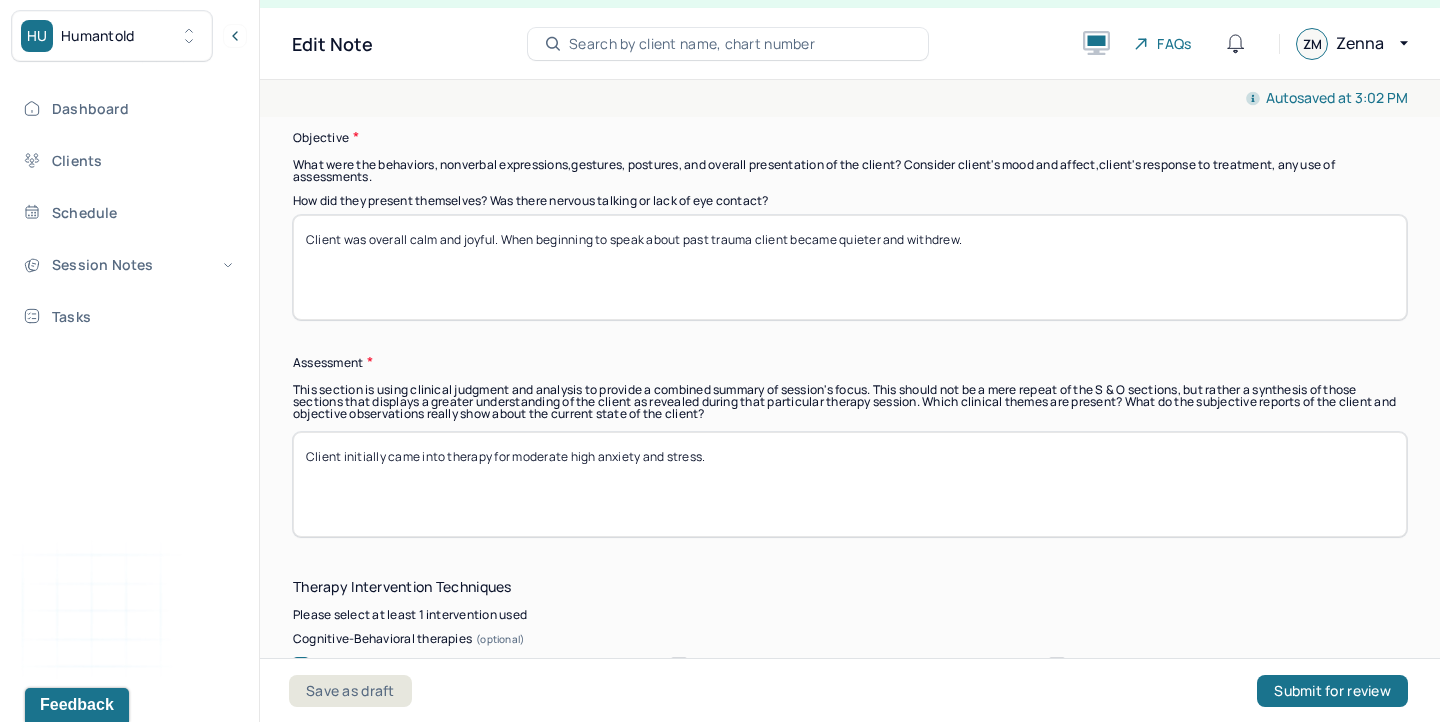 drag, startPoint x: 594, startPoint y: 455, endPoint x: 522, endPoint y: 453, distance: 72.02777 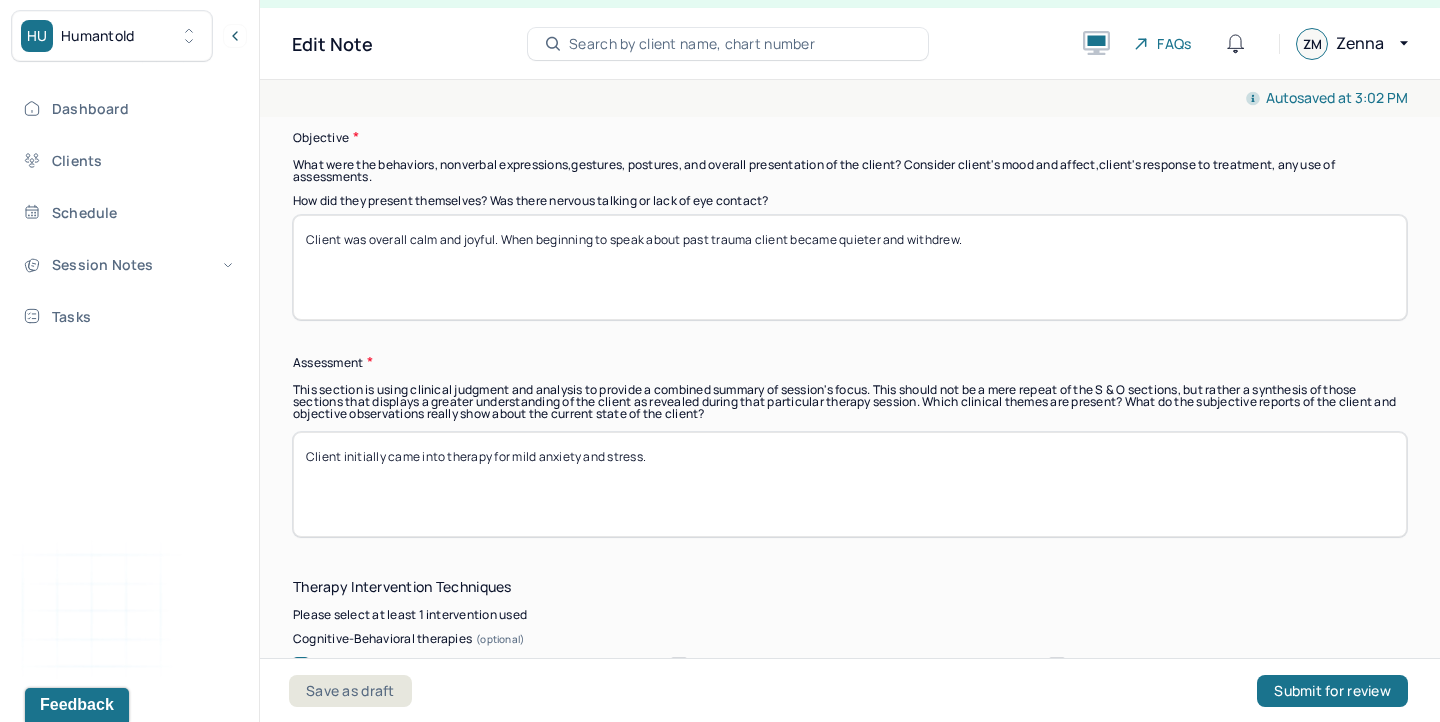 click on "Client initially came into therapy for mild anxiety and stress." at bounding box center (850, 484) 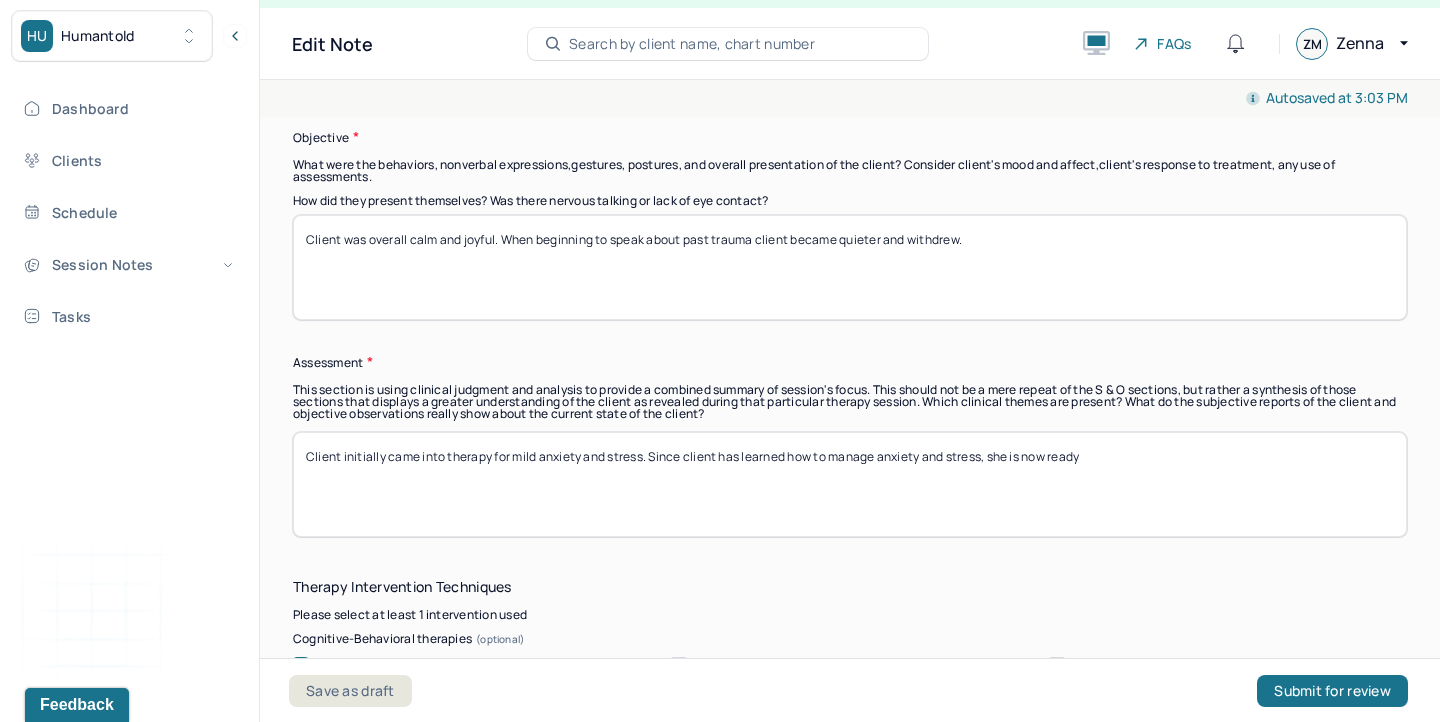 drag, startPoint x: 382, startPoint y: 452, endPoint x: 342, endPoint y: 455, distance: 40.112343 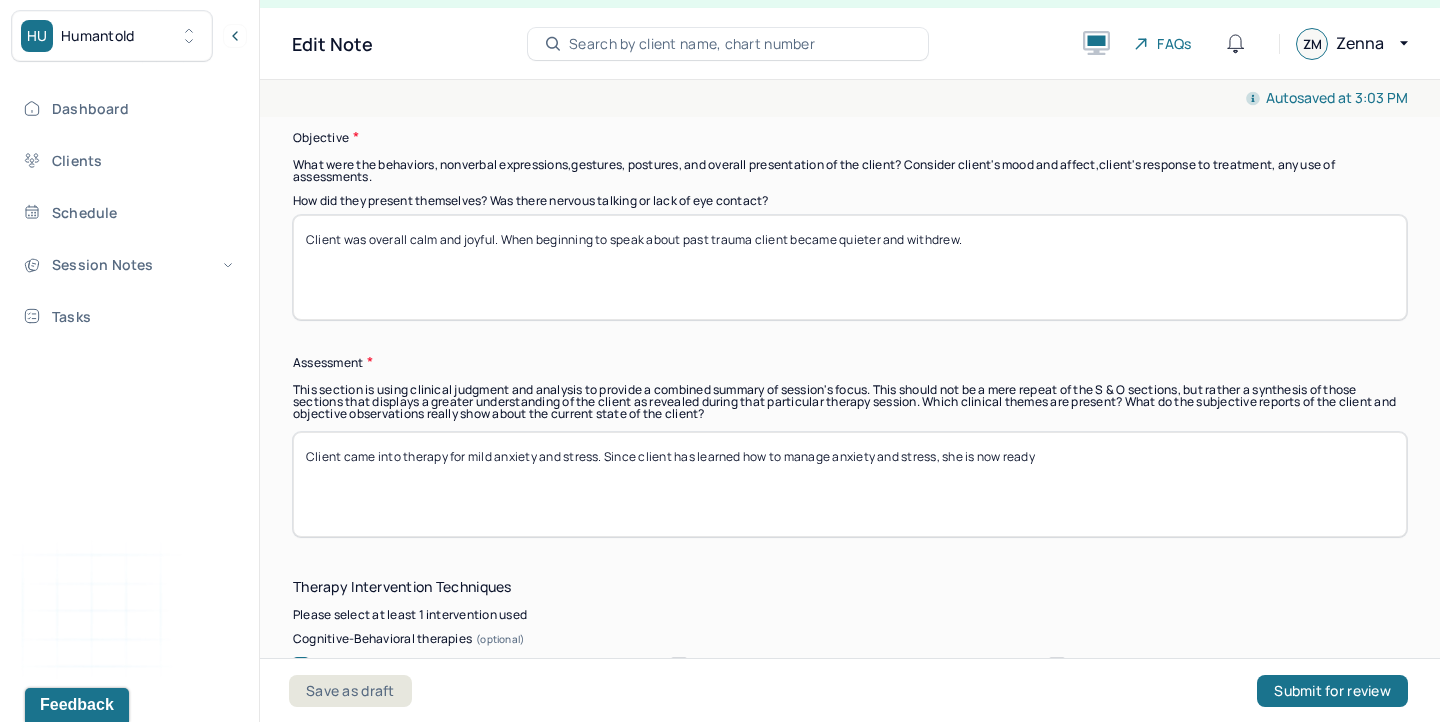 click on "Client came into therapy for mild anxiety and stress. Since client has learned how to manage anxiety and stress, she is now ready" at bounding box center (850, 484) 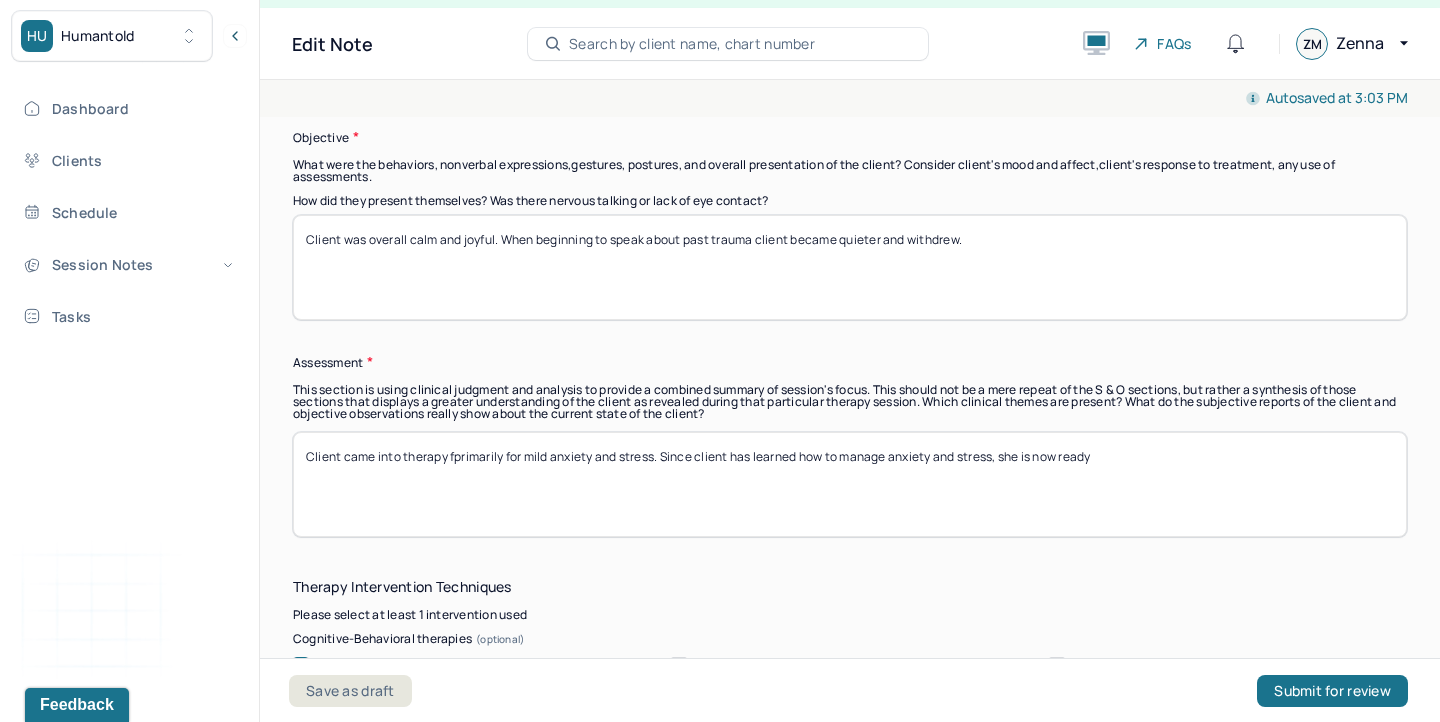 click on "Client came into therapy fprimarily for mild anxiety and stress. Since client has learned how to manage anxiety and stress, she is now ready" at bounding box center (850, 484) 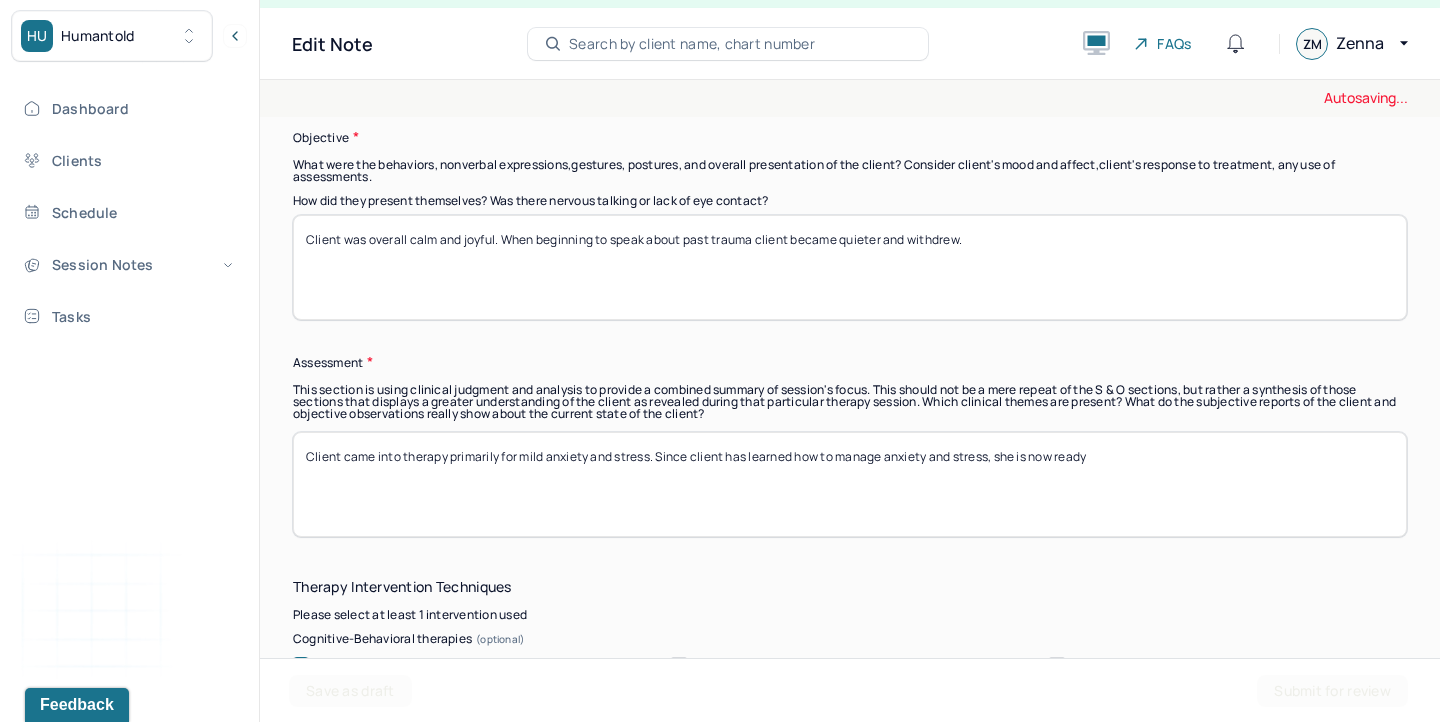 click on "Client came into therapy fprimarily for mild anxiety and stress. Since client has learned how to manage anxiety and stress, she is now ready" at bounding box center [850, 484] 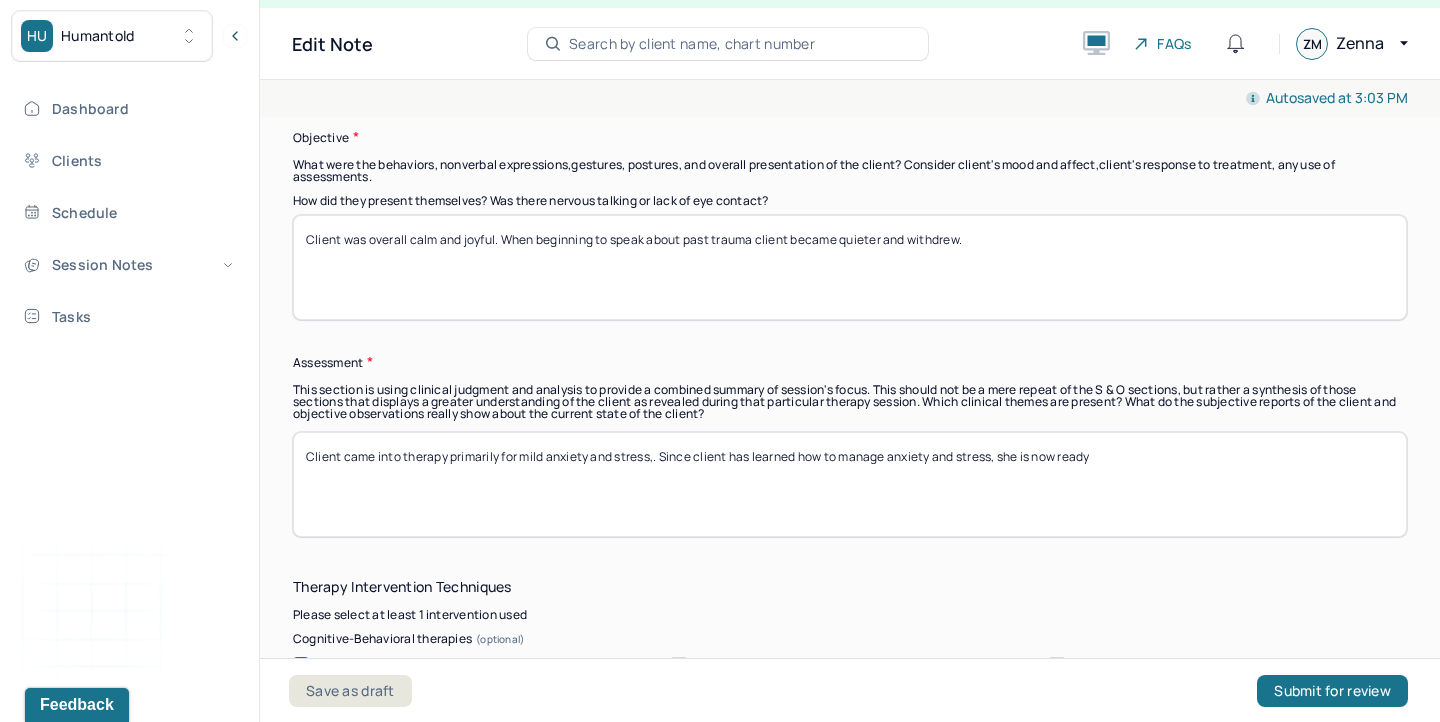 drag, startPoint x: 501, startPoint y: 452, endPoint x: 515, endPoint y: 453, distance: 14.035668 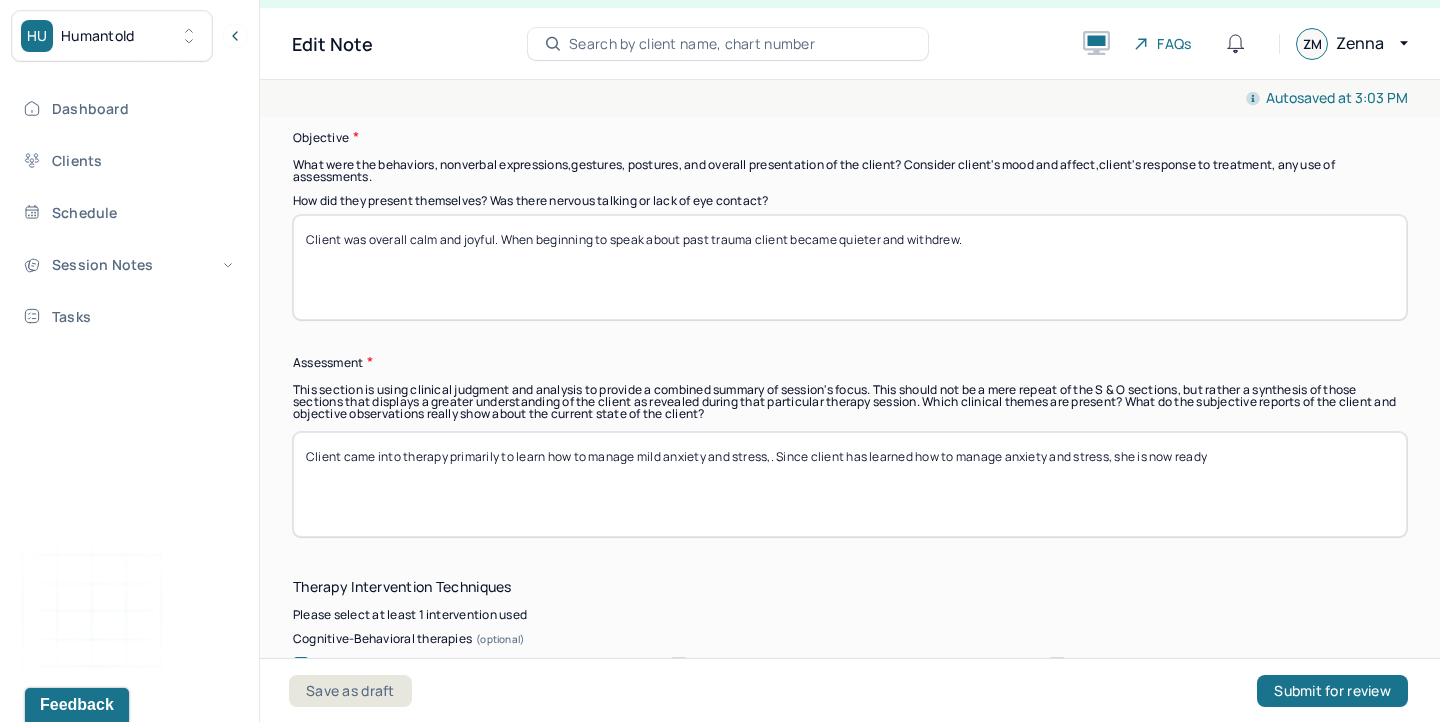 click on "Client came into therapy primarily to learn how to manage mild anxiety and stress,. Since client has learned how to manage anxiety and stress, she is now ready" at bounding box center (850, 484) 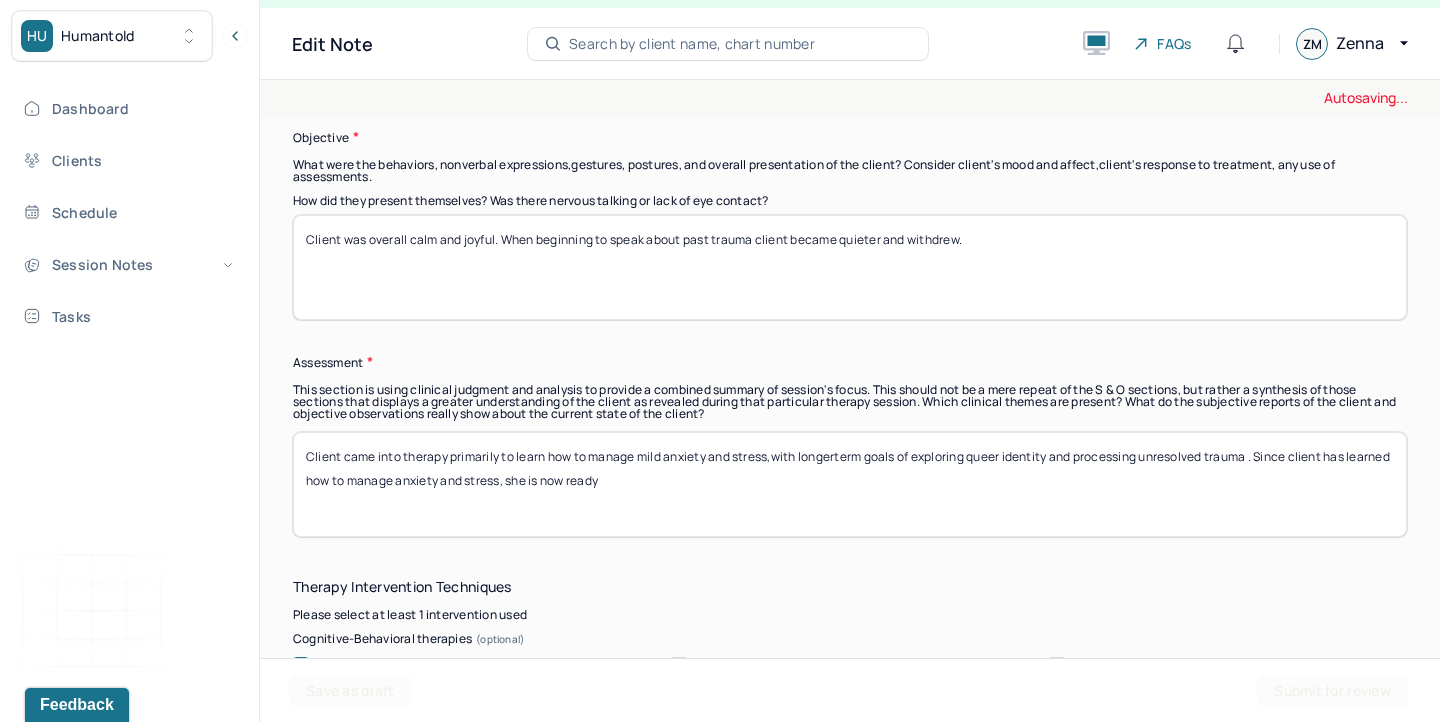 click on "Client came into therapy primarily to learn how to manage mild anxiety and stress,with longerterm goals of exploring queer identit. Since client has learned how to manage anxiety and stress, she is now ready" at bounding box center [850, 484] 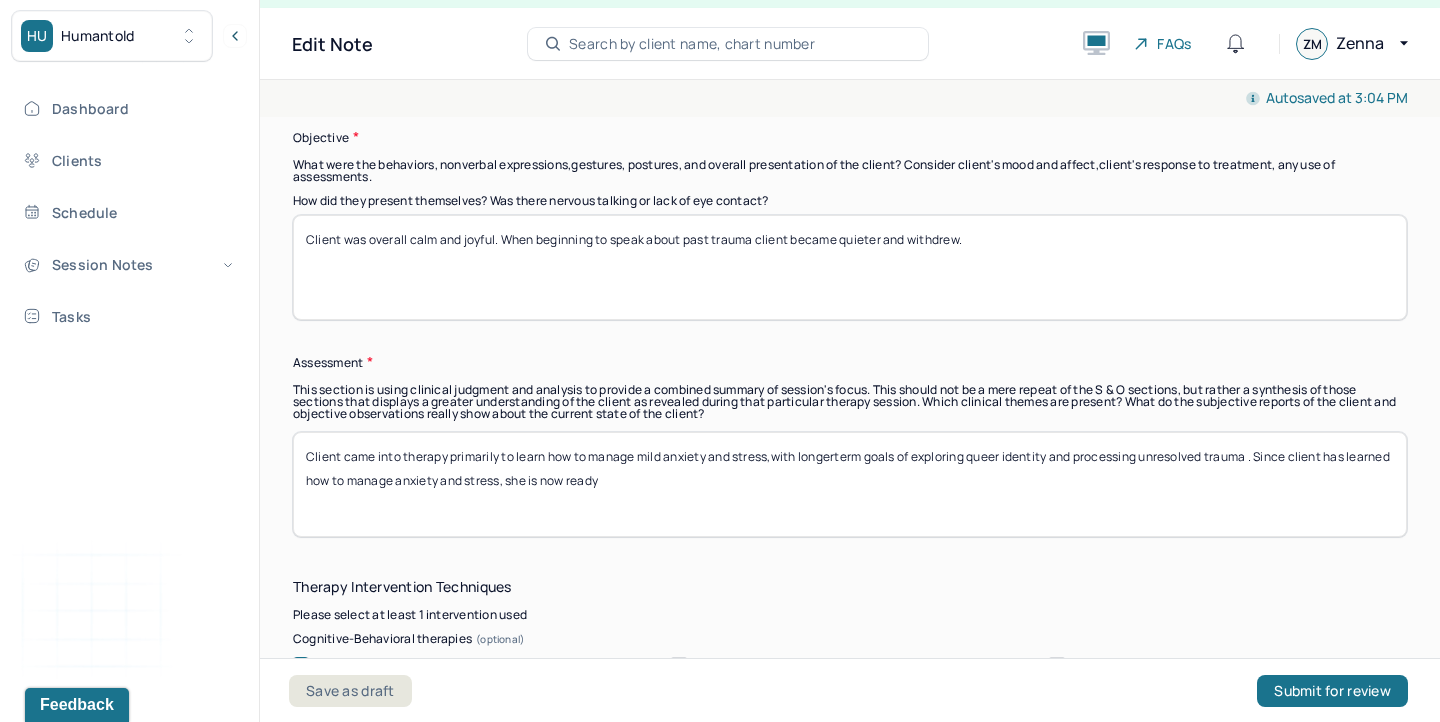 click on "Client came into therapy primarily to learn how to manage mild anxiety and stress,with longerterm goals of exploring queer identity and processing unresolved trauma . Since client has learned how to manage anxiety and stress, she is now ready" at bounding box center [850, 484] 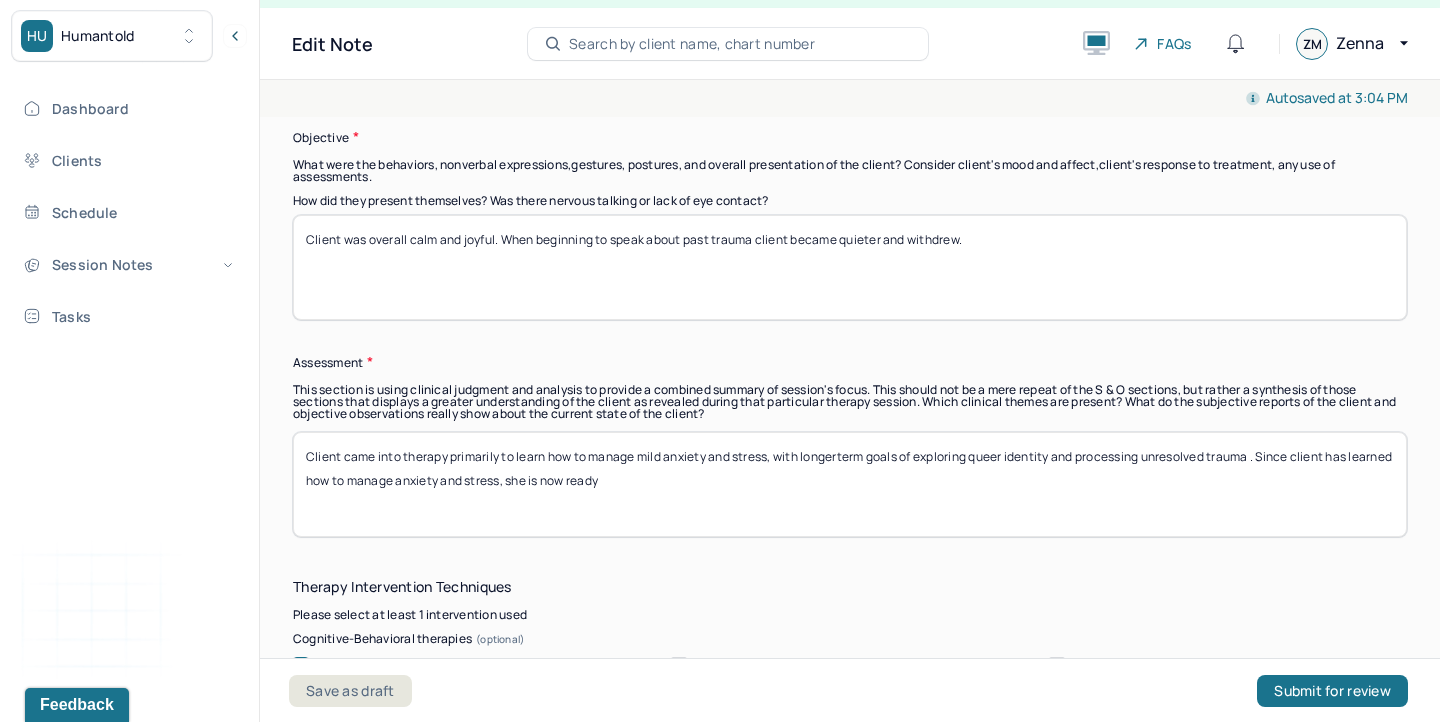 click on "Client came into therapy primarily to learn how to manage mild anxiety and stress,with longerterm goals of exploring queer identity and processing unresolved trauma . Since client has learned how to manage anxiety and stress, she is now ready" at bounding box center [850, 484] 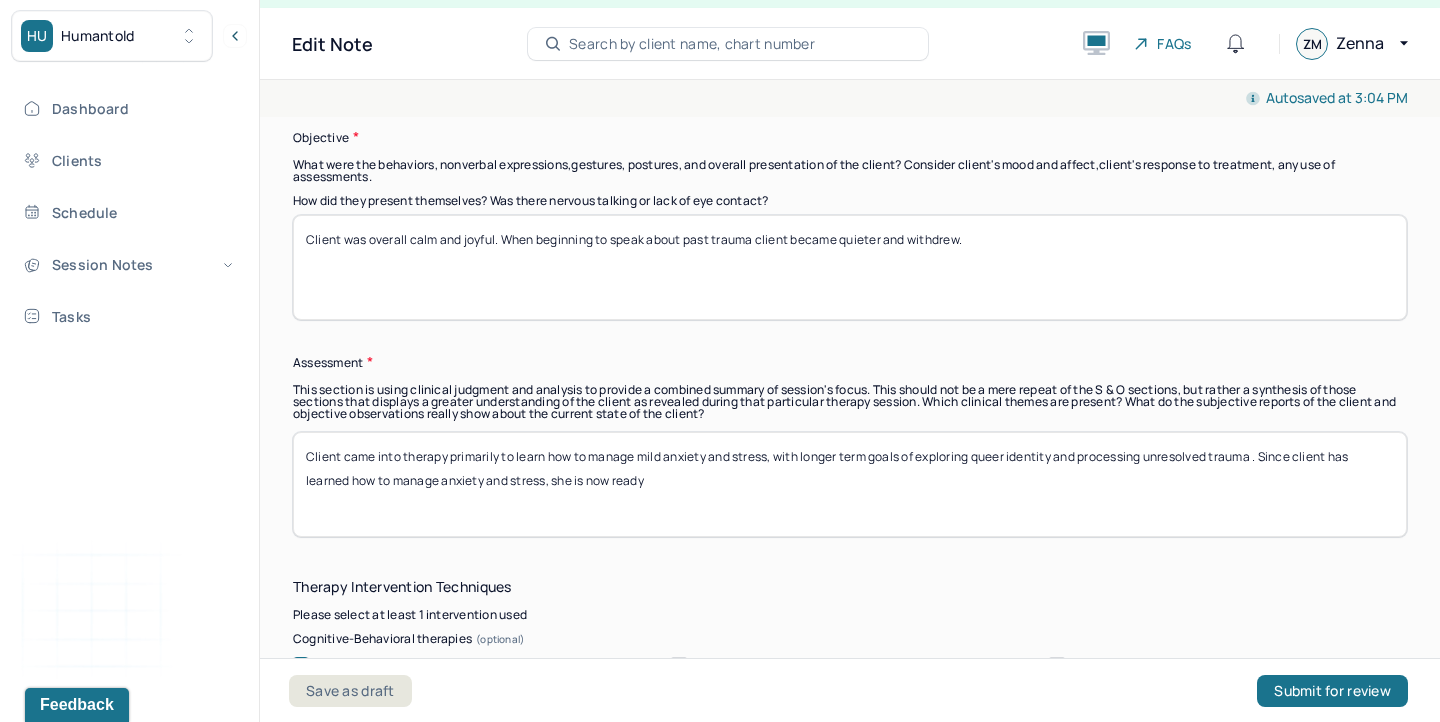 click on "Client came into therapy primarily to learn how to manage mild anxiety and stress, with longer term goals of exploring queer identity and processing unresolved trauma . Since client has learned how to manage anxiety and stress, she is now ready" at bounding box center [850, 484] 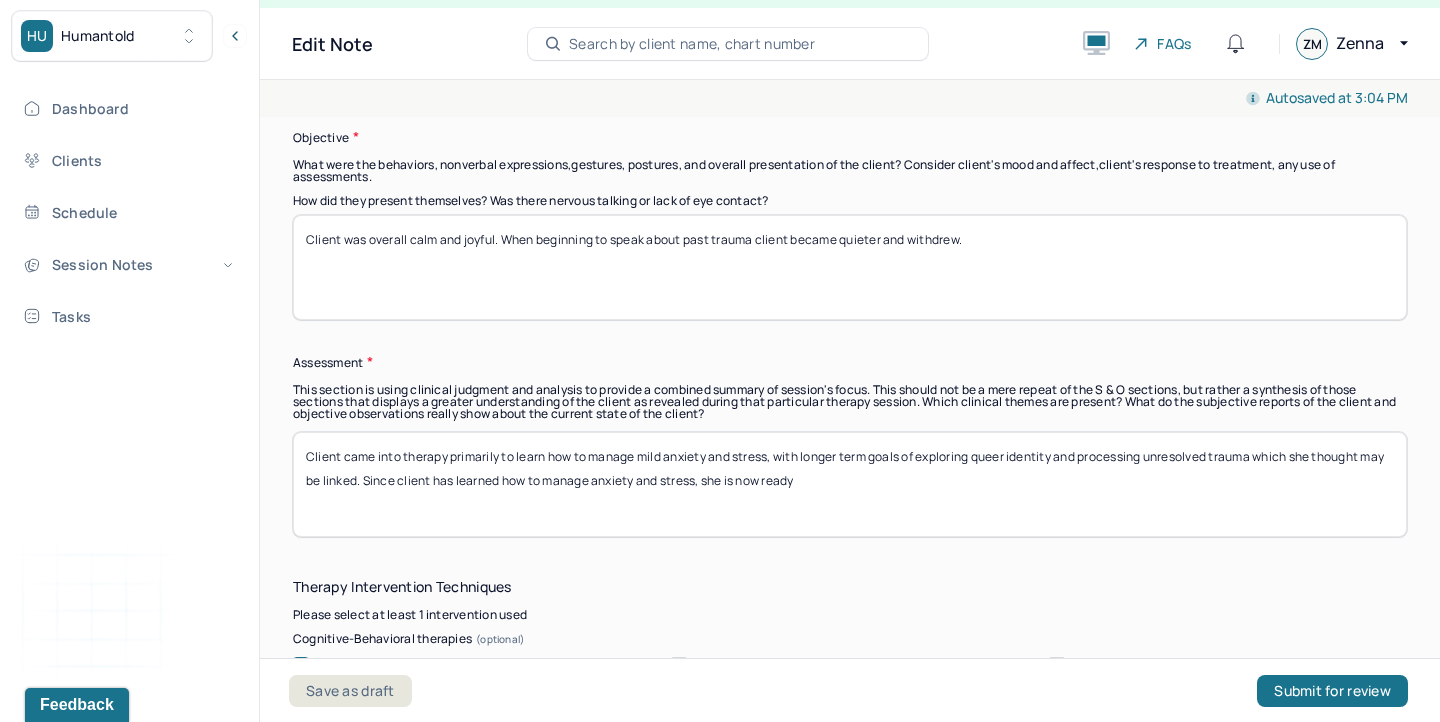 click on "Client came into therapy primarily to learn how to manage mild anxiety and stress, with longer term goals of exploring queer identity and processing unresolved trauma which she thought may be linked. Since client has learned how to manage anxiety and stress, she is now ready" at bounding box center (850, 484) 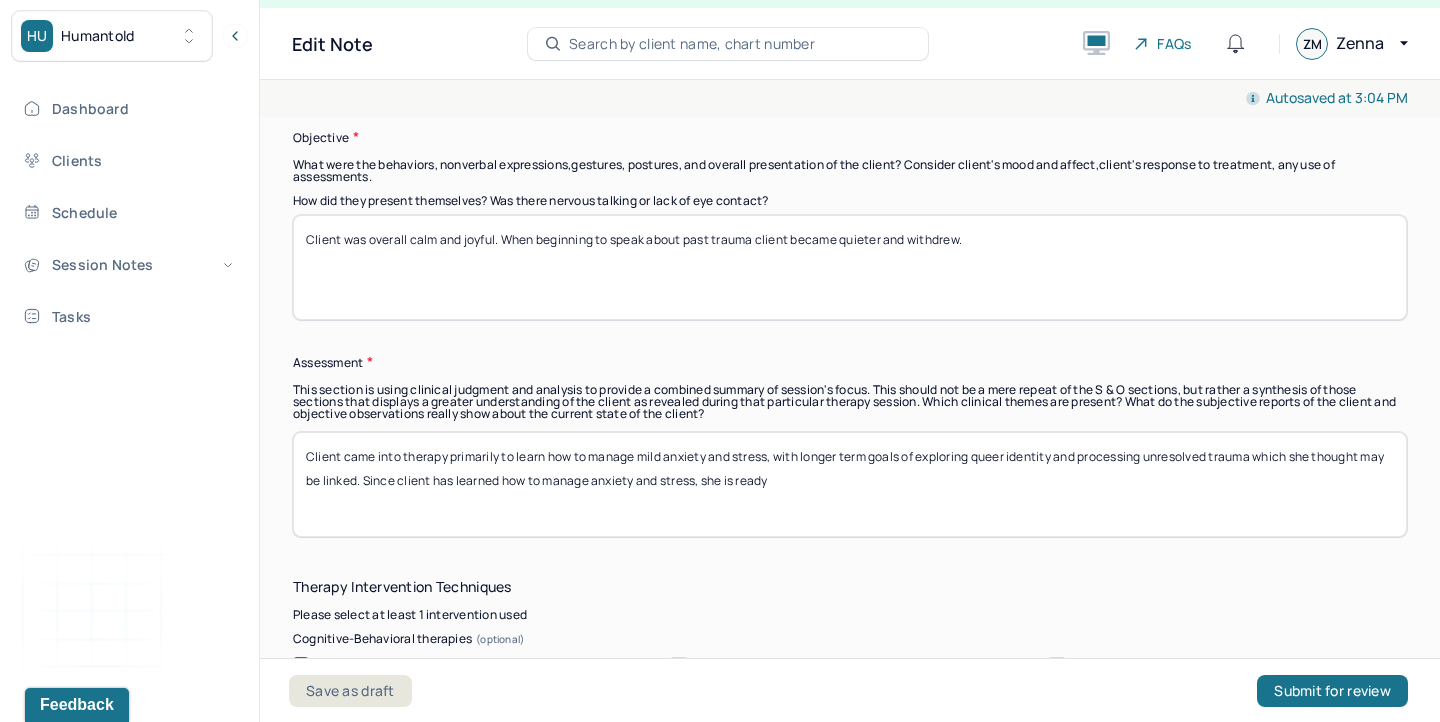 click on "Client came into therapy primarily to learn how to manage mild anxiety and stress, with longer term goals of exploring queer identity and processing unresolved trauma which she thought may be linked. Since client has learned how to manage anxiety and stress, she is now ready" at bounding box center [850, 484] 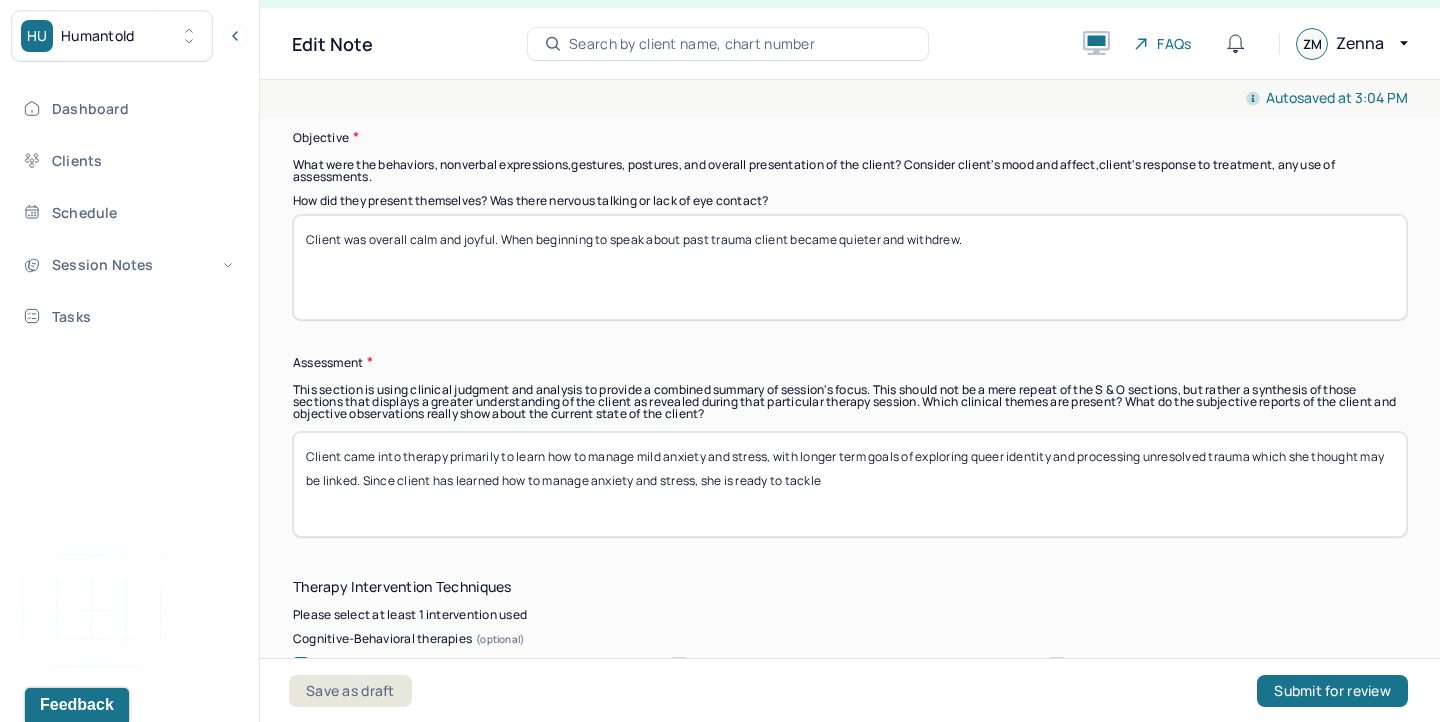 click on "Client came into therapy primarily to learn how to manage mild anxiety and stress, with longer term goals of exploring queer identity and processing unresolved trauma which she thought may be linked. Since client has learned how to manage anxiety and stress, she is ready to tackle" at bounding box center [850, 484] 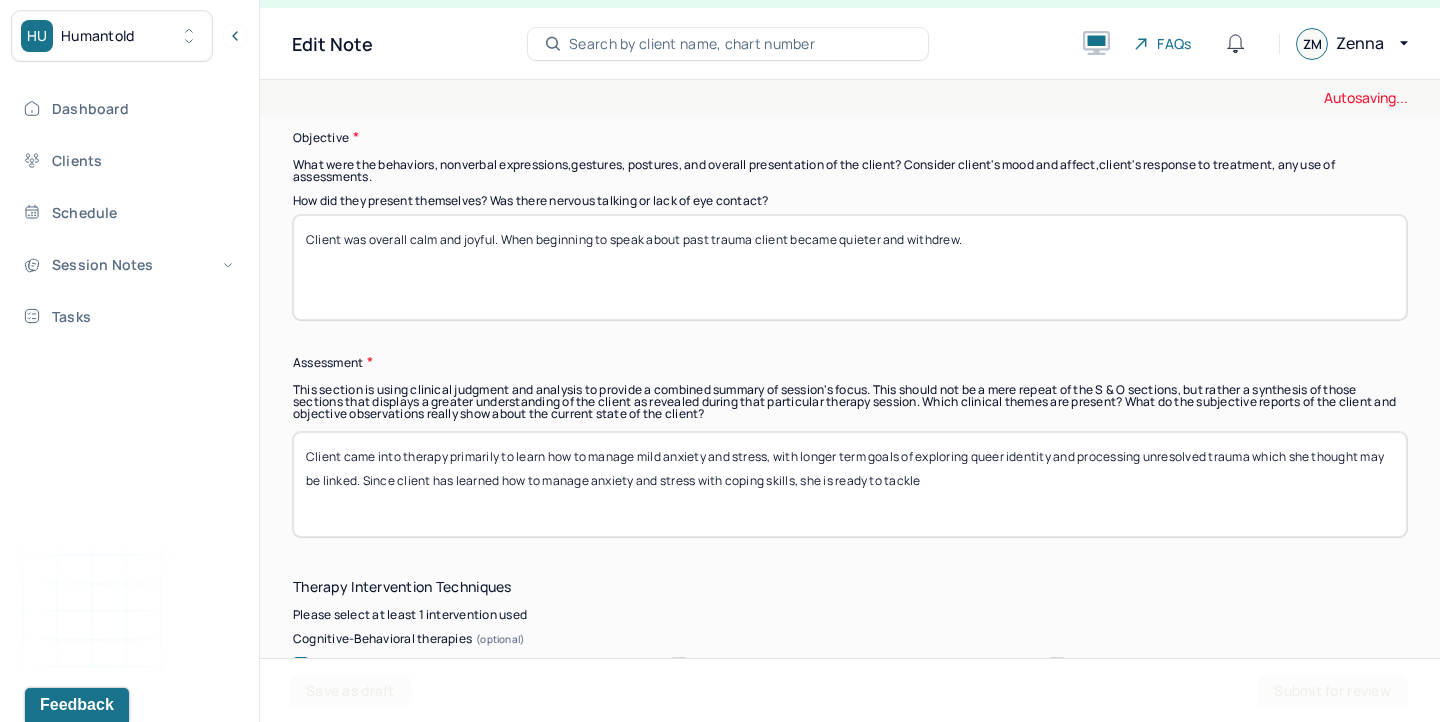 click on "Client came into therapy primarily to learn how to manage mild anxiety and stress, with longer term goals of exploring queer identity and processing unresolved trauma which she thought may be linked. Since client has learned how to manage anxiety and stress, she is ready to tackle" at bounding box center [850, 484] 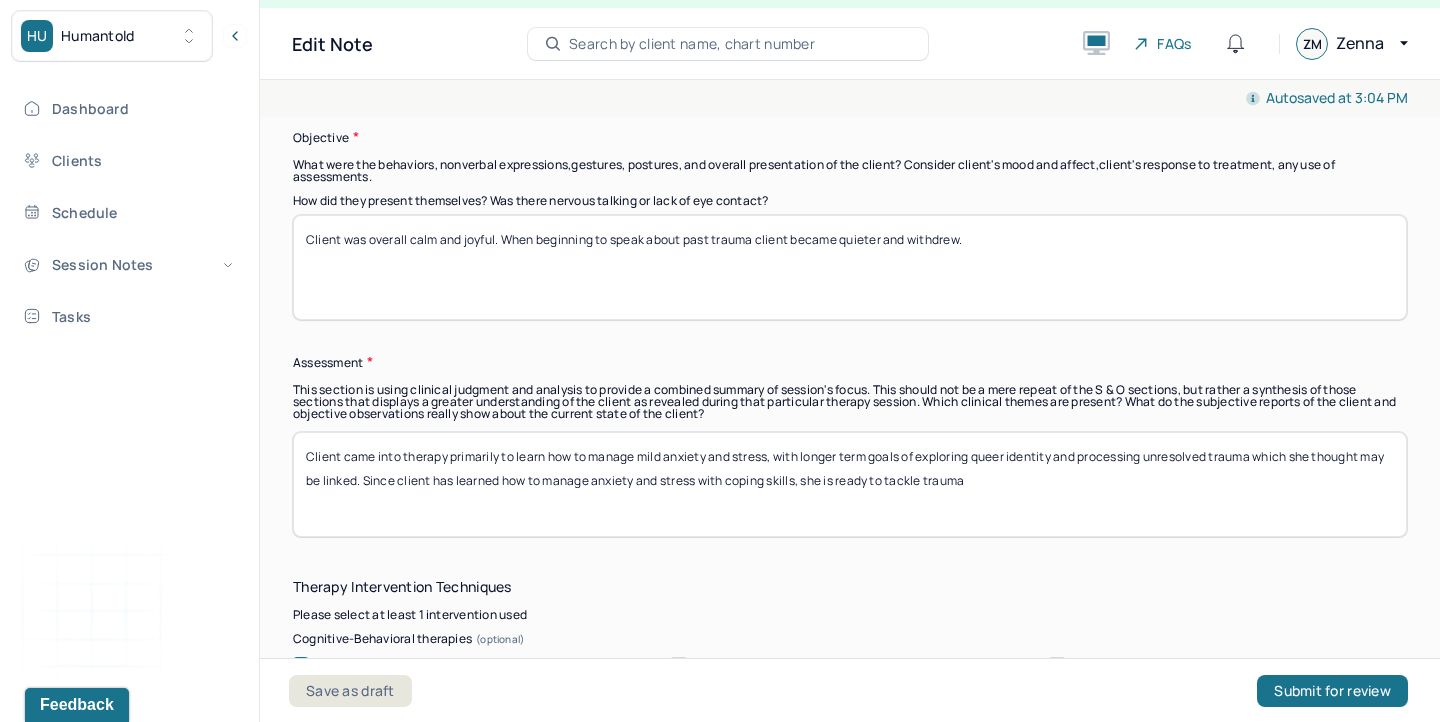 click on "Client came into therapy primarily to learn how to manage mild anxiety and stress, with longer term goals of exploring queer identity and processing unresolved trauma which she thought may be linked. Since client has learned how to manage anxiety and stress with coping skills, she is ready to tackle trauma" at bounding box center (850, 484) 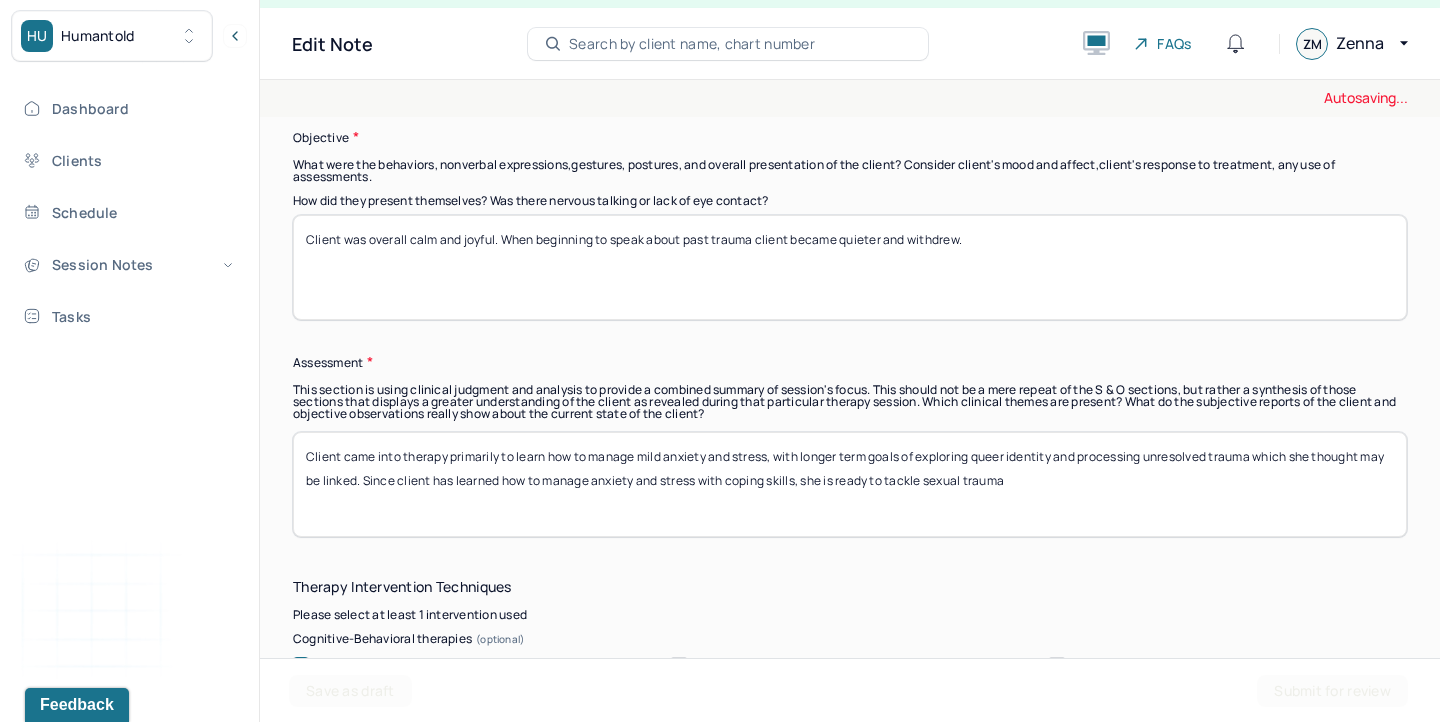 click on "Client came into therapy primarily to learn how to manage mild anxiety and stress, with longer term goals of exploring queer identity and processing unresolved trauma which she thought may be linked. Since client has learned how to manage anxiety and stress with coping skills, she is ready to tackle trauma" at bounding box center (850, 484) 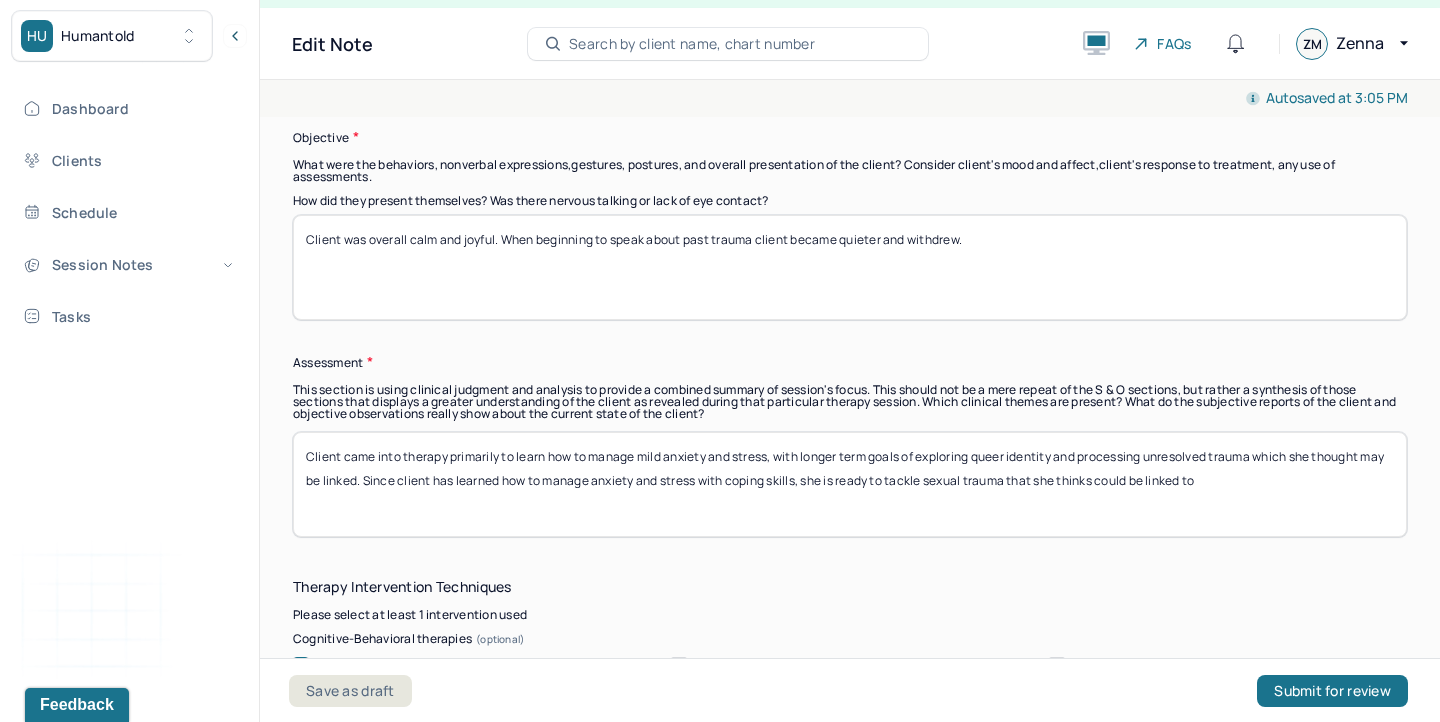 drag, startPoint x: 1233, startPoint y: 471, endPoint x: 957, endPoint y: 472, distance: 276.0018 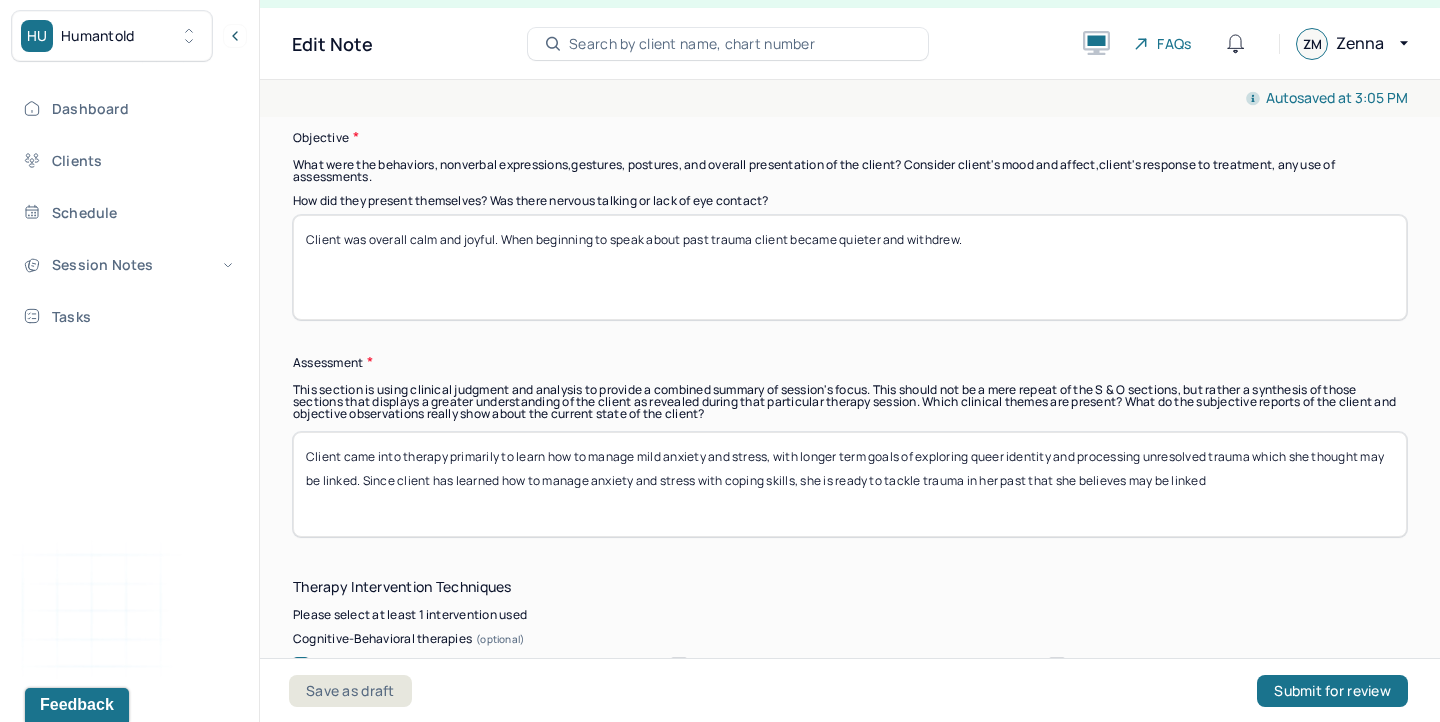 click on "Client came into therapy primarily to learn how to manage mild anxiety and stress, with longer term goals of exploring queer identity and processing unresolved trauma which she thought may be linked. Since client has learned how to manage anxiety and stress with coping skills, she is ready to tackle trauma in her past that she believes may be linked" at bounding box center (850, 484) 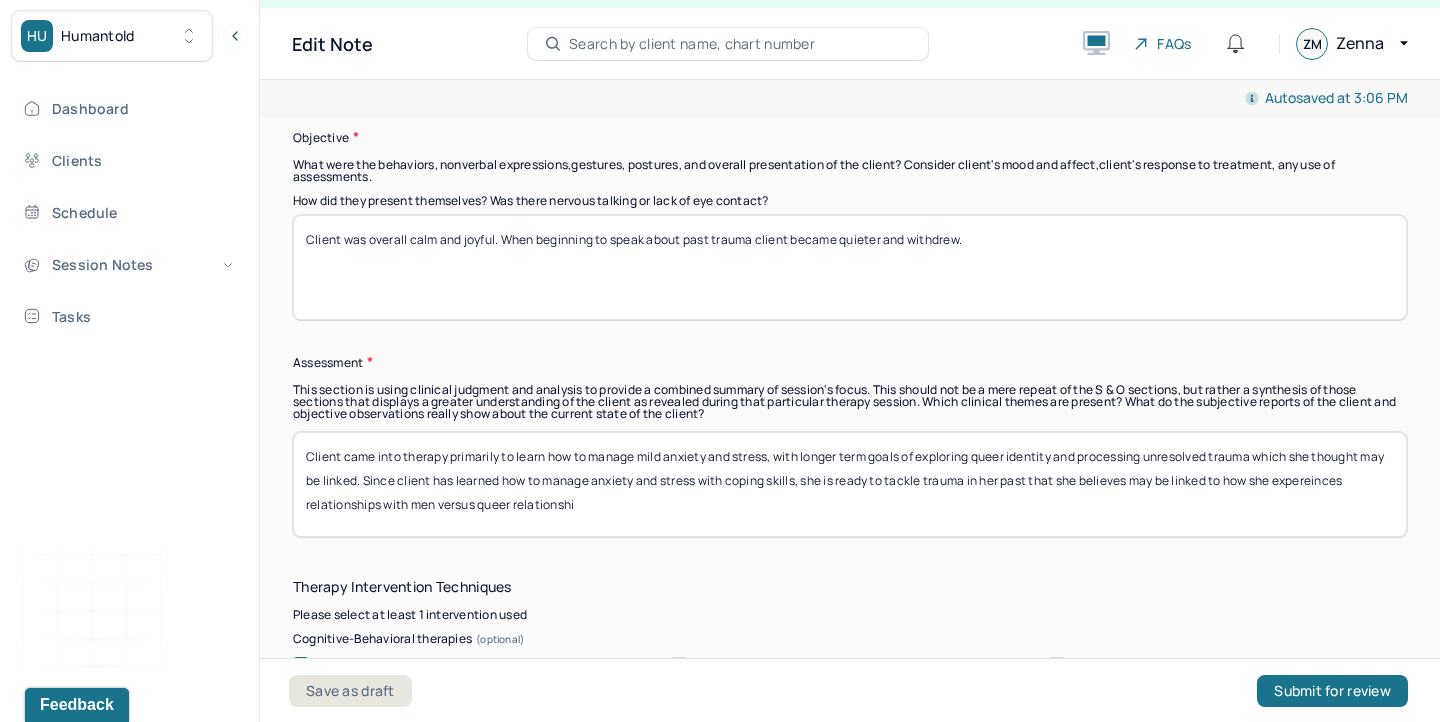 drag, startPoint x: 579, startPoint y: 501, endPoint x: 479, endPoint y: 504, distance: 100.04499 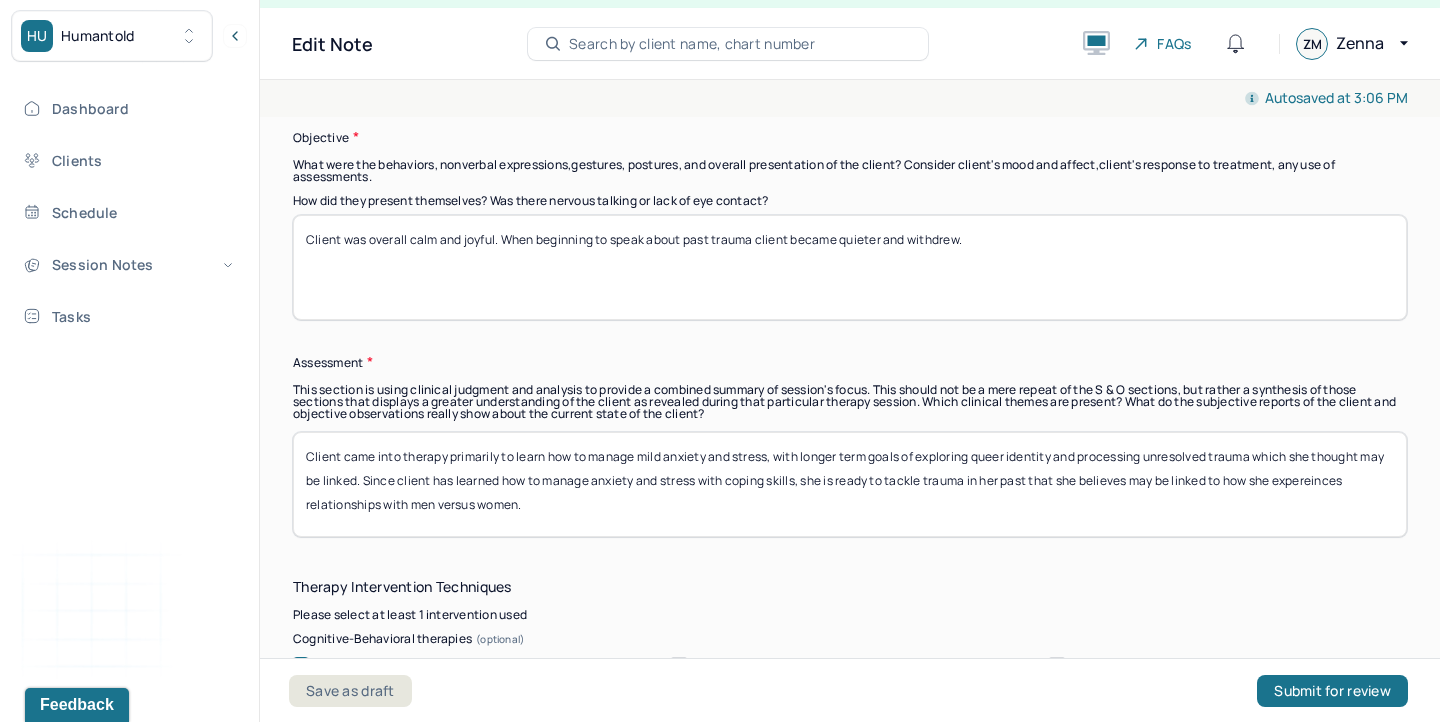 click on "Client came into therapy primarily to learn how to manage mild anxiety and stress, with longer term goals of exploring queer identity and processing unresolved trauma which she thought may be linked. Since client has learned how to manage anxiety and stress with coping skills, she is ready to tackle trauma in her past that she believes may be linked to how she expereinces relationships with men versus women." at bounding box center (850, 484) 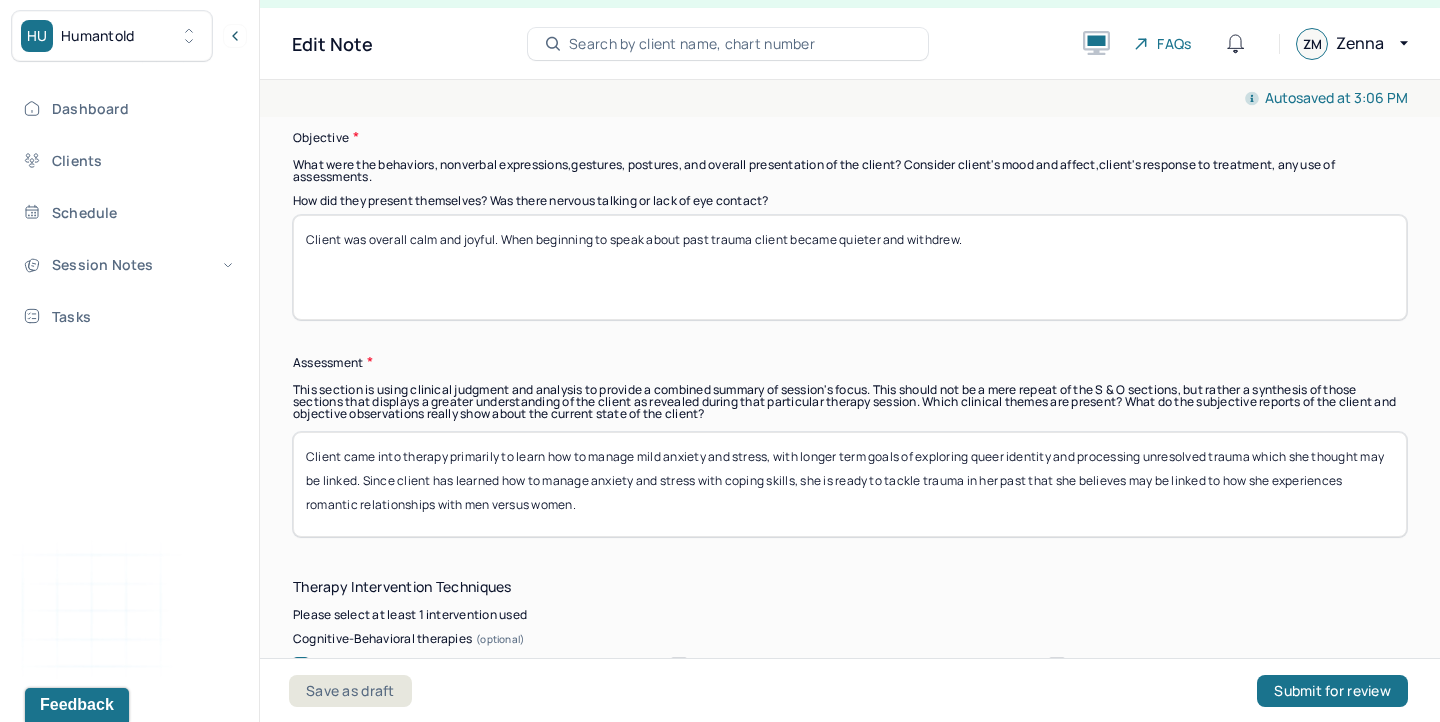 click on "Client came into therapy primarily to learn how to manage mild anxiety and stress, with longer term goals of exploring queer identity and processing unresolved trauma which she thought may be linked. Since client has learned how to manage anxiety and stress with coping skills, she is ready to tackle trauma in her past that she believes may be linked to how she experiences romantic relationships with men versus women." at bounding box center [850, 484] 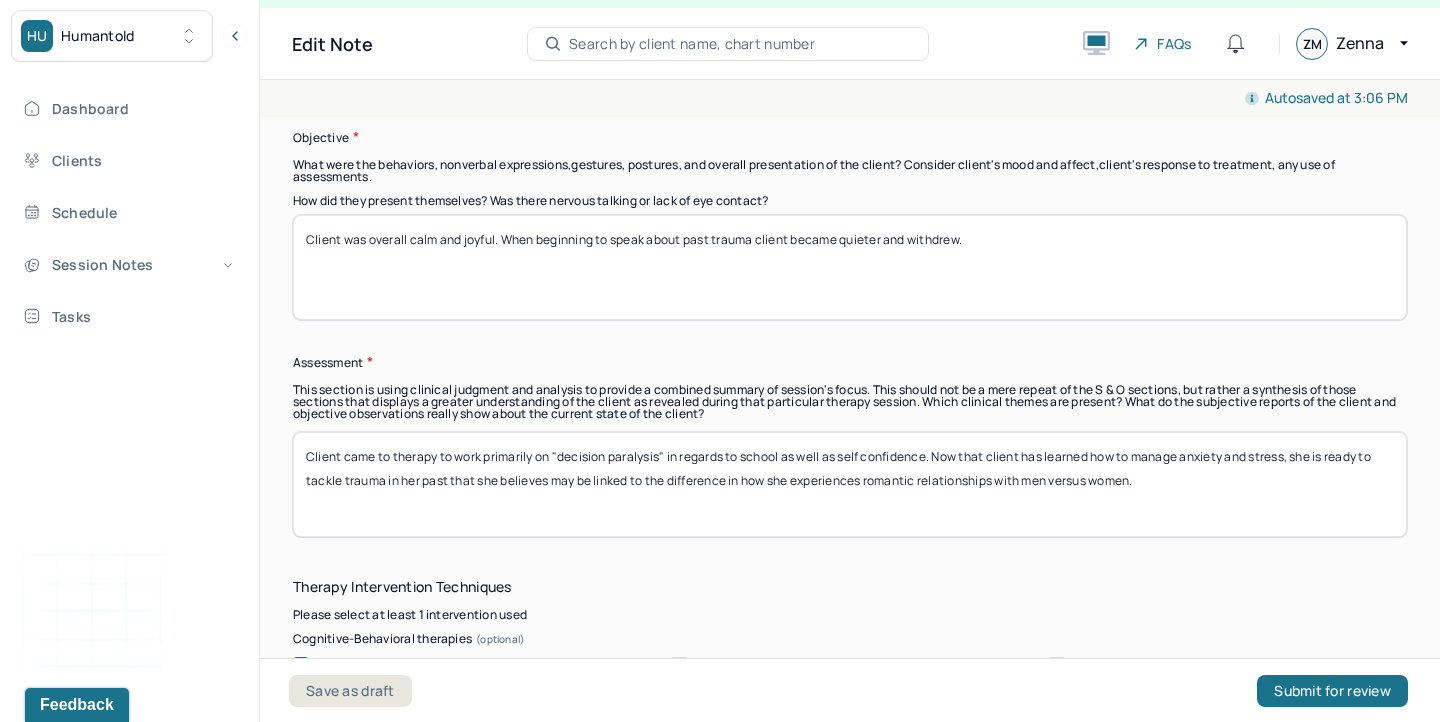 drag, startPoint x: 1260, startPoint y: 452, endPoint x: 384, endPoint y: 482, distance: 876.51355 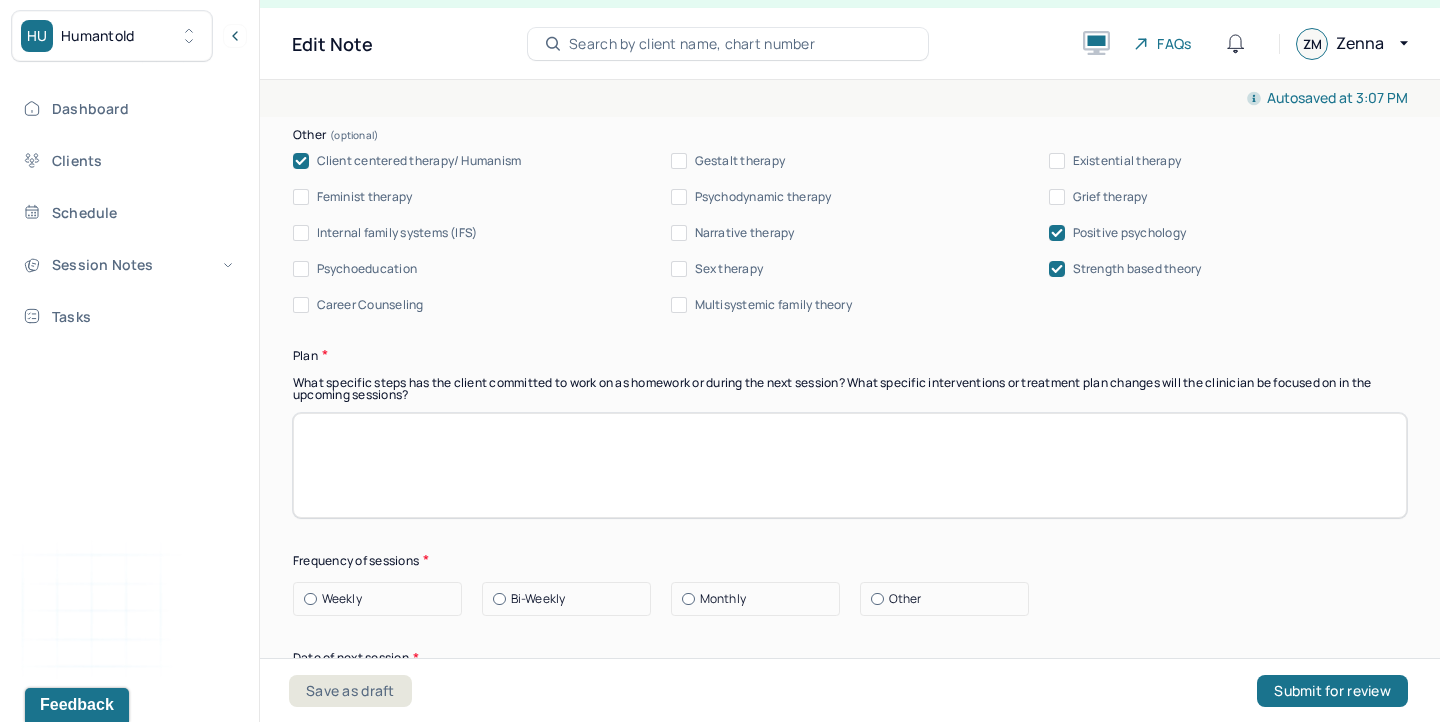 scroll, scrollTop: 2397, scrollLeft: 0, axis: vertical 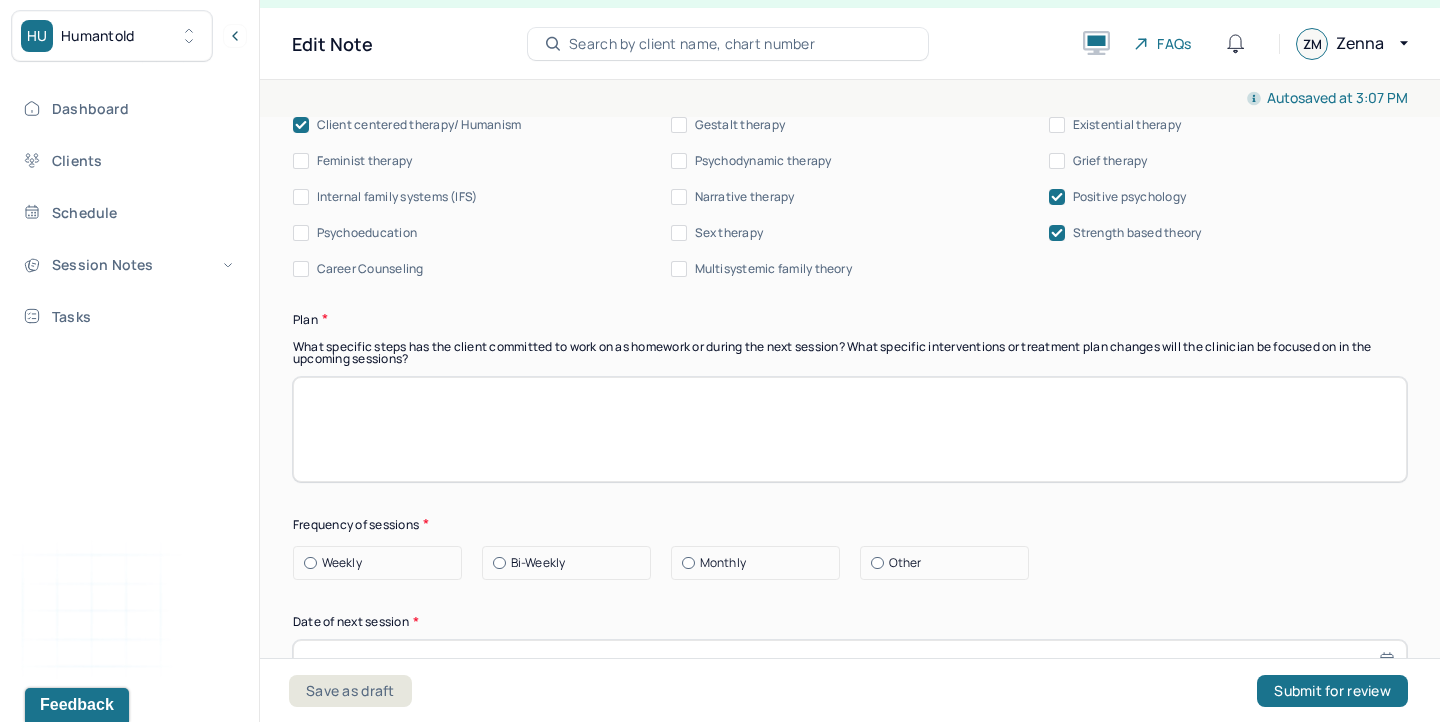 type on "Client came into therapy primarily to learn how to manage mild anxiety and stress, with longer term goals of exploring queer identity and processing unresolved trauma. Since client has learned how to manage anxiety and stress with coping skills, she is ready to tackle trauma in her past that she believes may be linked to the difference in how she experiences romantic relationships with men versus women." 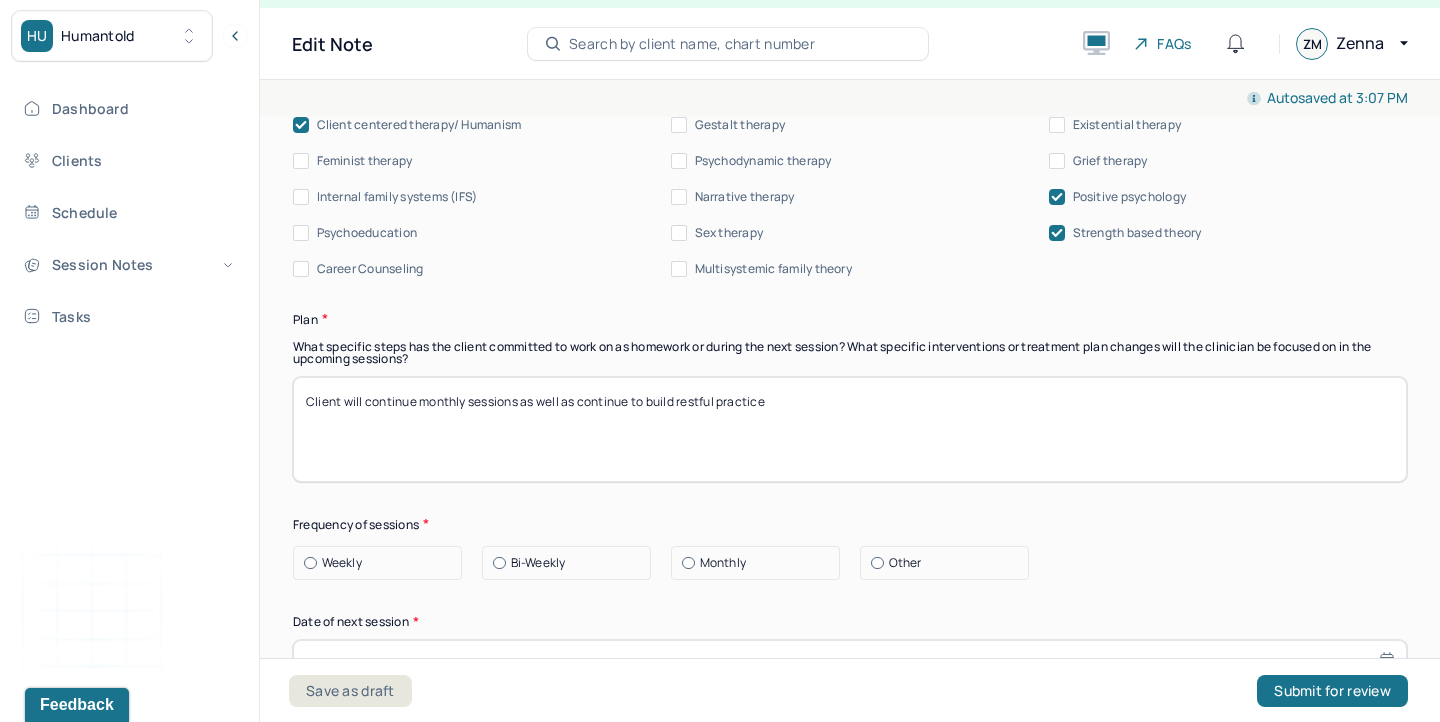 click on "Client will continue monthly sessions as well as continue to build restful practice" at bounding box center [850, 429] 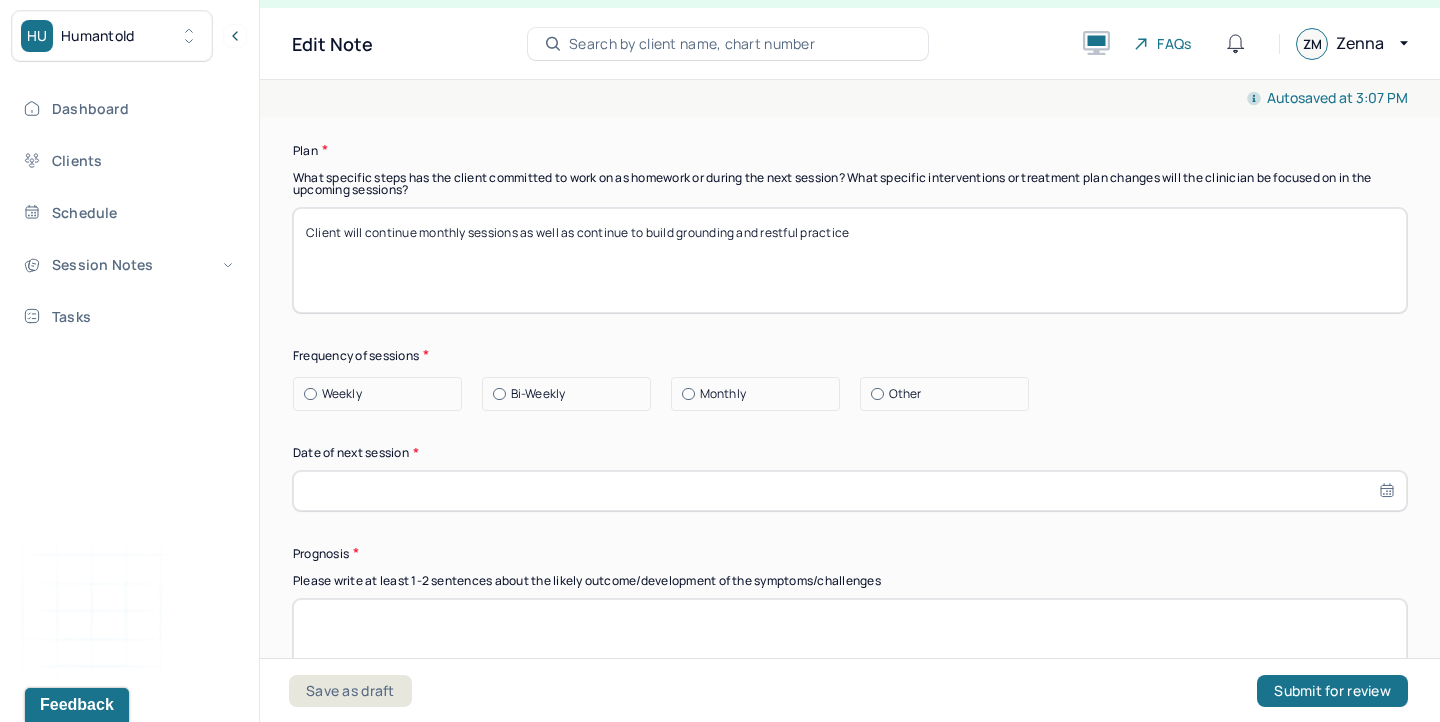 scroll, scrollTop: 2589, scrollLeft: 0, axis: vertical 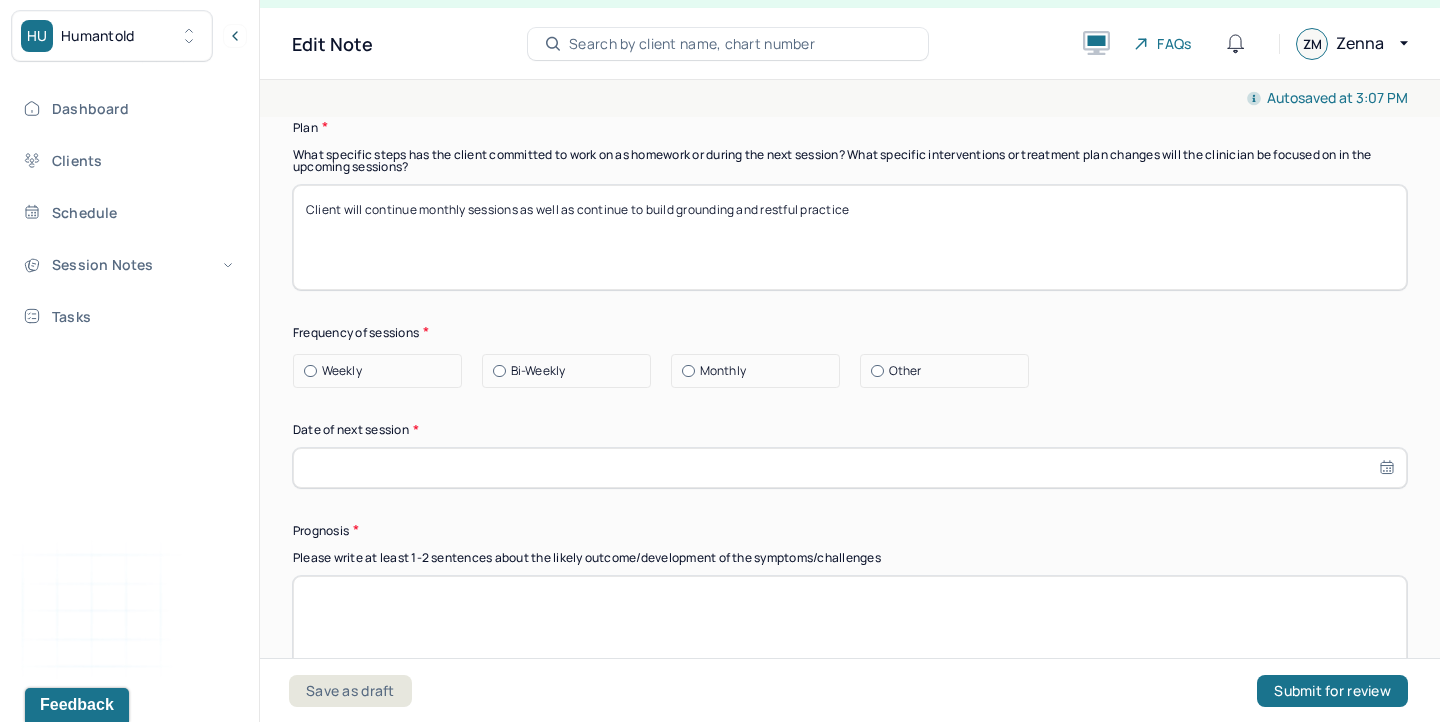 type on "Client will continue monthly sessions as well as continue to build grounding and restful practice" 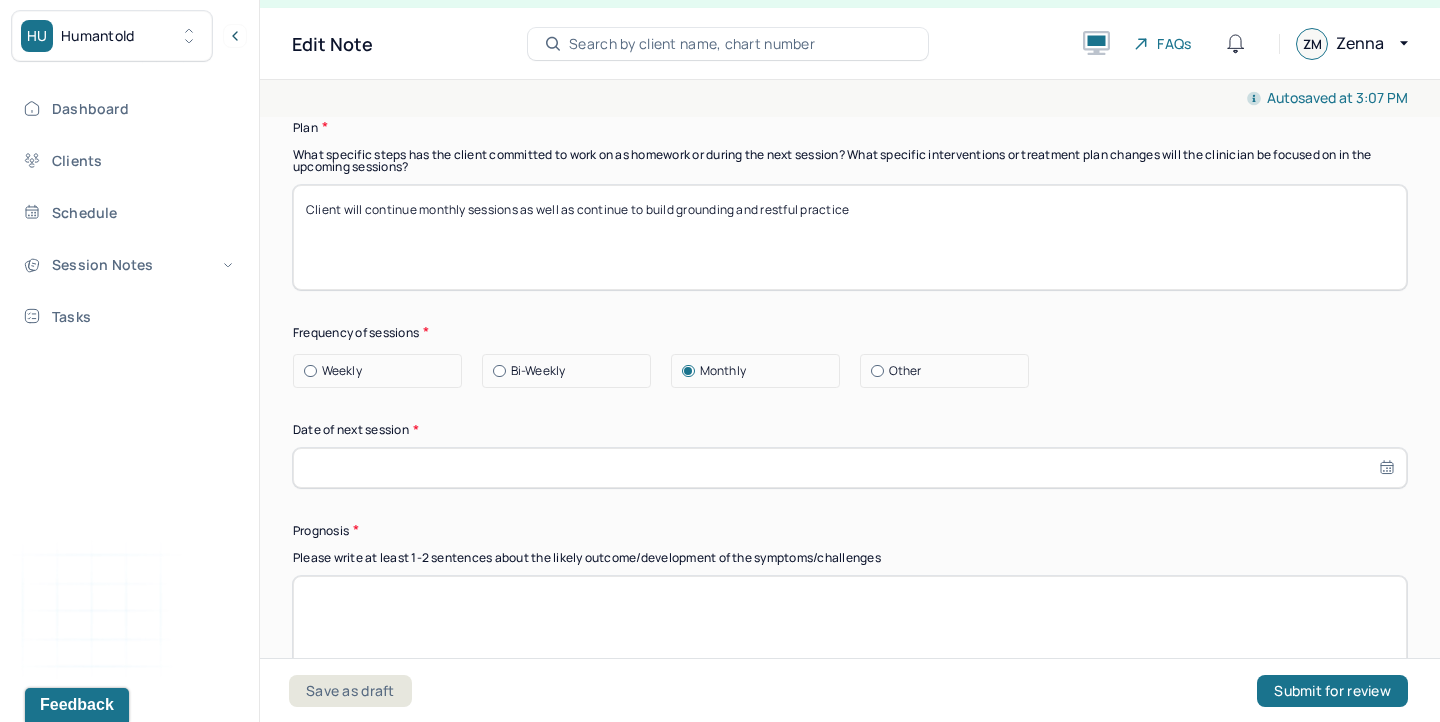 click at bounding box center (850, 468) 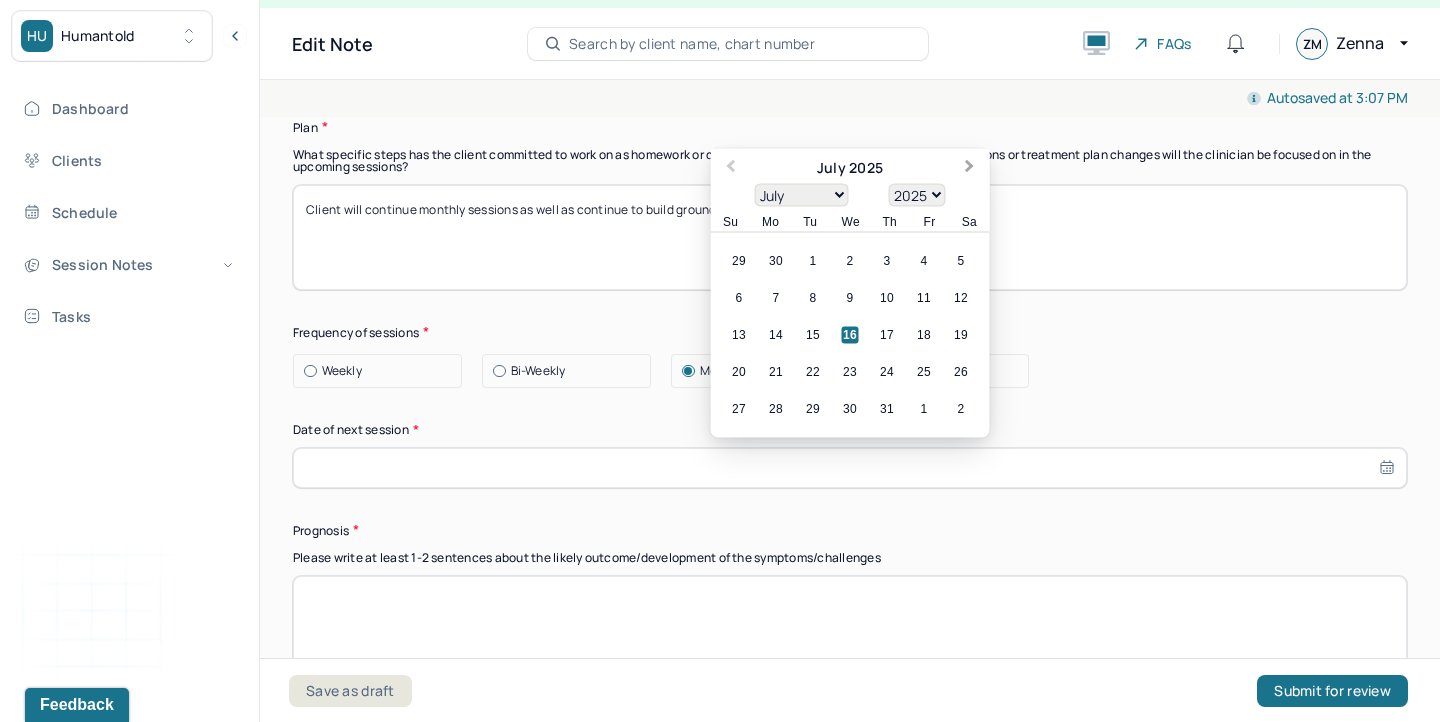 click on "Next Month" at bounding box center [972, 169] 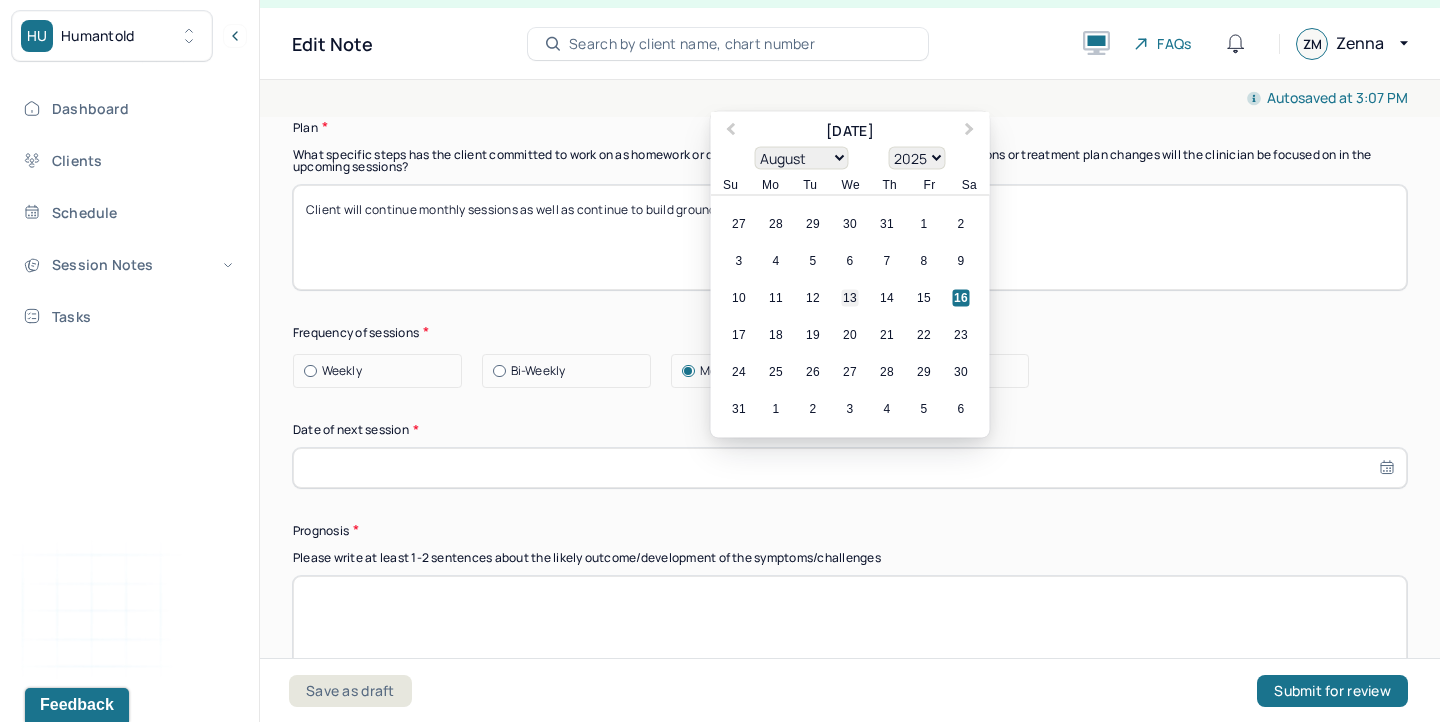 click on "13" at bounding box center [850, 297] 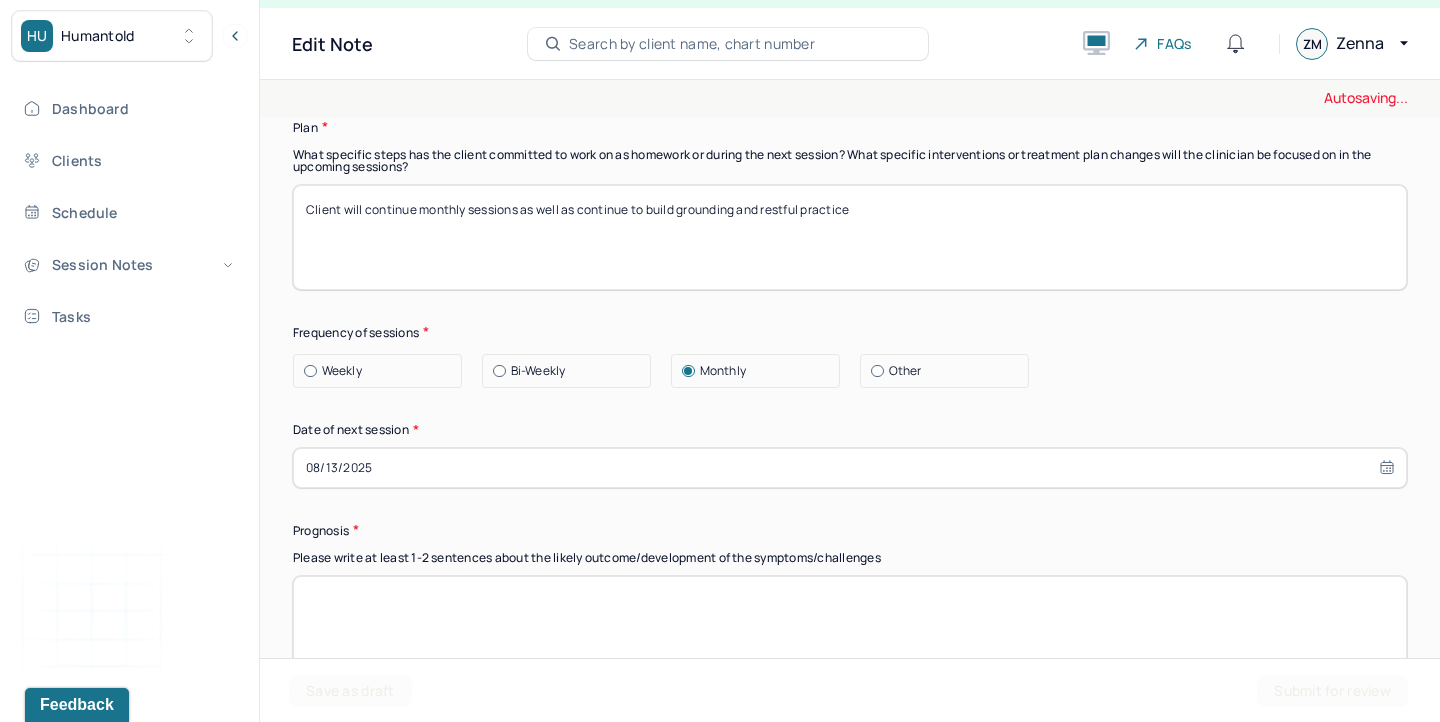 click on "08/13/2025" at bounding box center (850, 468) 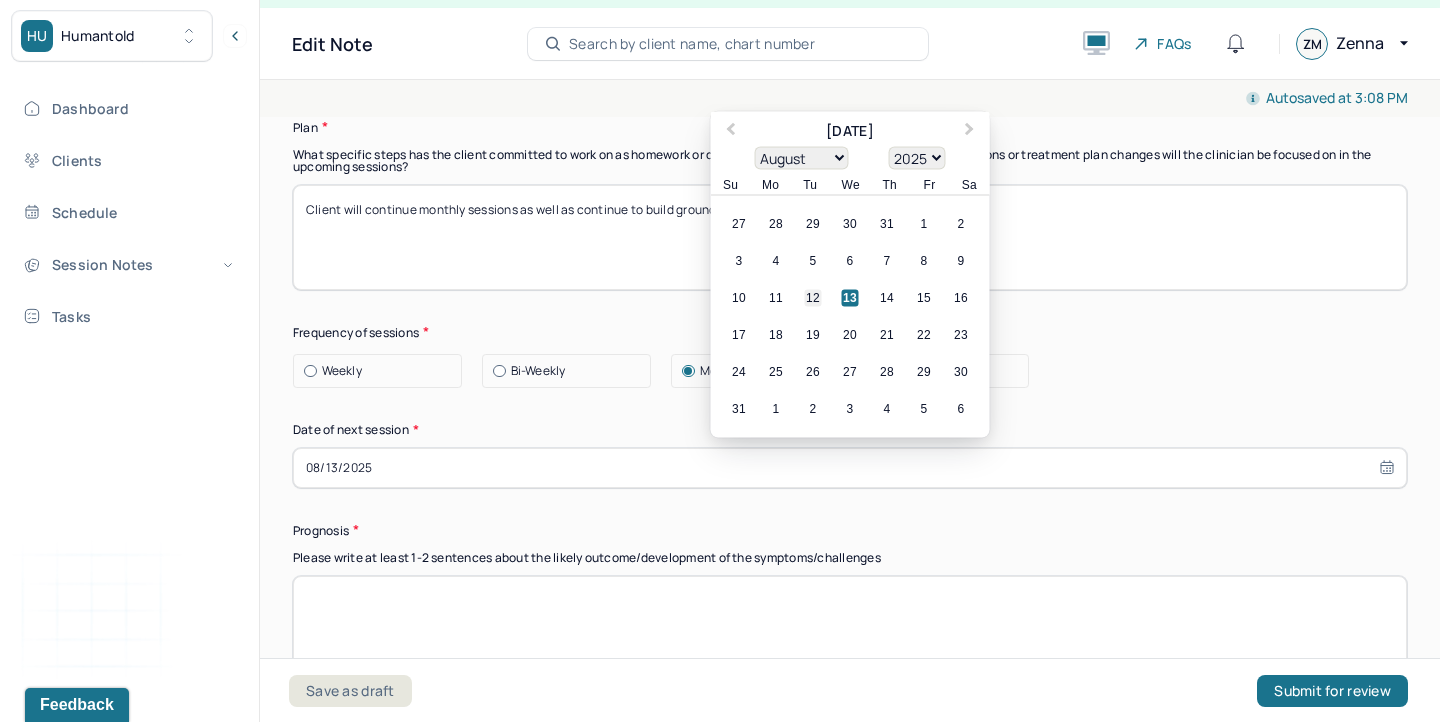 click on "12" at bounding box center (813, 297) 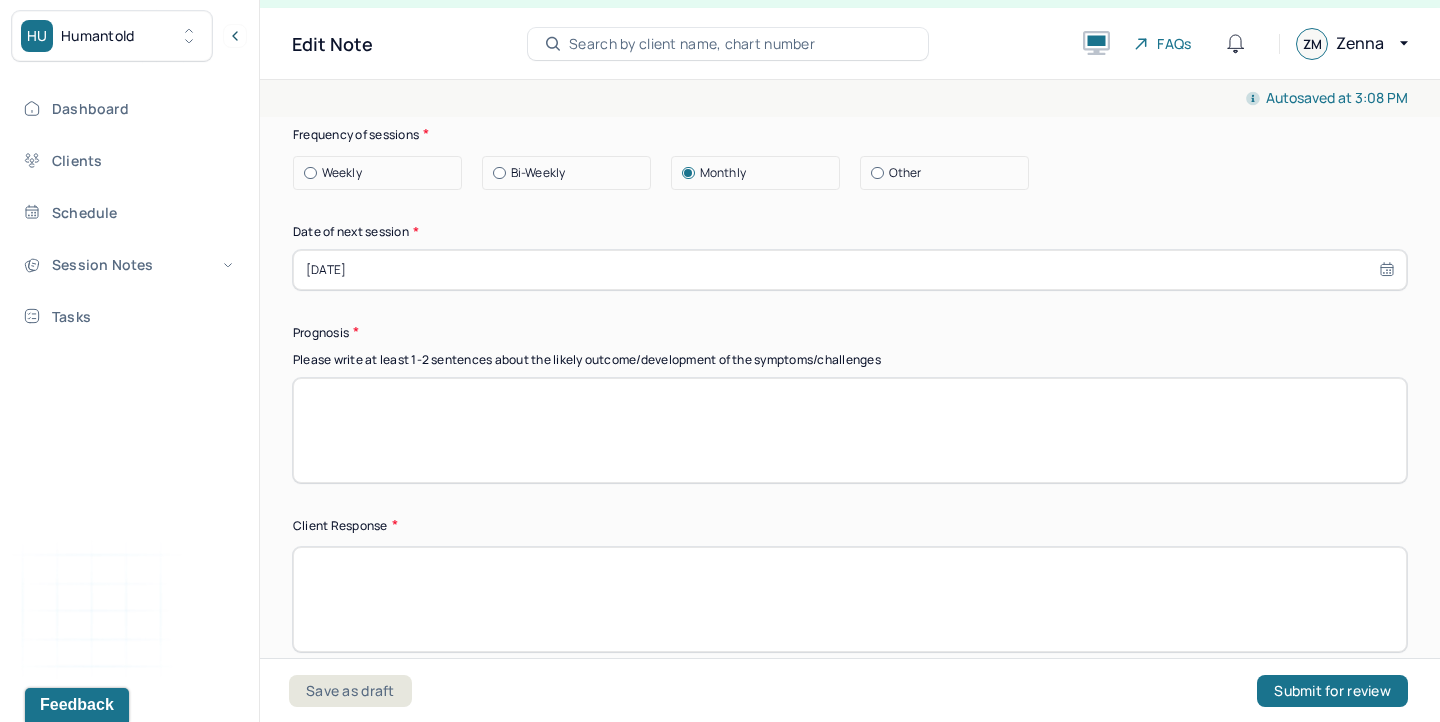 scroll, scrollTop: 2808, scrollLeft: 0, axis: vertical 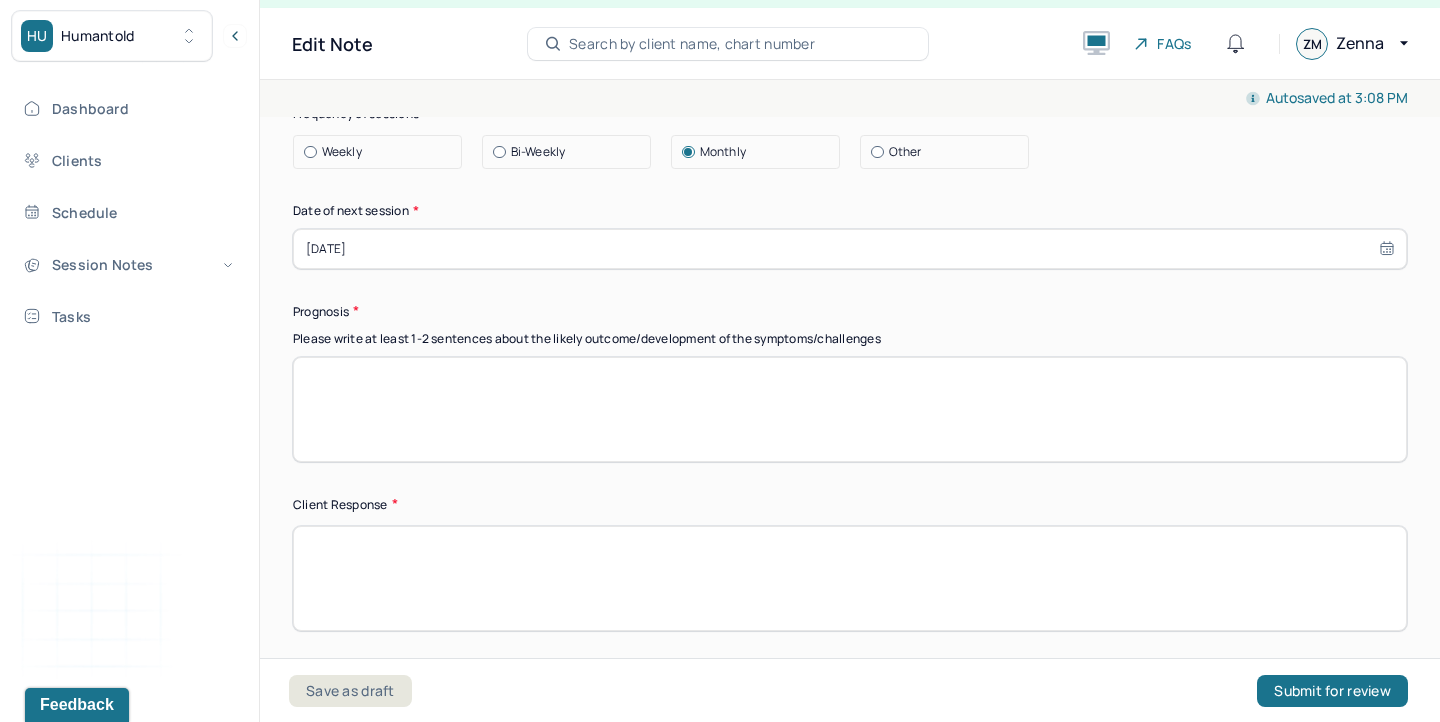 click at bounding box center (850, 409) 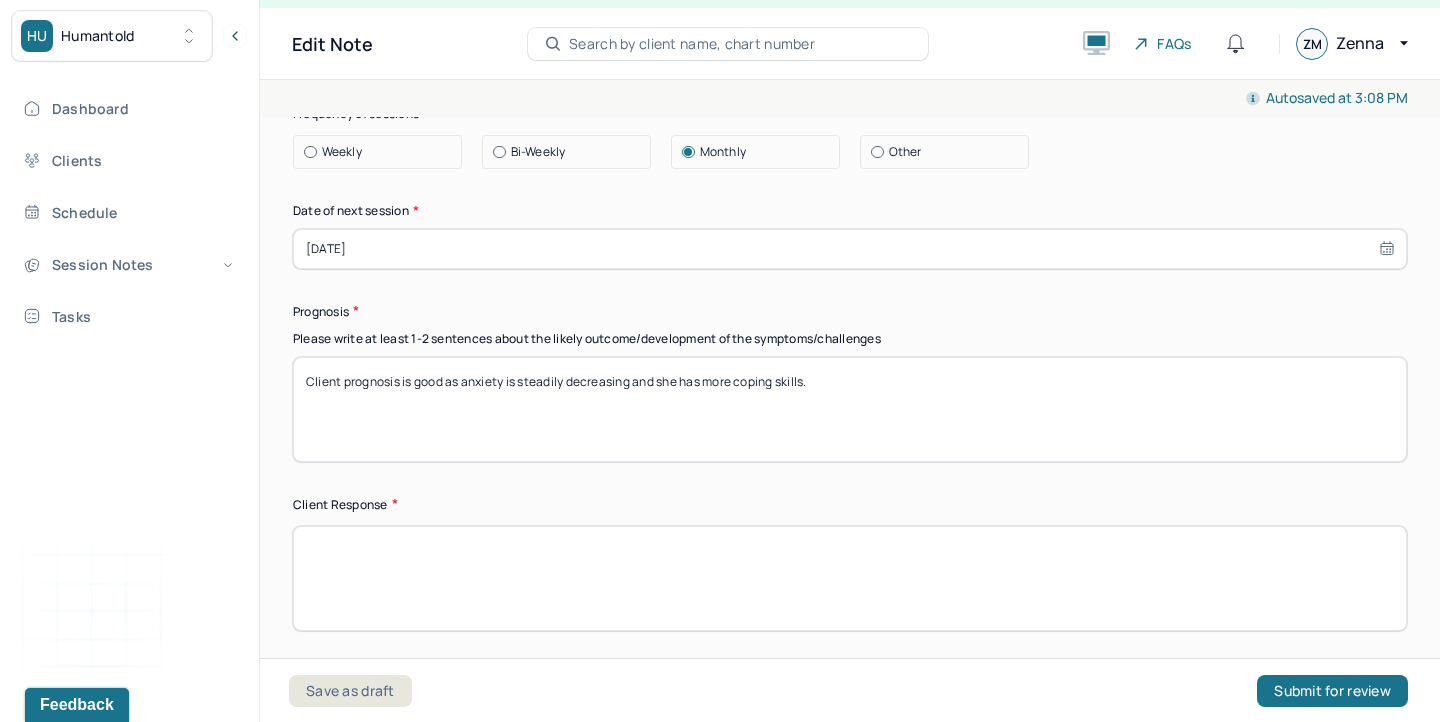 type on "Client prognosis is good as anxiety is steadily decreasing and she has more coping skills." 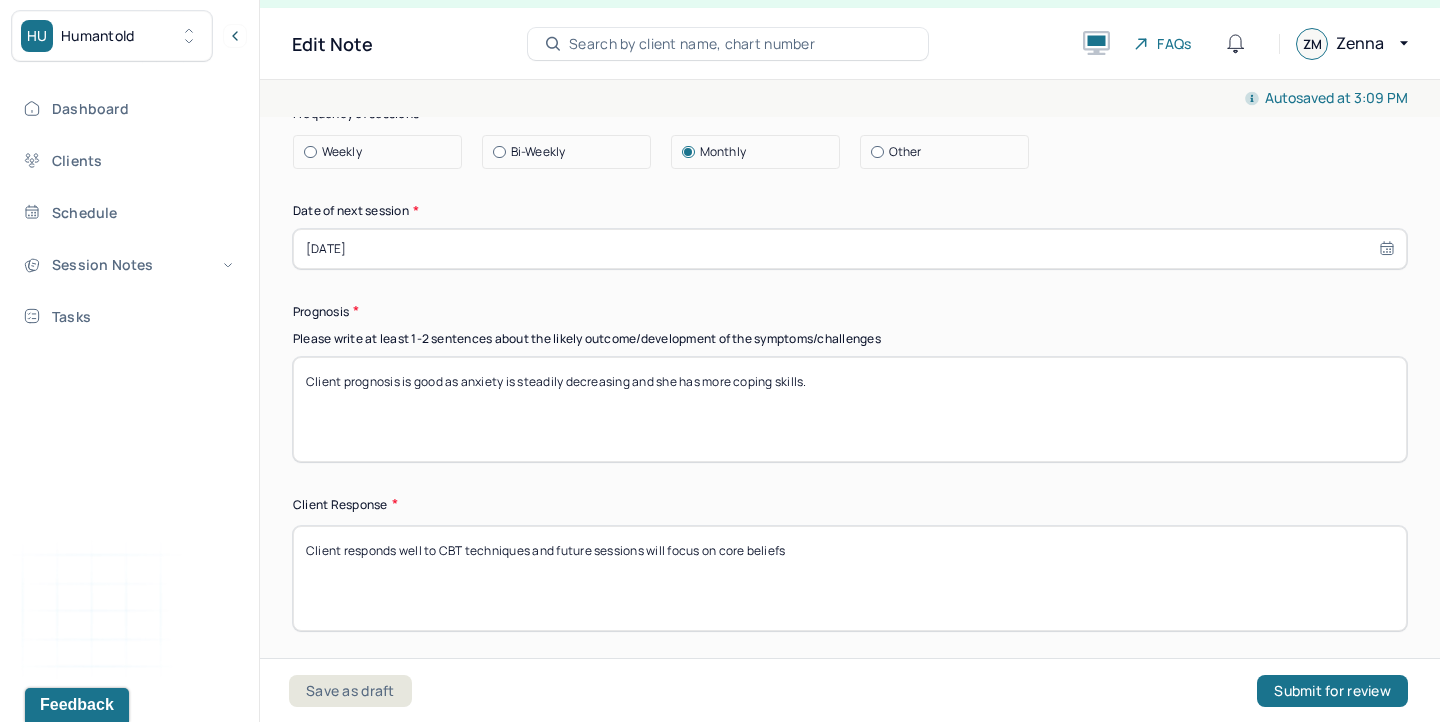 drag, startPoint x: 792, startPoint y: 545, endPoint x: 727, endPoint y: 550, distance: 65.192024 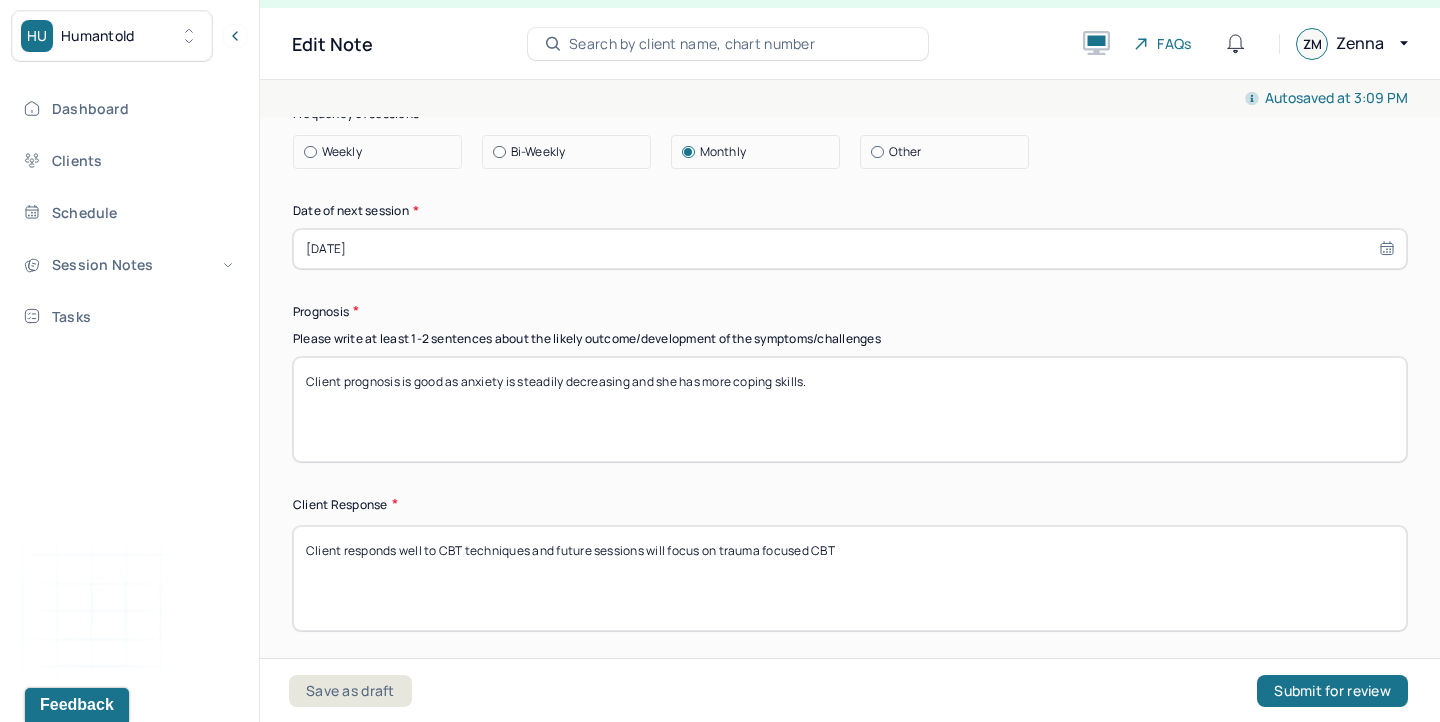 drag, startPoint x: 701, startPoint y: 547, endPoint x: 672, endPoint y: 548, distance: 29.017237 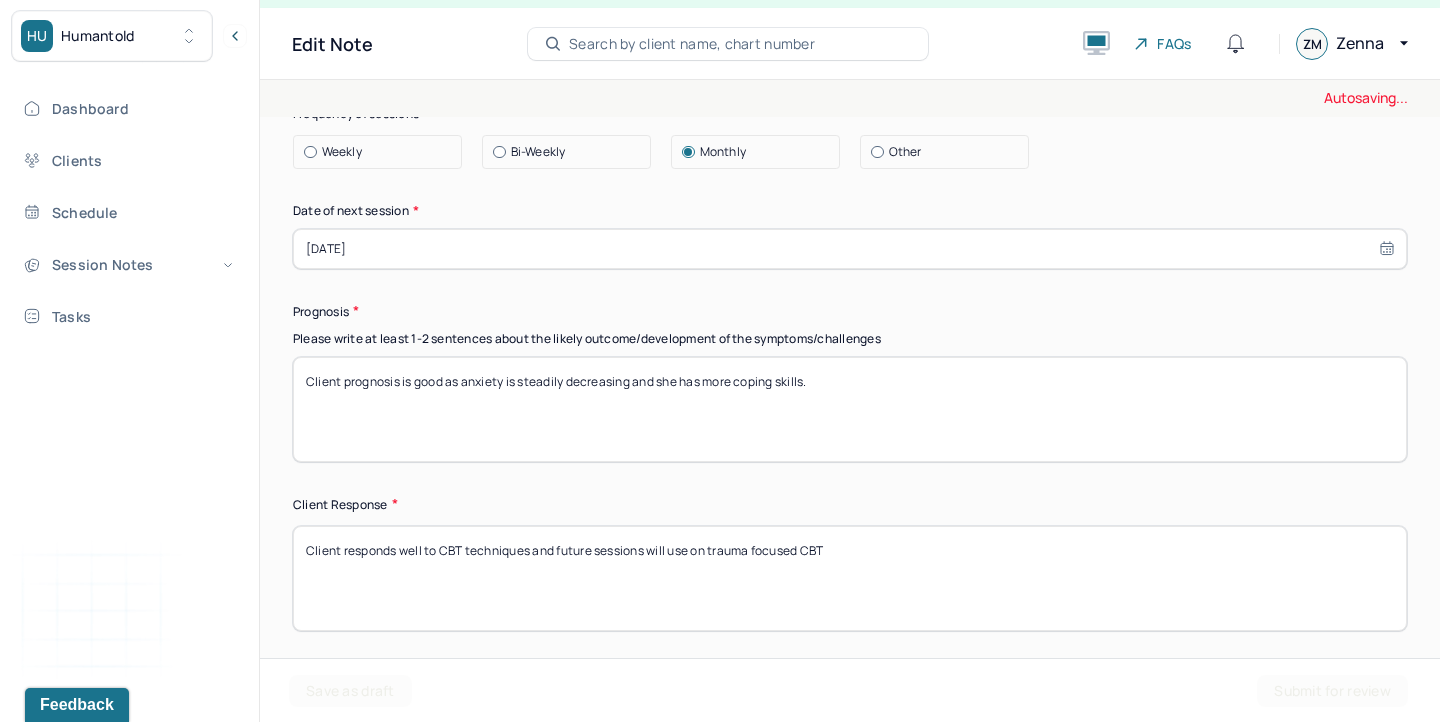 click on "Client responds well to CBT techniques and future sessions will focus on trauma focused CBT" at bounding box center [850, 578] 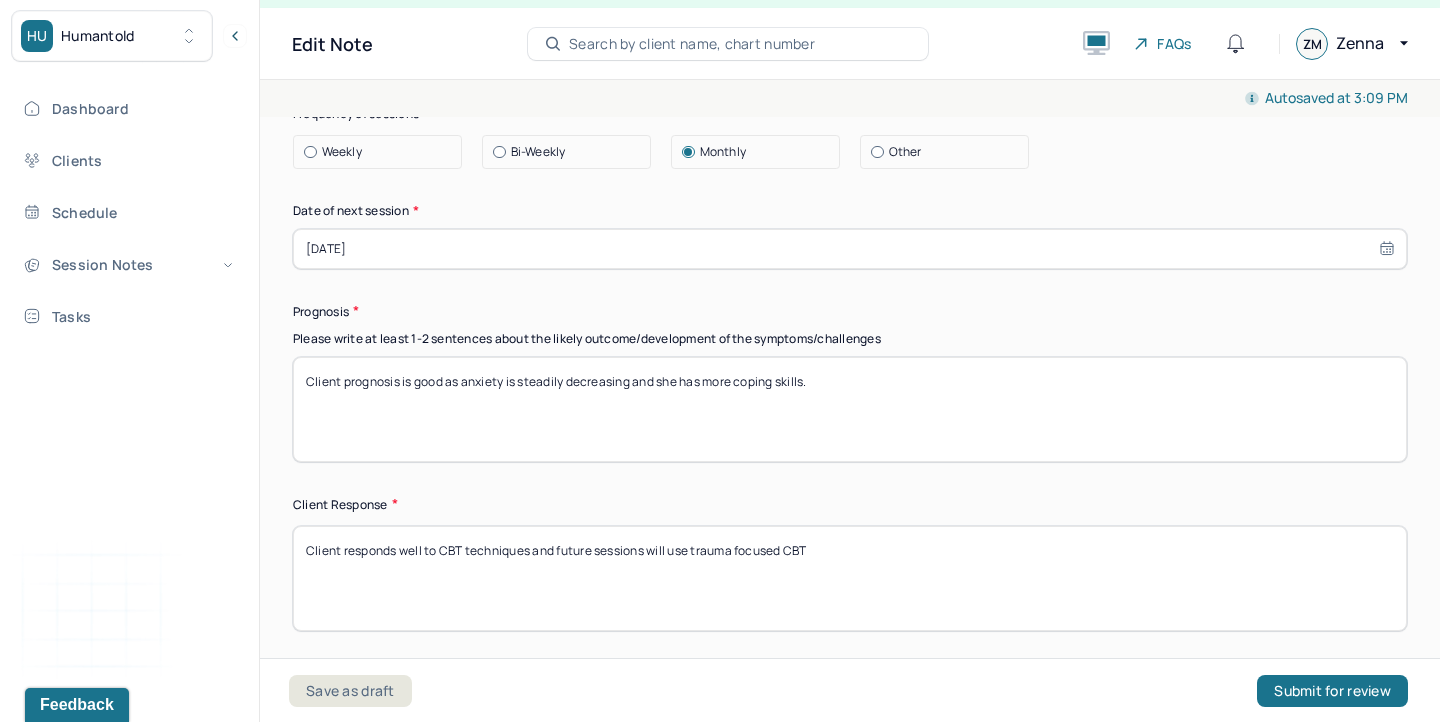 click on "Client responds well to CBT techniques and future sessions will use on trauma focused CBT" at bounding box center (850, 578) 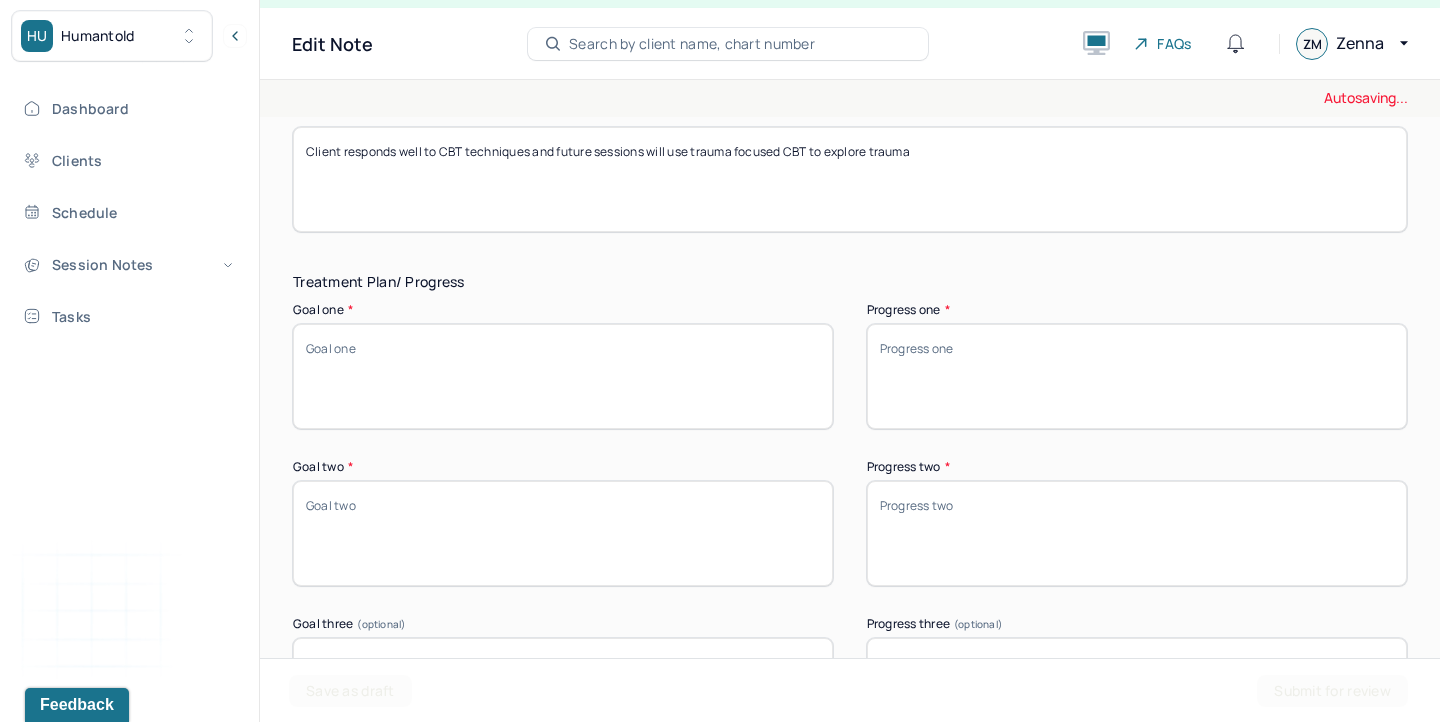 scroll, scrollTop: 3232, scrollLeft: 0, axis: vertical 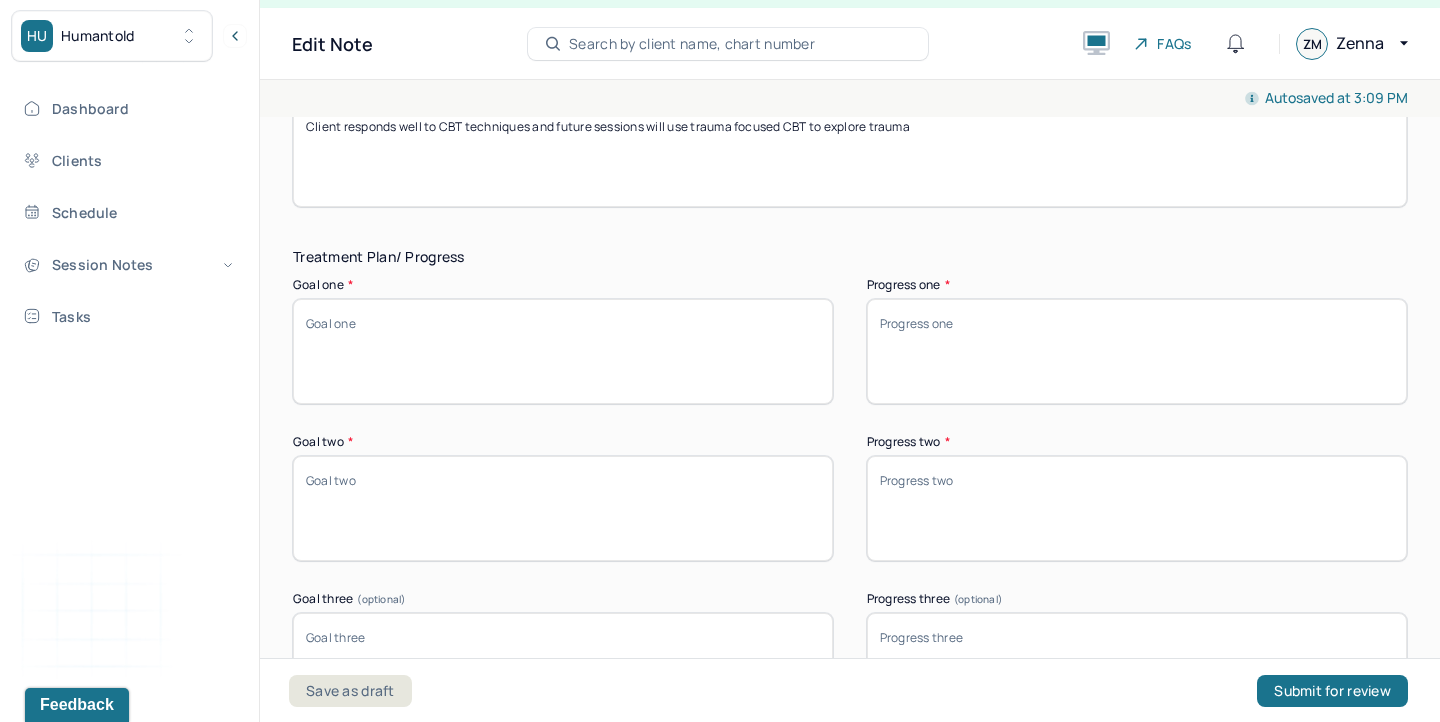 type on "Client responds well to CBT techniques and future sessions will use trauma focused CBT to explore trauma" 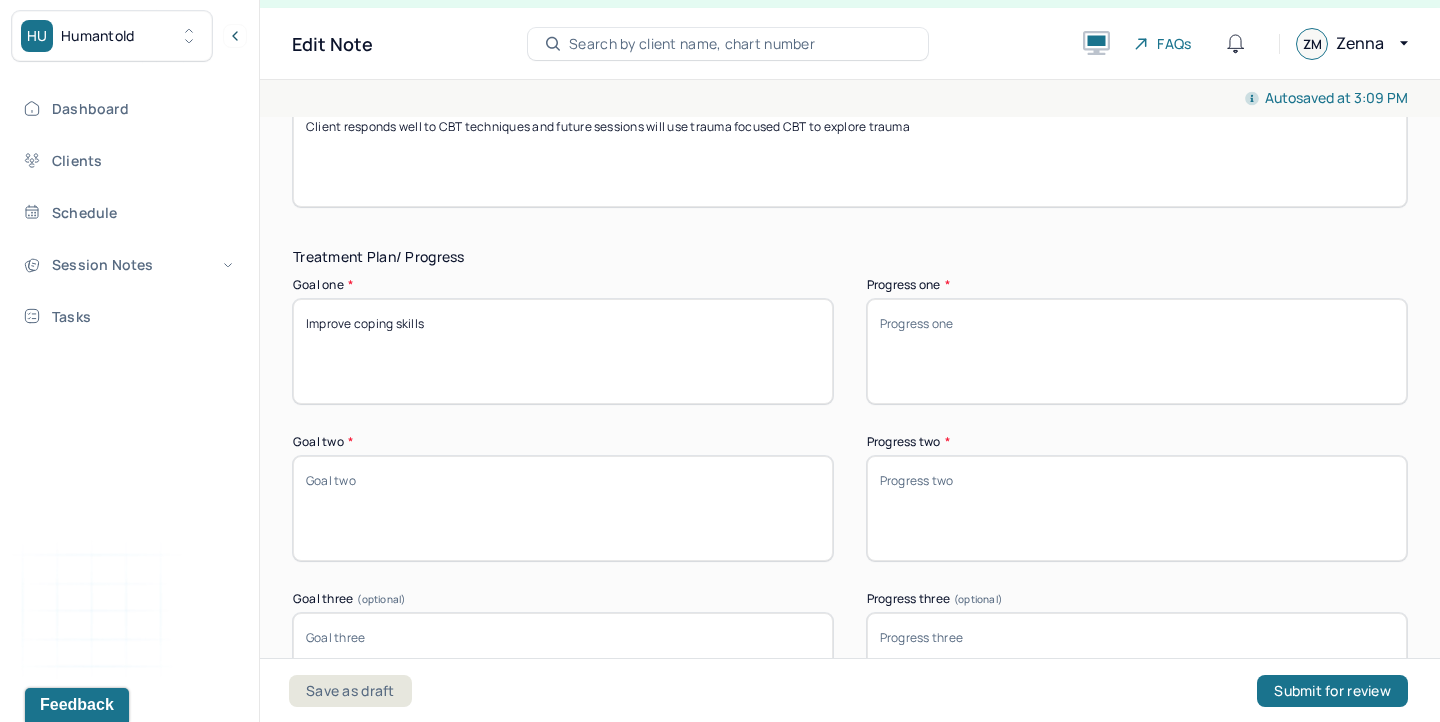 type on "Improve coping skills" 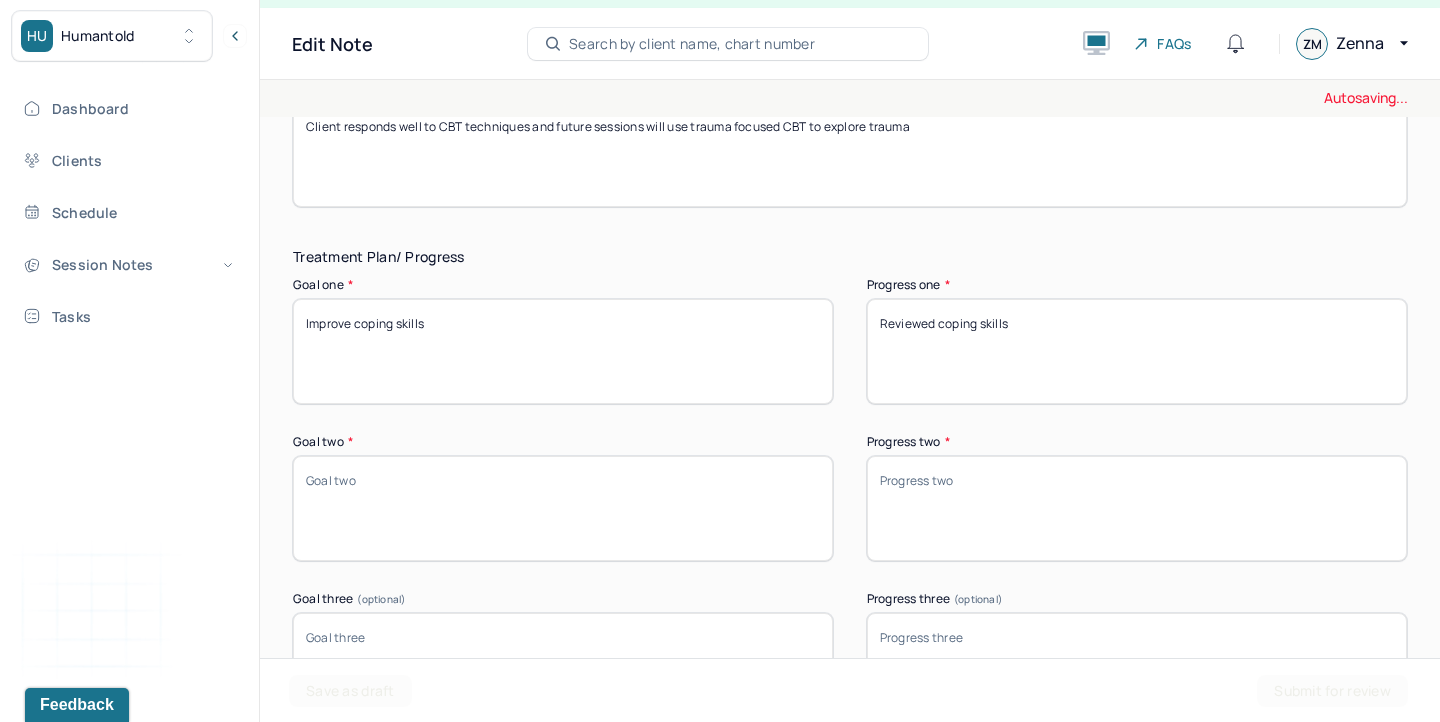 type on "Reviewed coping skills" 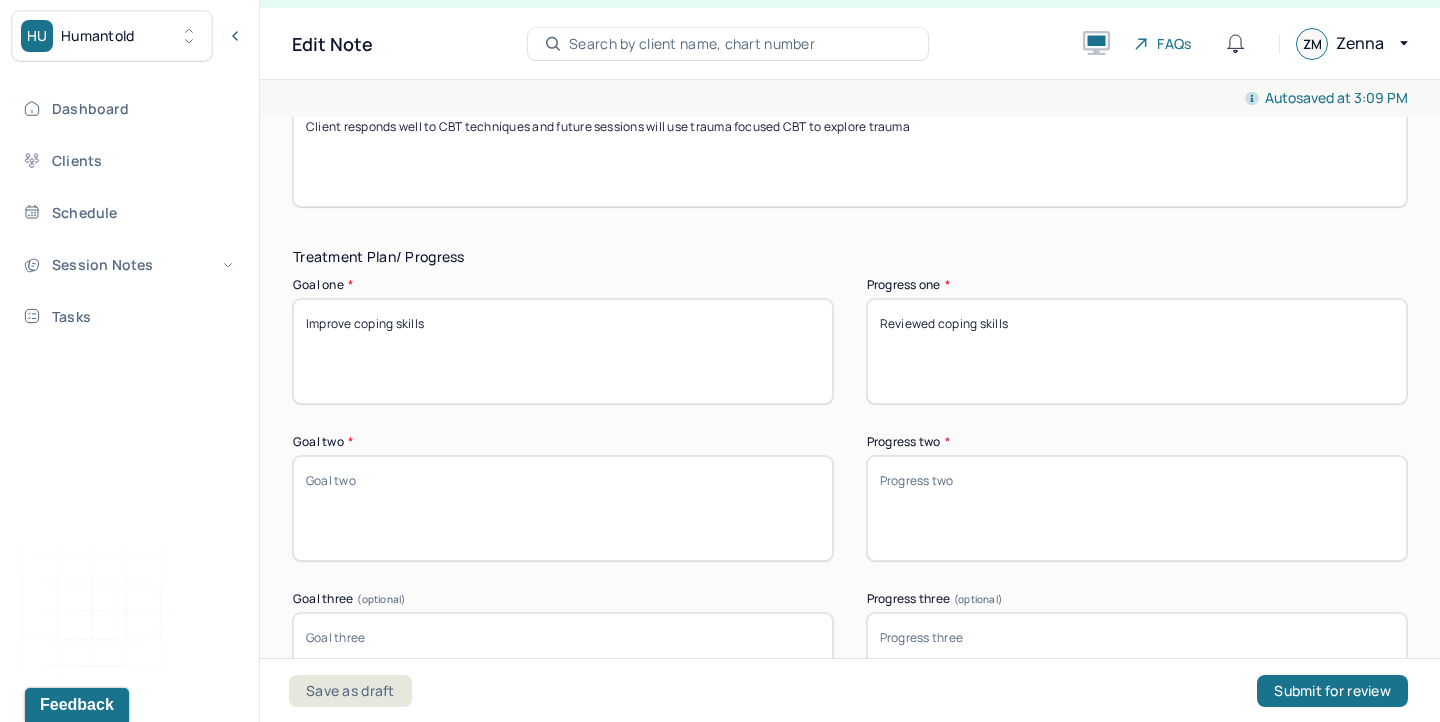 click on "Goal two *" at bounding box center [563, 508] 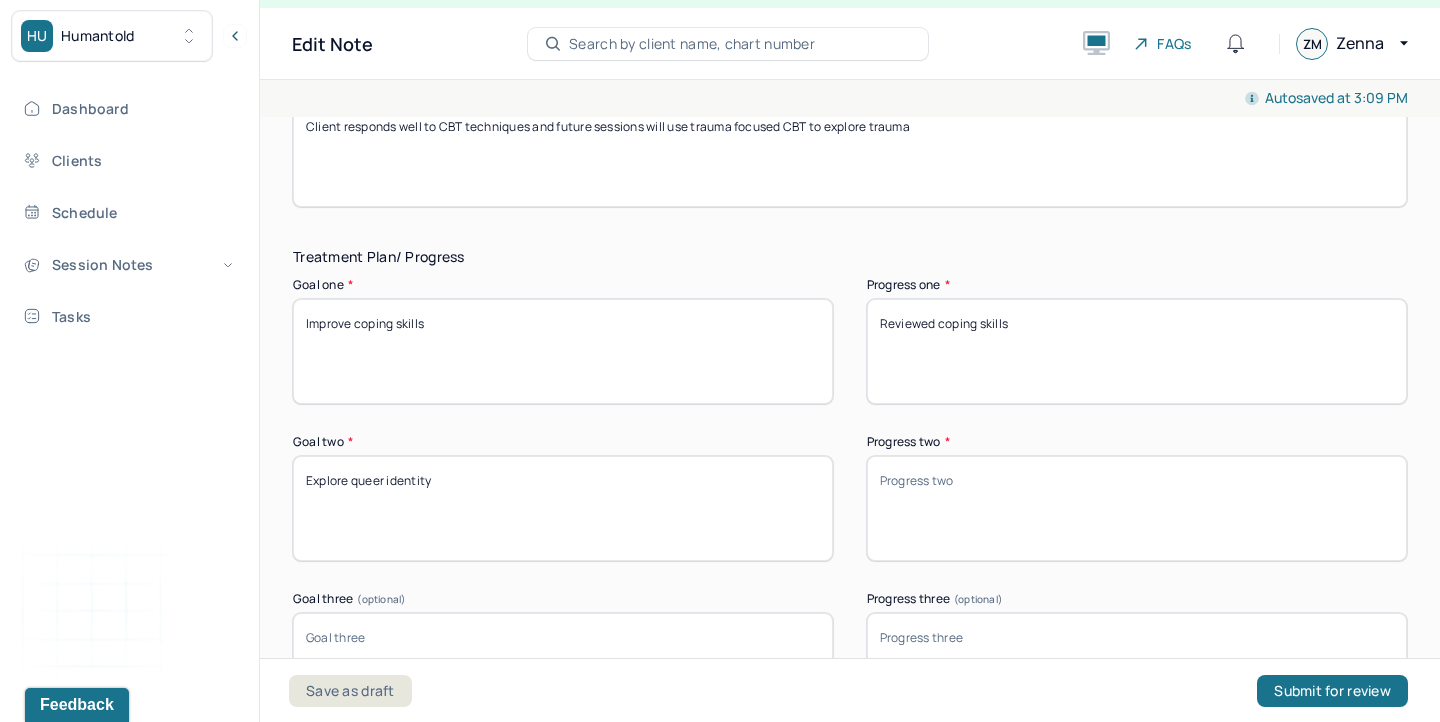 type on "Explore queer identity" 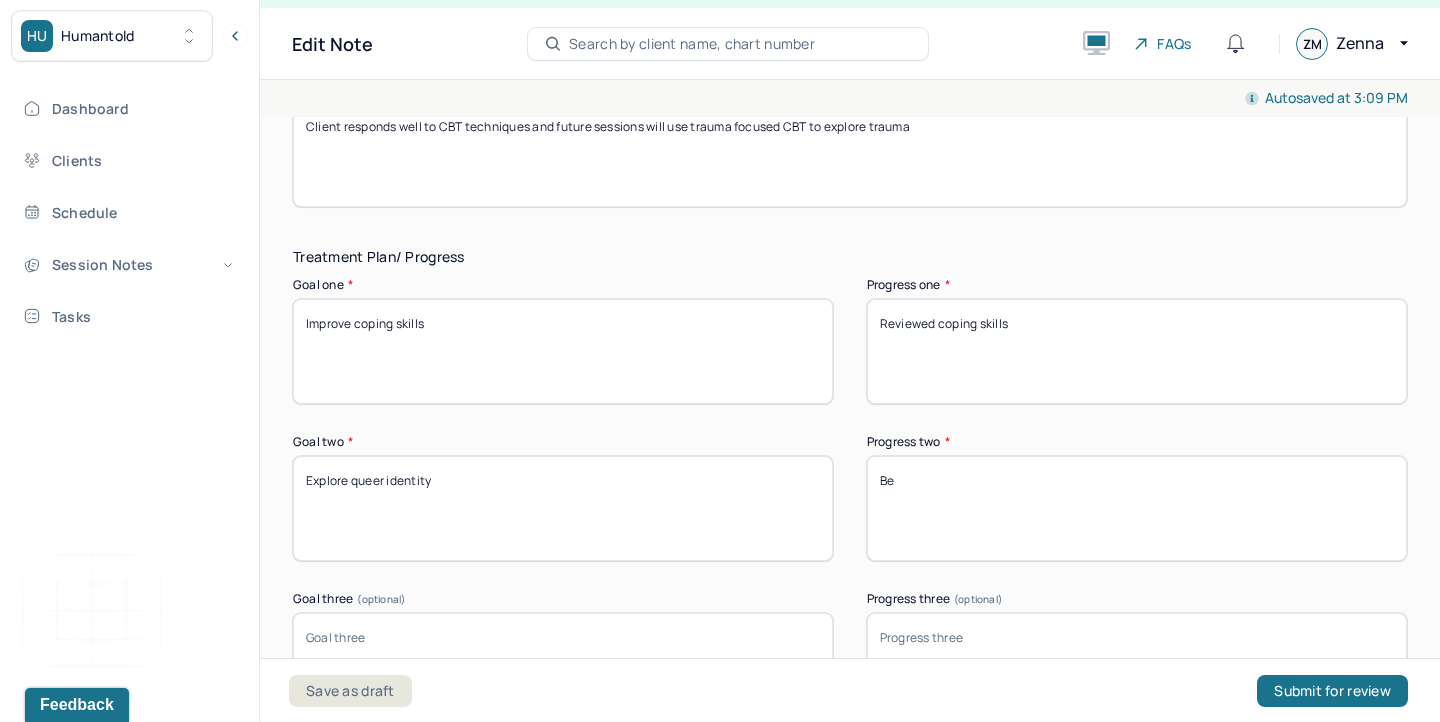 type on "B" 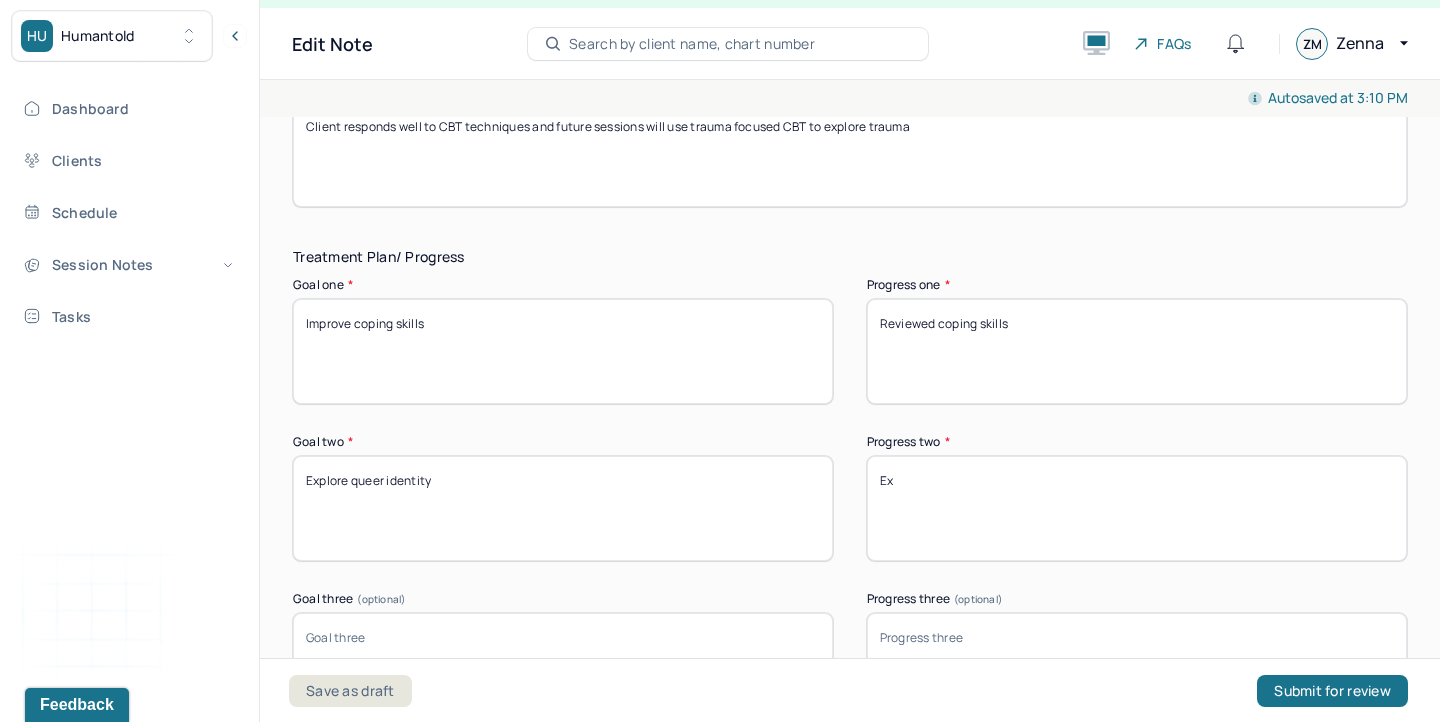 type on "E" 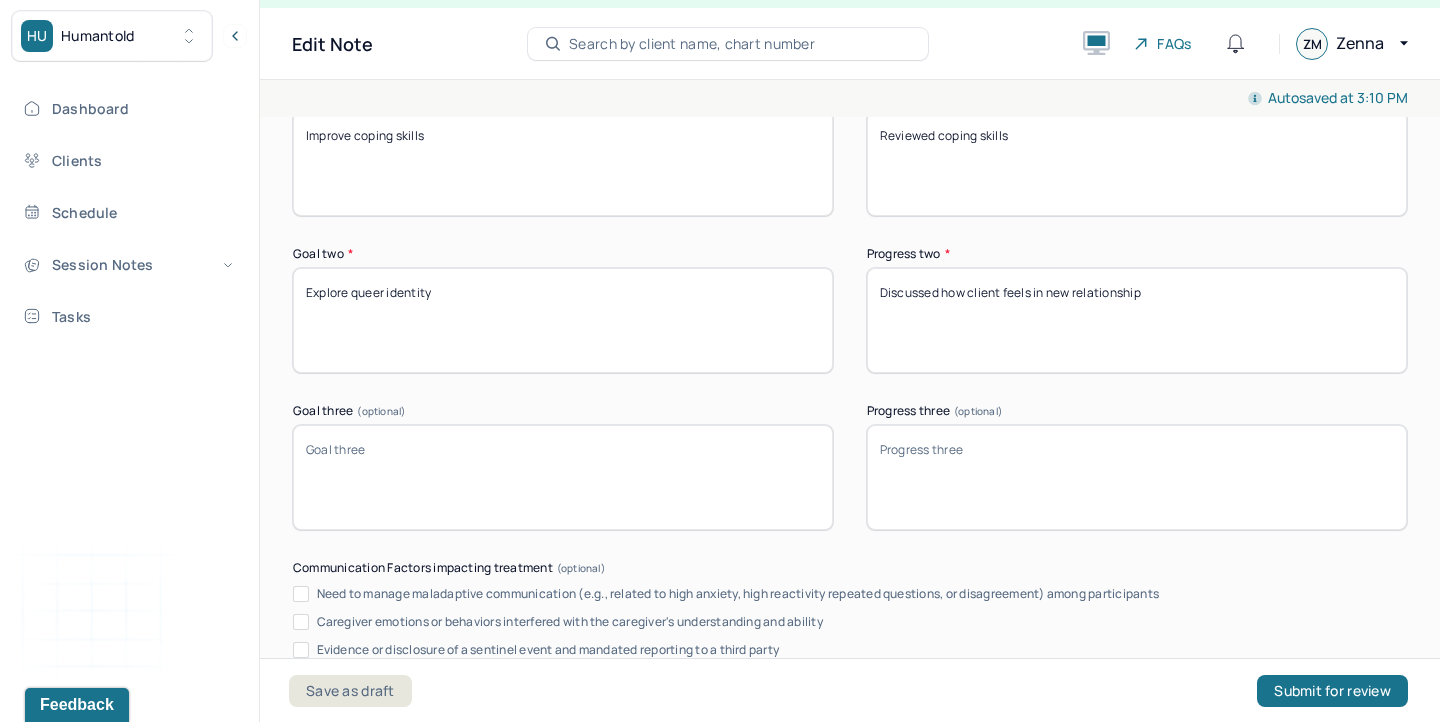 scroll, scrollTop: 3422, scrollLeft: 0, axis: vertical 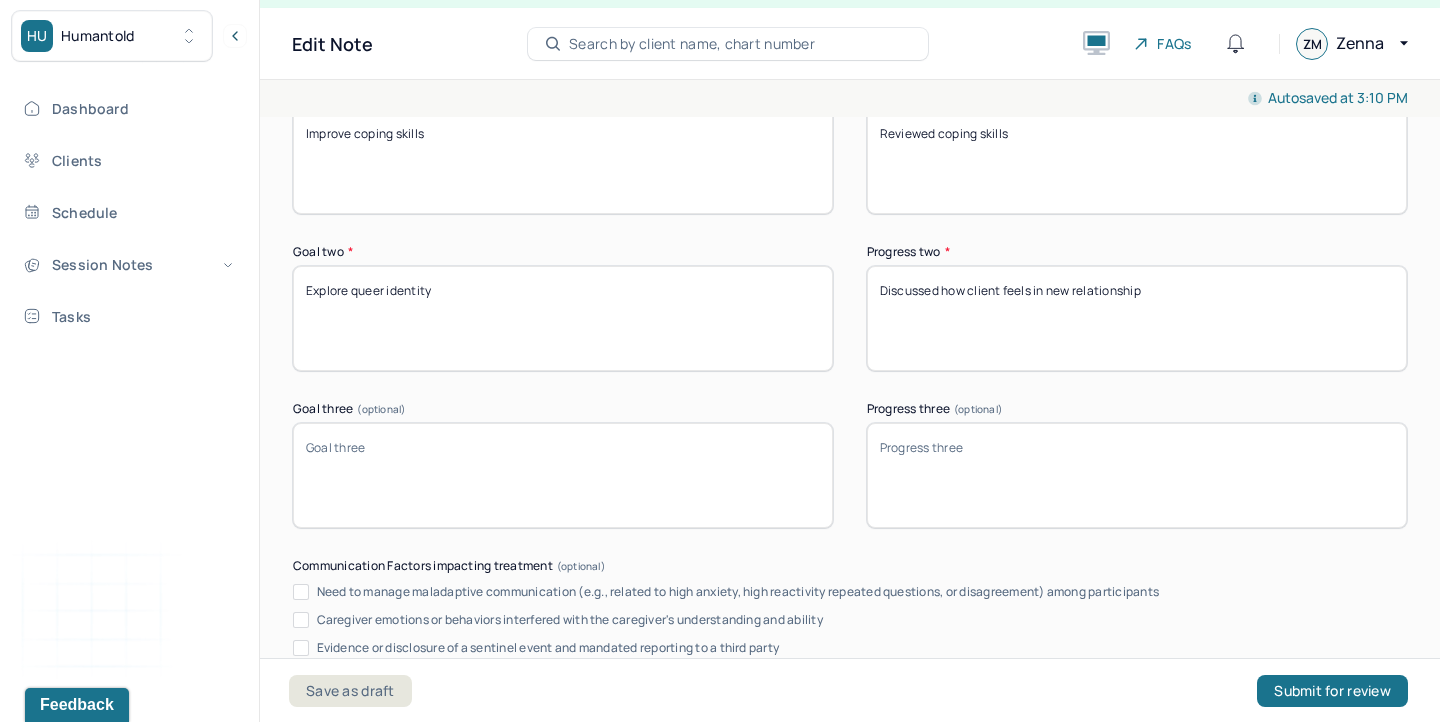 type on "Discussed how client feels in new relationship" 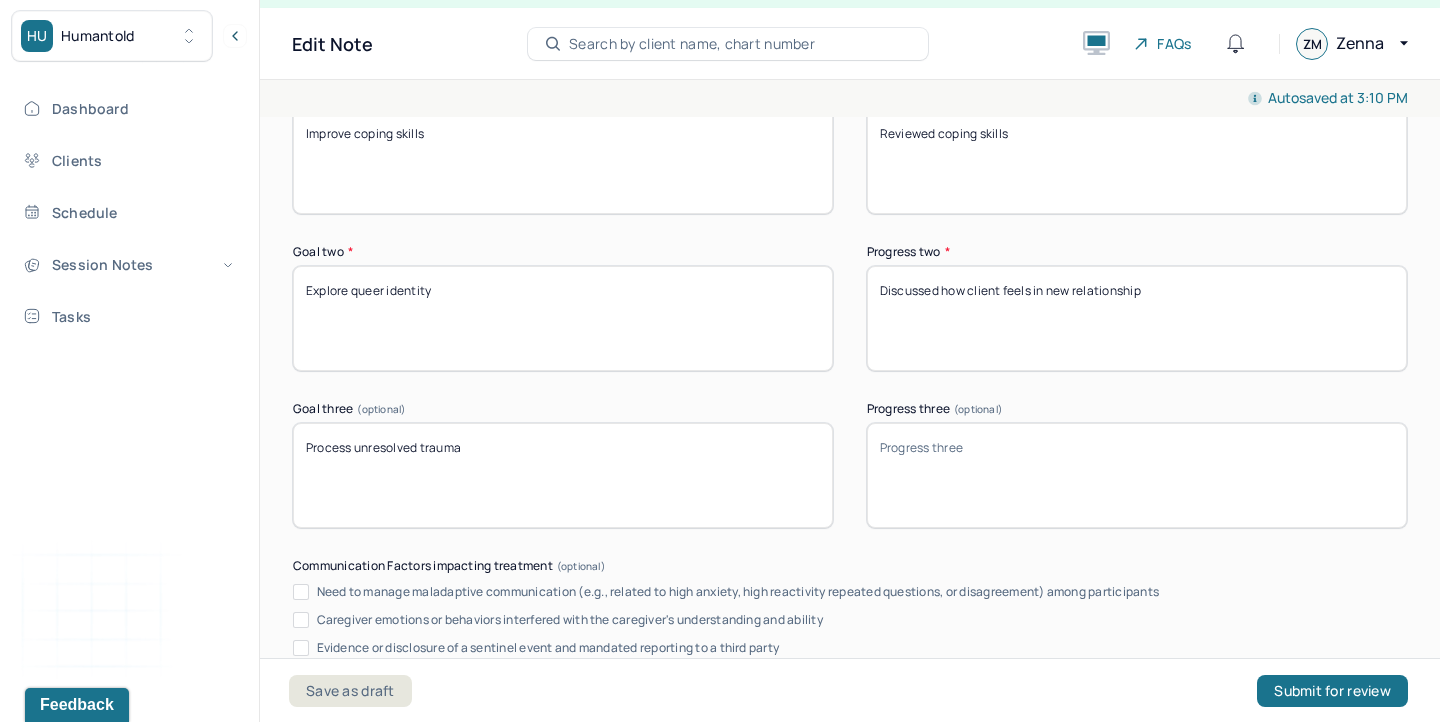 type on "Process unresolved trauma" 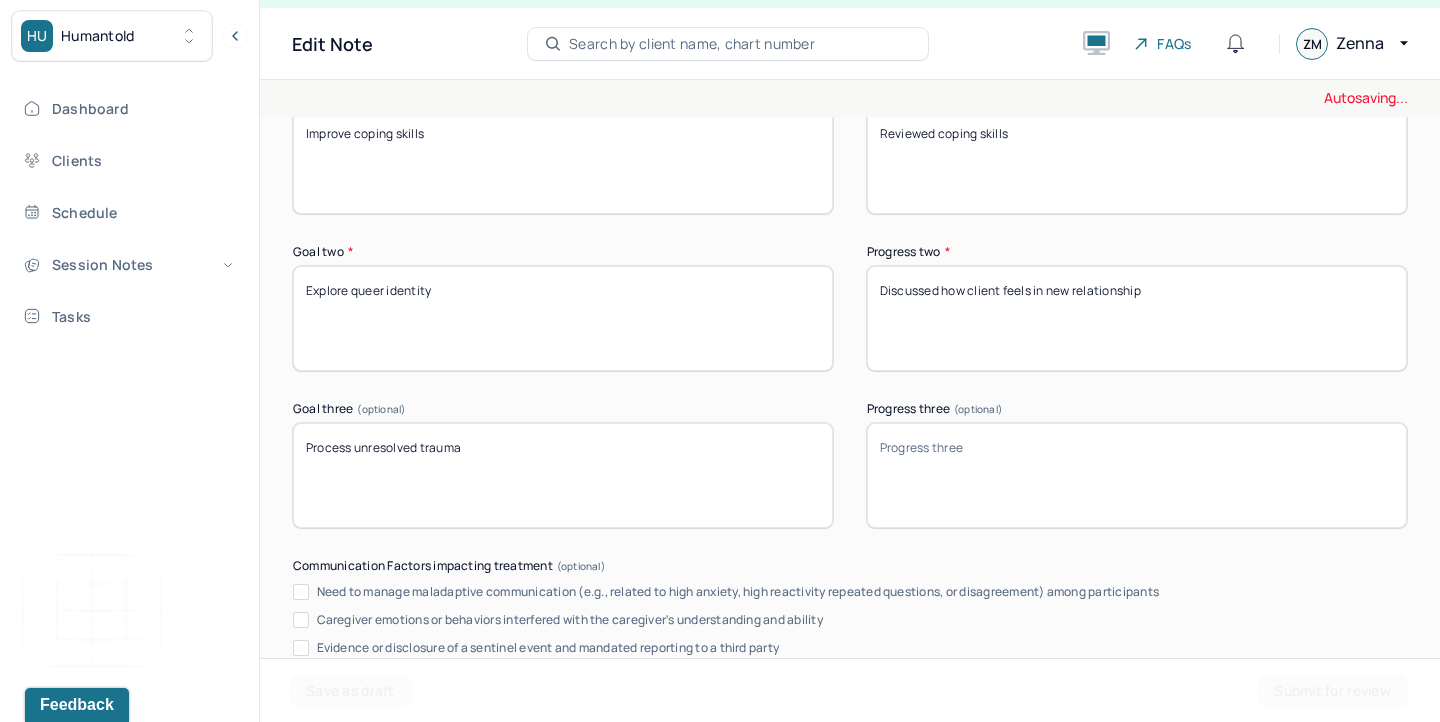 click on "Progress three (optional)" at bounding box center (1137, 475) 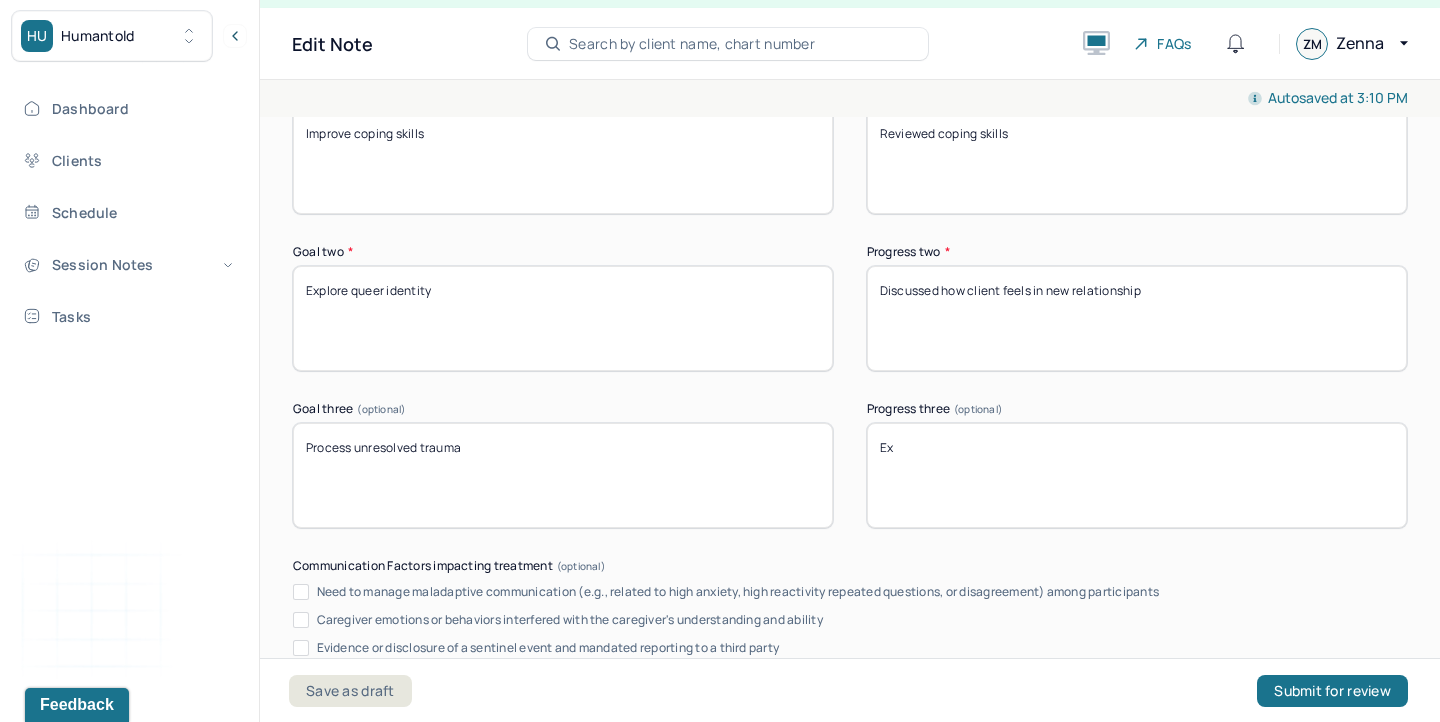 type on "E" 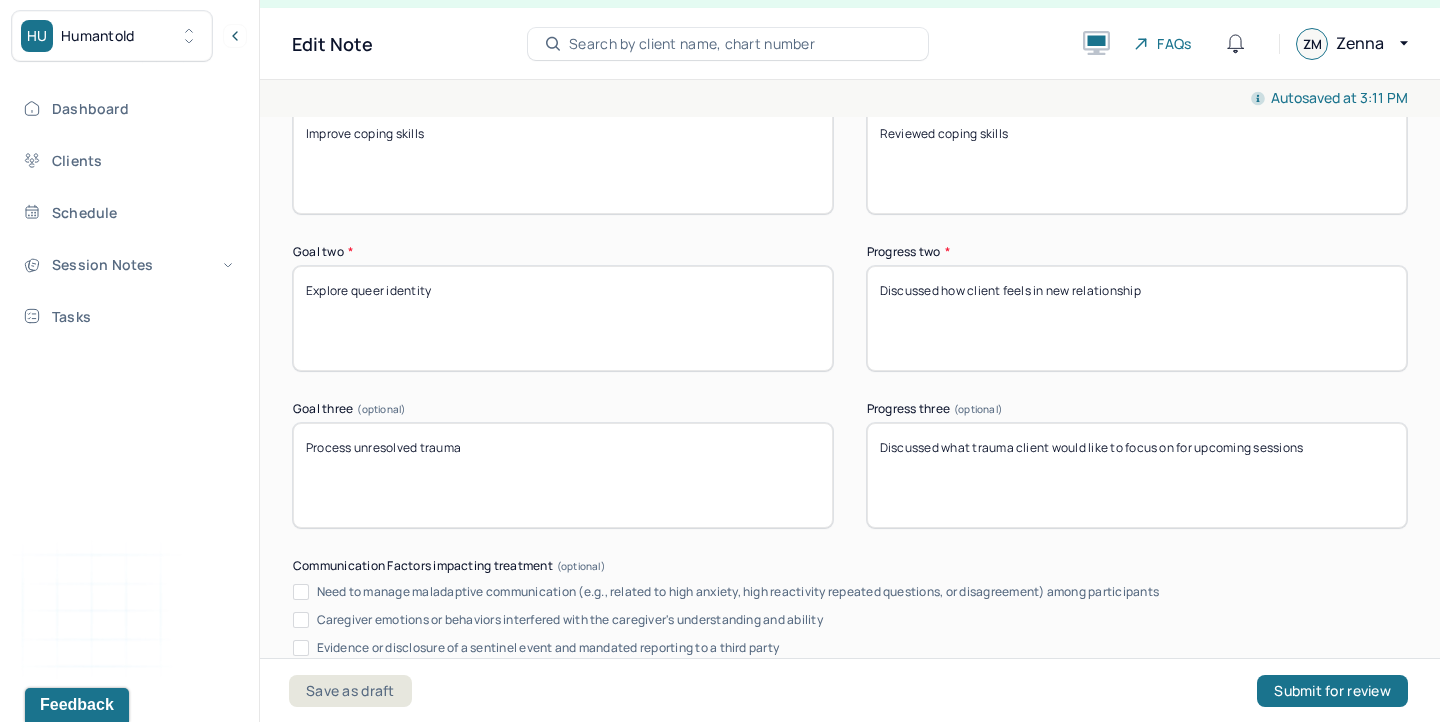 type on "Discussed what trauma client would like to focus on for upcoming sessions" 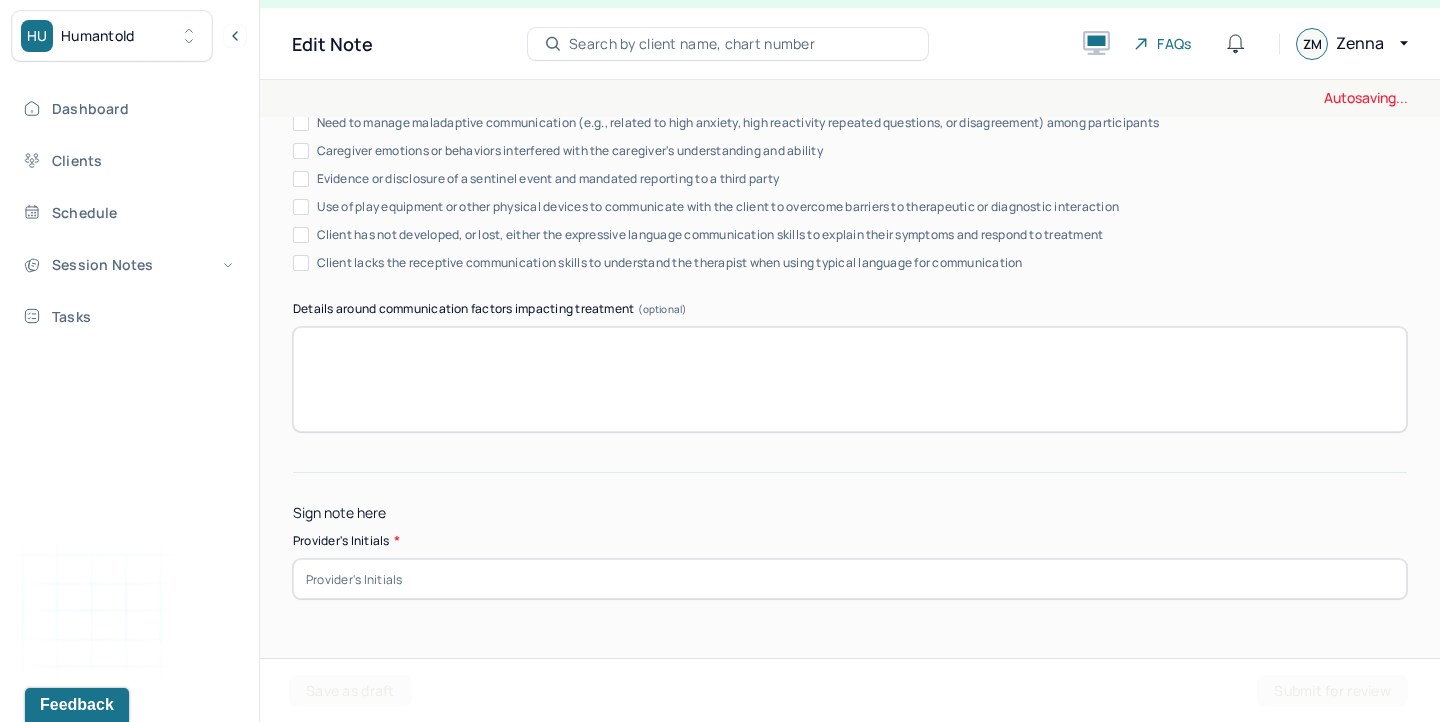 scroll, scrollTop: 3898, scrollLeft: 0, axis: vertical 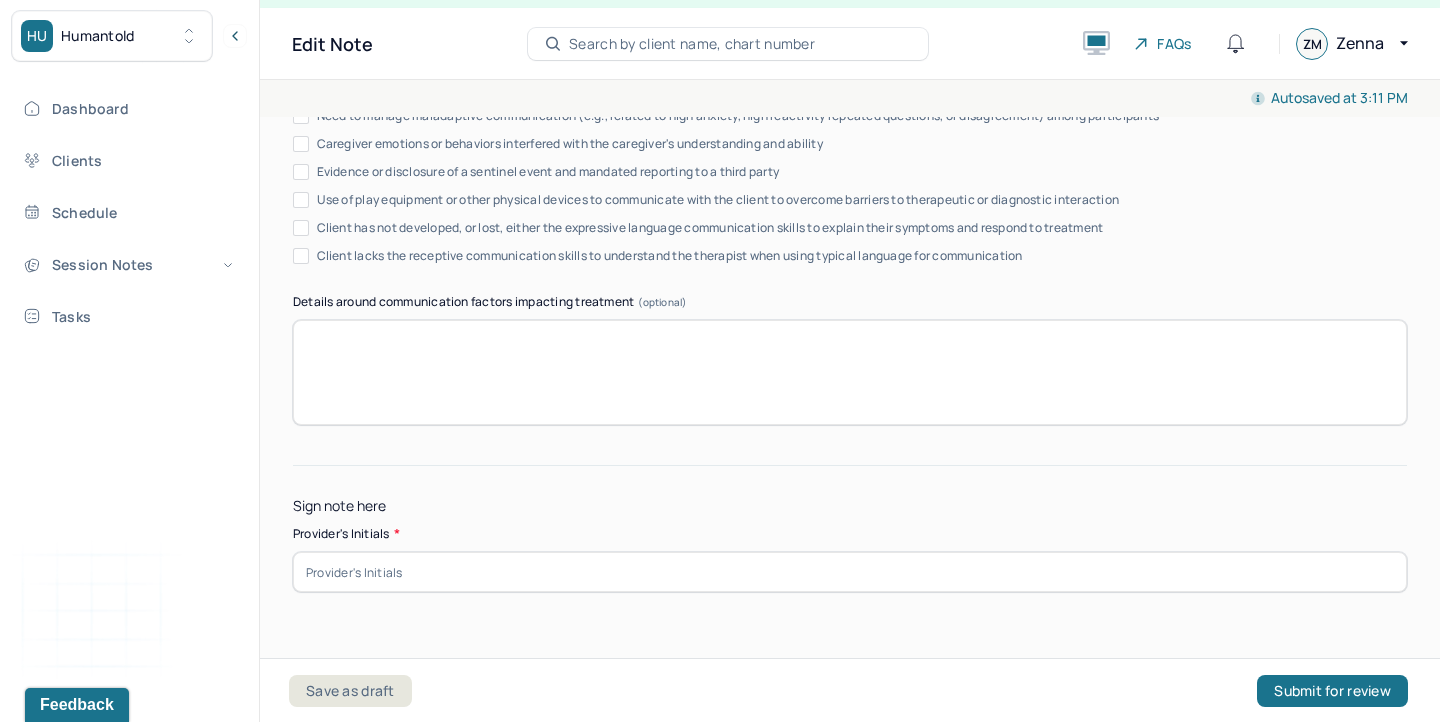 click at bounding box center [850, 572] 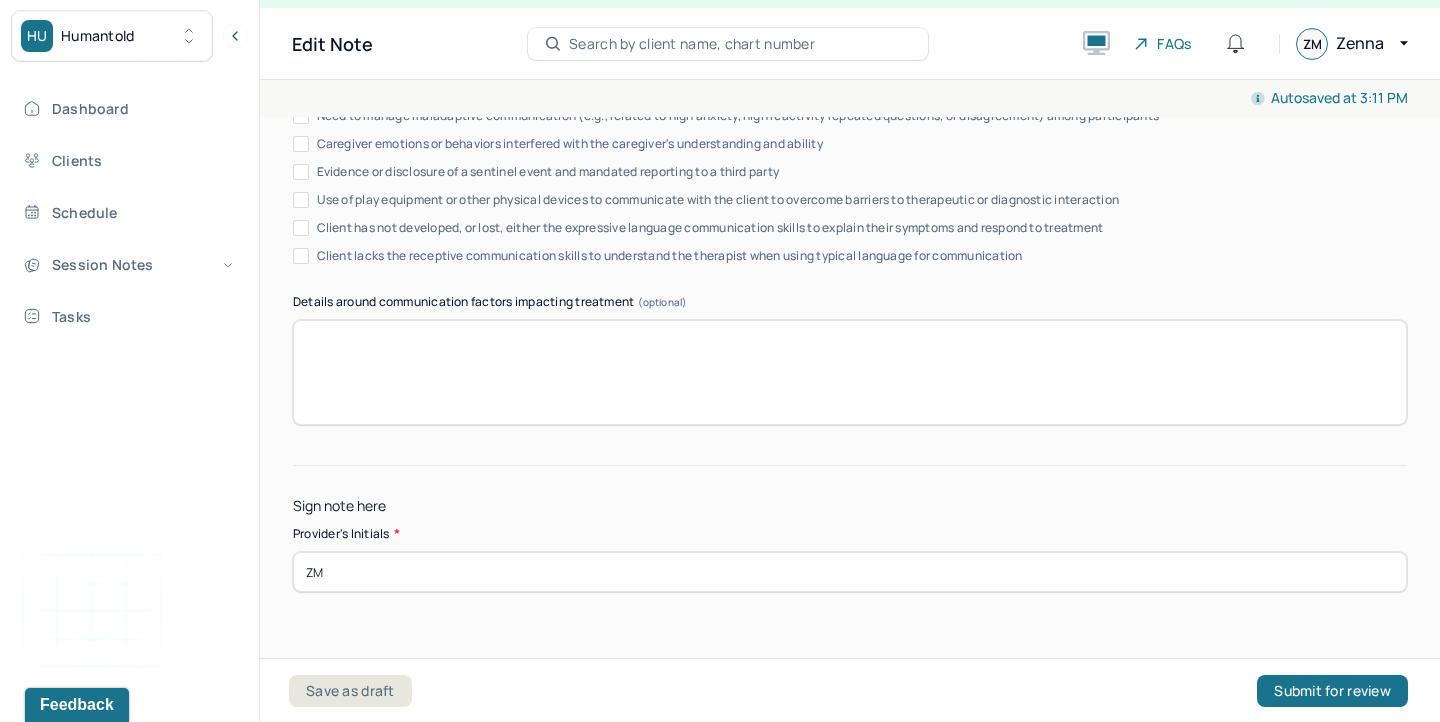 scroll, scrollTop: 3937, scrollLeft: 0, axis: vertical 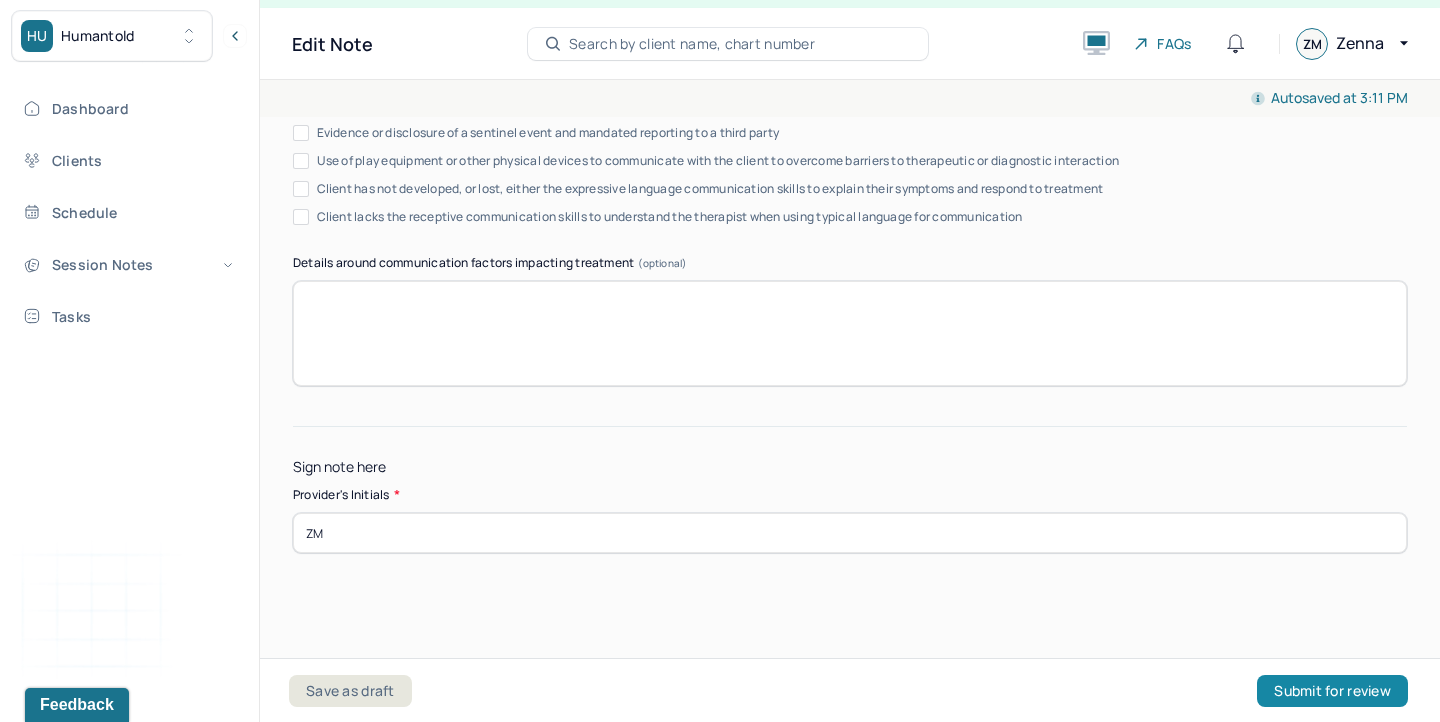 type on "ZM" 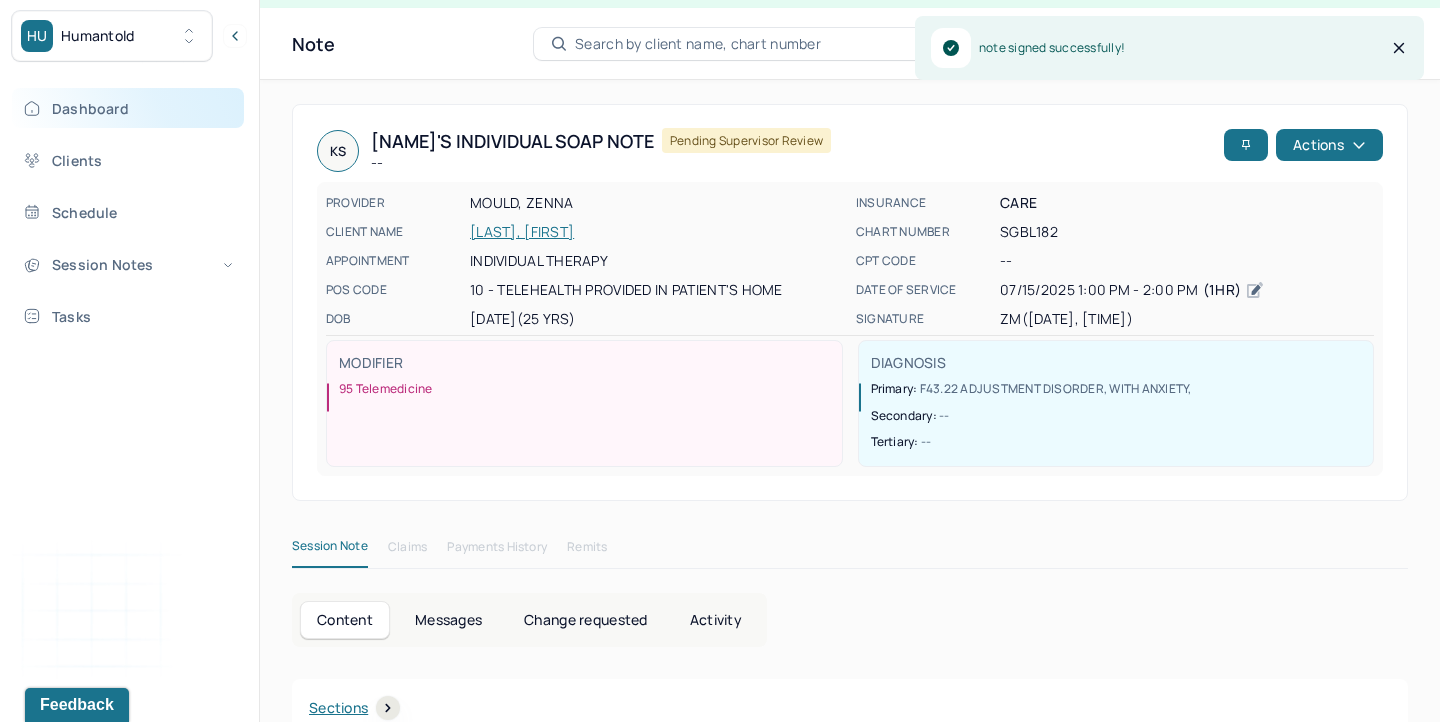 click on "Dashboard" at bounding box center [128, 108] 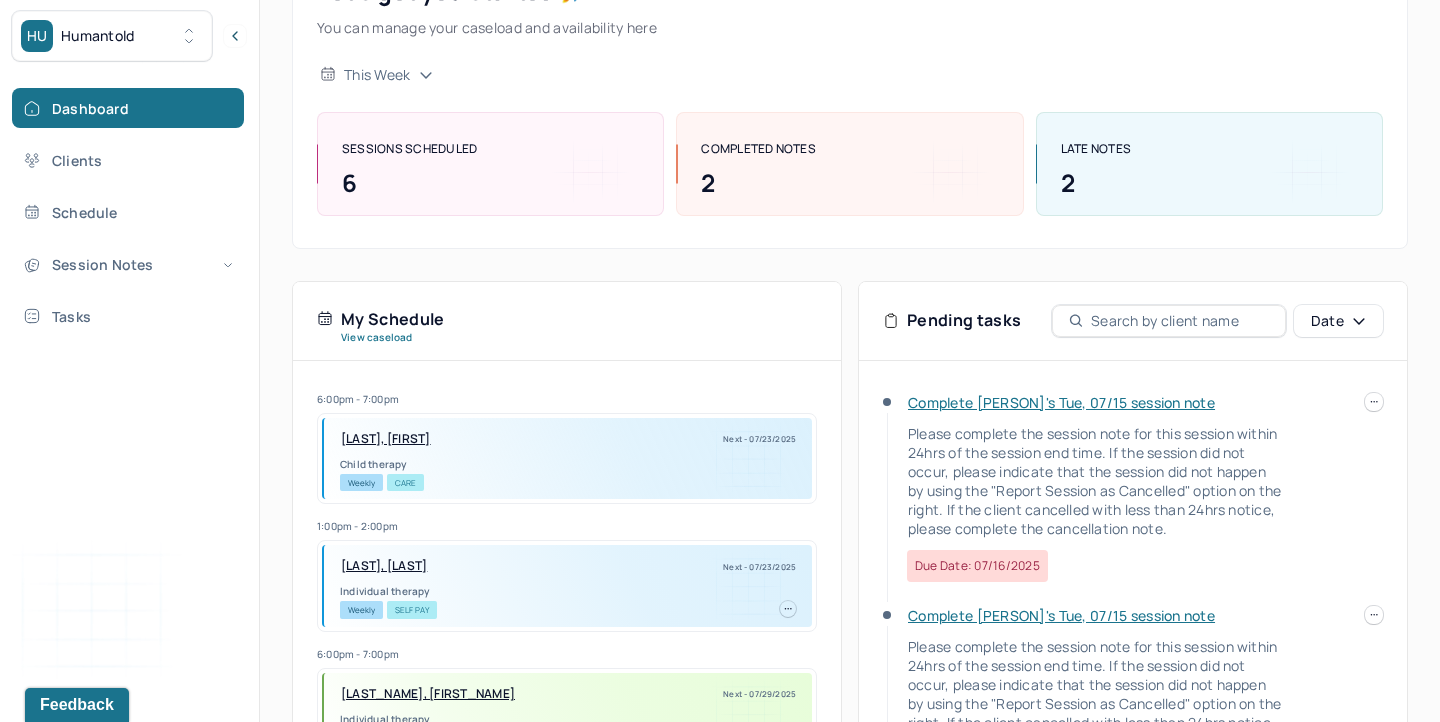 scroll, scrollTop: 215, scrollLeft: 0, axis: vertical 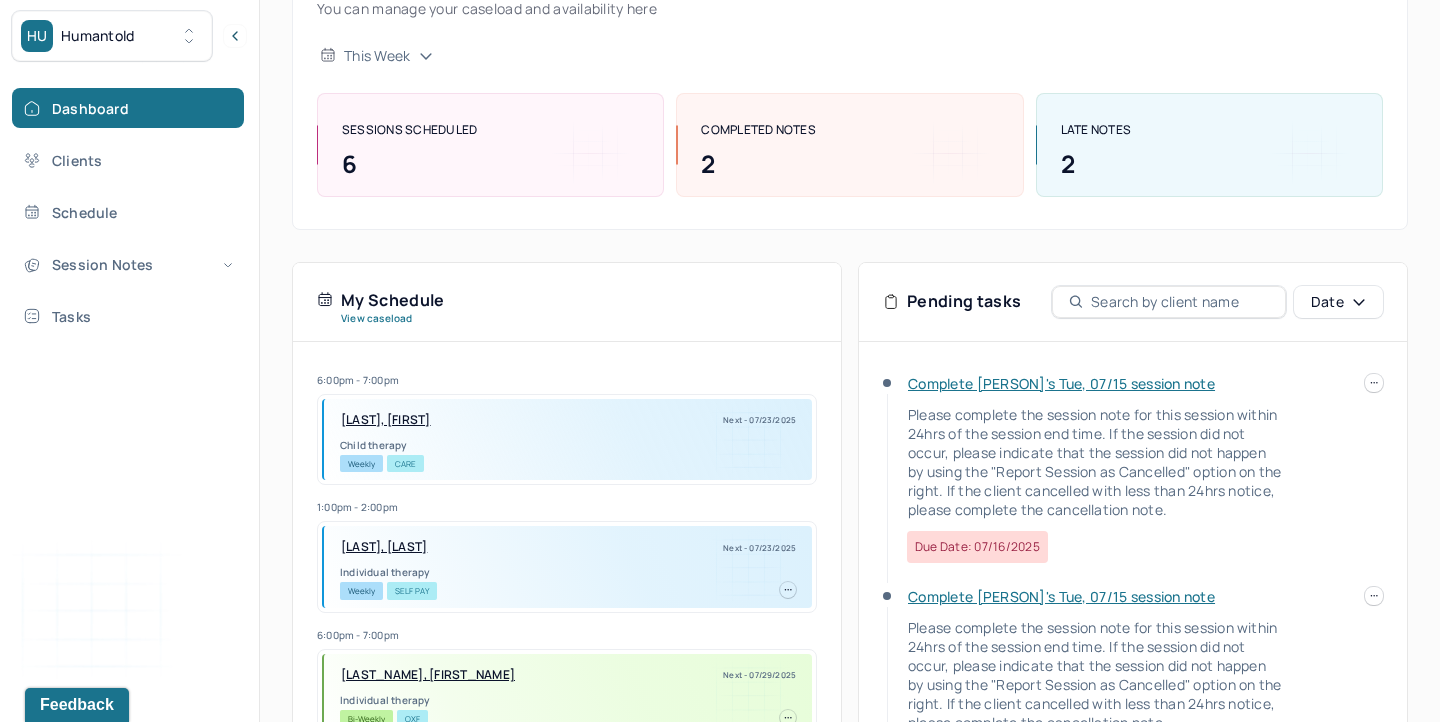 click on "Complete [PERSON]'s Tue, 07/15 session note" at bounding box center (1061, 383) 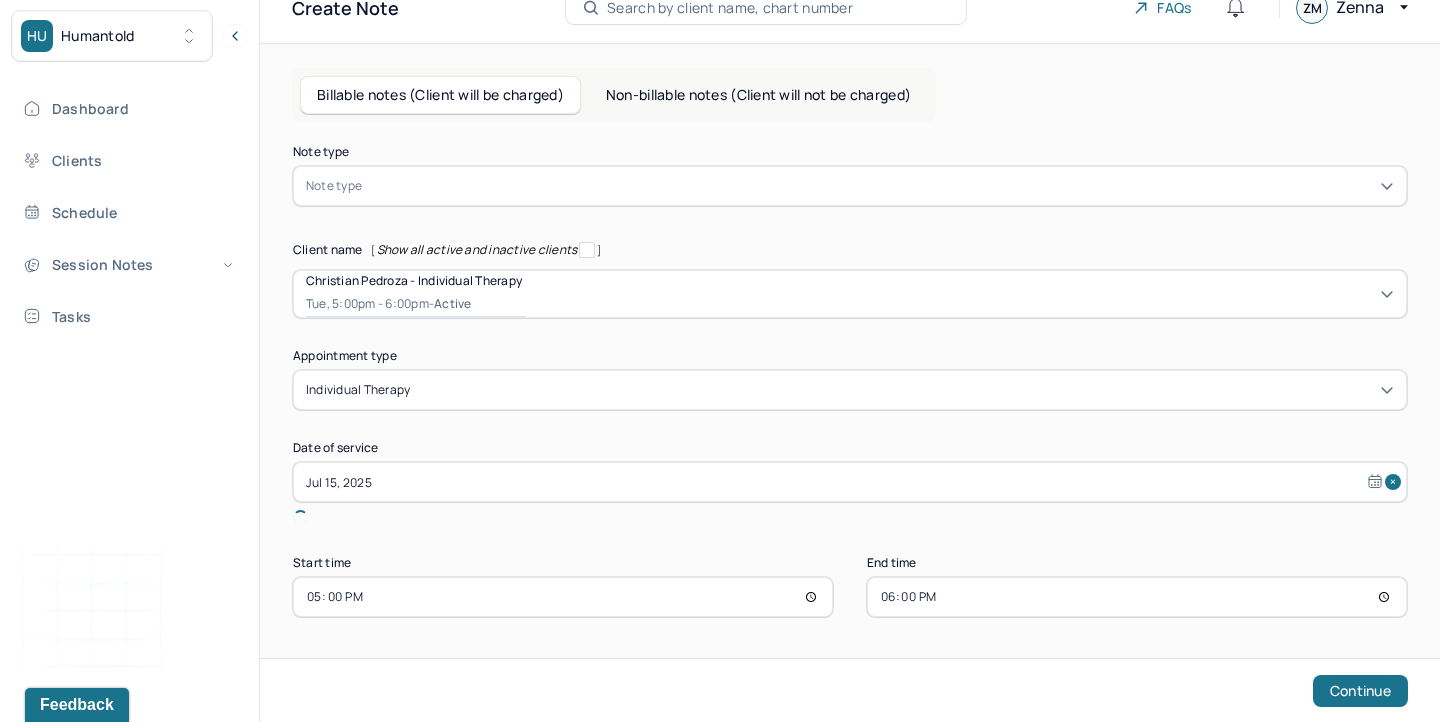 scroll, scrollTop: 49, scrollLeft: 0, axis: vertical 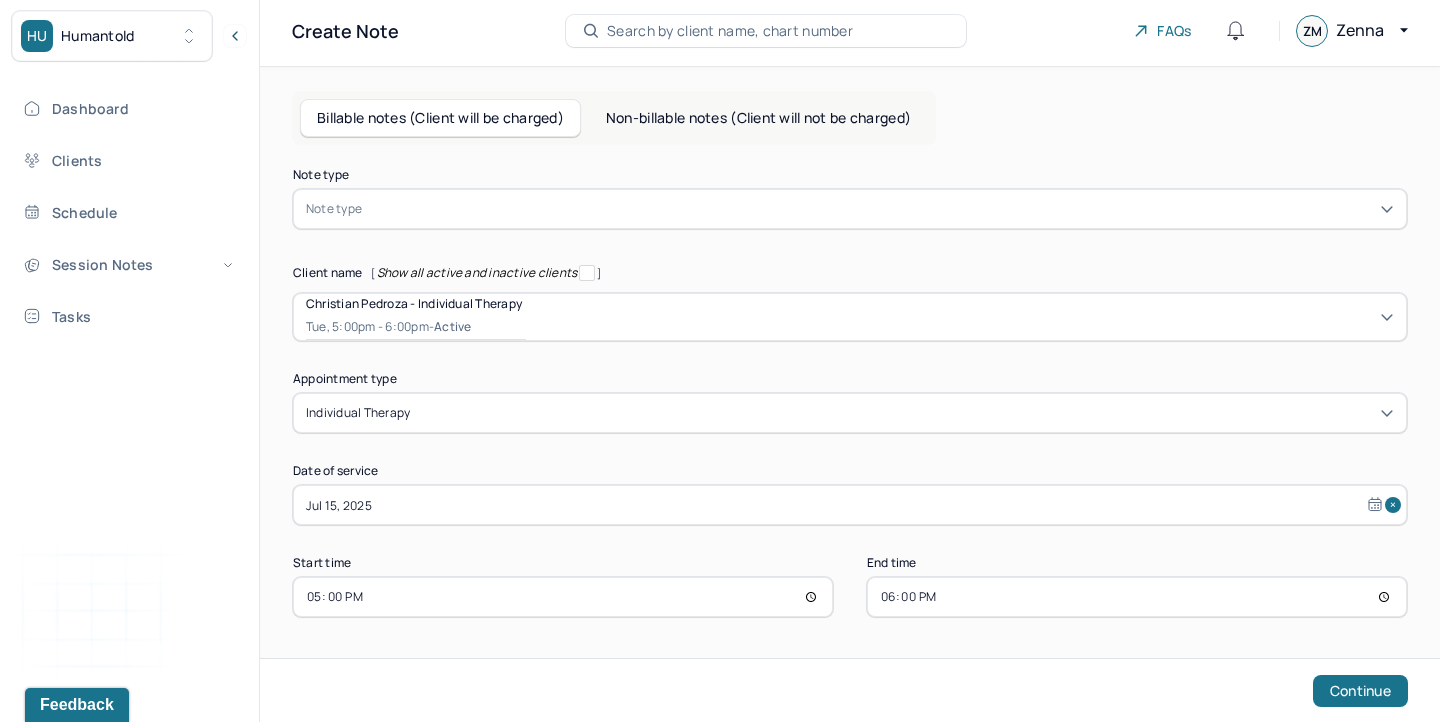 click at bounding box center [880, 209] 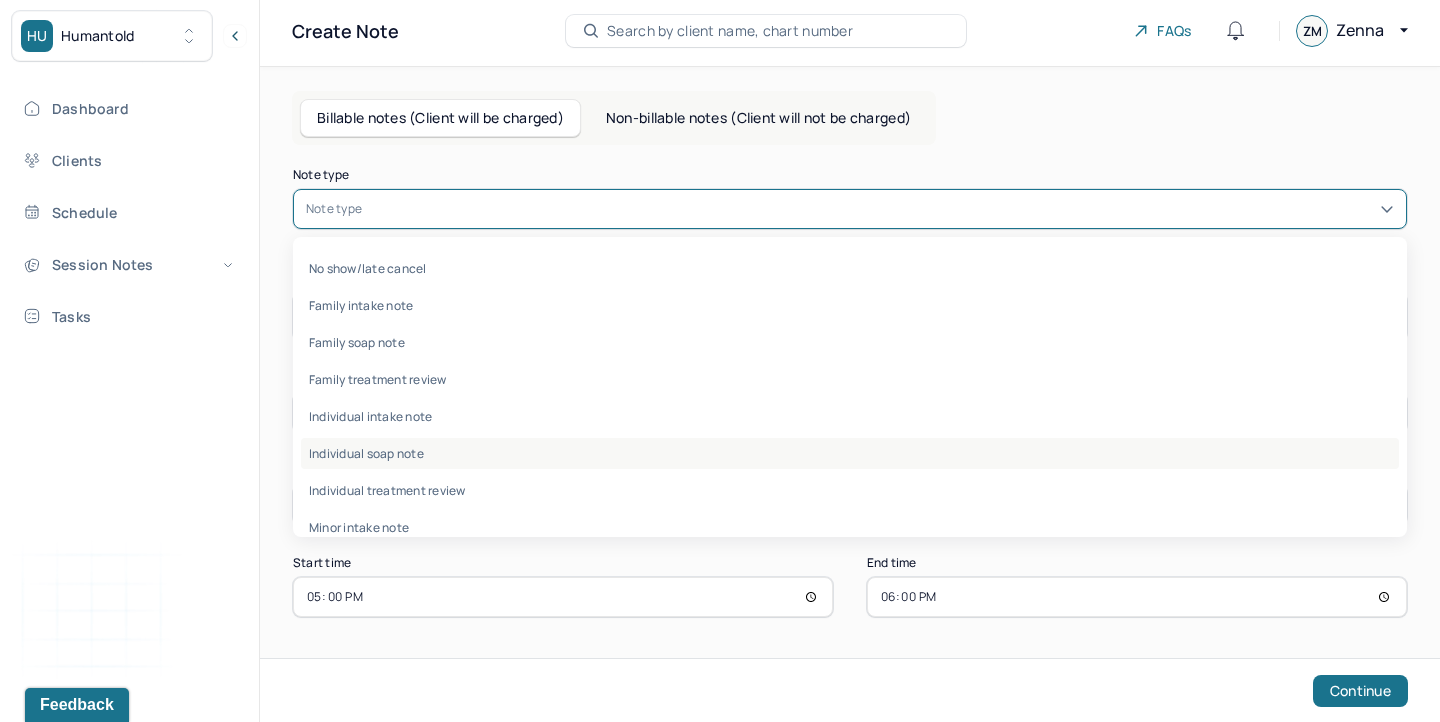 click on "Individual soap note" at bounding box center [850, 453] 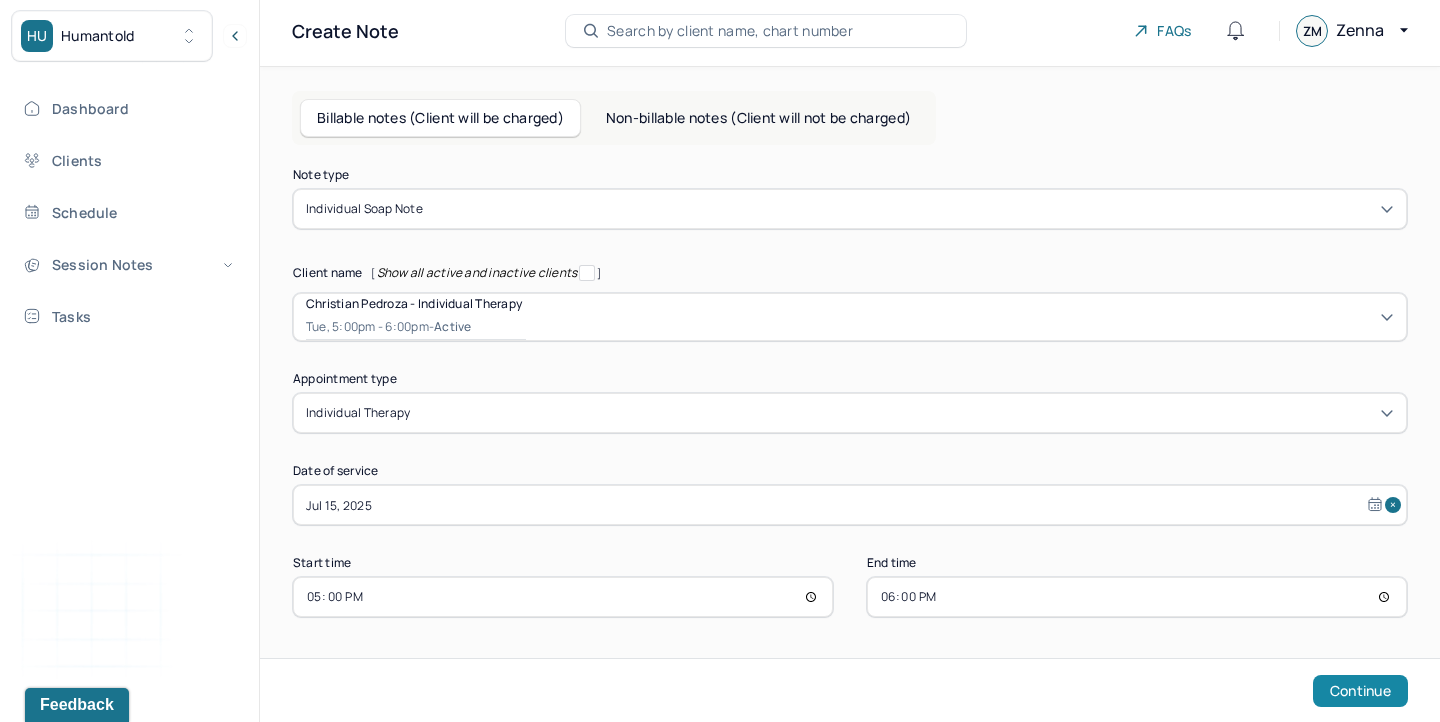 click on "Continue" at bounding box center [1360, 691] 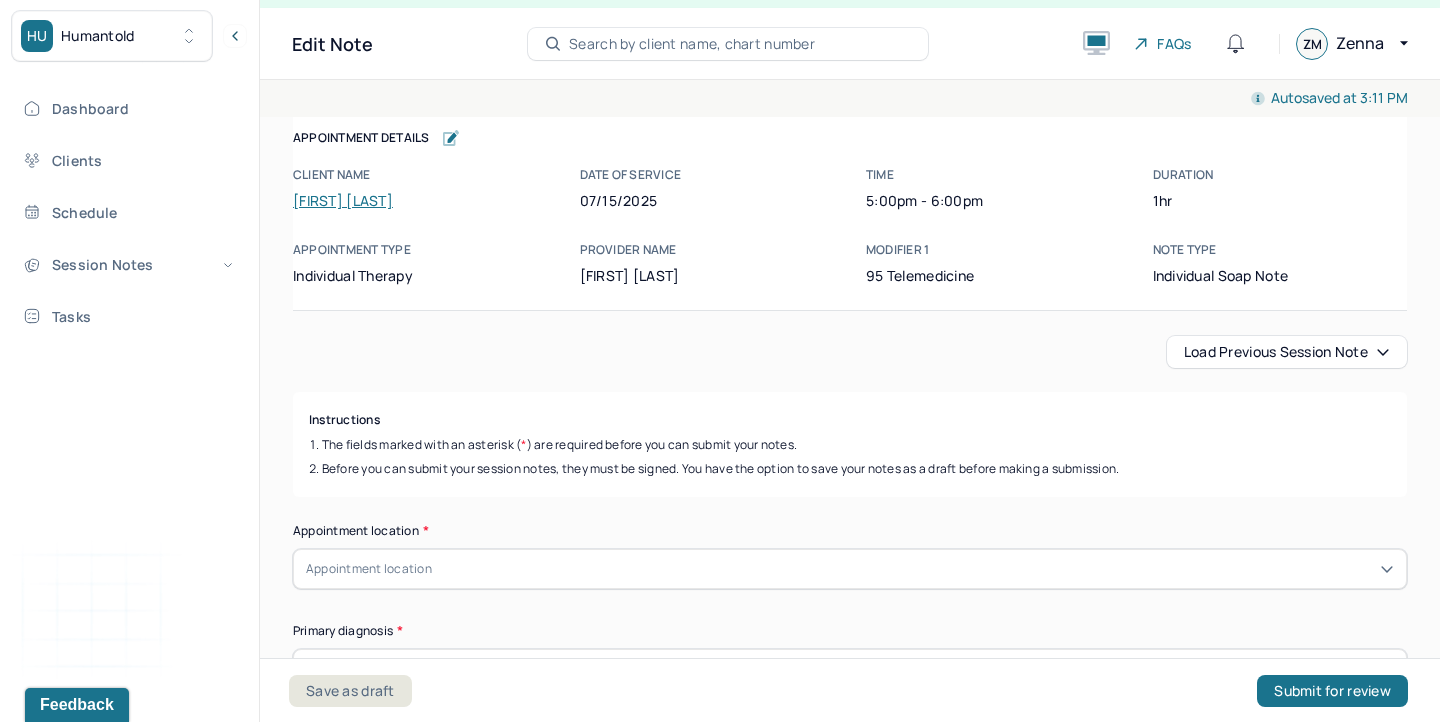 scroll, scrollTop: 36, scrollLeft: 0, axis: vertical 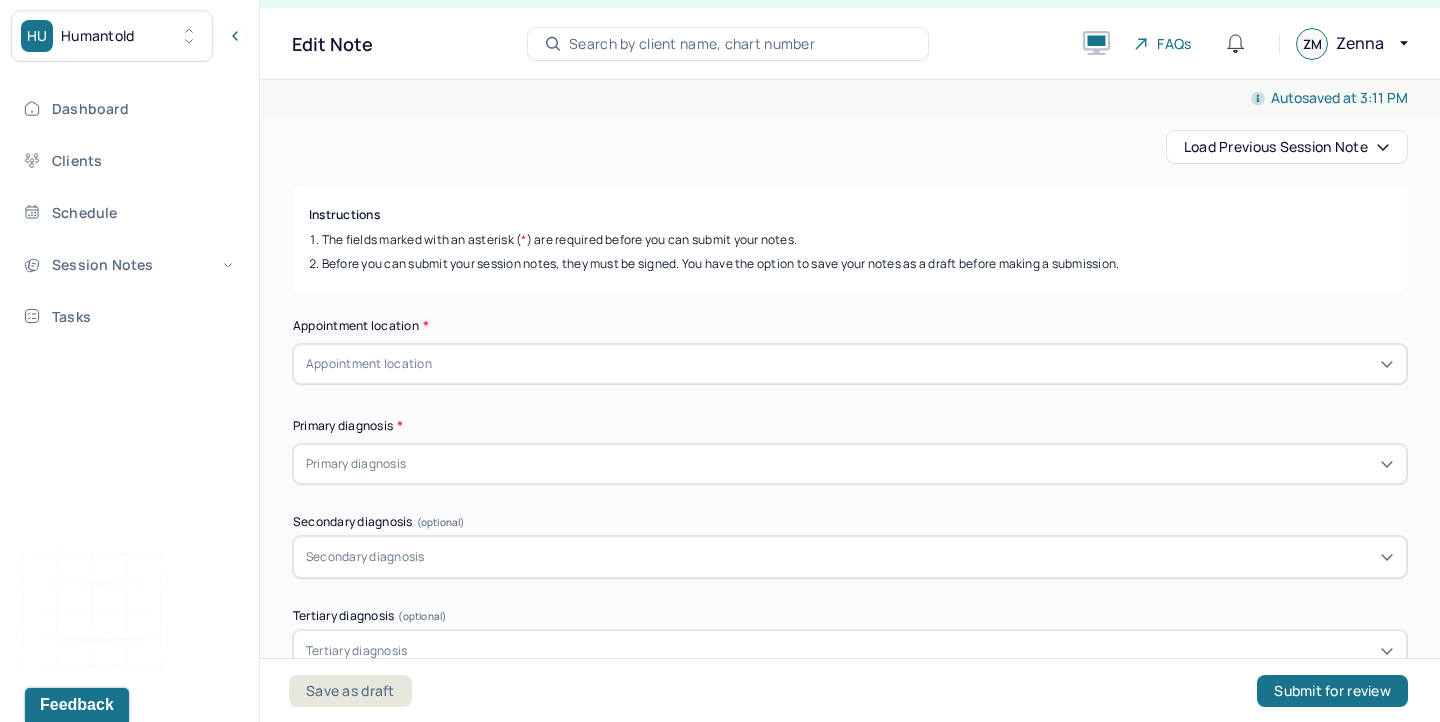 click on "Appointment location" at bounding box center [850, 364] 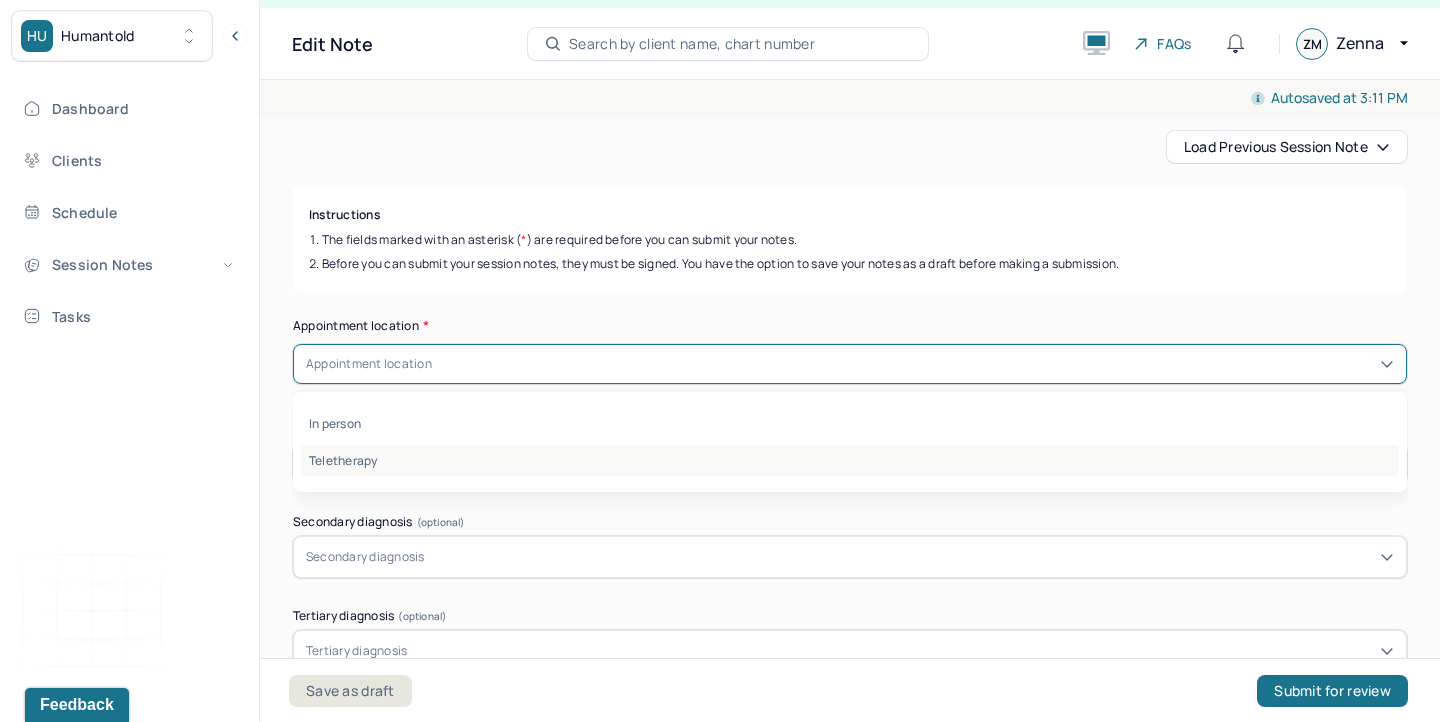 click on "Teletherapy" at bounding box center [850, 460] 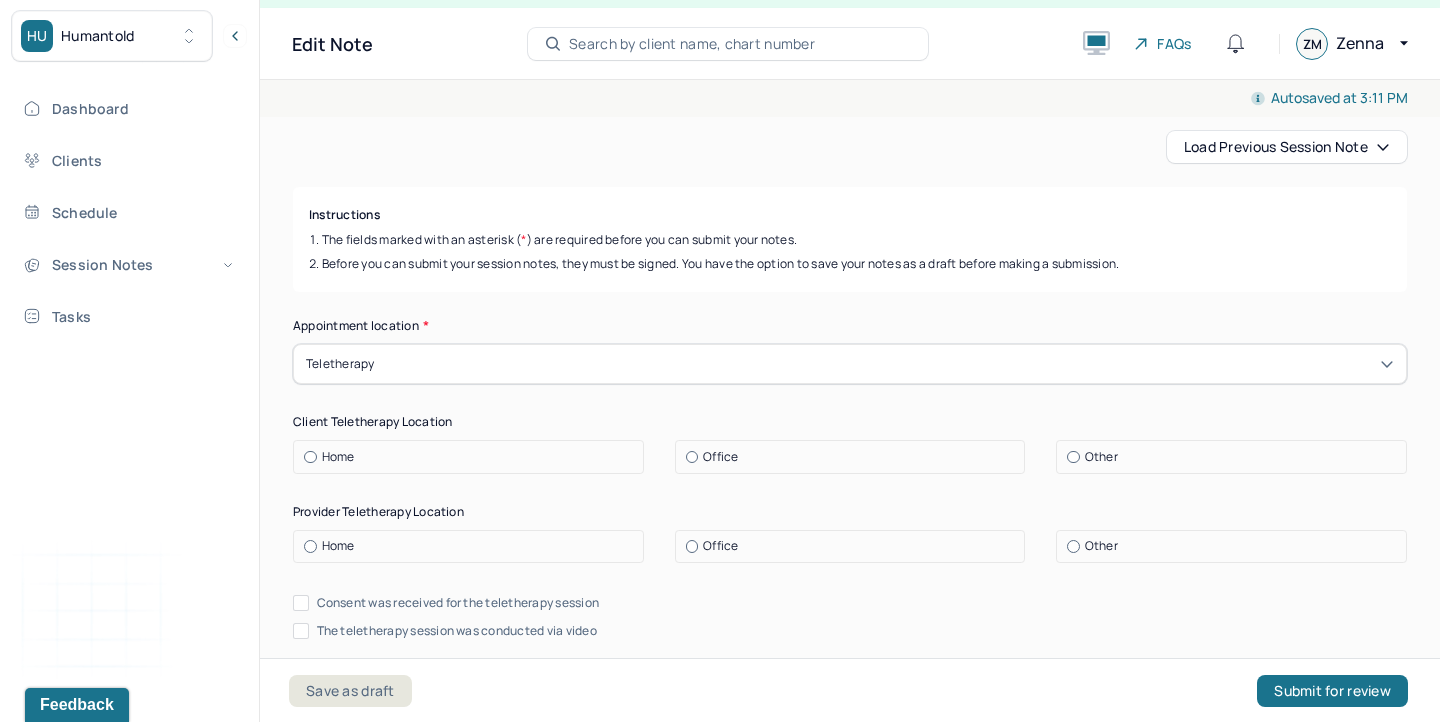 click on "Home" at bounding box center (338, 457) 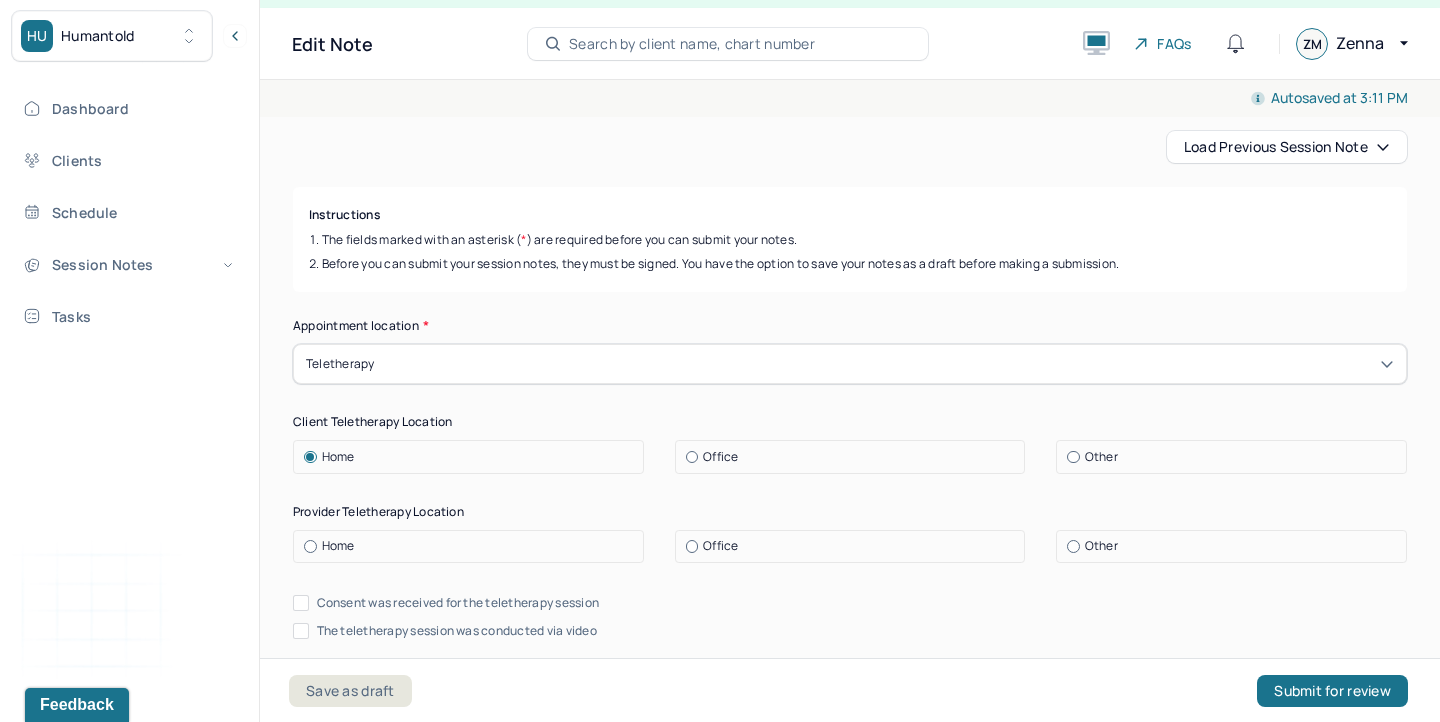 click on "Home" at bounding box center (338, 546) 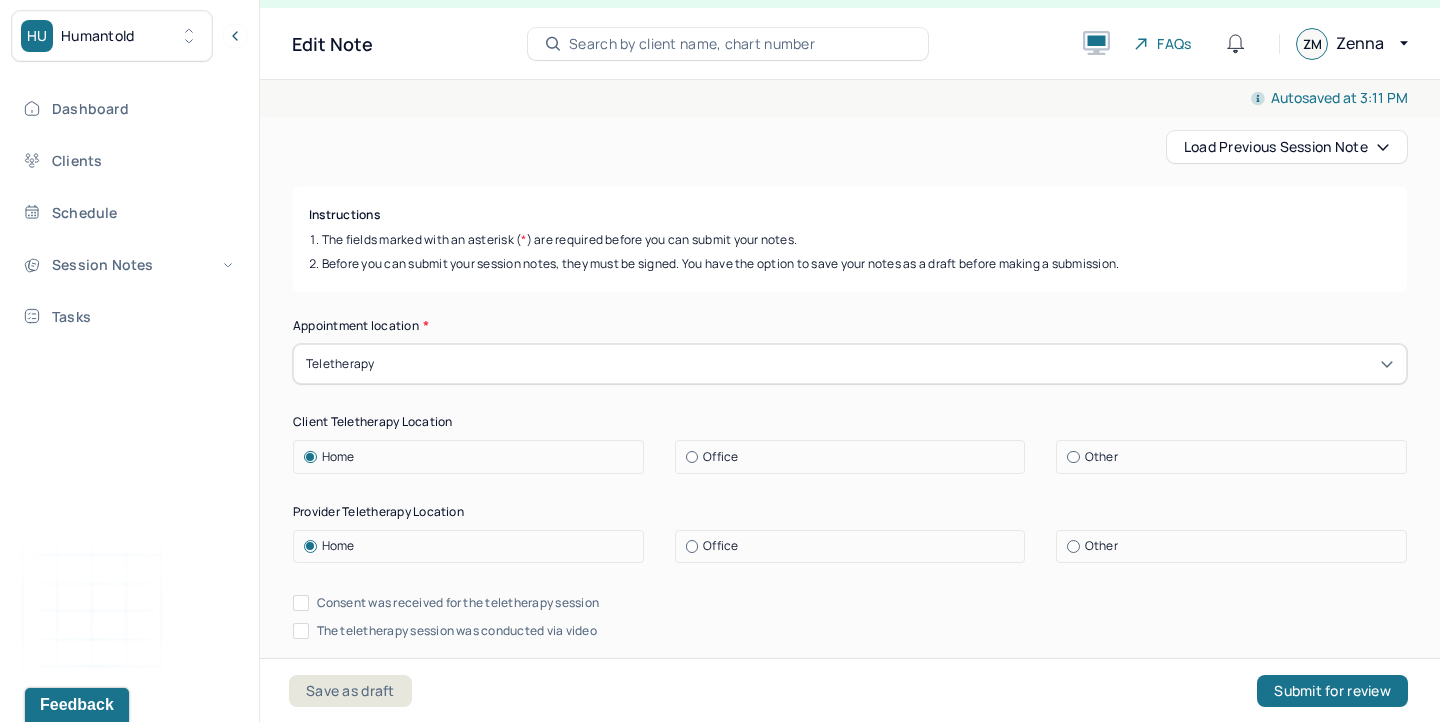 click on "Consent was received for the teletherapy session" at bounding box center [301, 603] 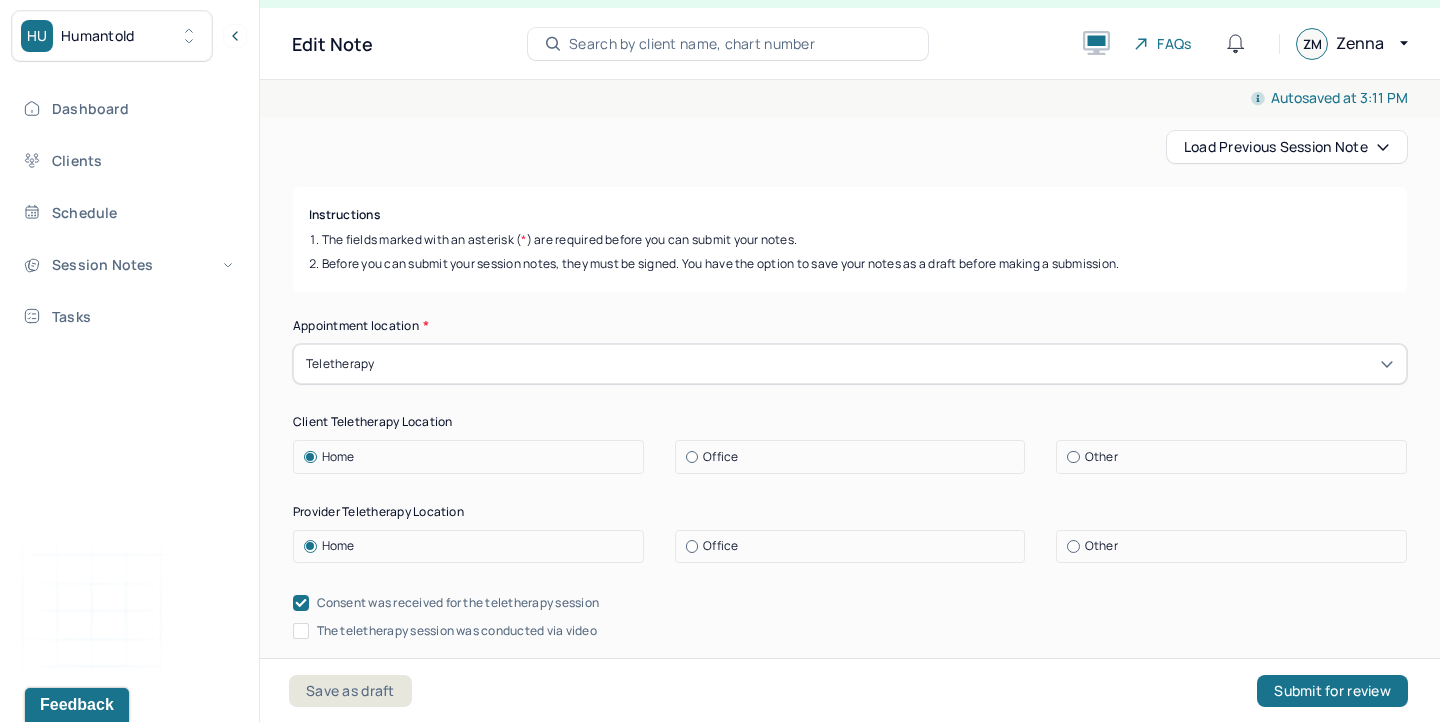 click on "The teletherapy session was conducted via video" at bounding box center (301, 631) 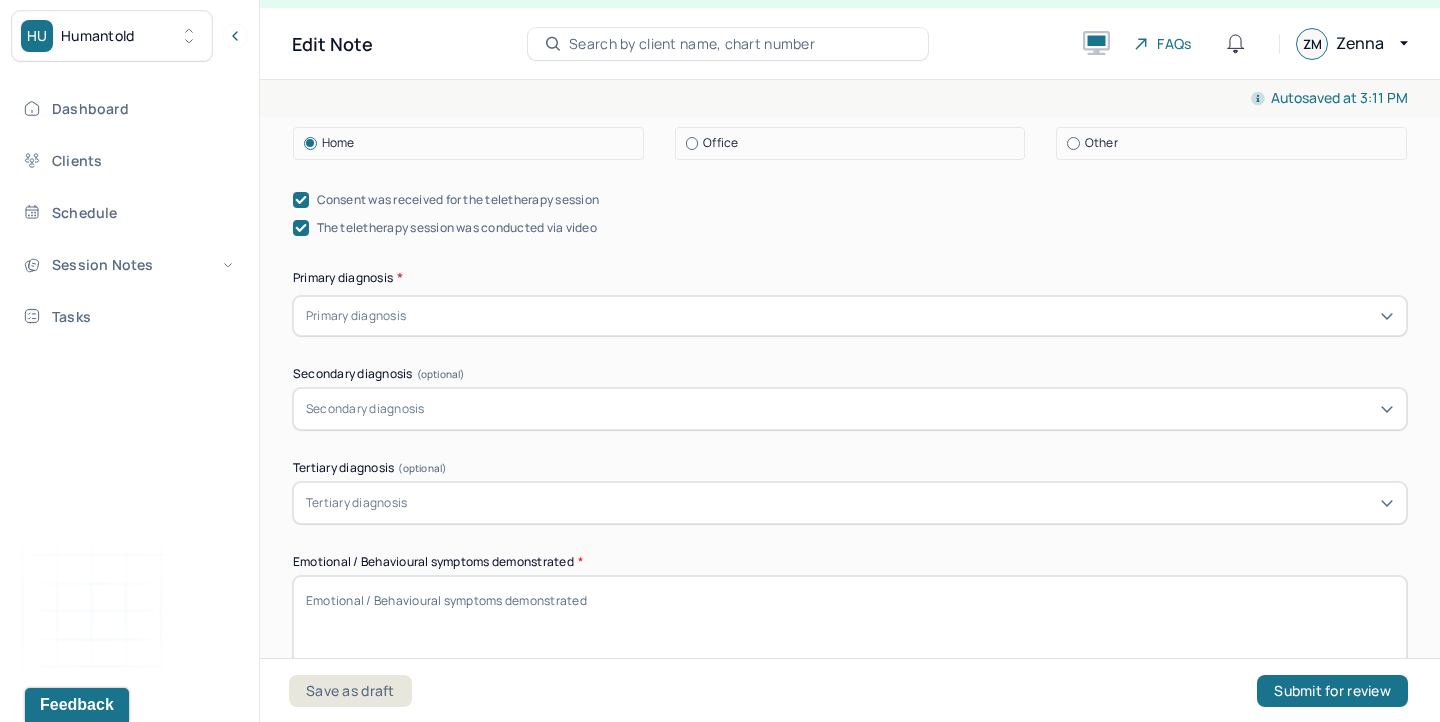 scroll, scrollTop: 632, scrollLeft: 0, axis: vertical 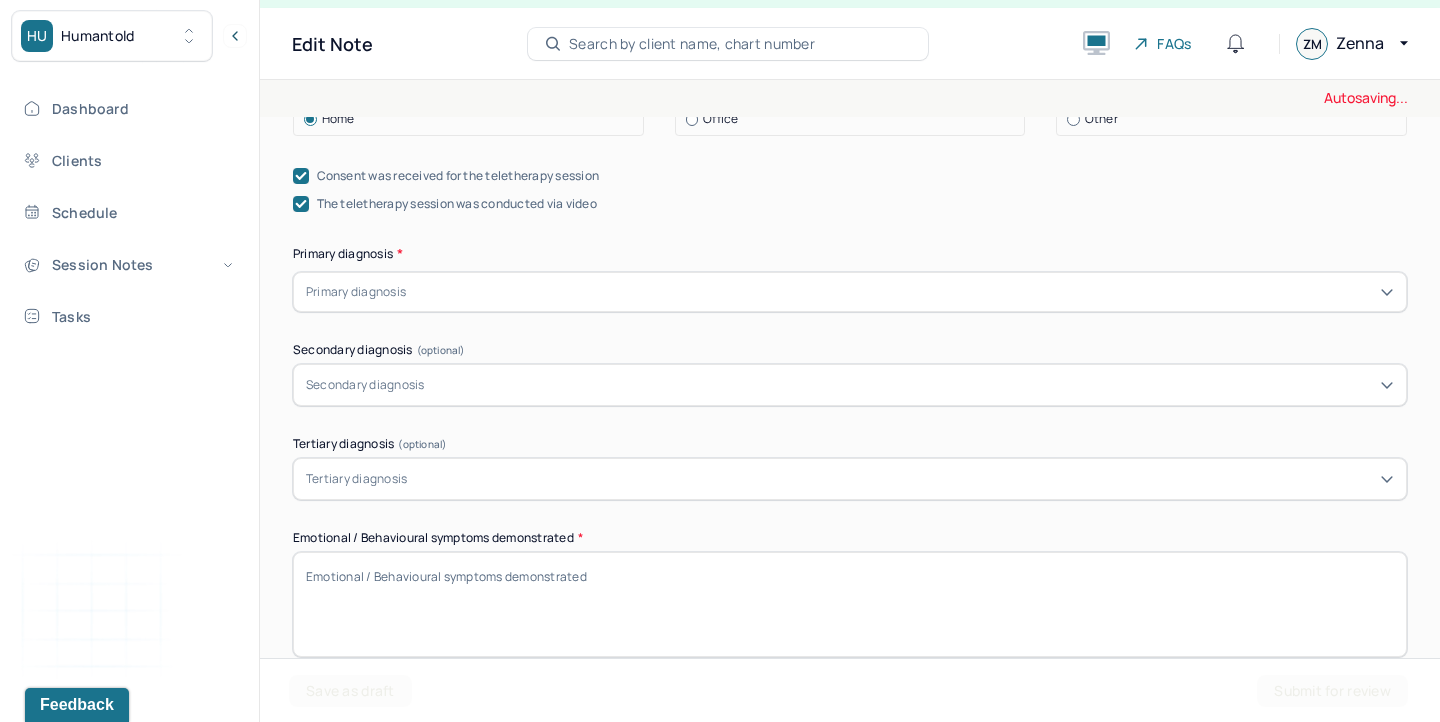 click on "Primary diagnosis" at bounding box center [356, 292] 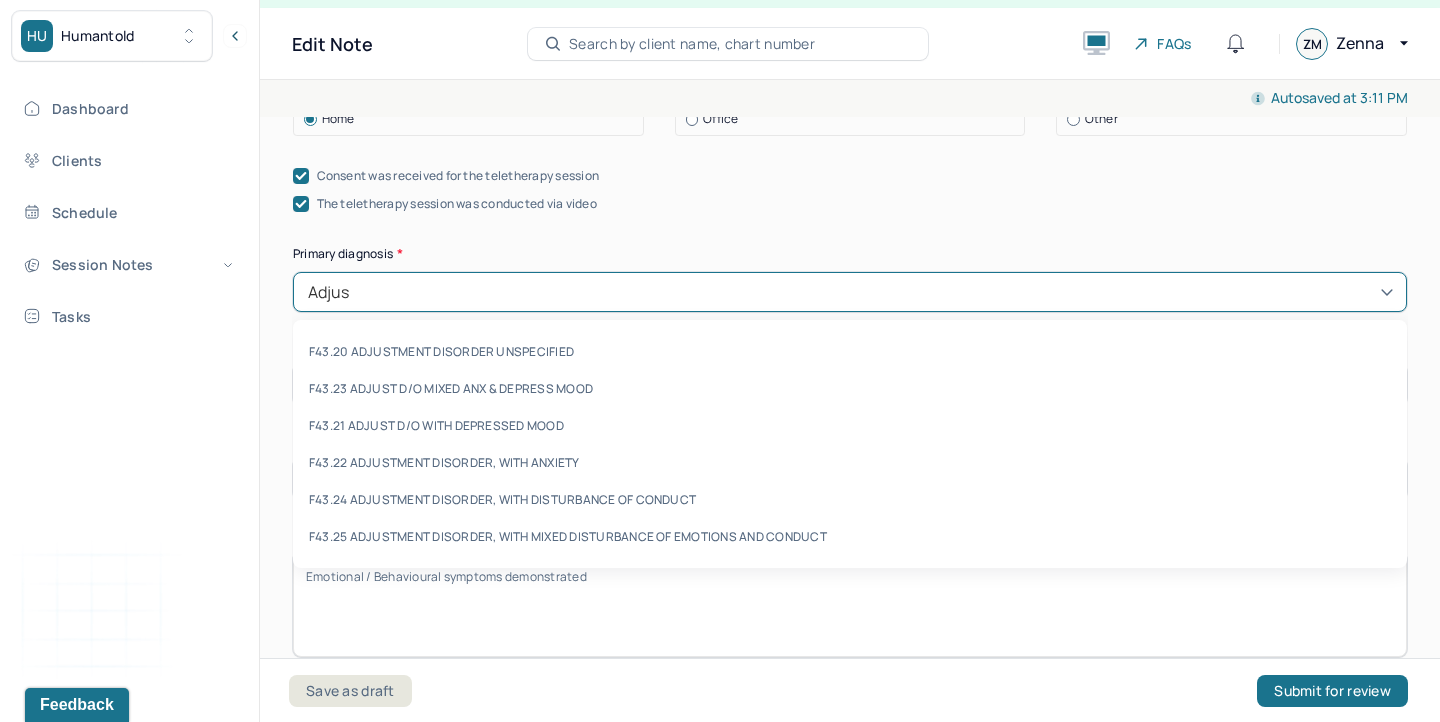 type on "Adjust" 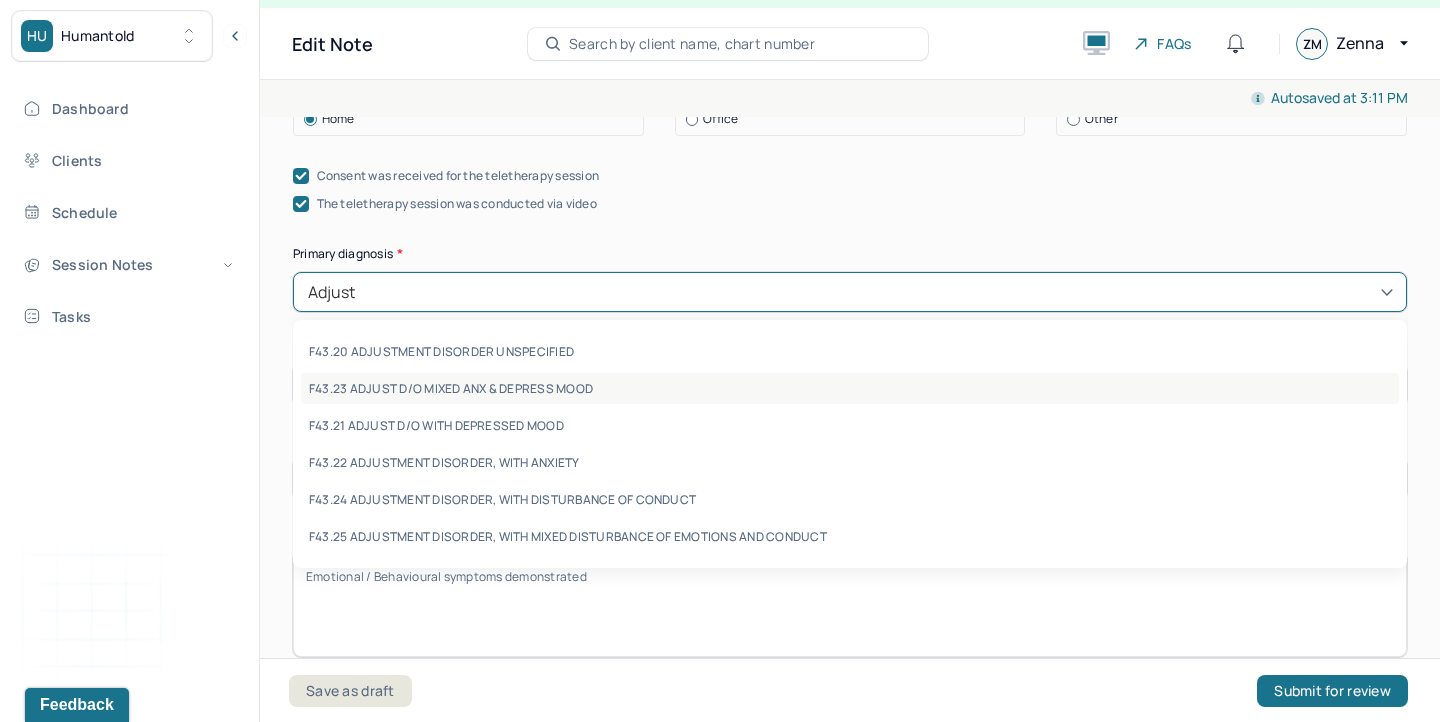 click on "F43.23 ADJUST D/O MIXED ANX & DEPRESS MOOD" at bounding box center (850, 388) 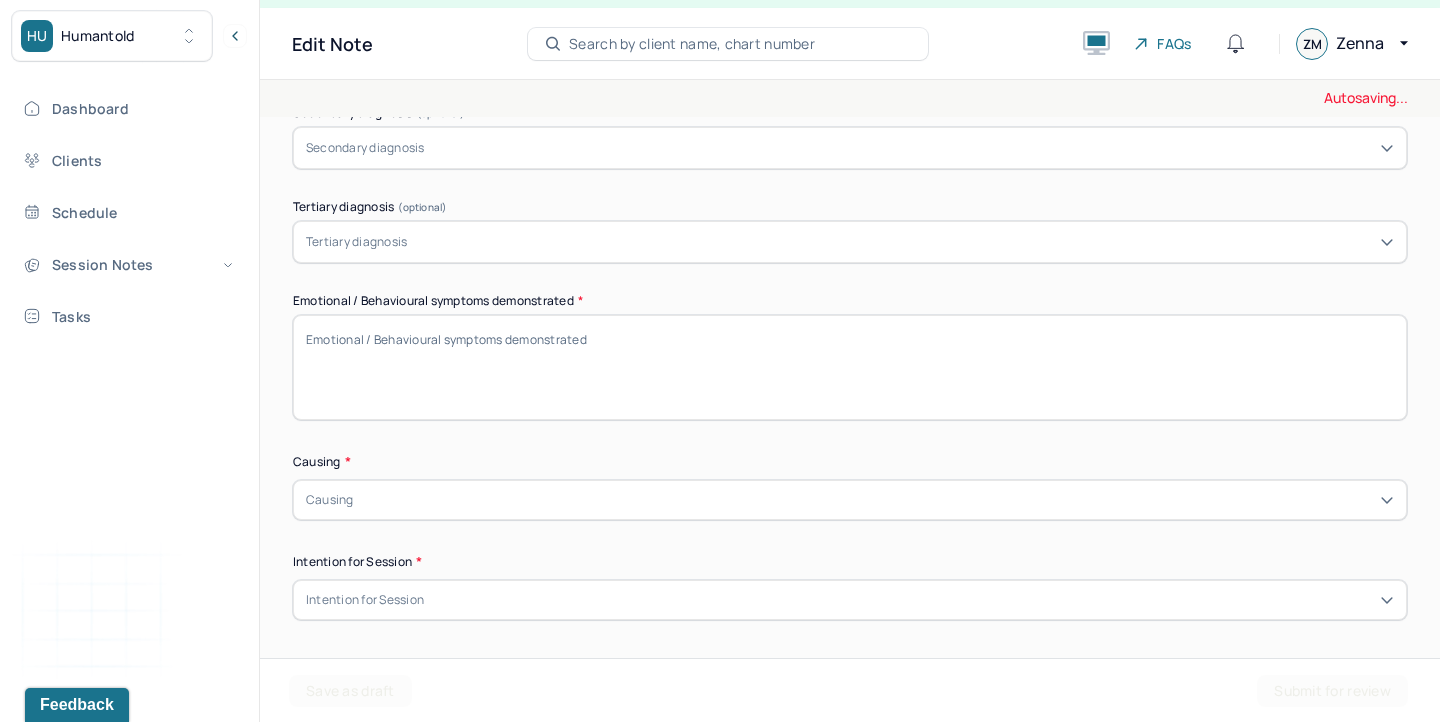 scroll, scrollTop: 877, scrollLeft: 0, axis: vertical 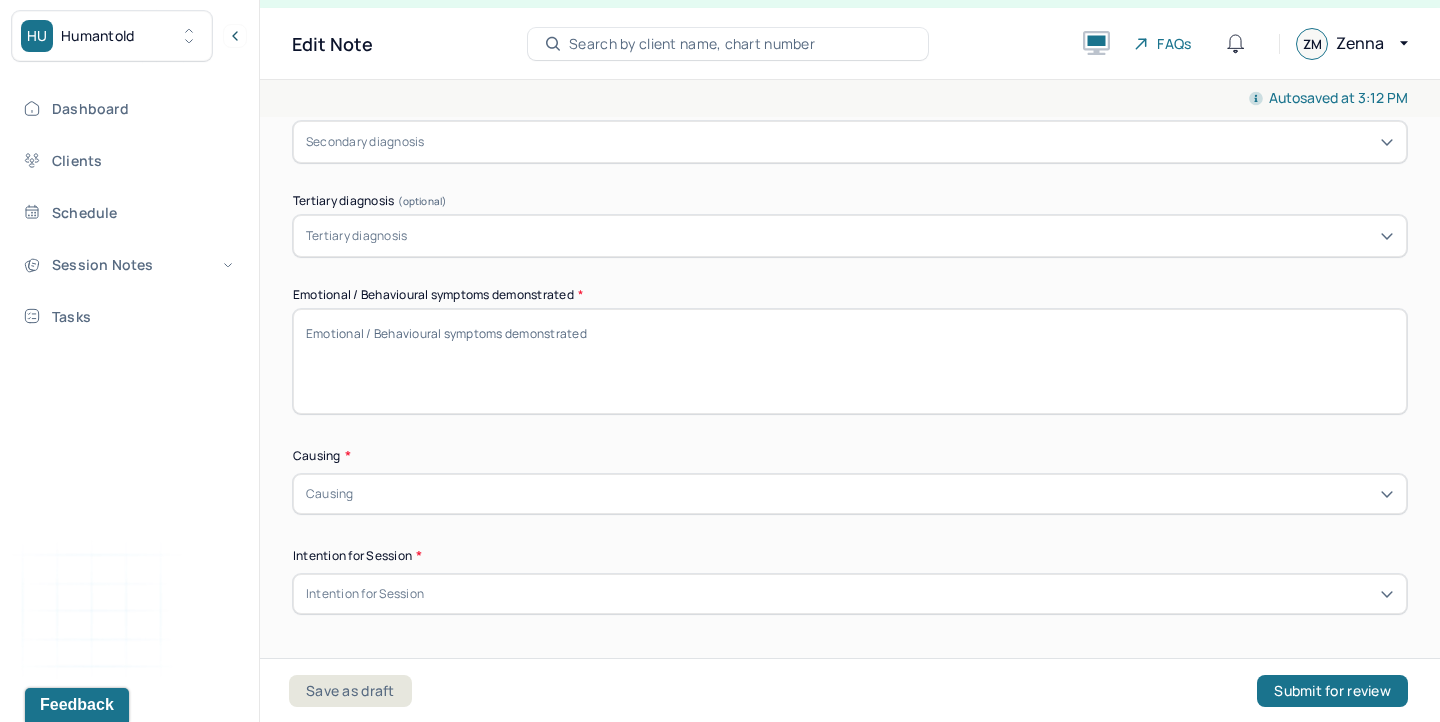 click on "Emotional / Behavioural symptoms demonstrated *" at bounding box center [850, 361] 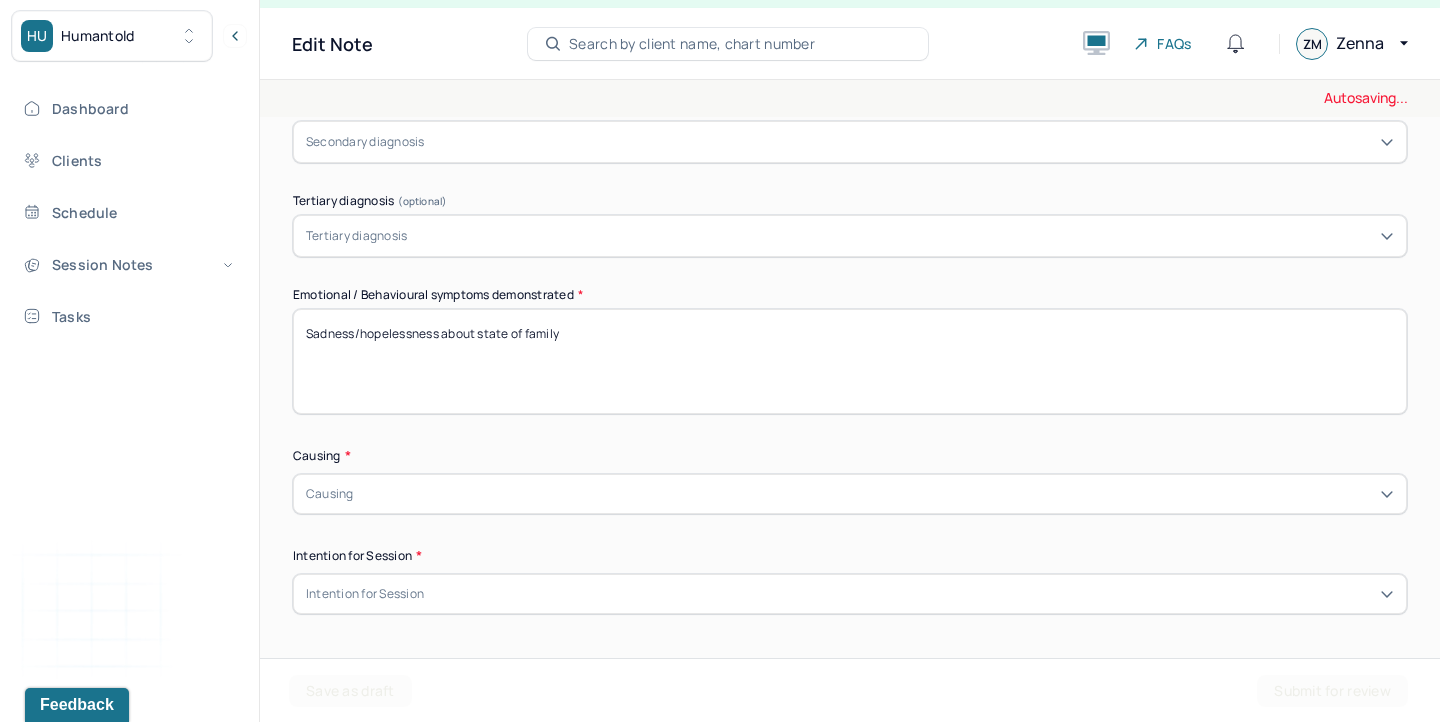 type on "Sadness/hopelessness about state of family" 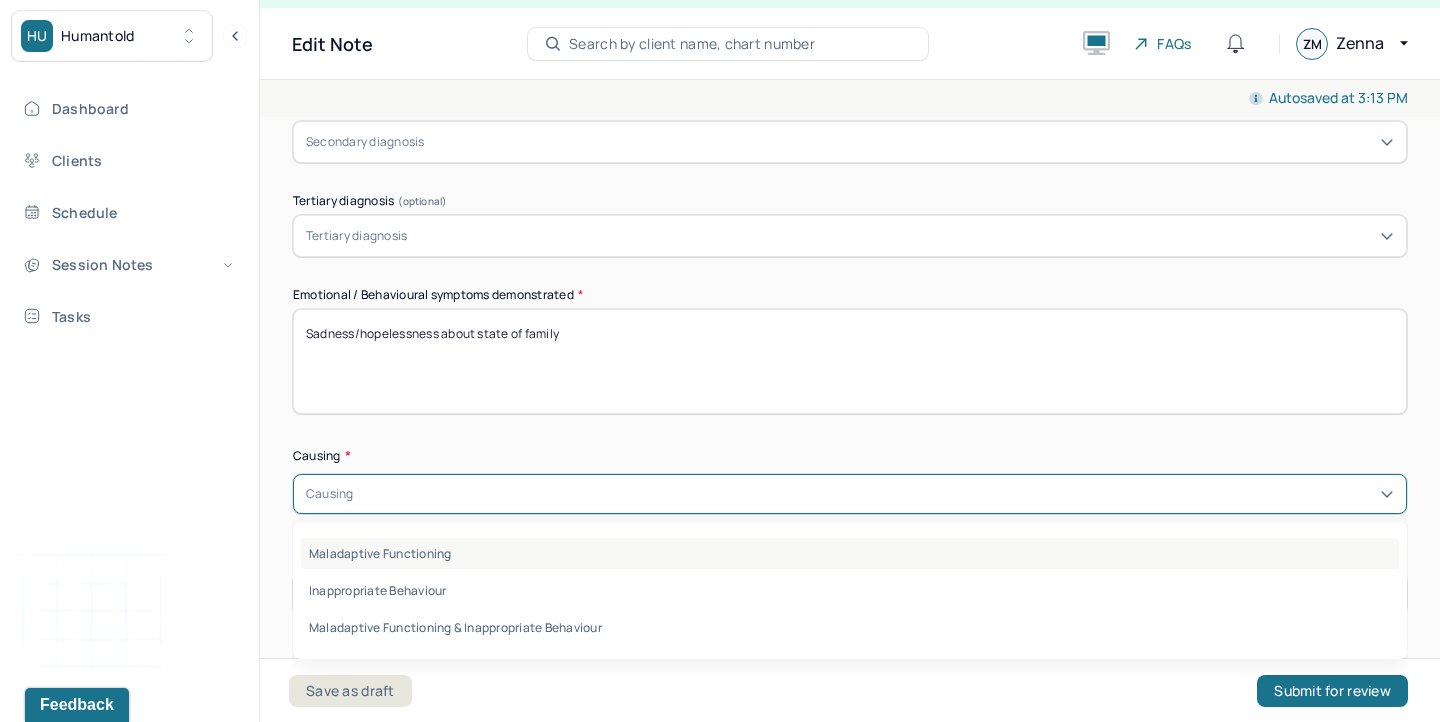 click on "Maladaptive Functioning" at bounding box center [850, 553] 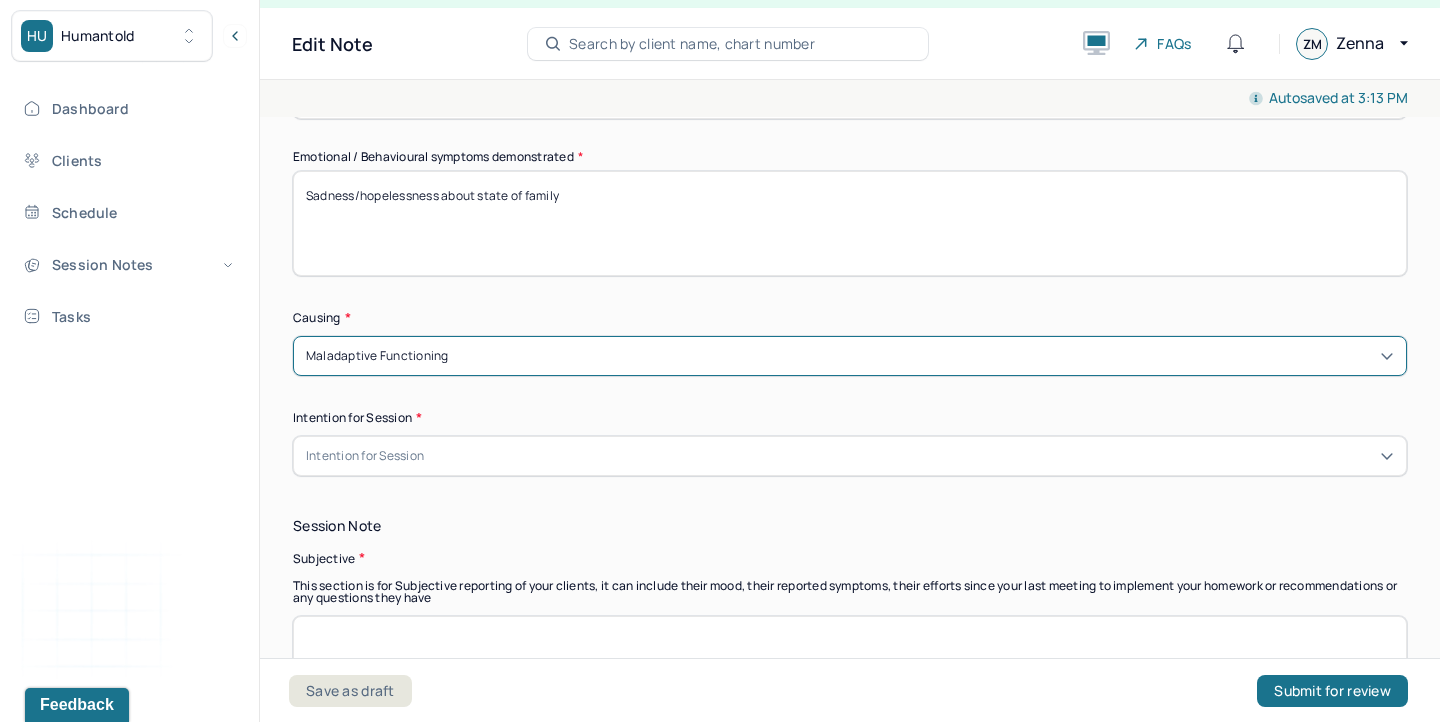 scroll, scrollTop: 1017, scrollLeft: 0, axis: vertical 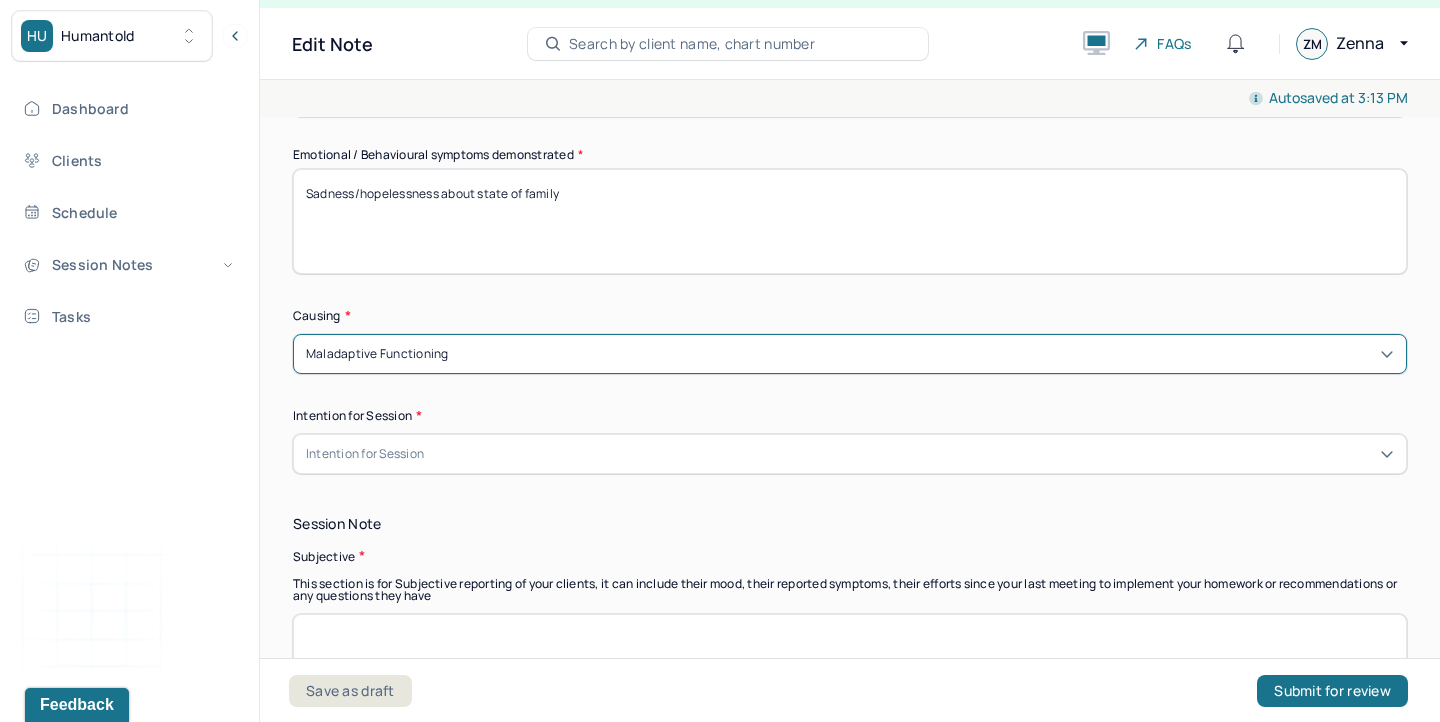 click on "Intention for Session" at bounding box center (365, 454) 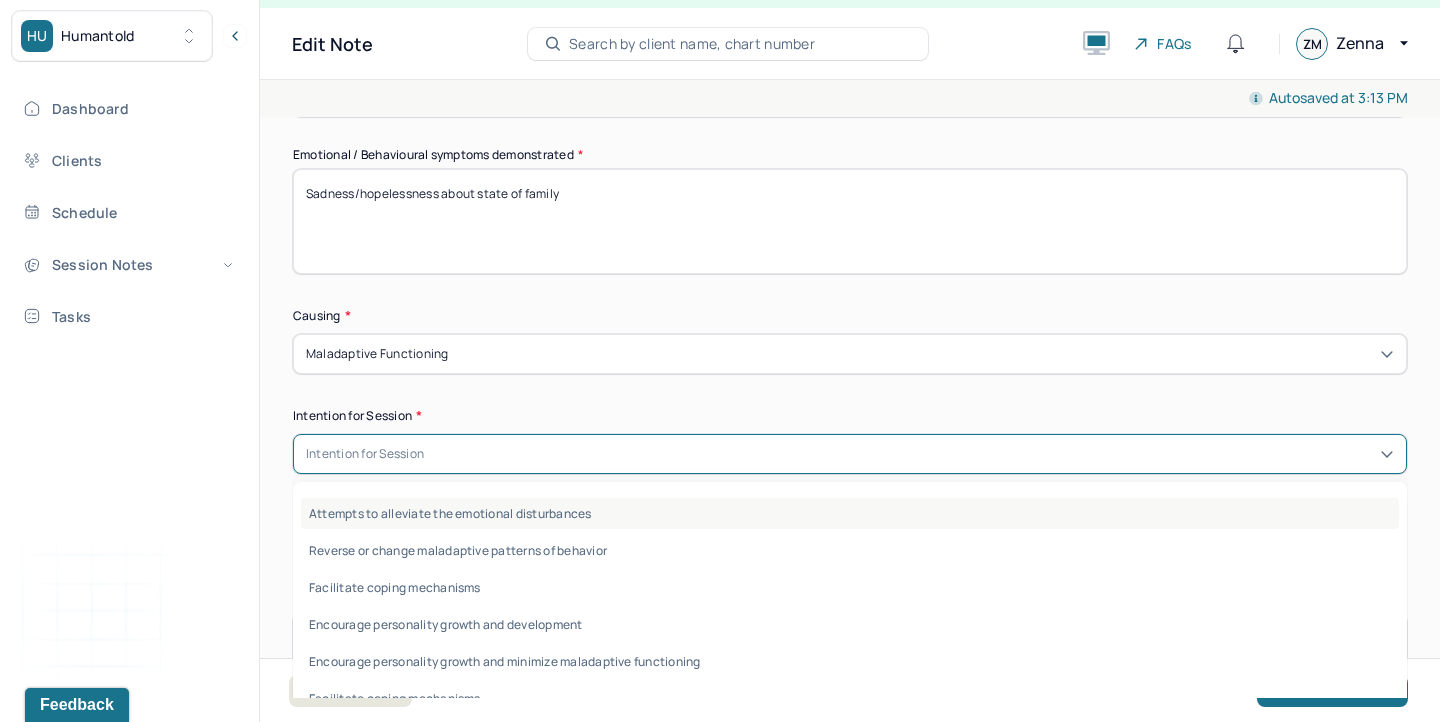 click on "Attempts to alleviate the emotional disturbances" at bounding box center [850, 513] 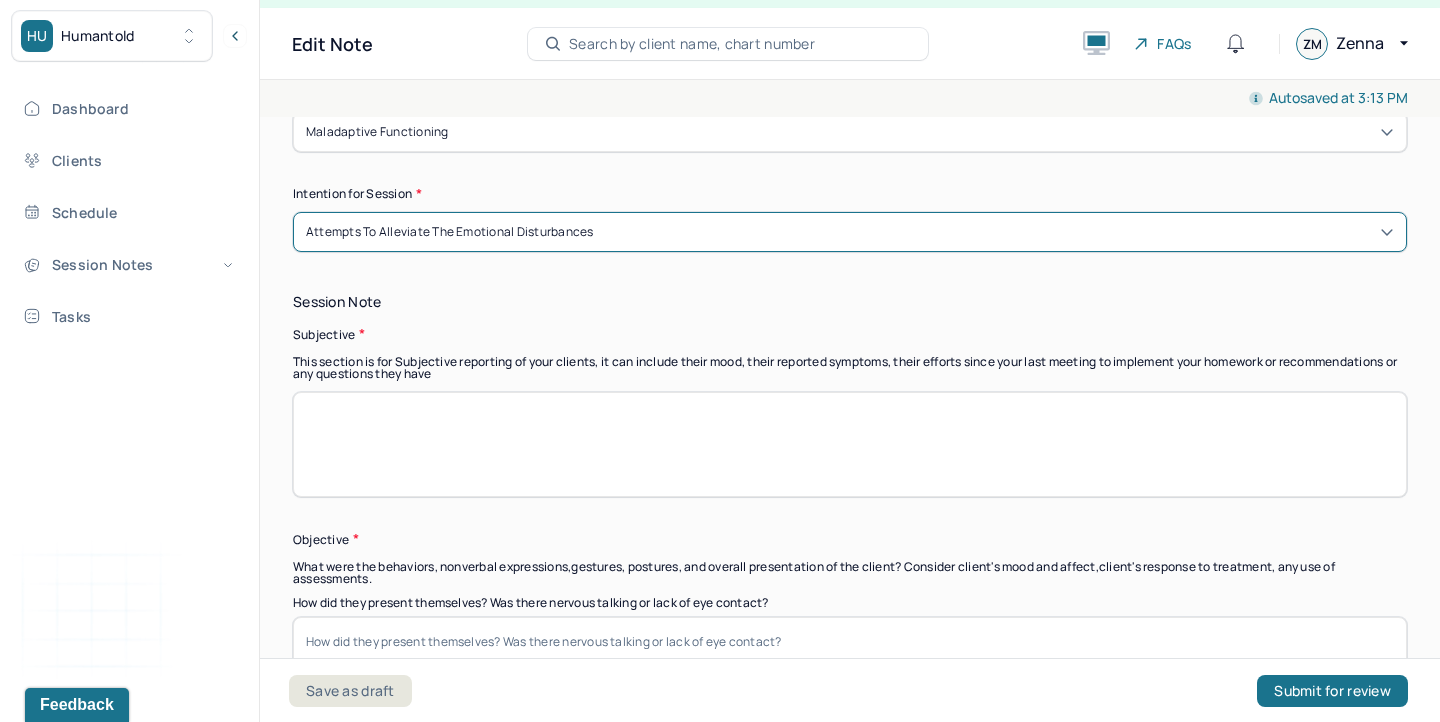 scroll, scrollTop: 1243, scrollLeft: 0, axis: vertical 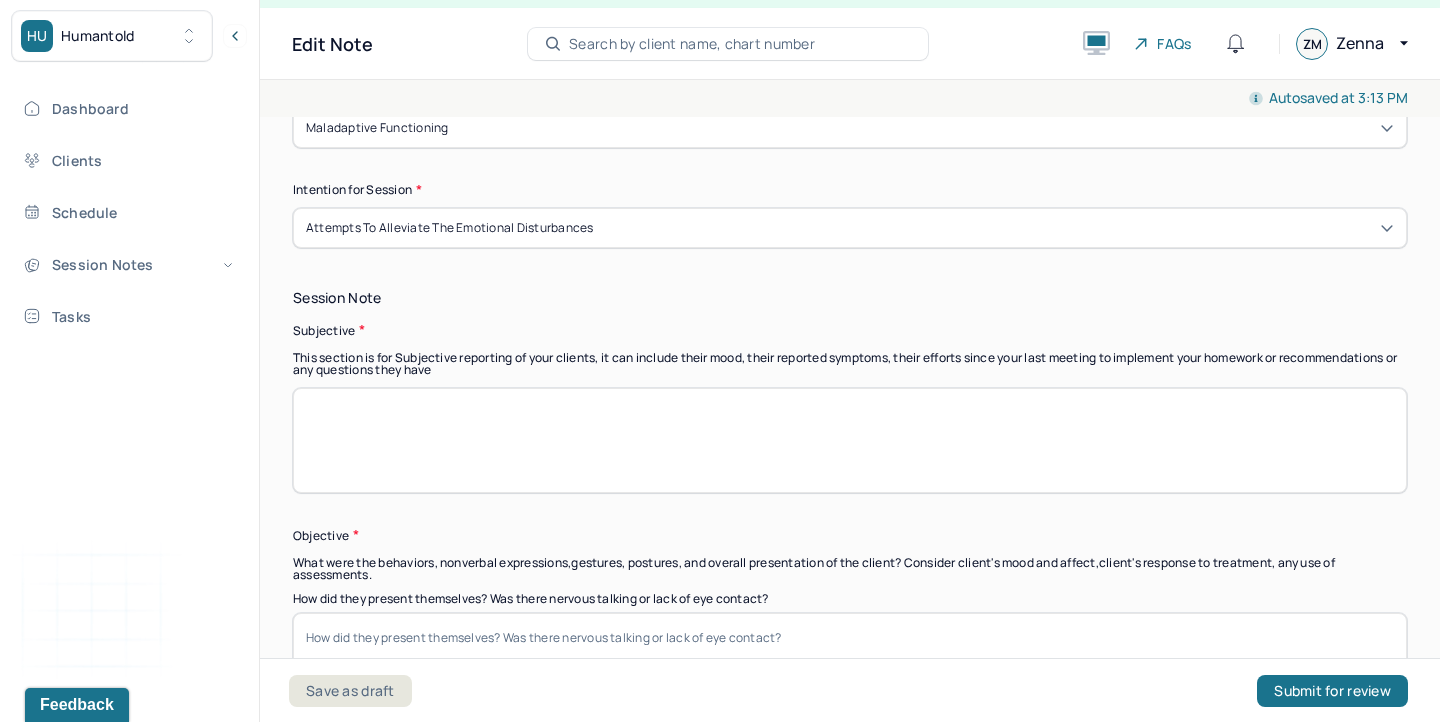 click at bounding box center [850, 440] 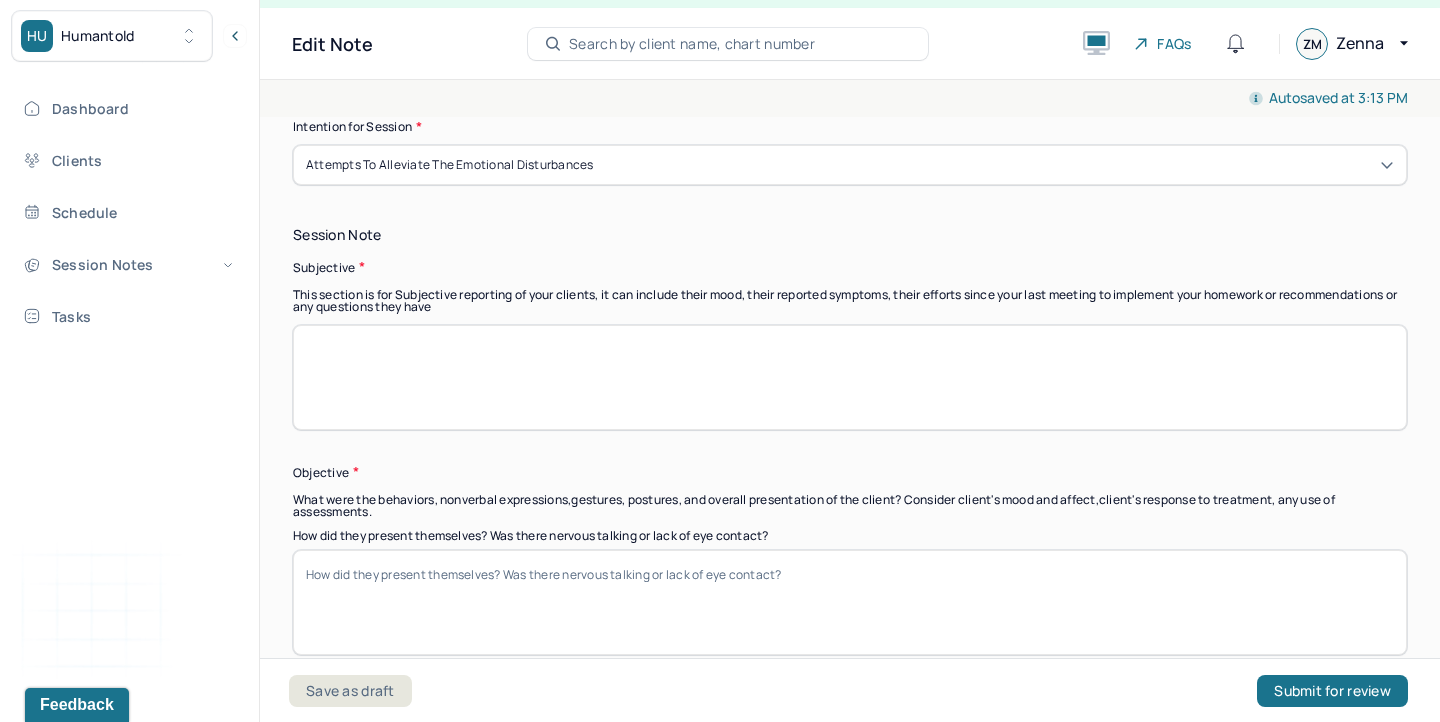 scroll, scrollTop: 1308, scrollLeft: 0, axis: vertical 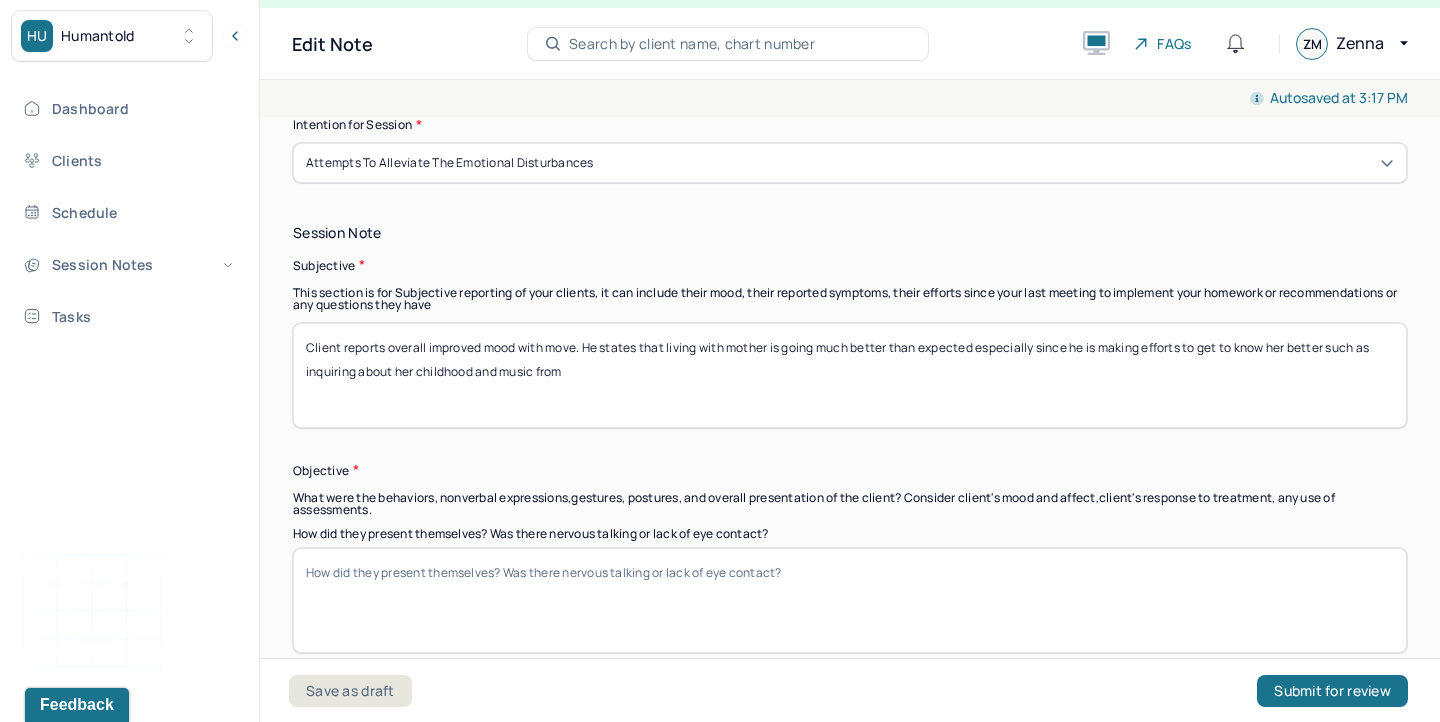 drag, startPoint x: 570, startPoint y: 375, endPoint x: 358, endPoint y: 371, distance: 212.03773 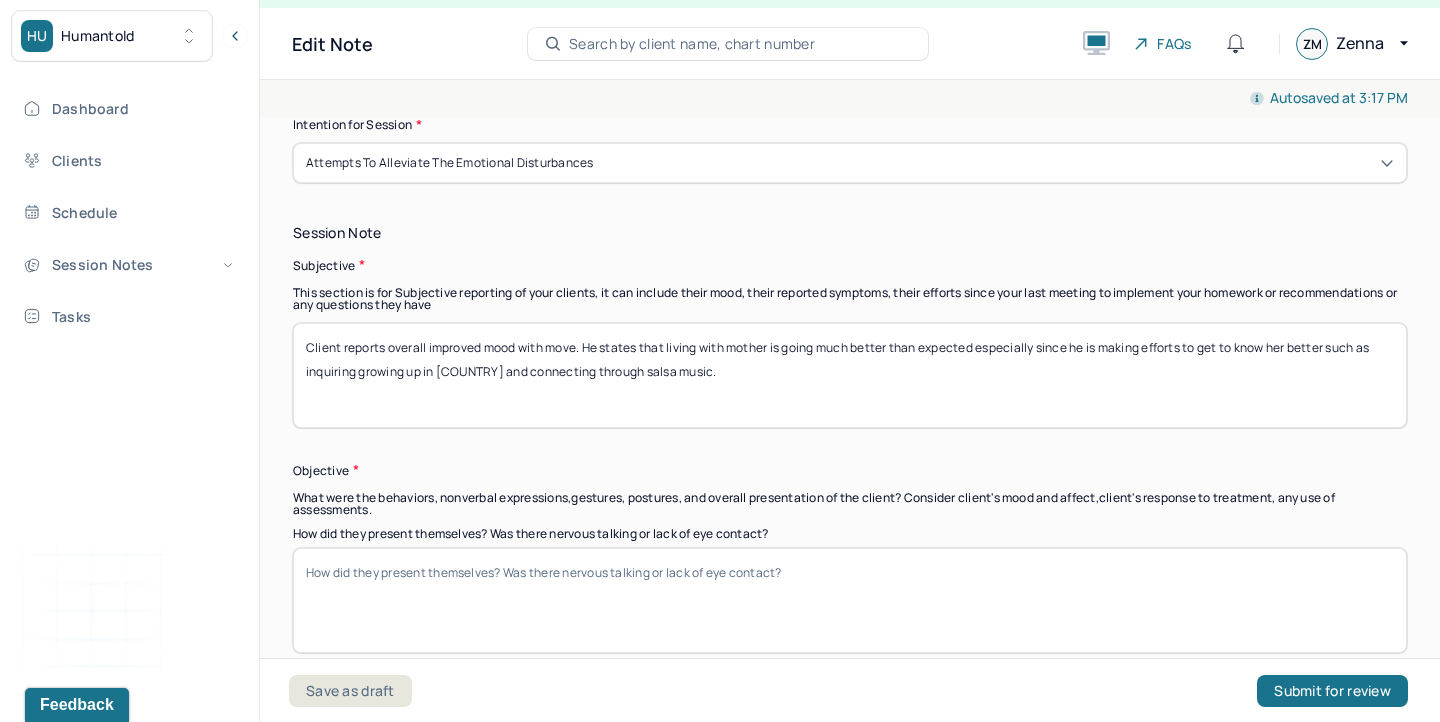 click on "Client reports overall improved mood with move. He states that living with mother is going much better than expected especially since he is making efforts to get to know her better such as inquiring growing up in [COUNTRY] and connecting through slasa music." at bounding box center [850, 375] 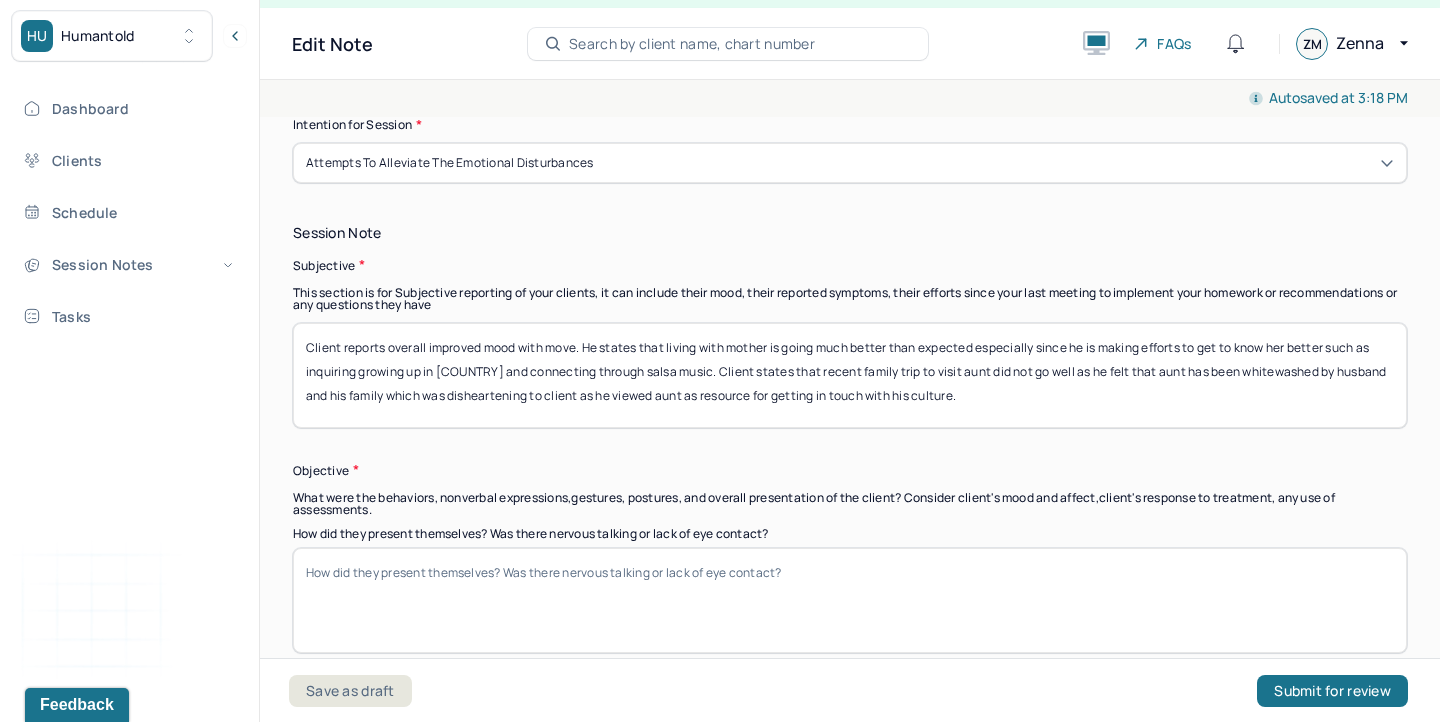 click on "Client reports overall improved mood with move. He states that living with mother is going much better than expected especially since he is making efforts to get to know her better such as inquiring growing up in [COUNTRY] and connecting through salsa music. Client states that recent family trip to visit aunt did not go well as he felt that aunt has been whitewashed by husband and his family which was disheartening to client as he viewed aunt as resource for getting in touch with his culture." at bounding box center [850, 375] 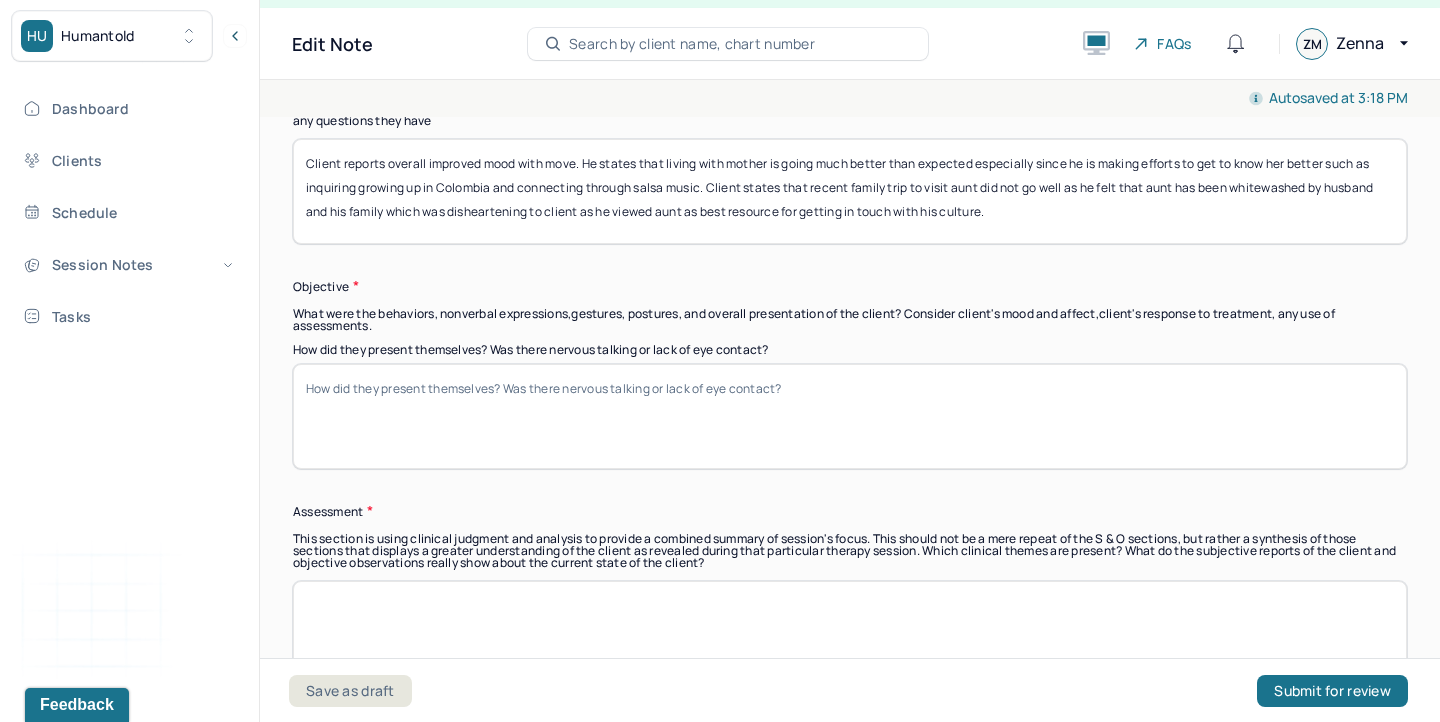 scroll, scrollTop: 1504, scrollLeft: 0, axis: vertical 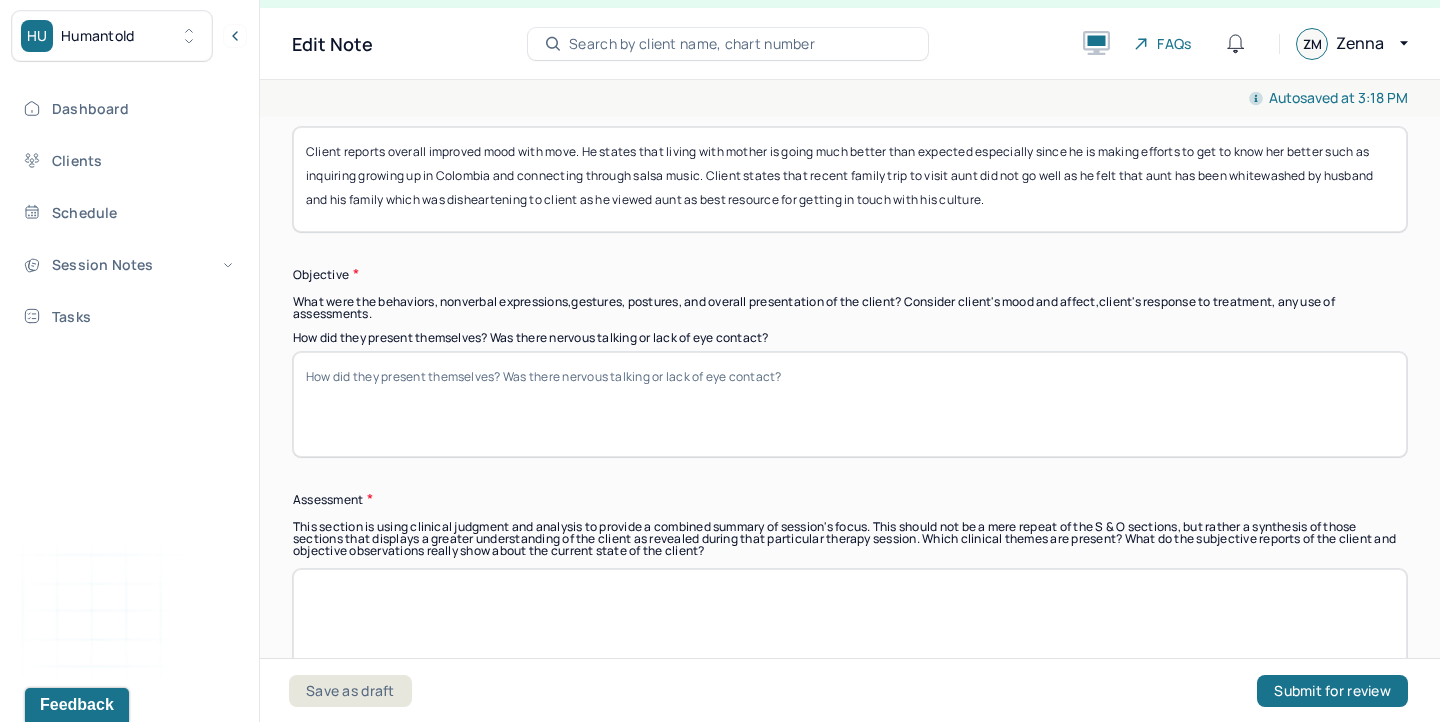 type on "Client reports overall improved mood with move. He states that living with mother is going much better than expected especially since he is making efforts to get to know her better such as inquiring growing up in Colombia and connecting through salsa music. Client states that recent family trip to visit aunt did not go well as he felt that aunt has been whitewashed by husband and his family which was disheartening to client as he viewed aunt as best resource for getting in touch with his culture." 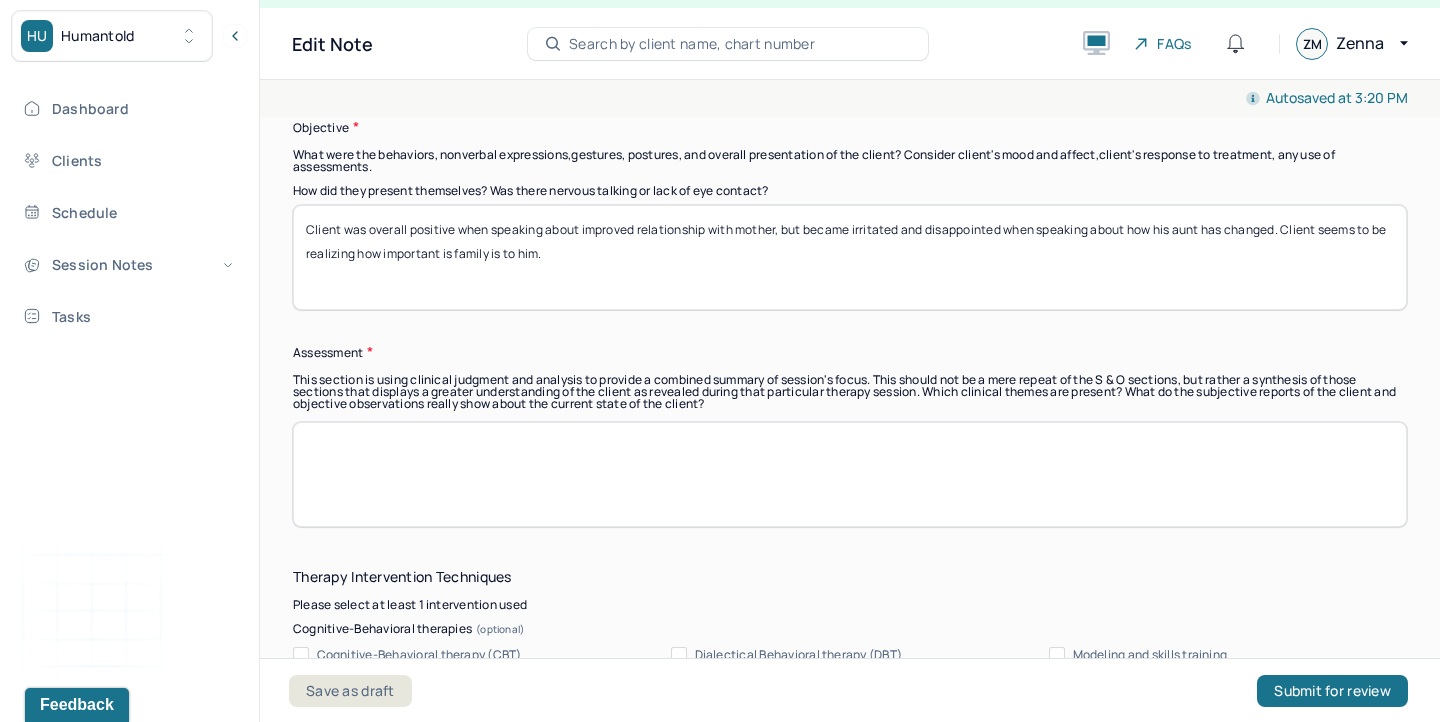scroll, scrollTop: 1655, scrollLeft: 0, axis: vertical 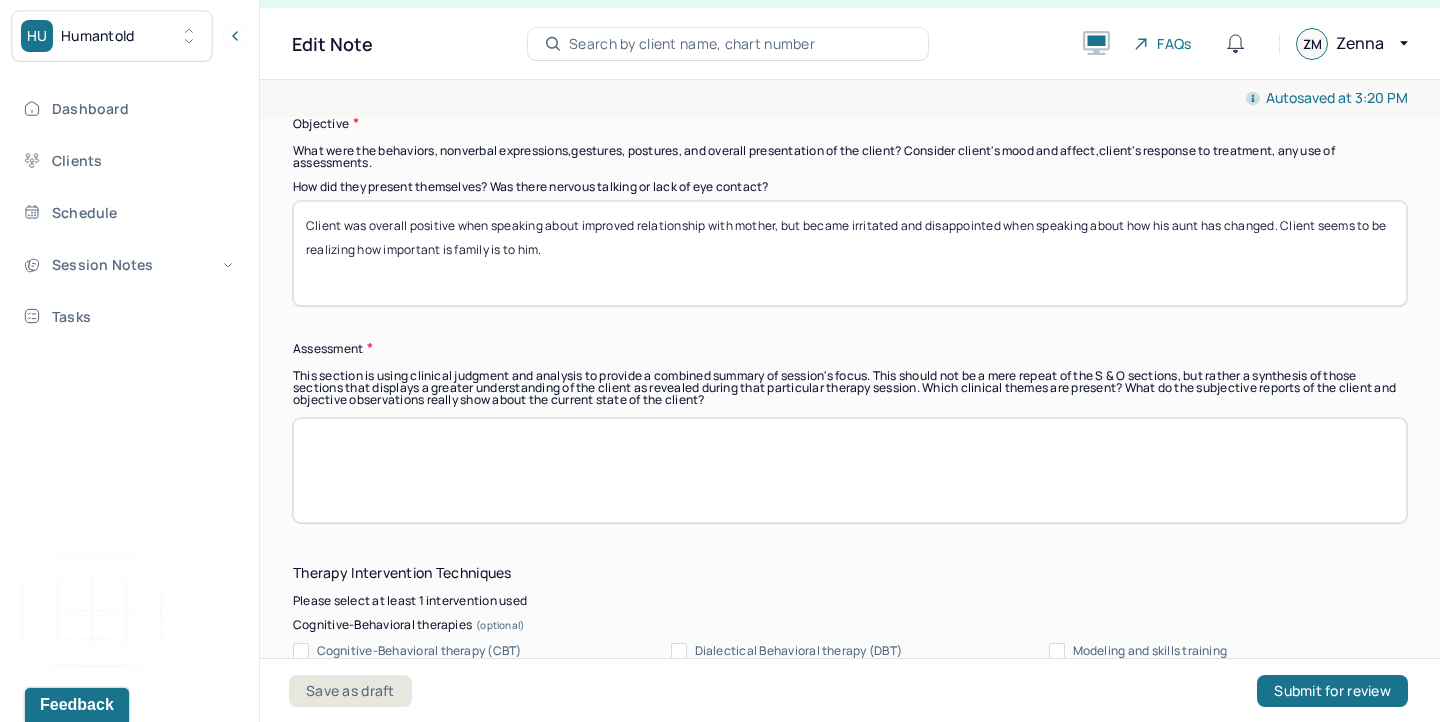 drag, startPoint x: 1323, startPoint y: 220, endPoint x: 1393, endPoint y: 231, distance: 70.85902 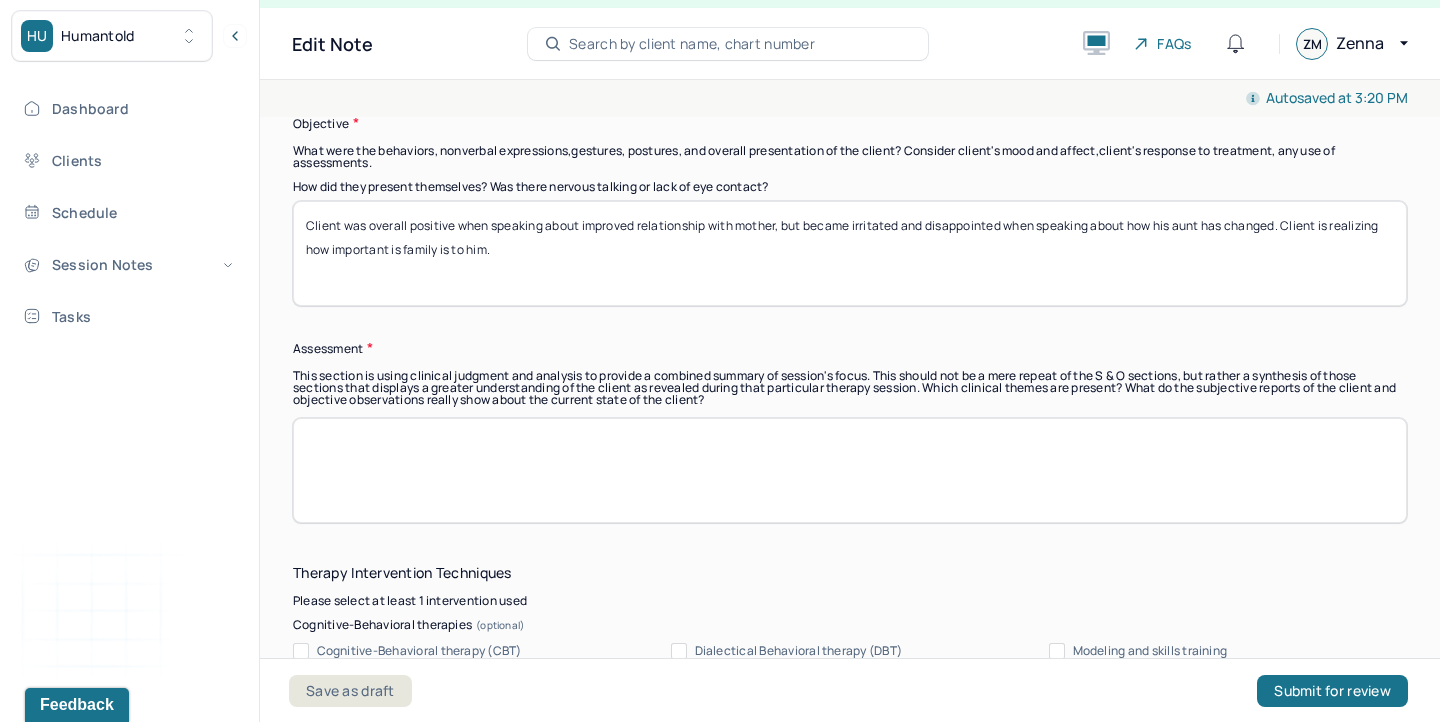 click at bounding box center (850, 470) 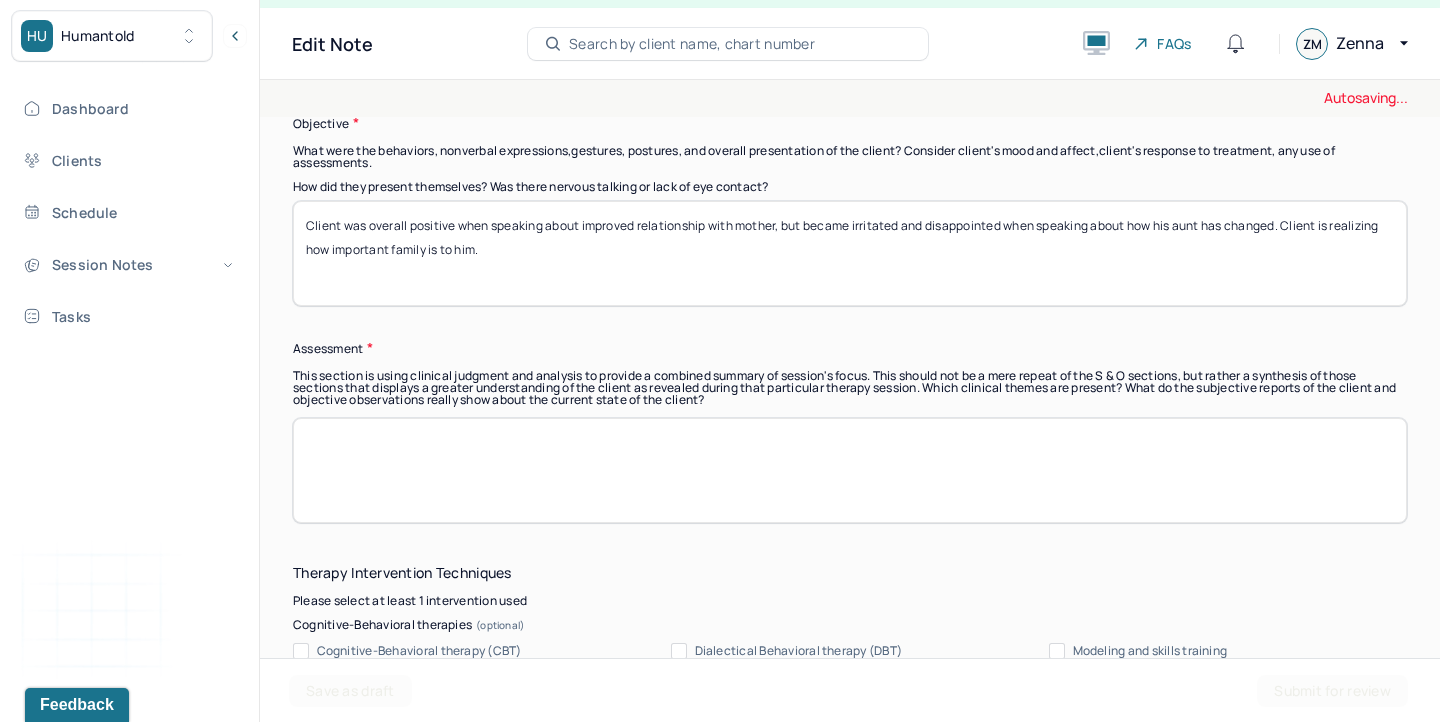 type on "Client was overall positive when speaking about improved relationship with mother, but became irritated and disappointed when speaking about how his aunt has changed. Client is realizing how important family is to him." 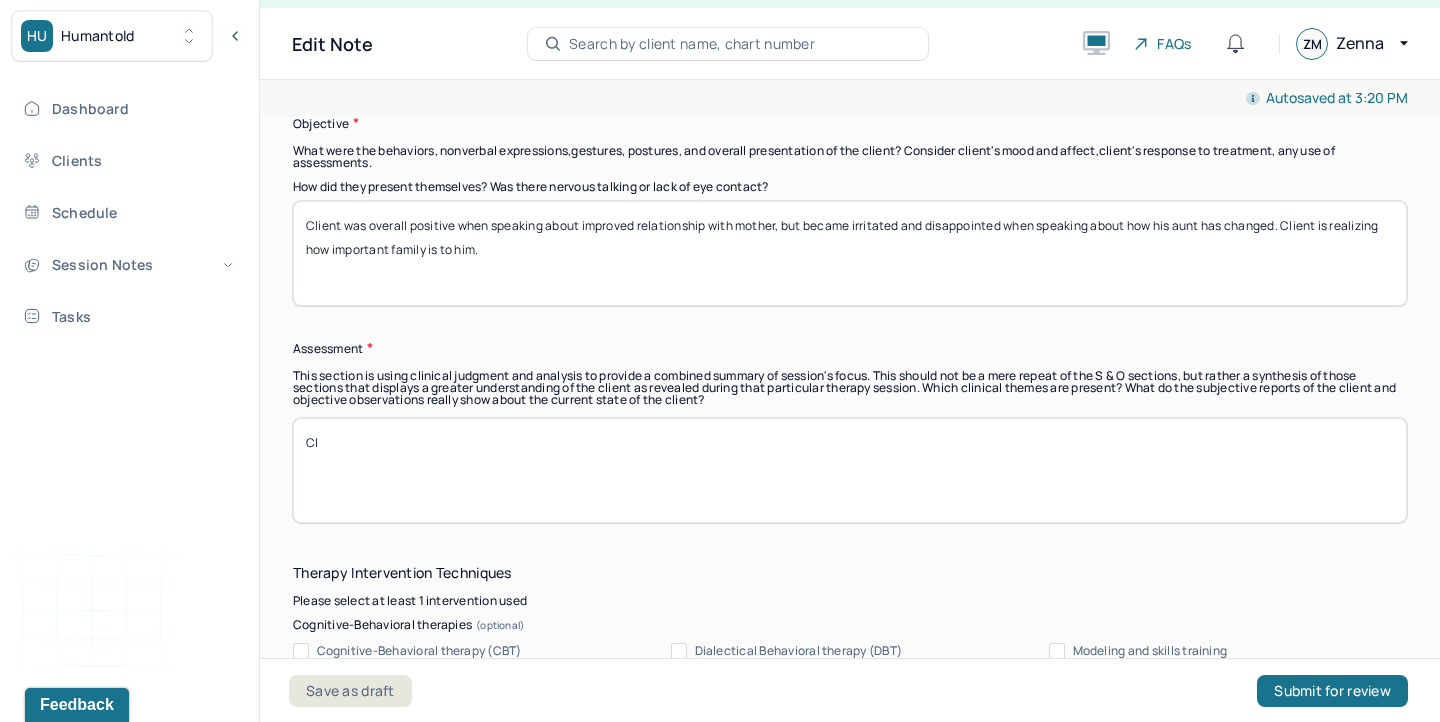 type on "C" 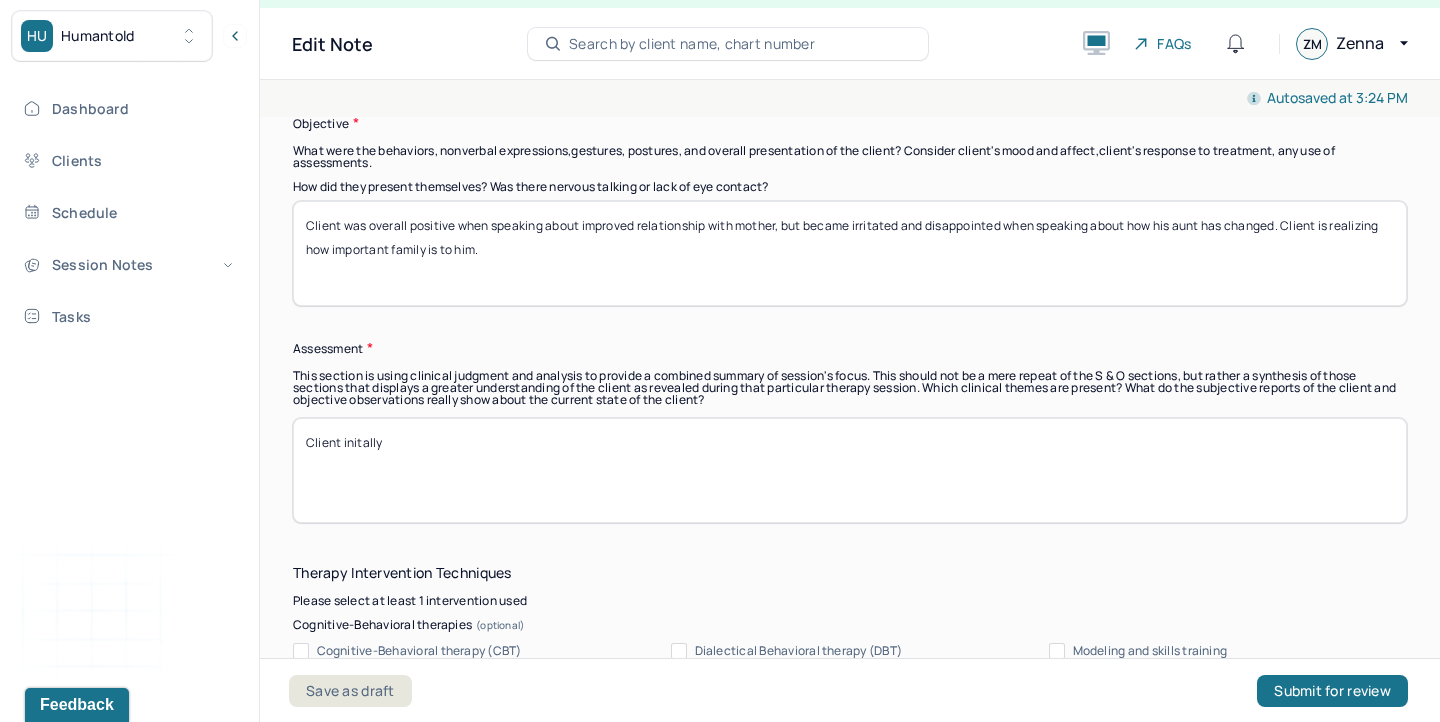 drag, startPoint x: 382, startPoint y: 428, endPoint x: 225, endPoint y: 431, distance: 157.02866 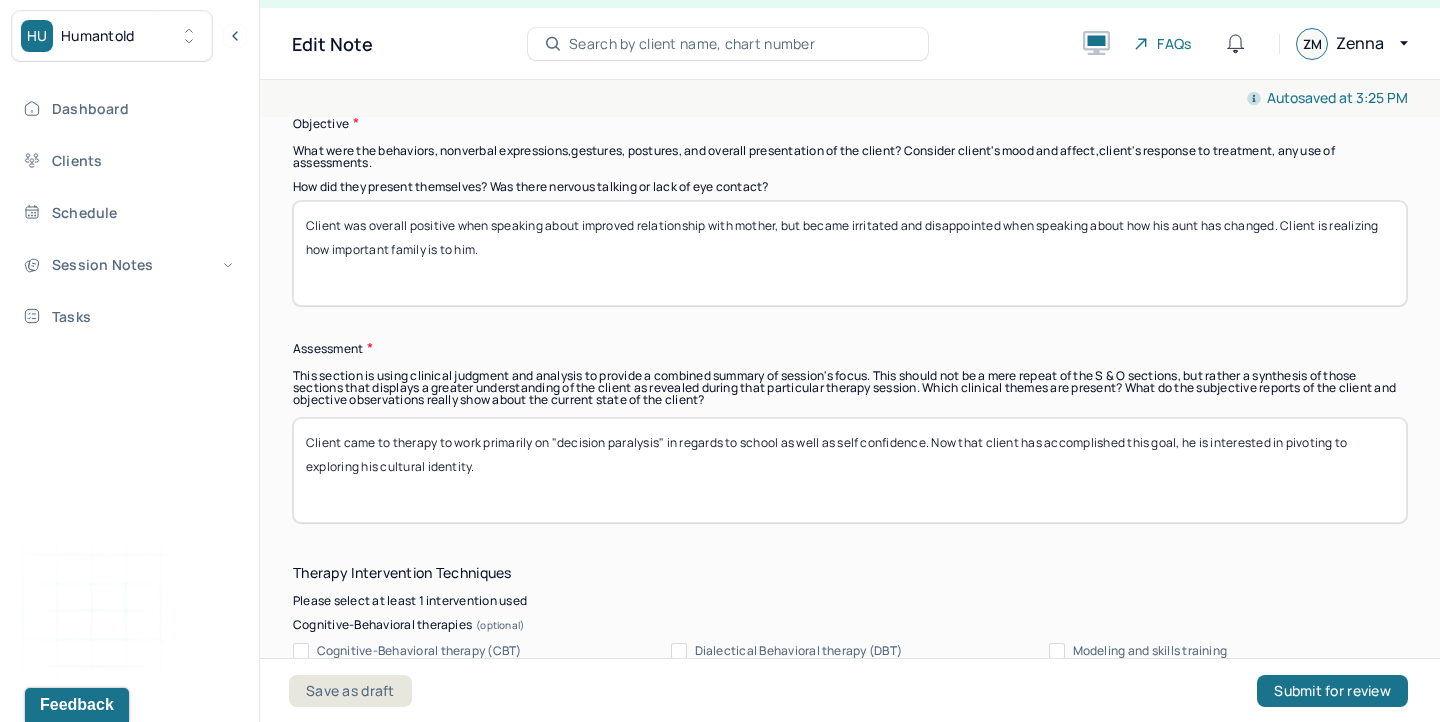 click on "Client came to therapy to work primarily on "decision paralysis" in regards to school as well as self confidence. Now that client has accomplished this goal, he is interested in pivoting to exploring his cultural identity" at bounding box center (850, 470) 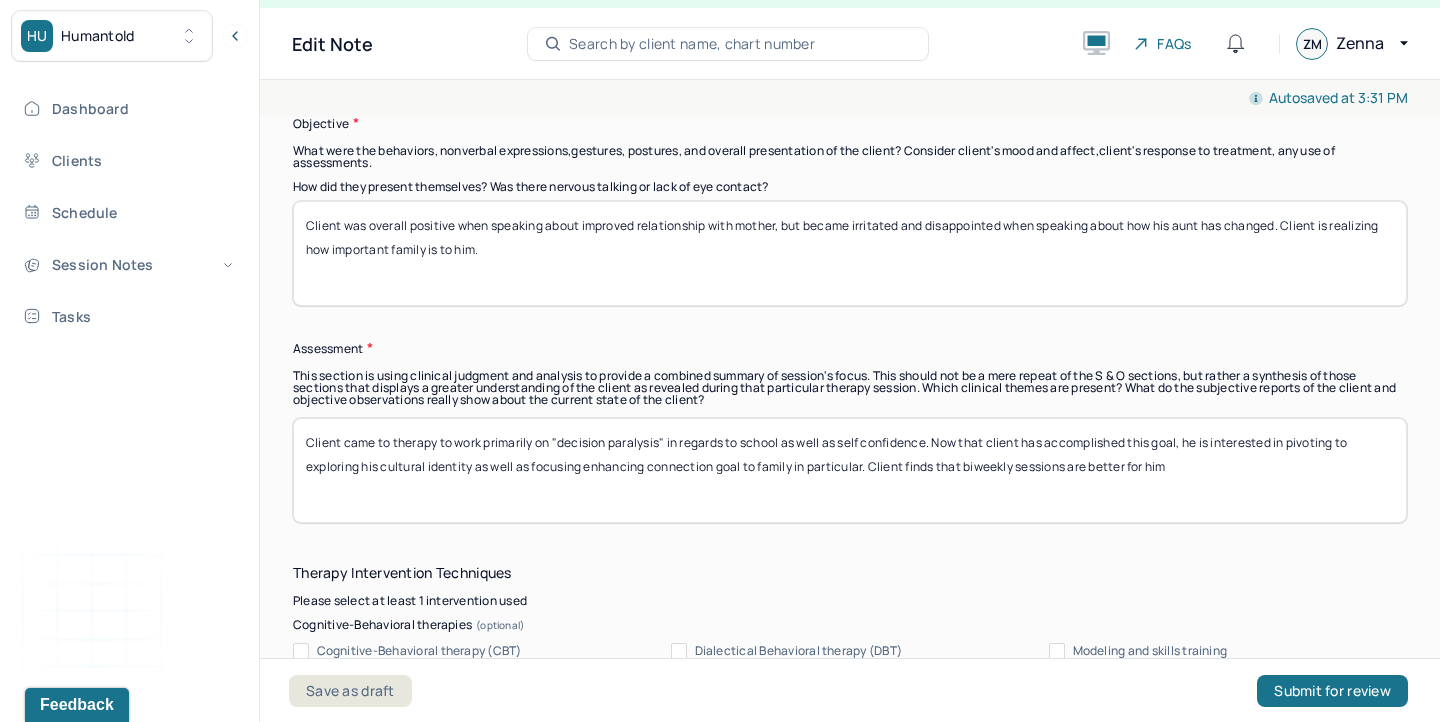 drag, startPoint x: 870, startPoint y: 462, endPoint x: 1192, endPoint y: 522, distance: 327.54236 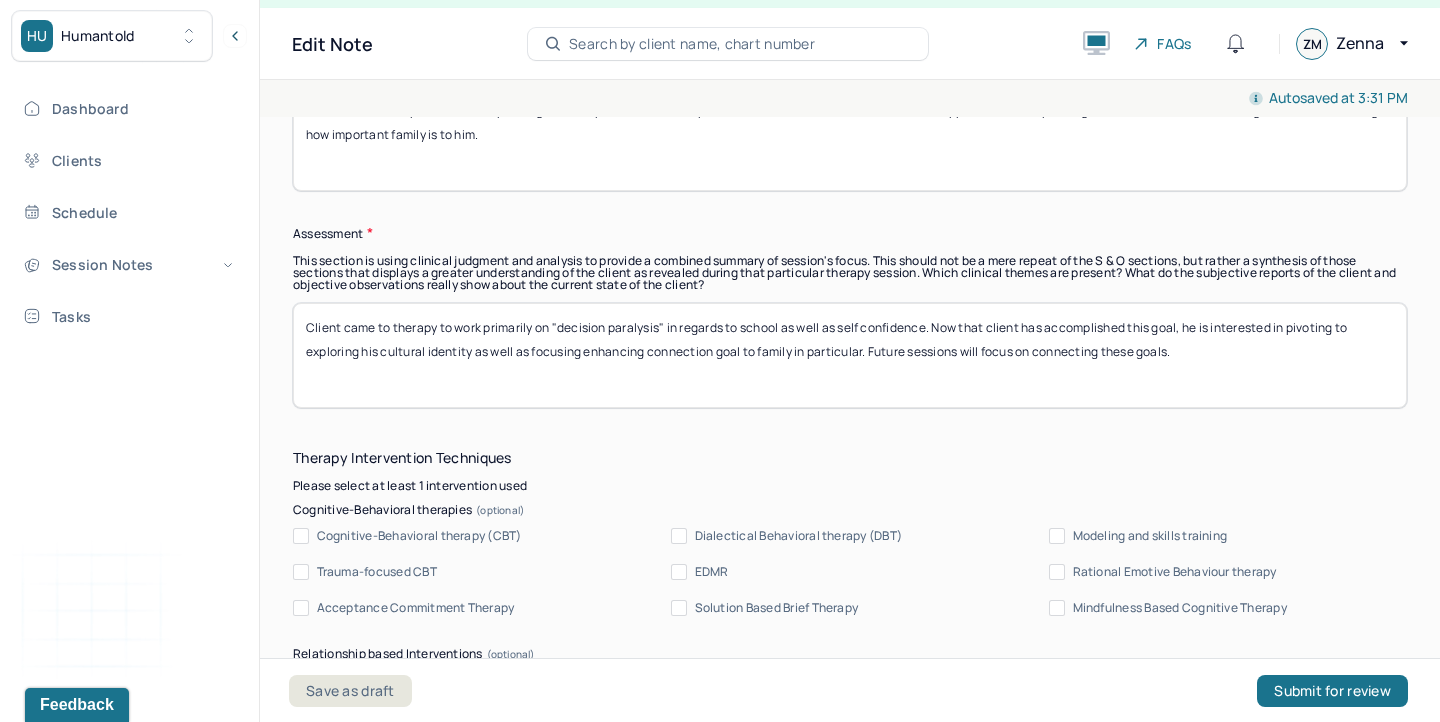 scroll, scrollTop: 1775, scrollLeft: 0, axis: vertical 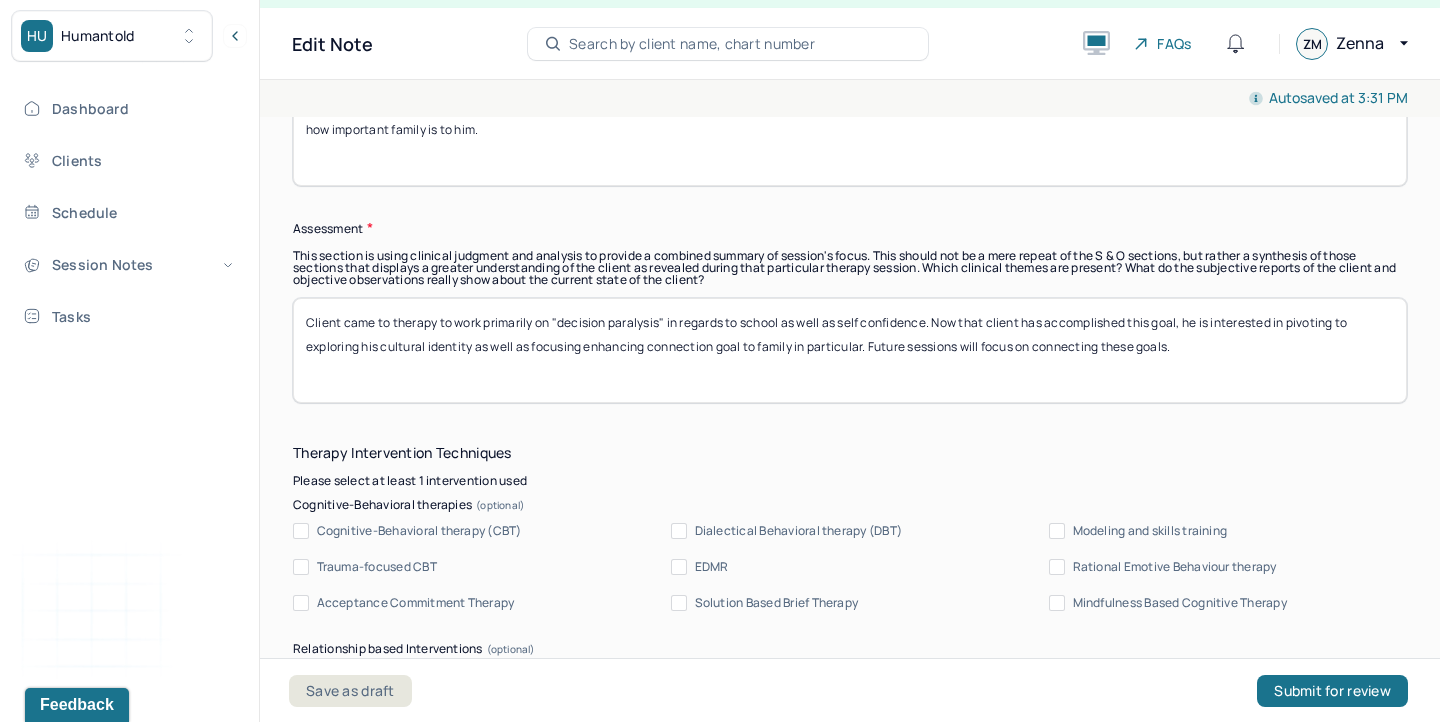 type on "Client came to therapy to work primarily on "decision paralysis" in regards to school as well as self confidence. Now that client has accomplished this goal, he is interested in pivoting to exploring his cultural identity as well as focusing enhancing connection goal to family in particular. Future sessions will focus on connecting these goals." 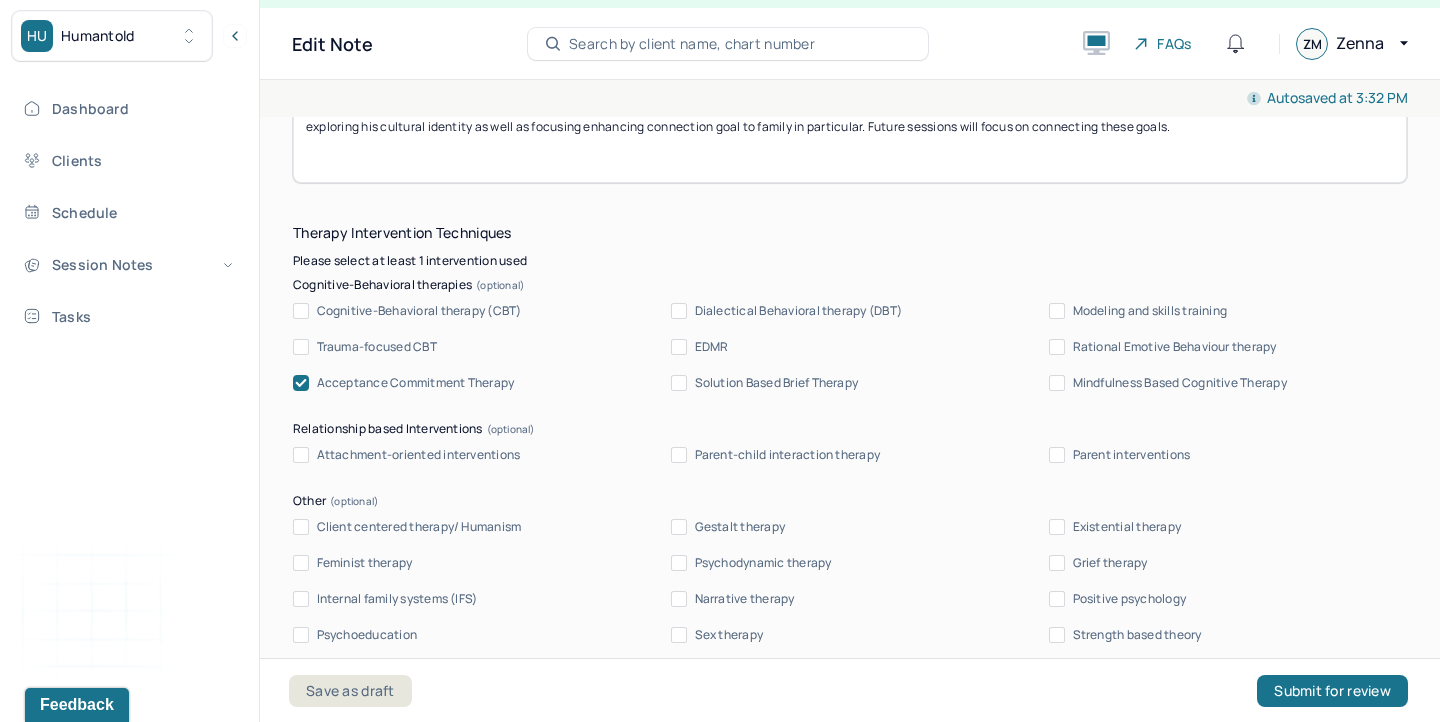 scroll, scrollTop: 2003, scrollLeft: 0, axis: vertical 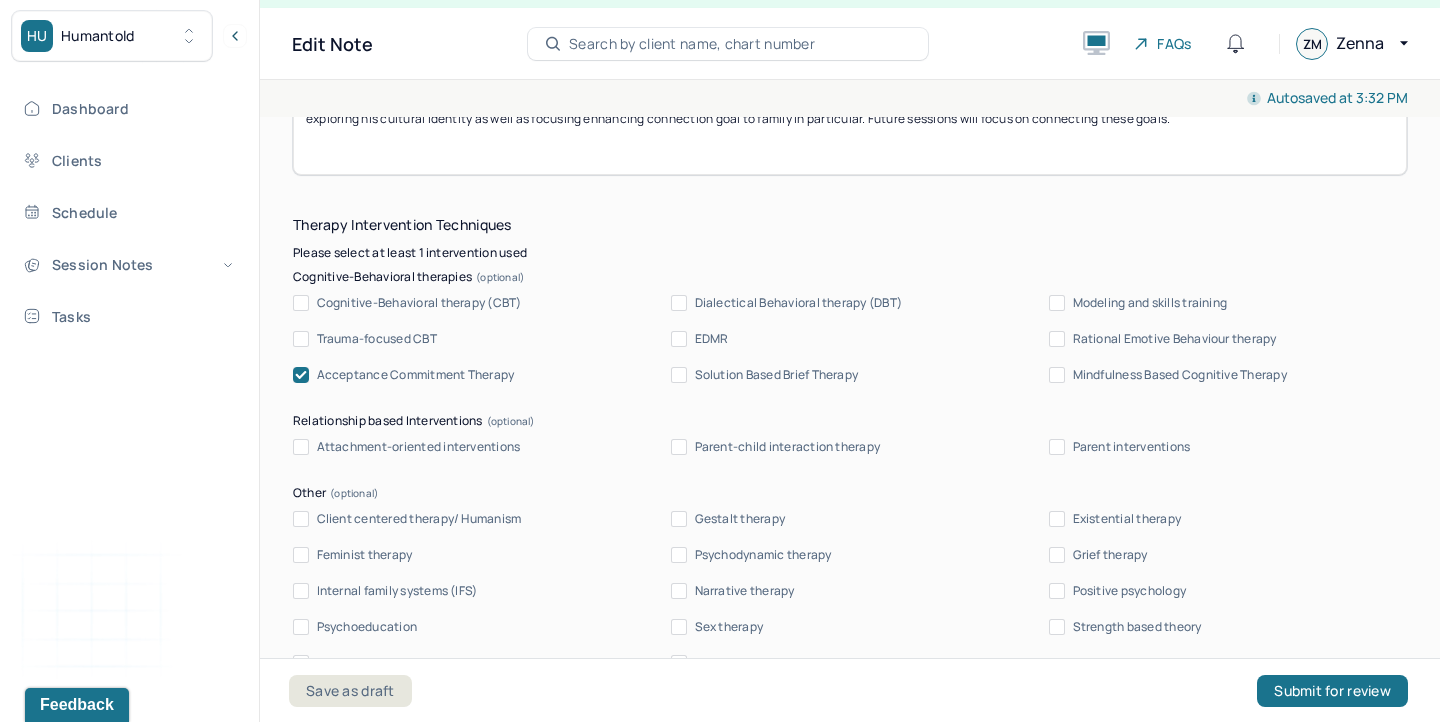 click on "Client centered therapy/ Humanism" at bounding box center [419, 519] 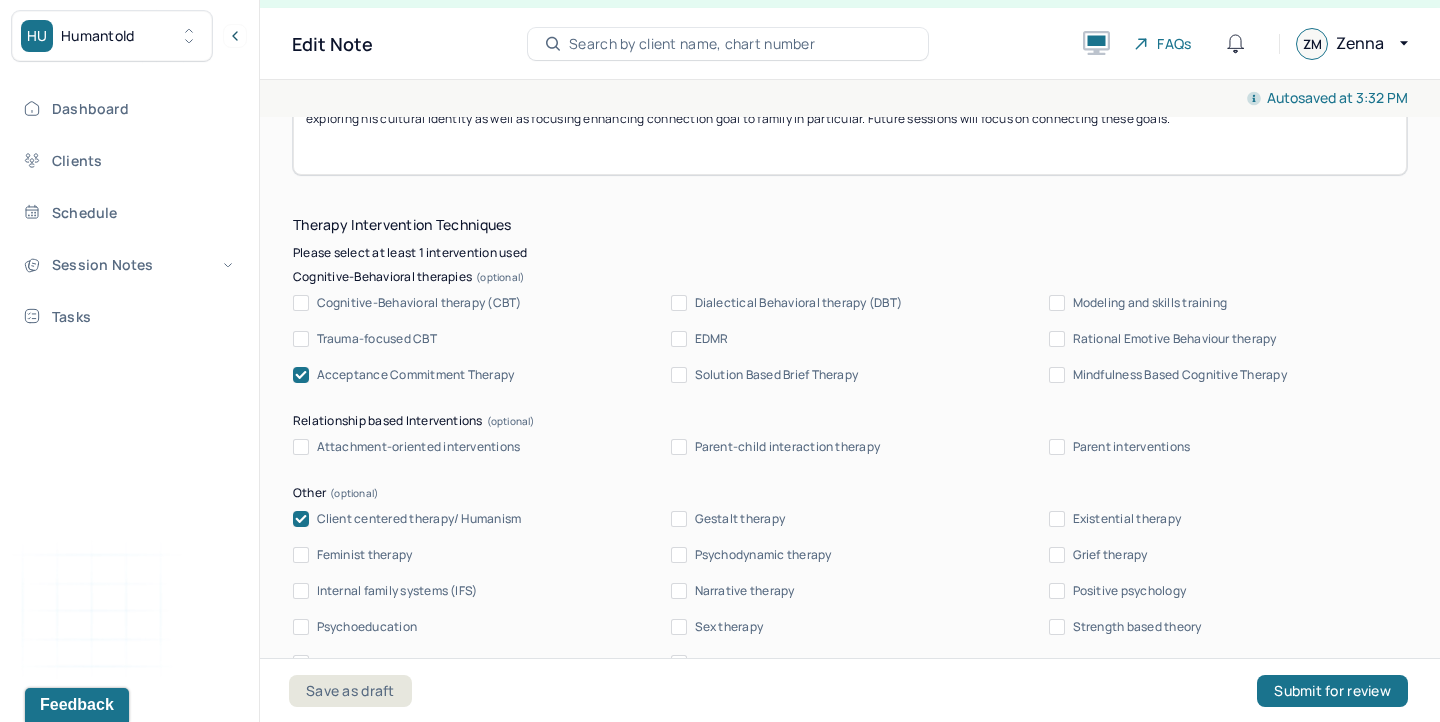 click on "Internal family systems (IFS)" at bounding box center (397, 591) 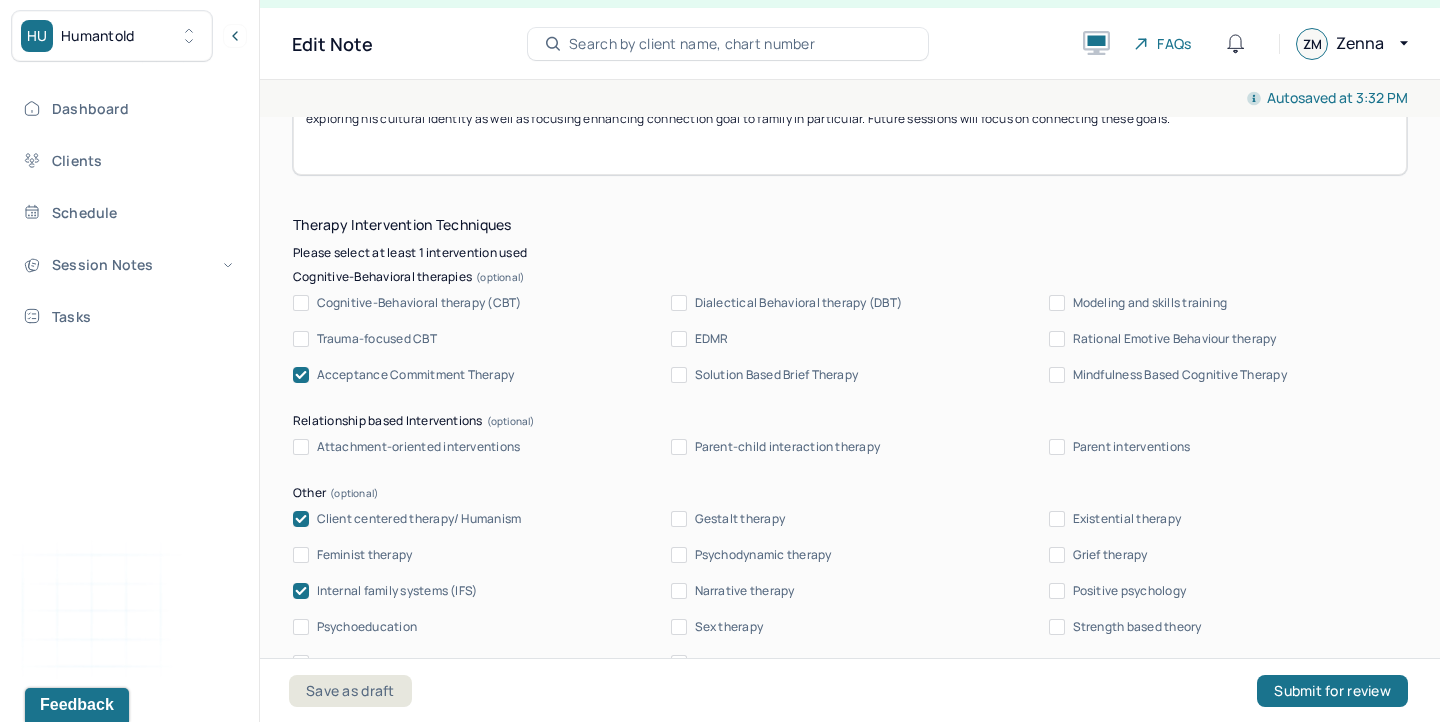 click on "Psychoeducation" at bounding box center [367, 627] 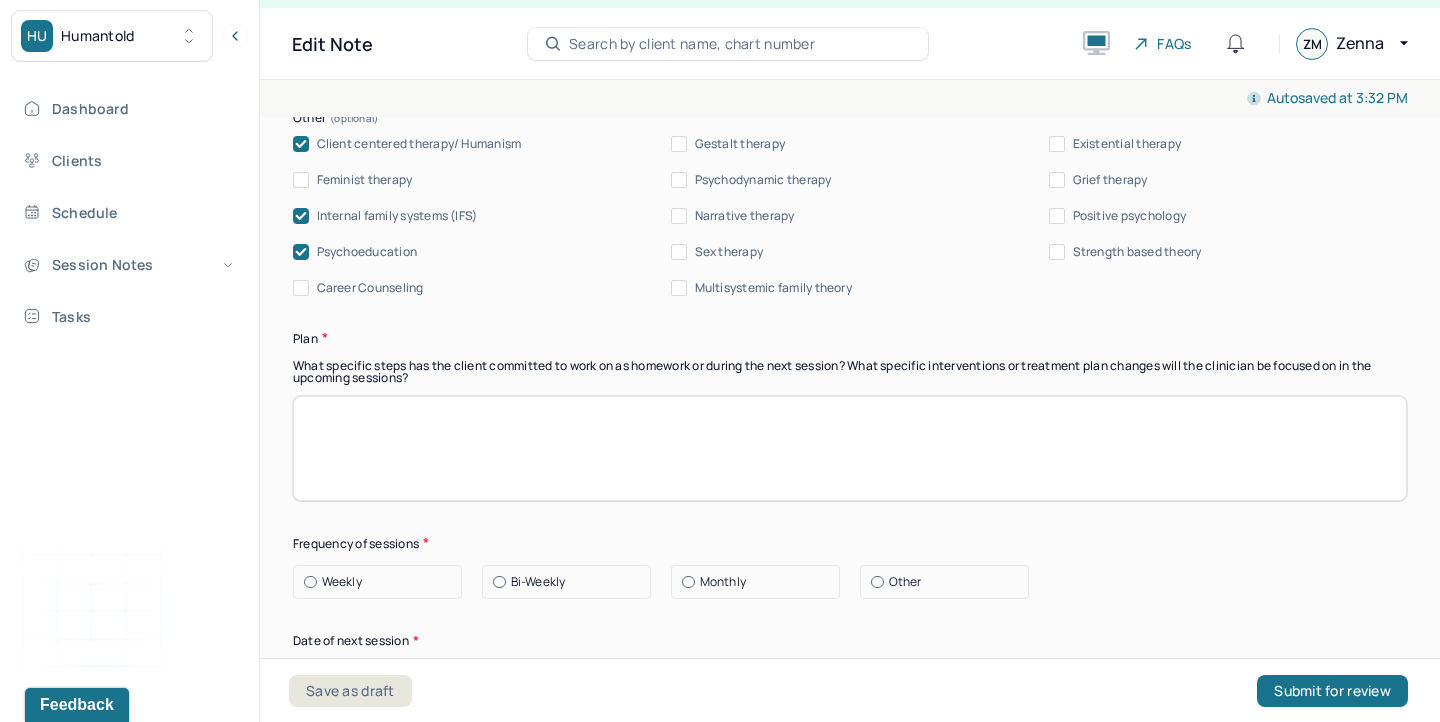scroll, scrollTop: 2435, scrollLeft: 0, axis: vertical 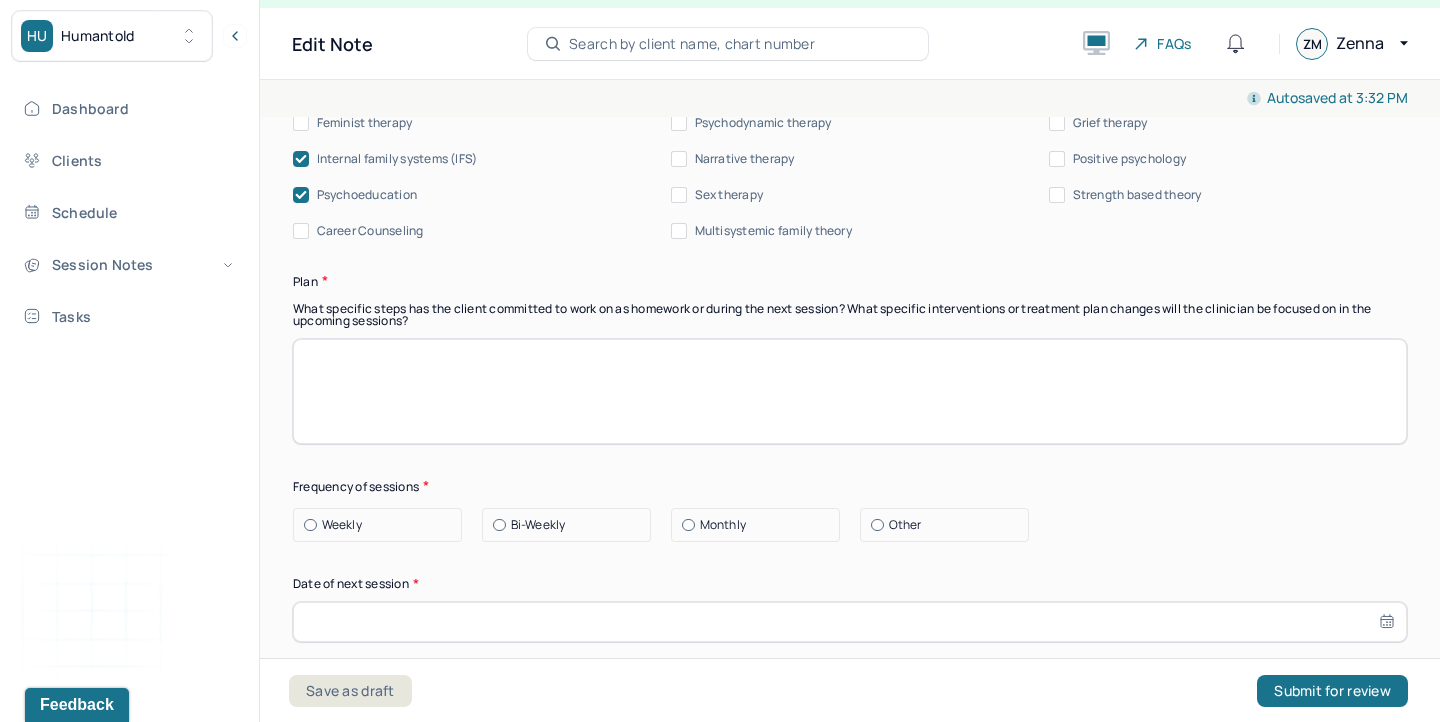 click at bounding box center (850, 391) 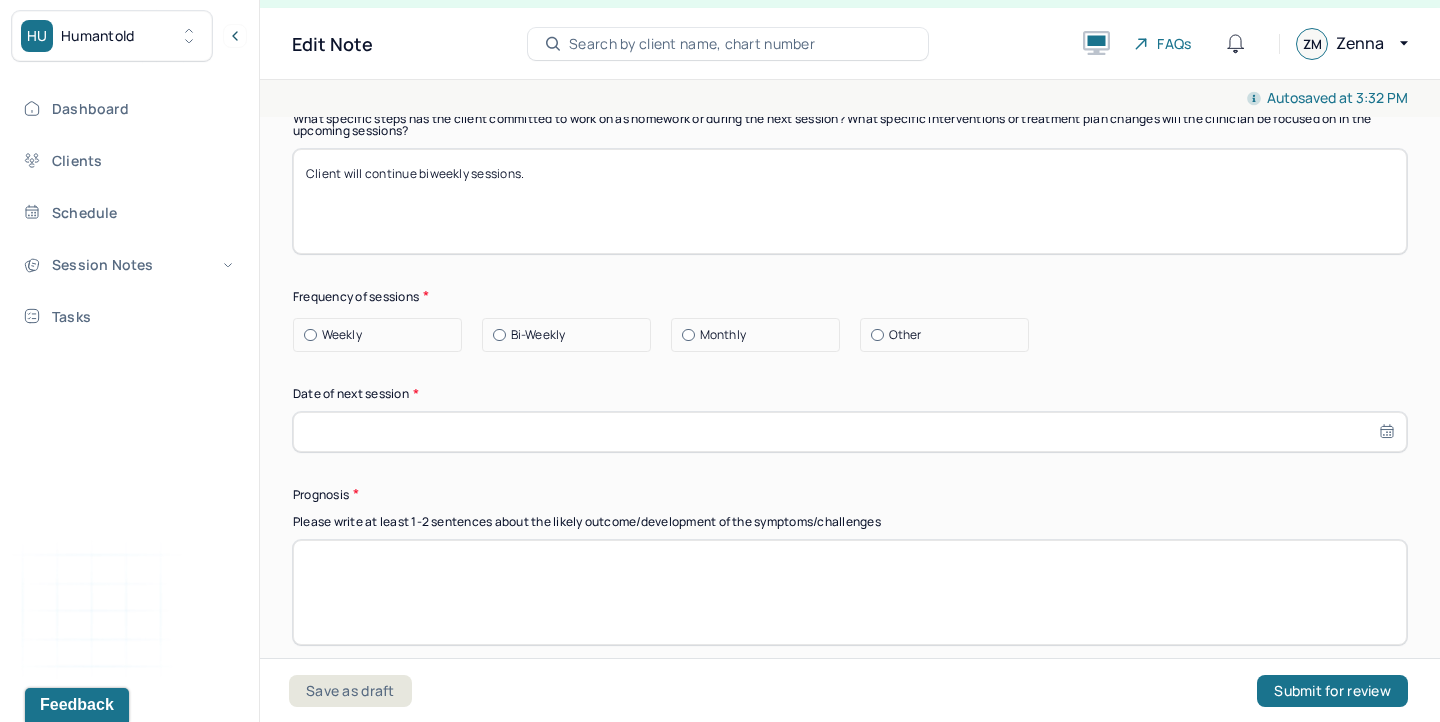 scroll, scrollTop: 2626, scrollLeft: 0, axis: vertical 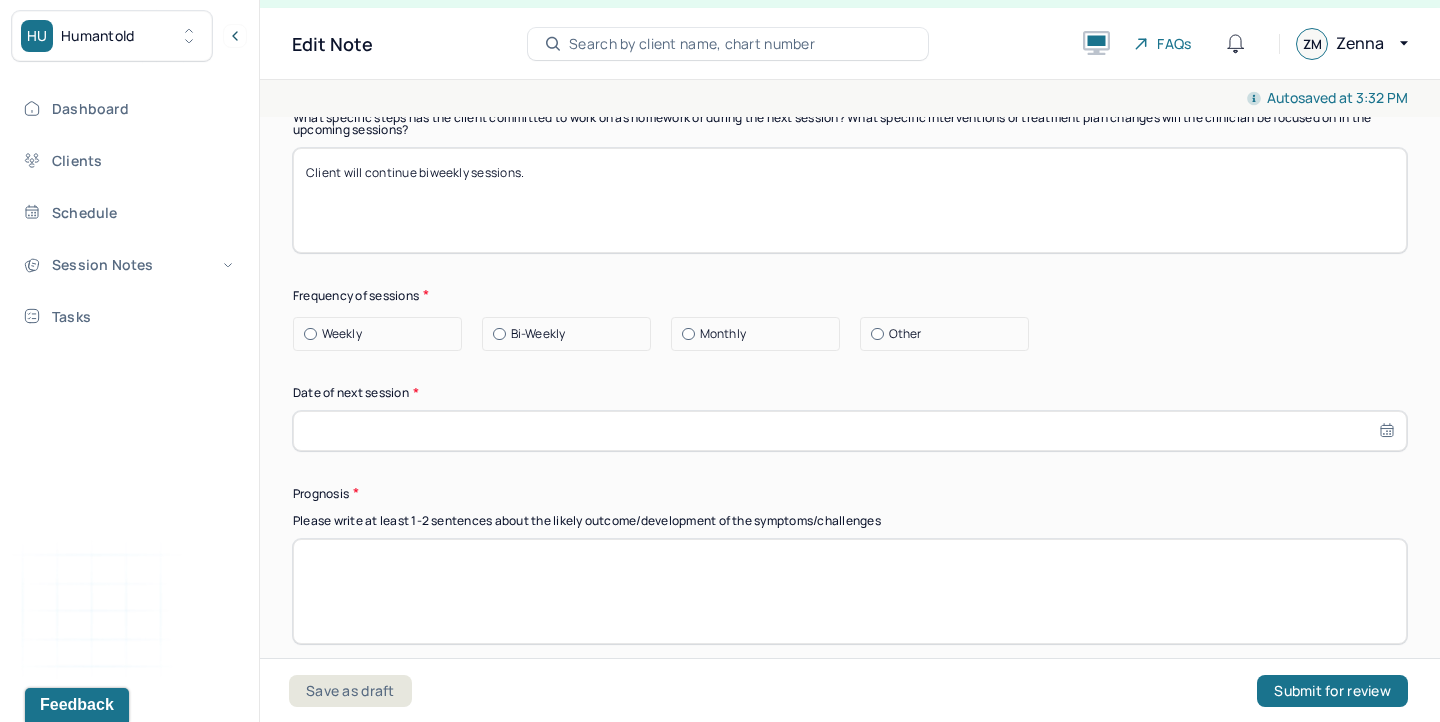 type on "Client will continue biweekly sessions." 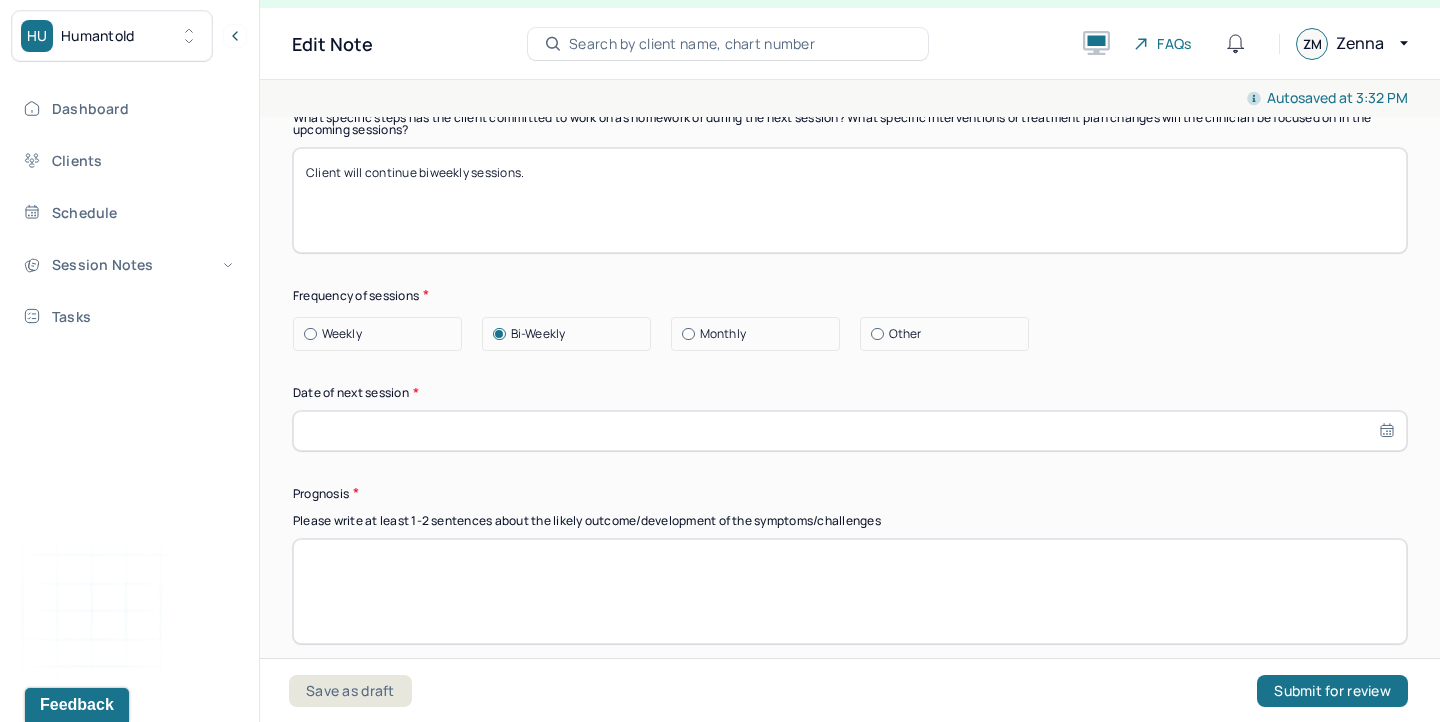 click at bounding box center (850, 431) 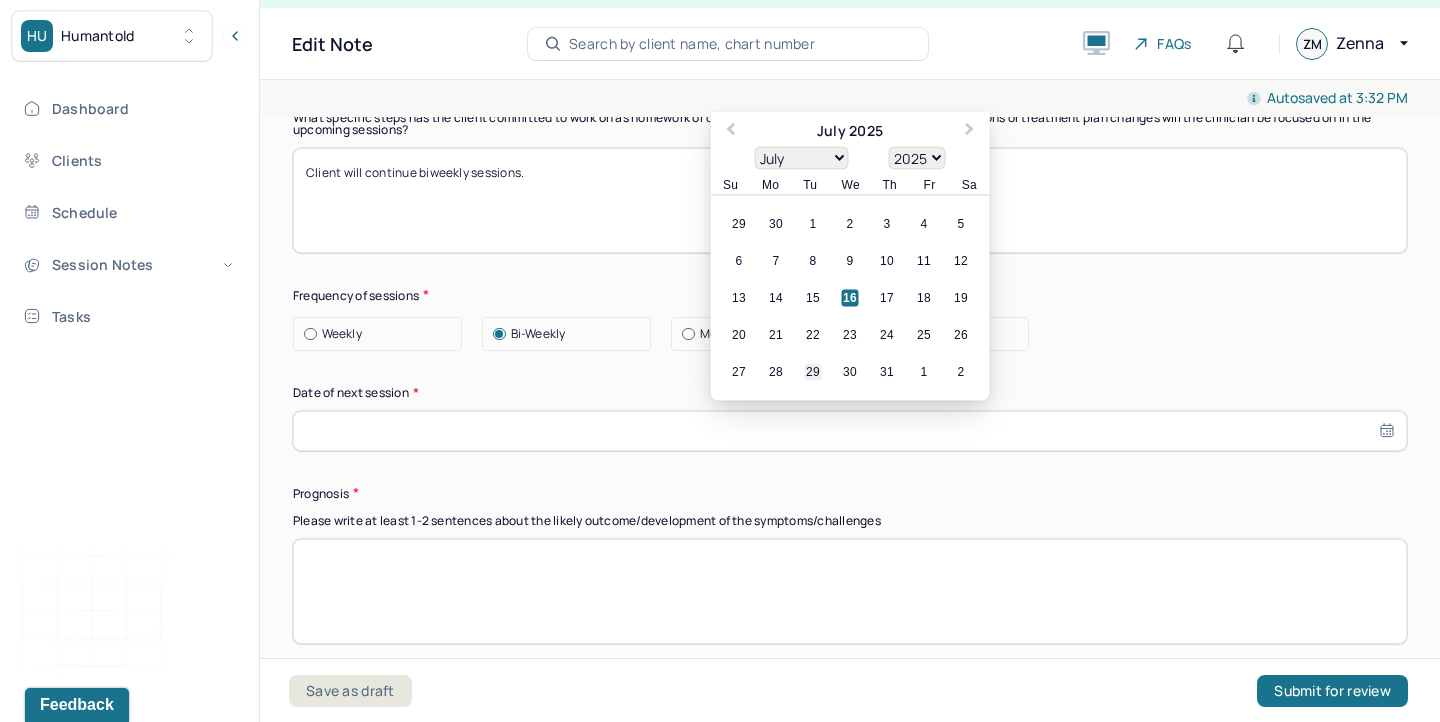 click on "29" at bounding box center (813, 371) 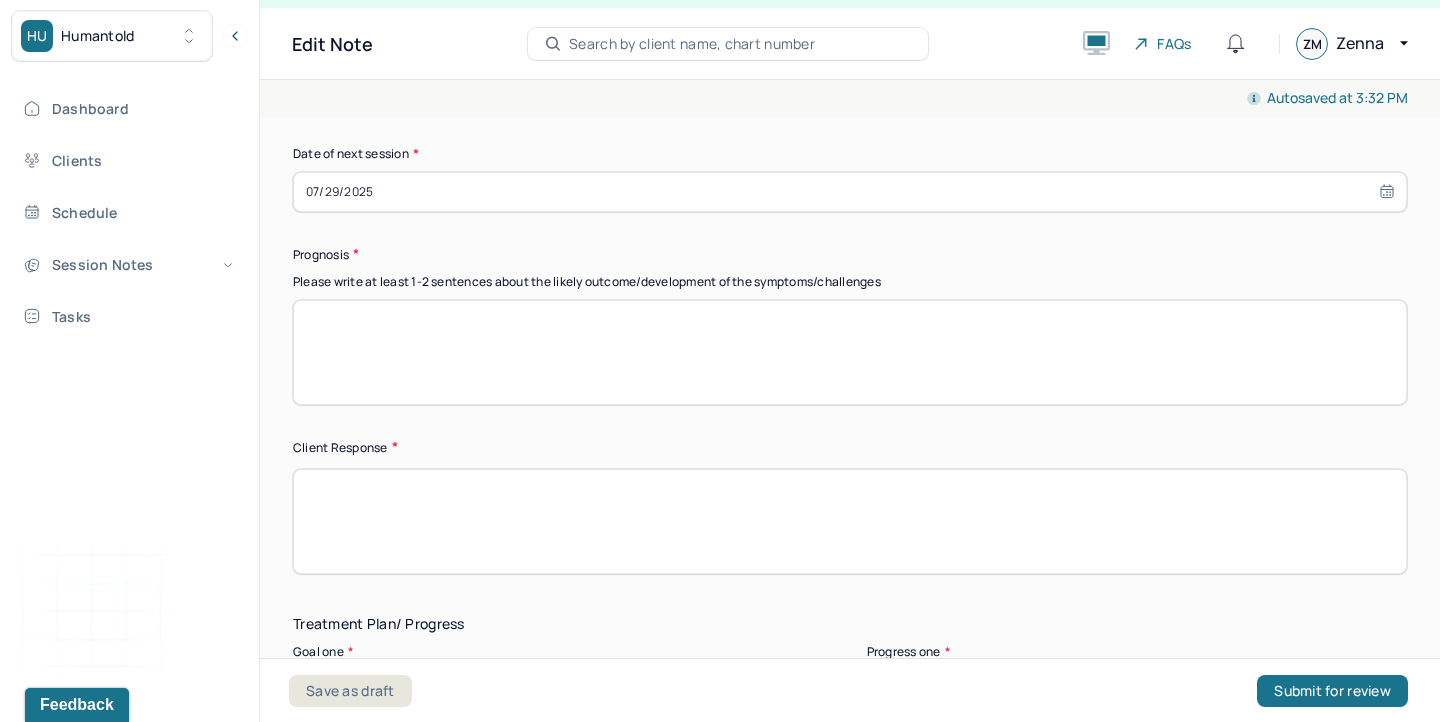 scroll, scrollTop: 2899, scrollLeft: 0, axis: vertical 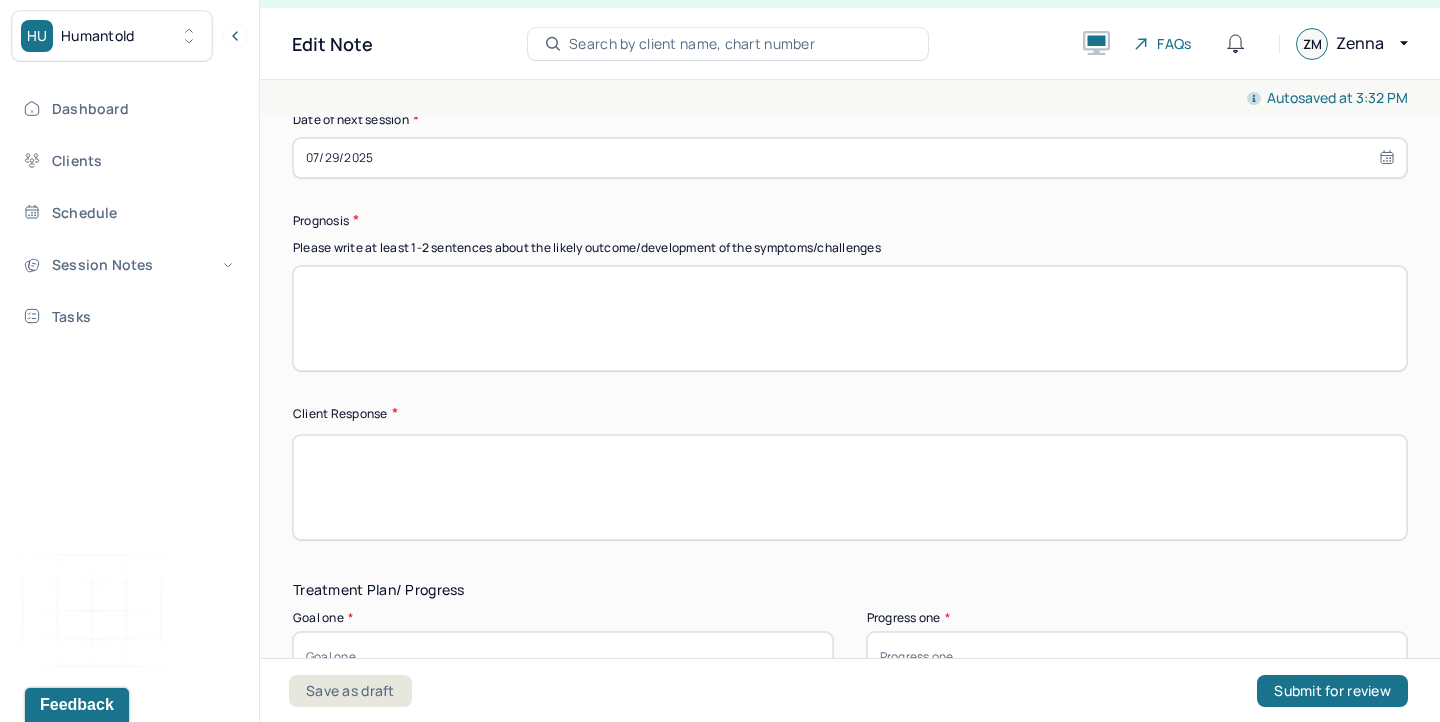 select on "6" 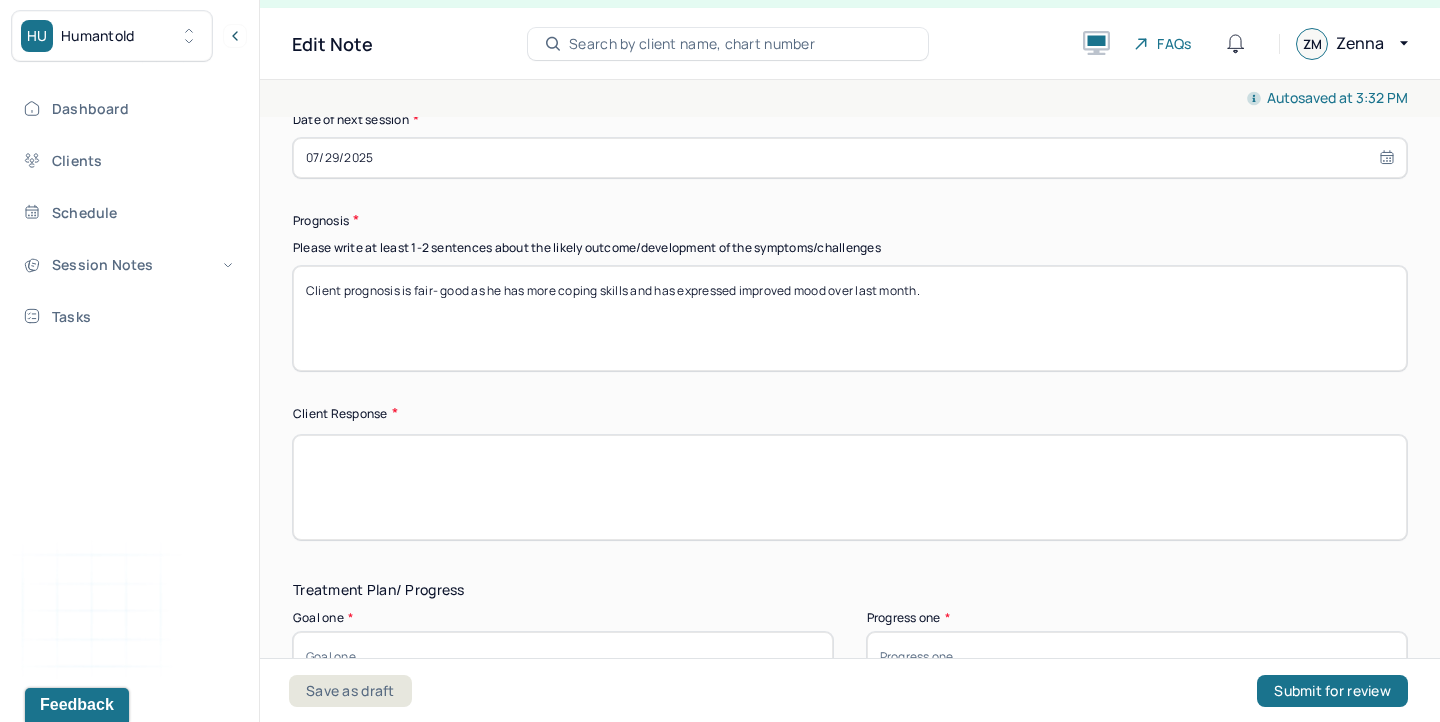 drag, startPoint x: 442, startPoint y: 288, endPoint x: 413, endPoint y: 287, distance: 29.017237 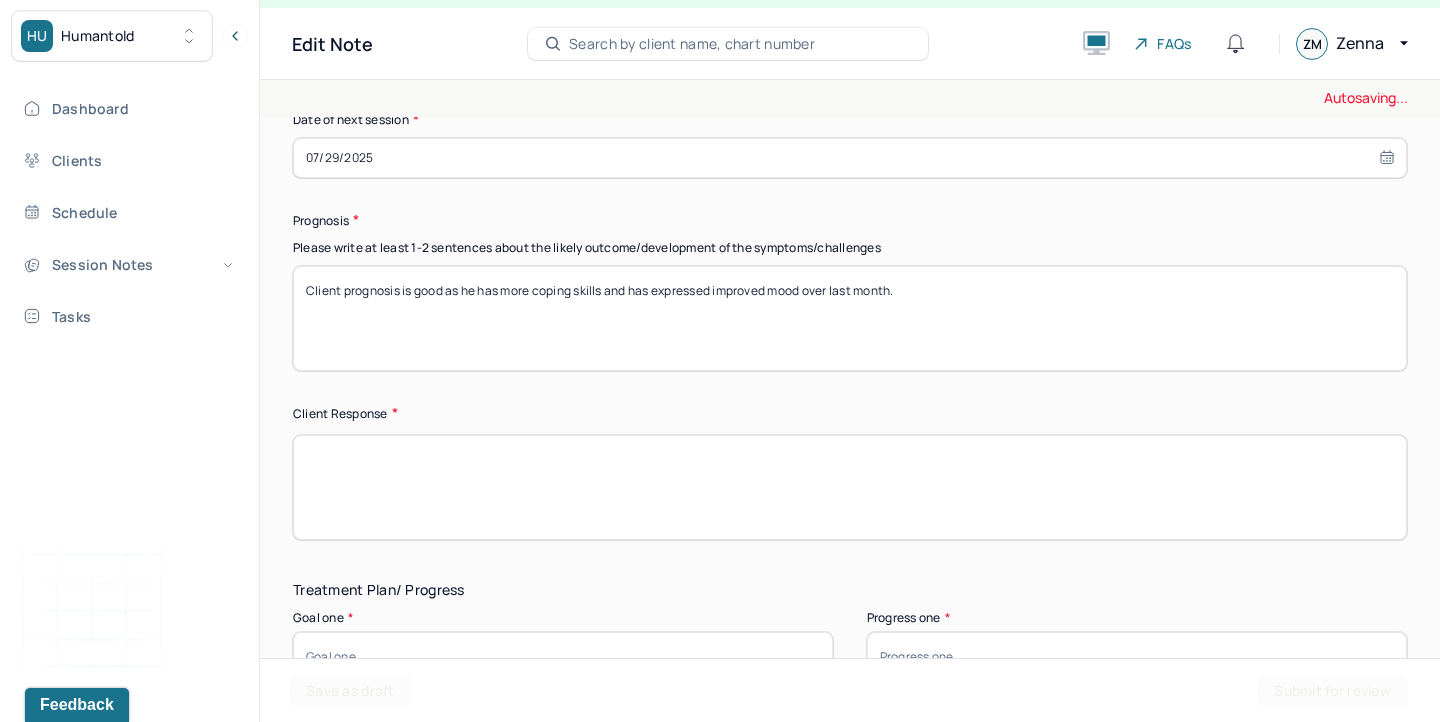 type on "Client prognosis is good as he has more coping skills and has expressed improved mood over last month." 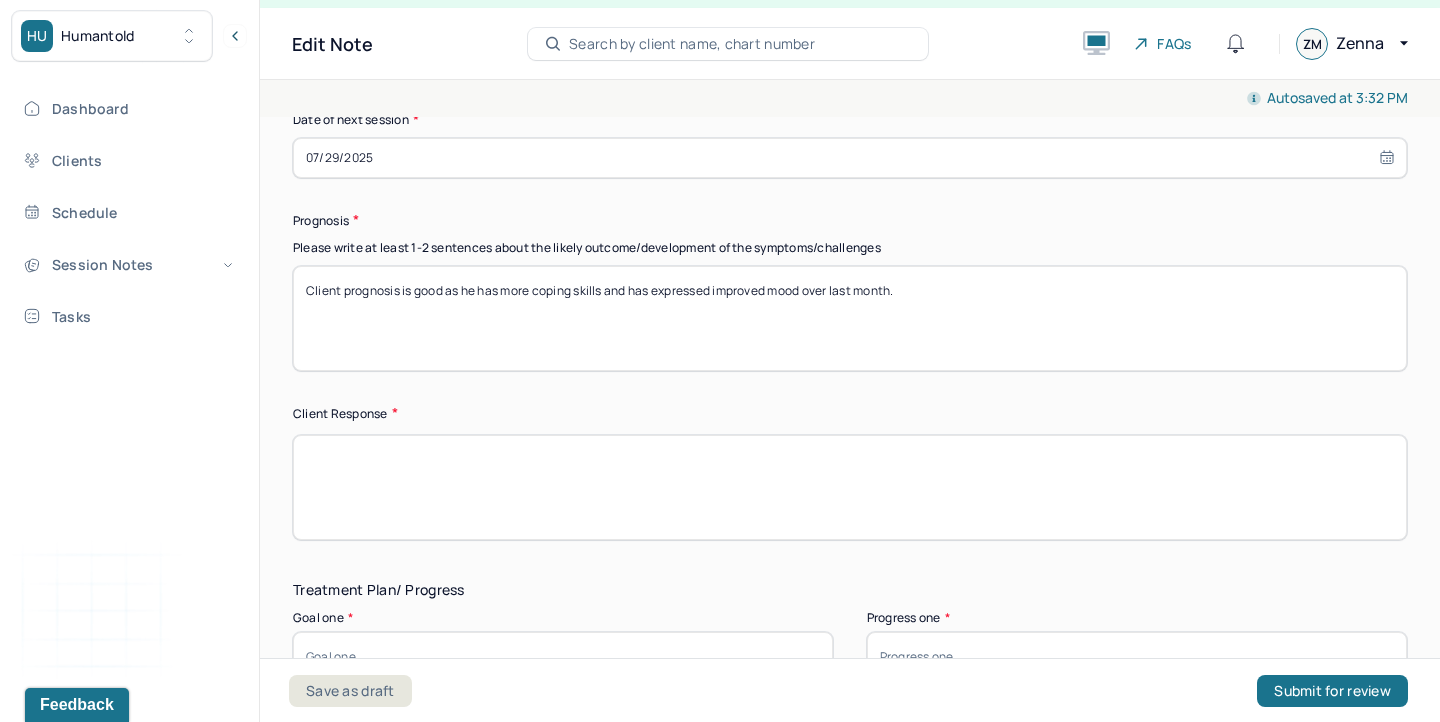 paste on "Client responds well to CBT" 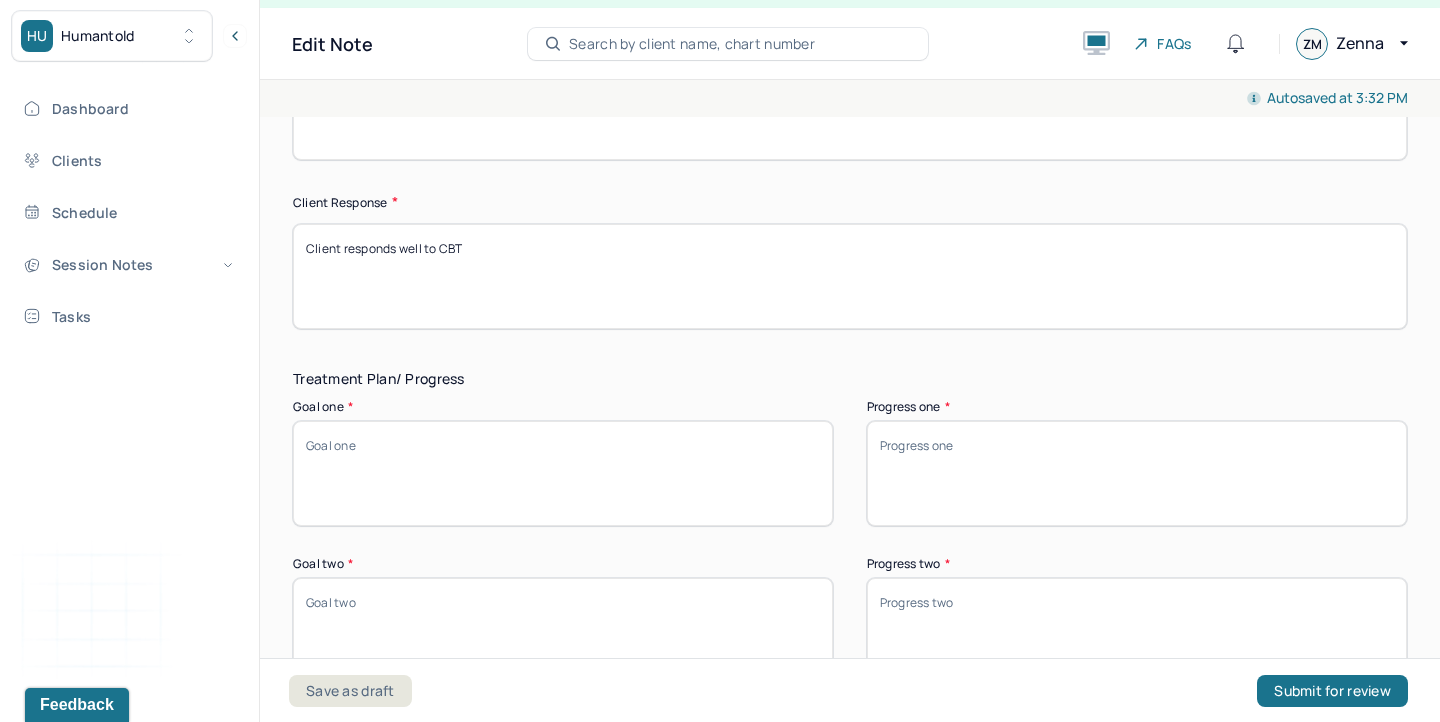 scroll, scrollTop: 3112, scrollLeft: 0, axis: vertical 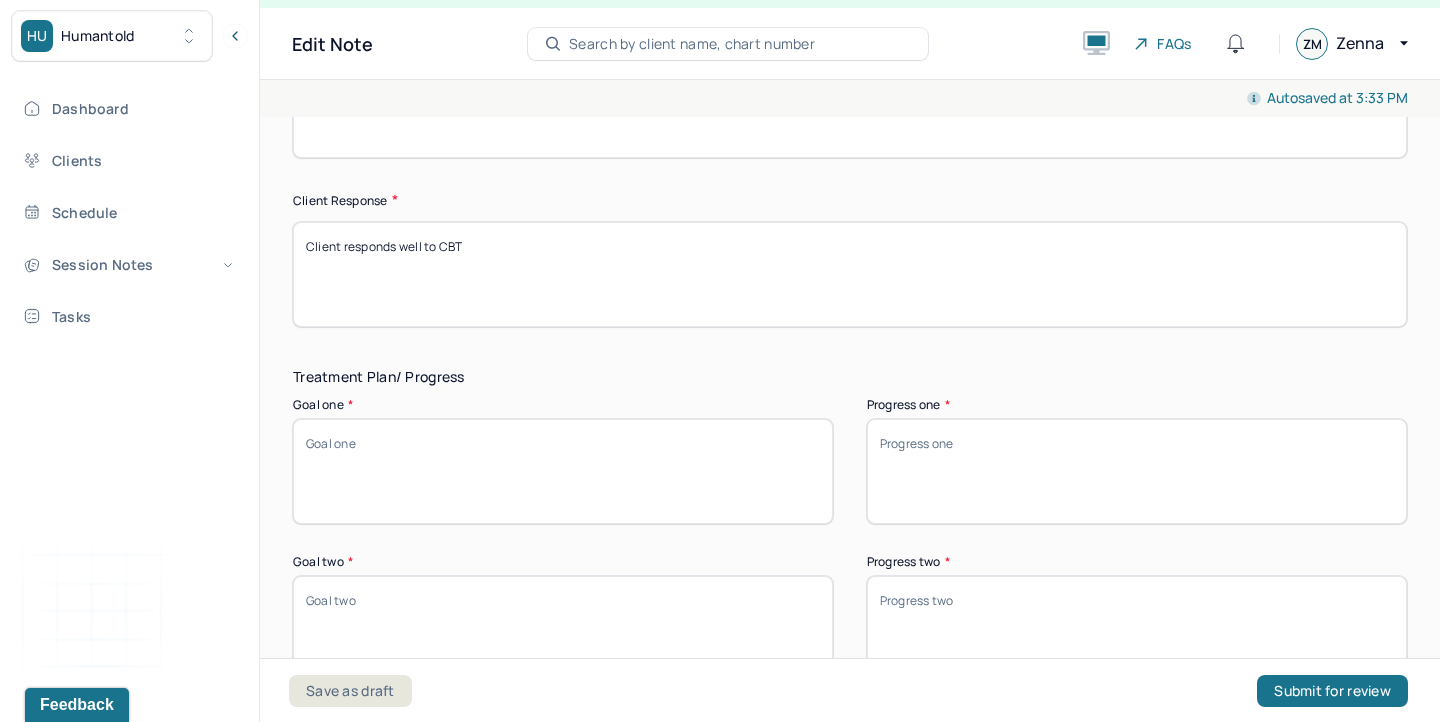 type on "Client responds well to CBT" 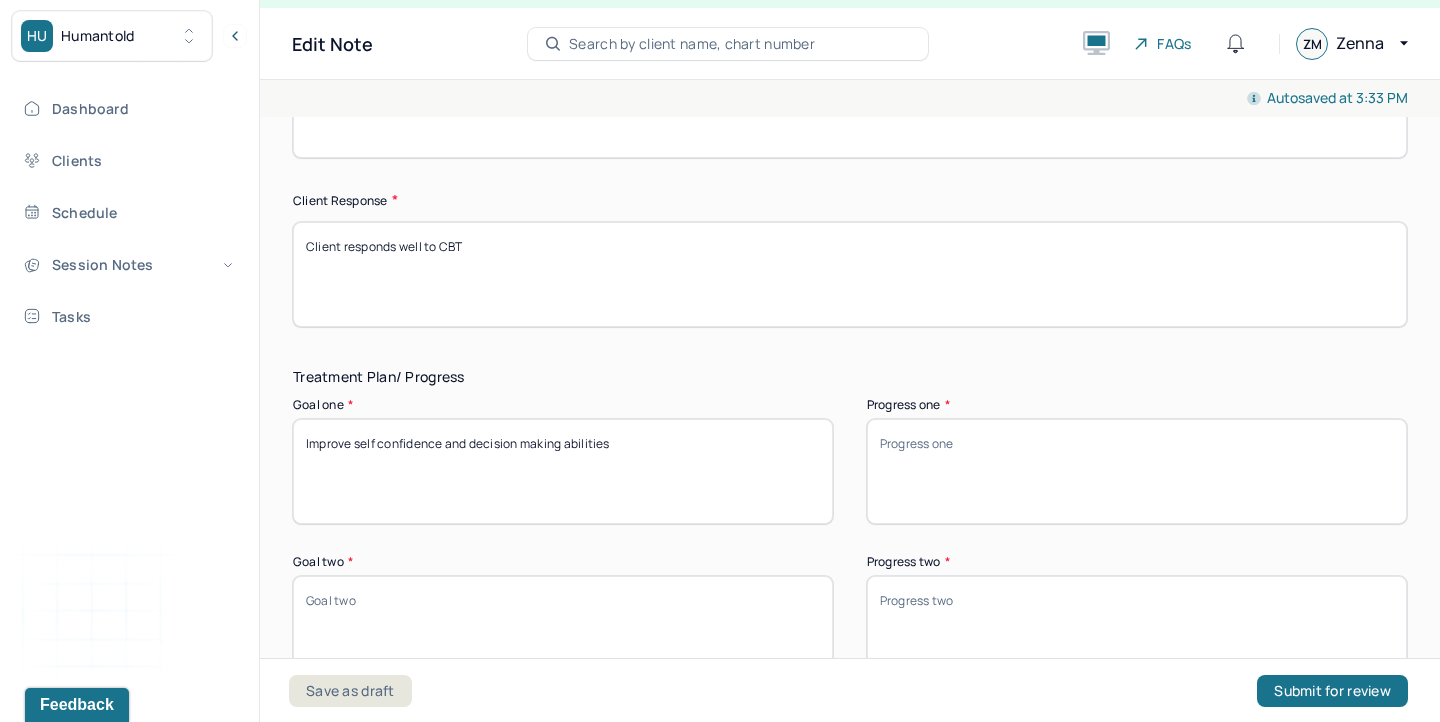 type on "Improve self confidence and decision making abilities" 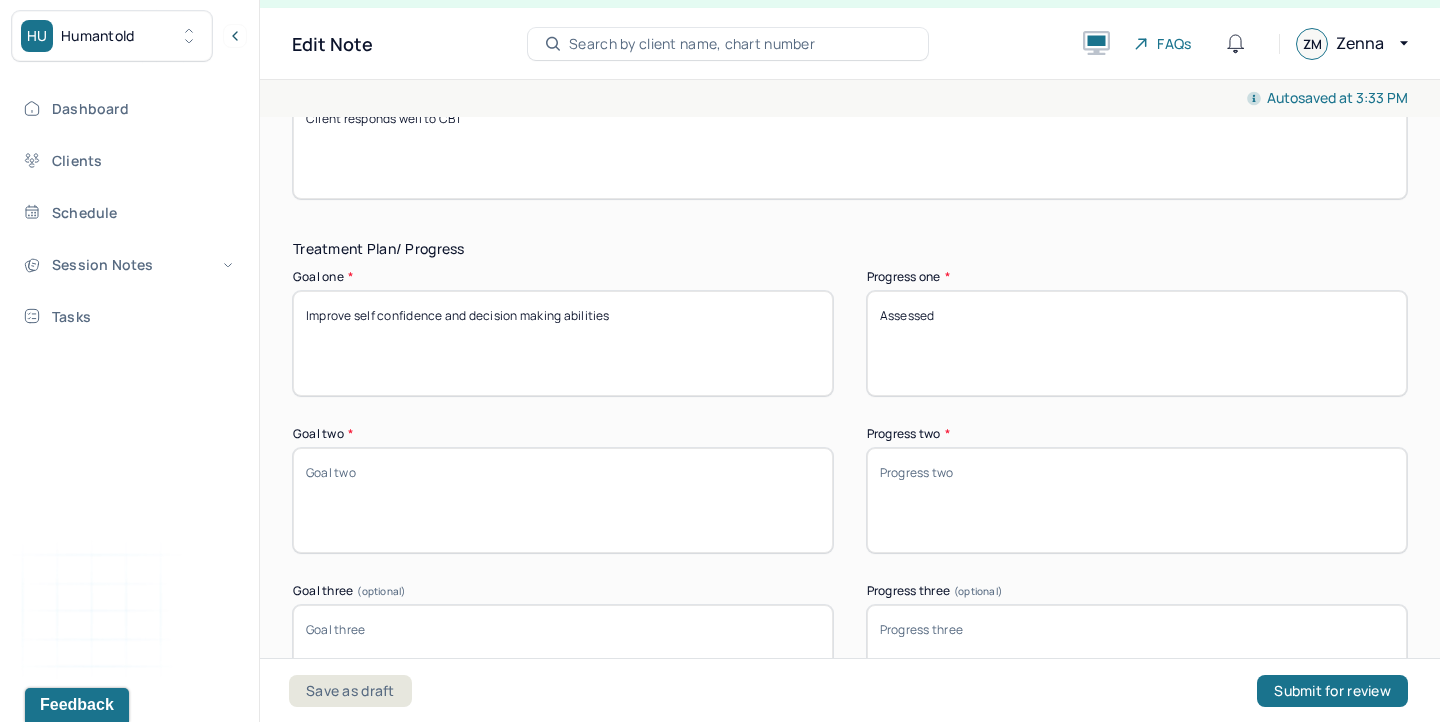 scroll, scrollTop: 3249, scrollLeft: 0, axis: vertical 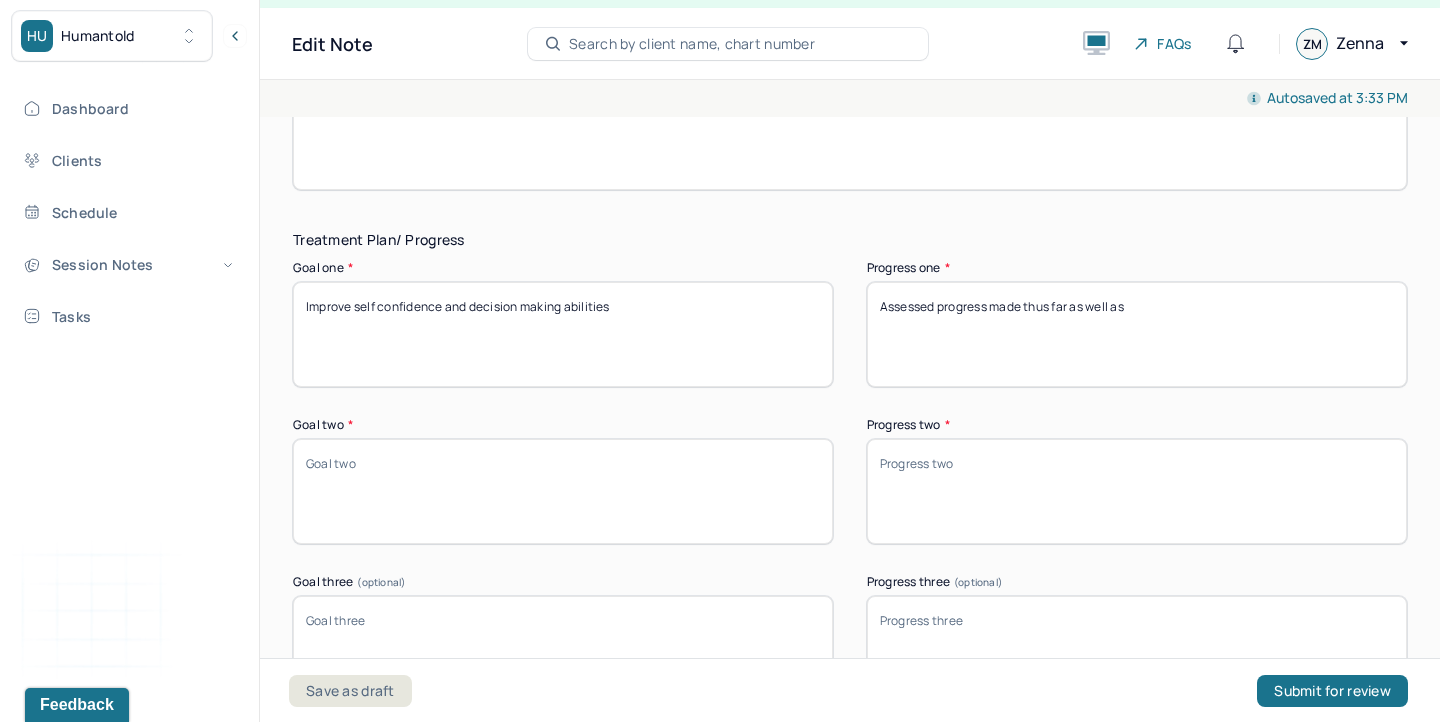 type on "Assessed progress made thus far as well as" 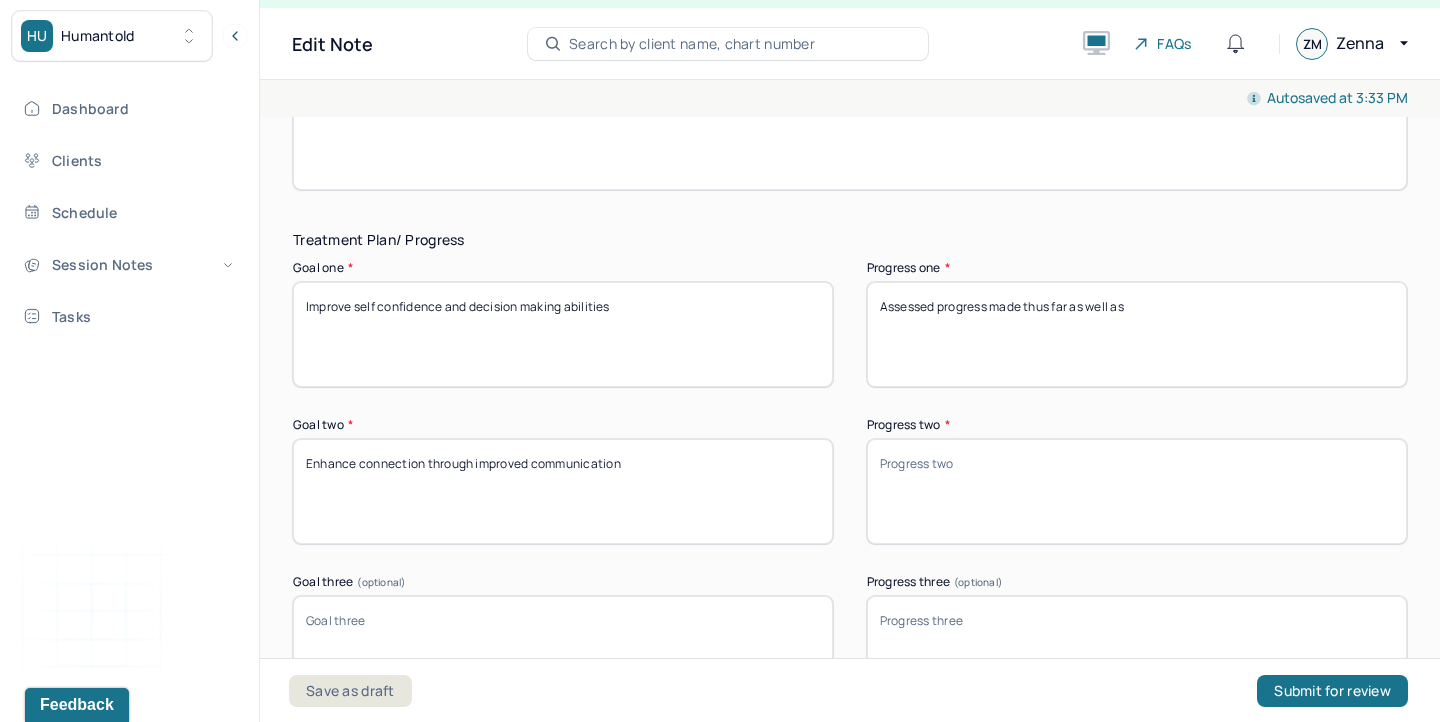 type on "Enhance connection through improved communication" 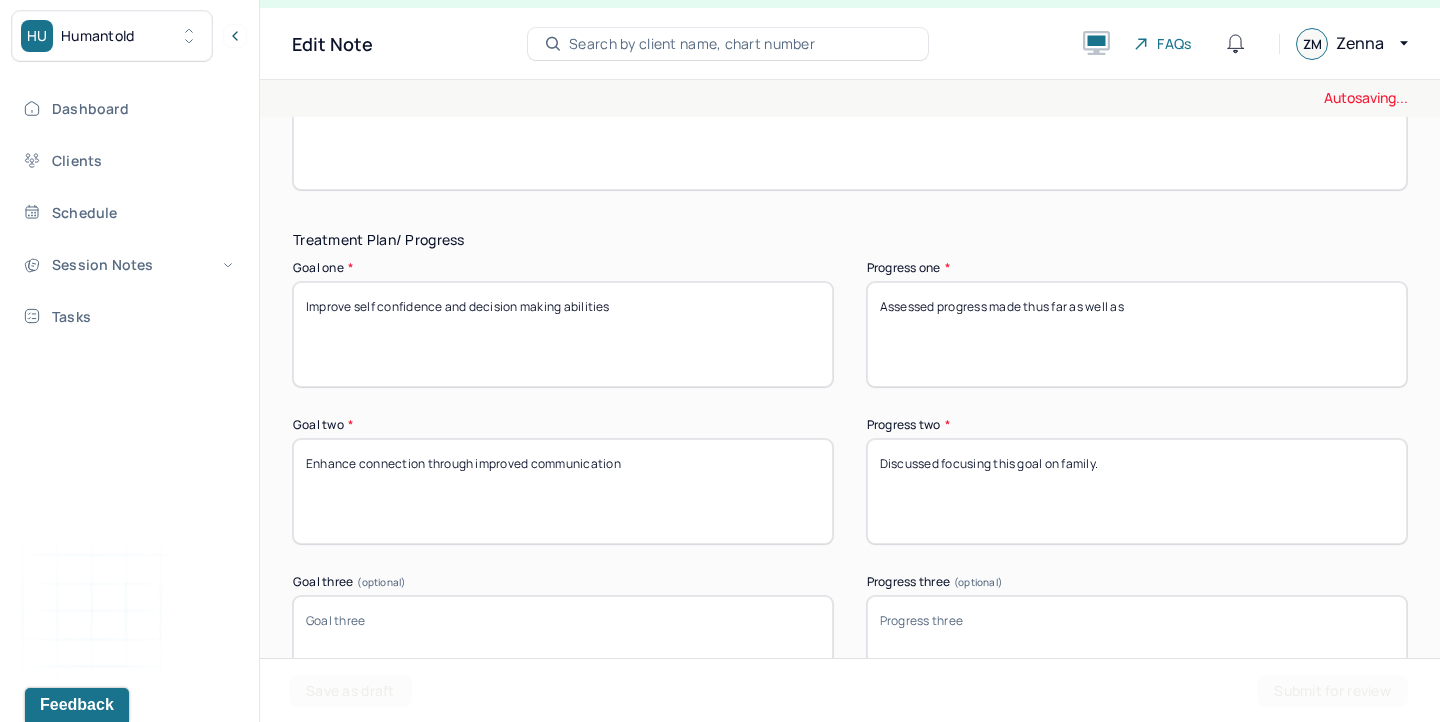 type on "Discussed focusing this goal on family." 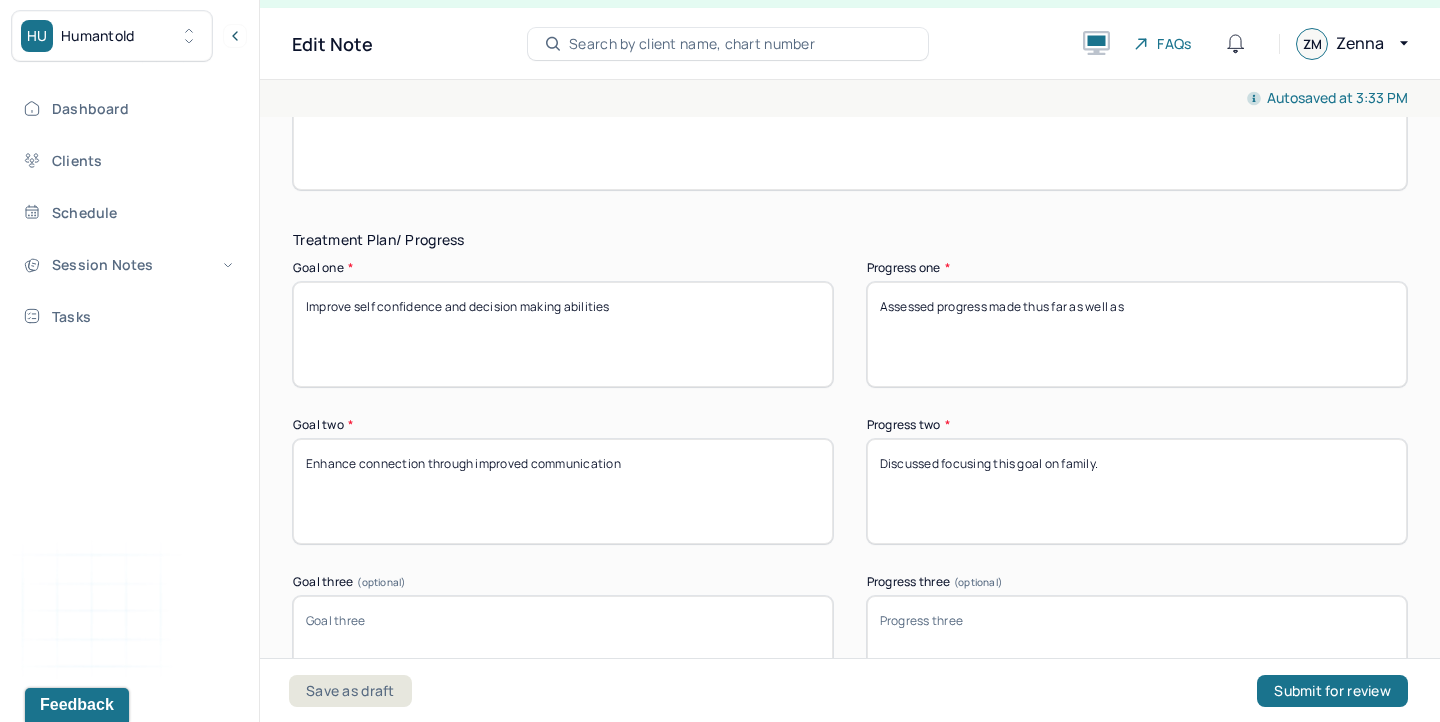click on "Assessed progress made thus far as well as" at bounding box center [1137, 334] 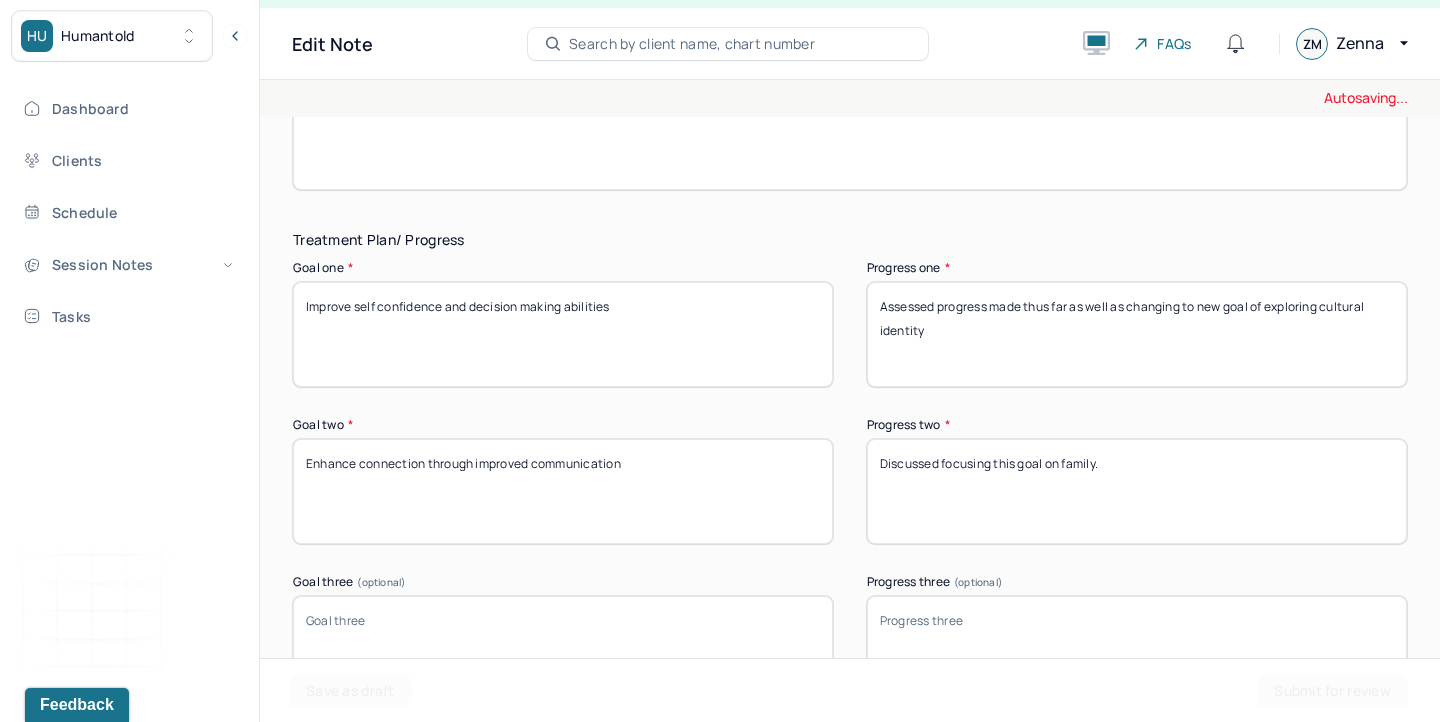scroll, scrollTop: 3422, scrollLeft: 0, axis: vertical 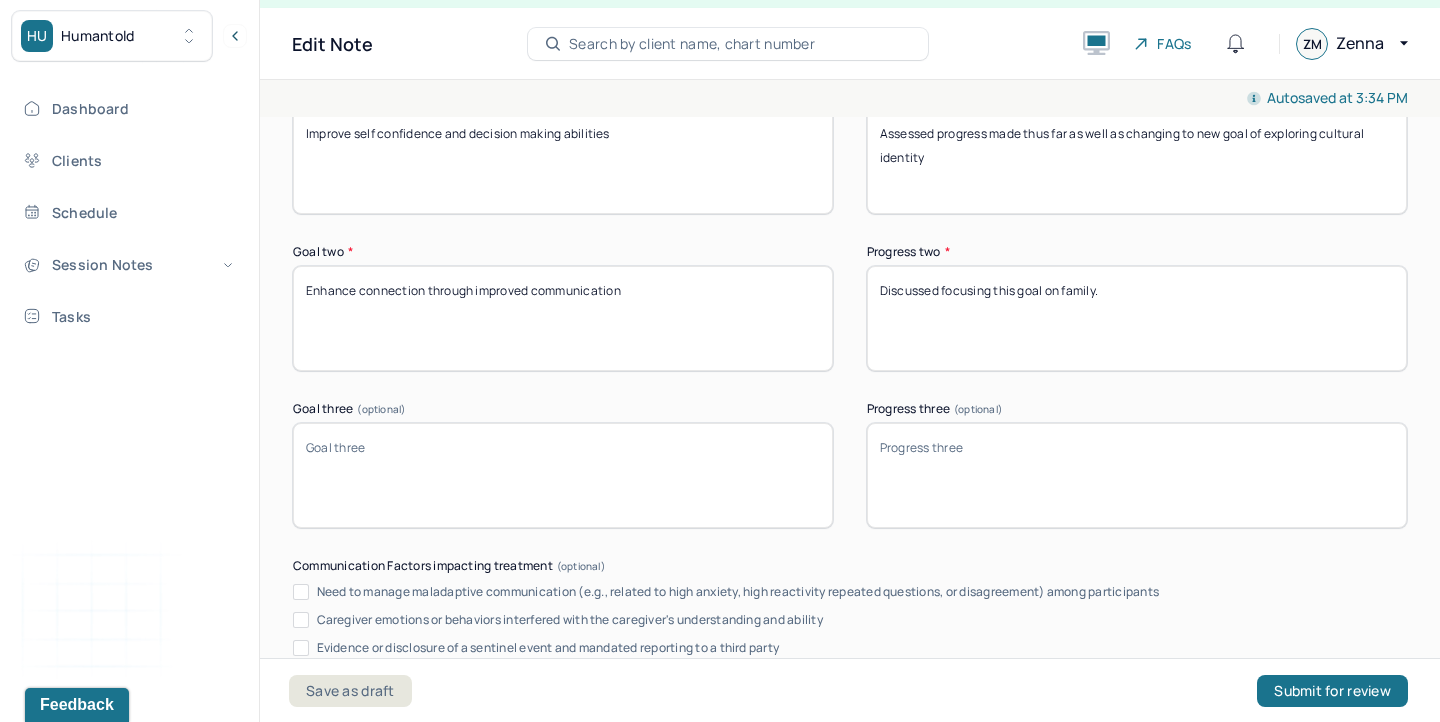 type on "Assessed progress made thus far as well as changing to new goal of exploring cultural identity" 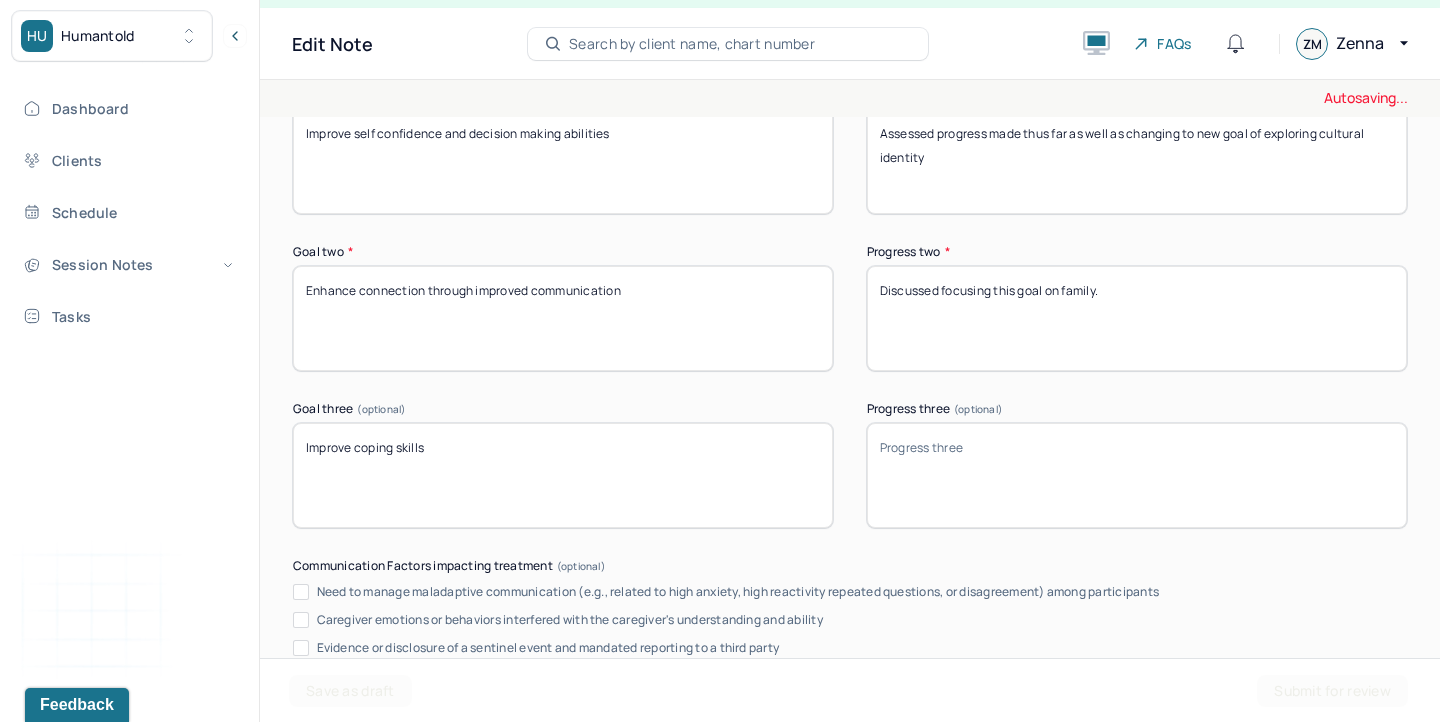 type on "Improve coping skills" 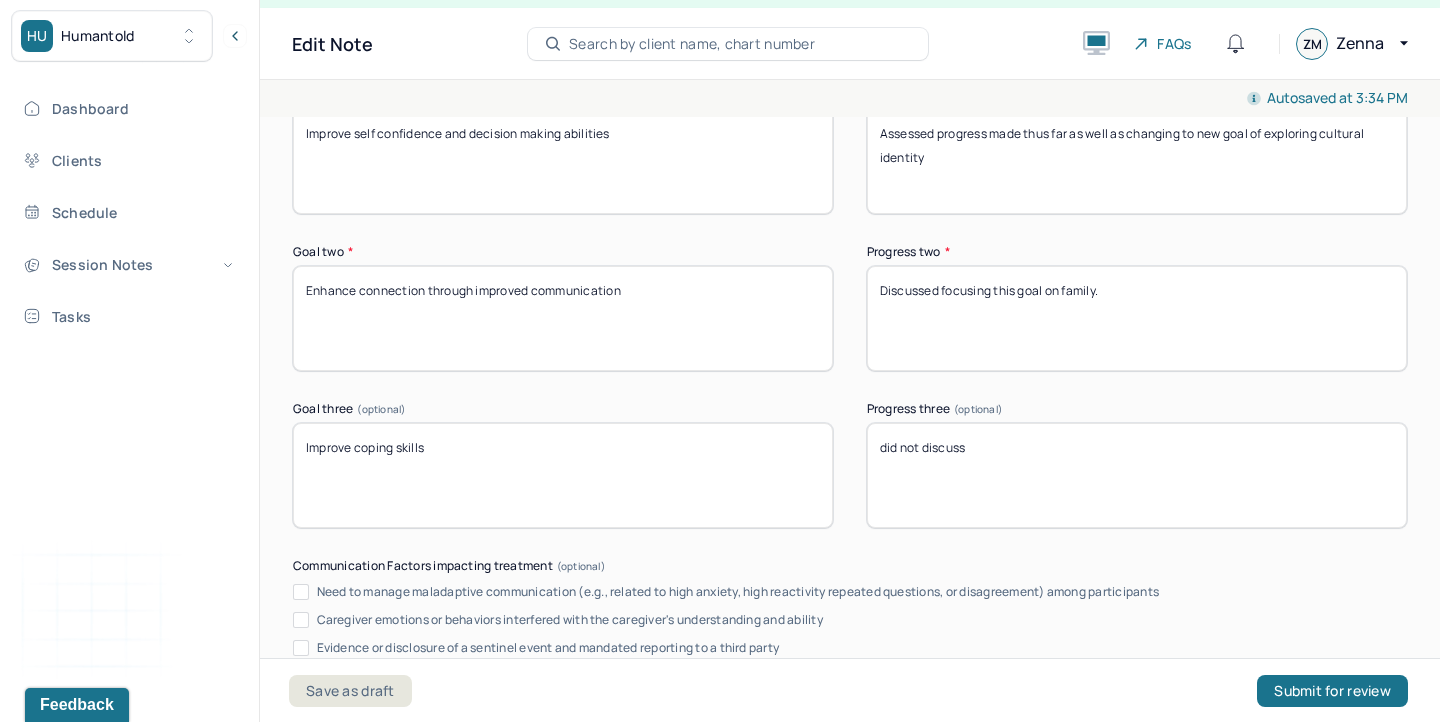 scroll, scrollTop: 3937, scrollLeft: 0, axis: vertical 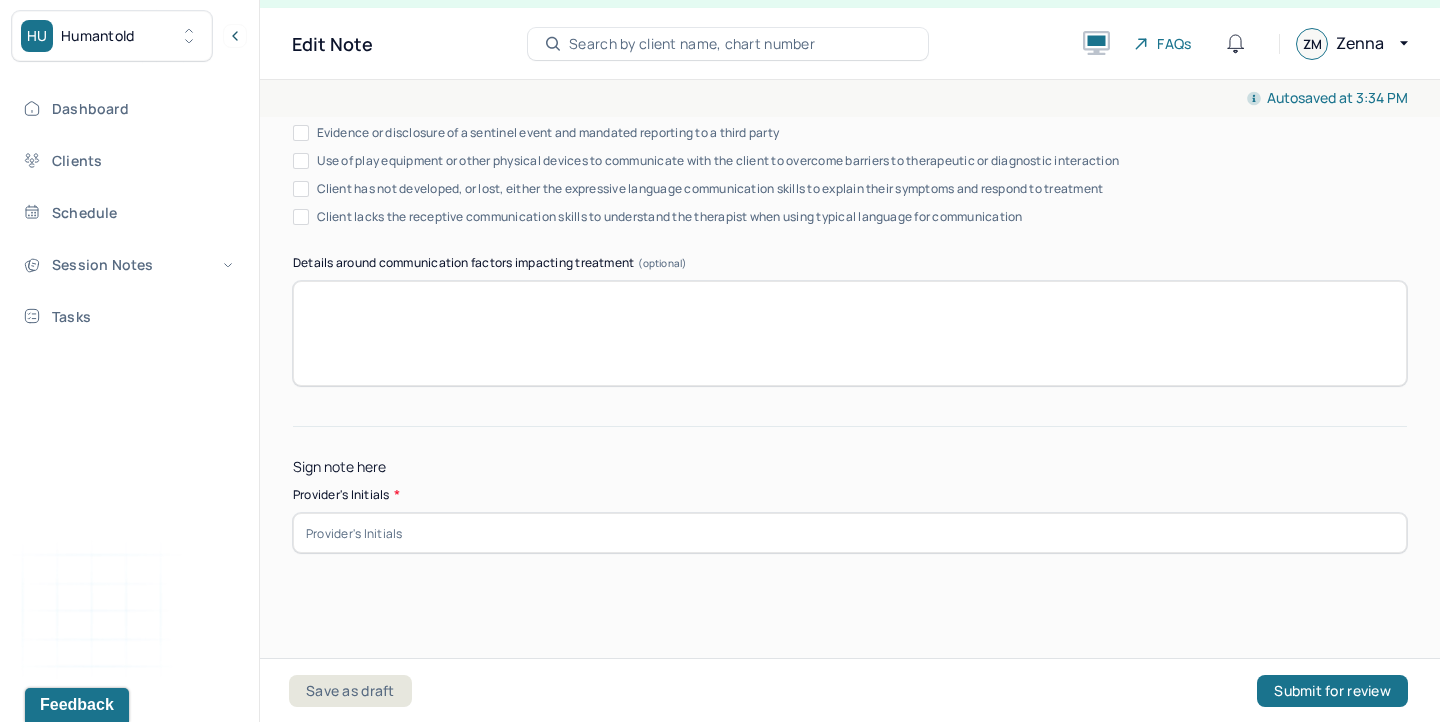 type on "did not discuss" 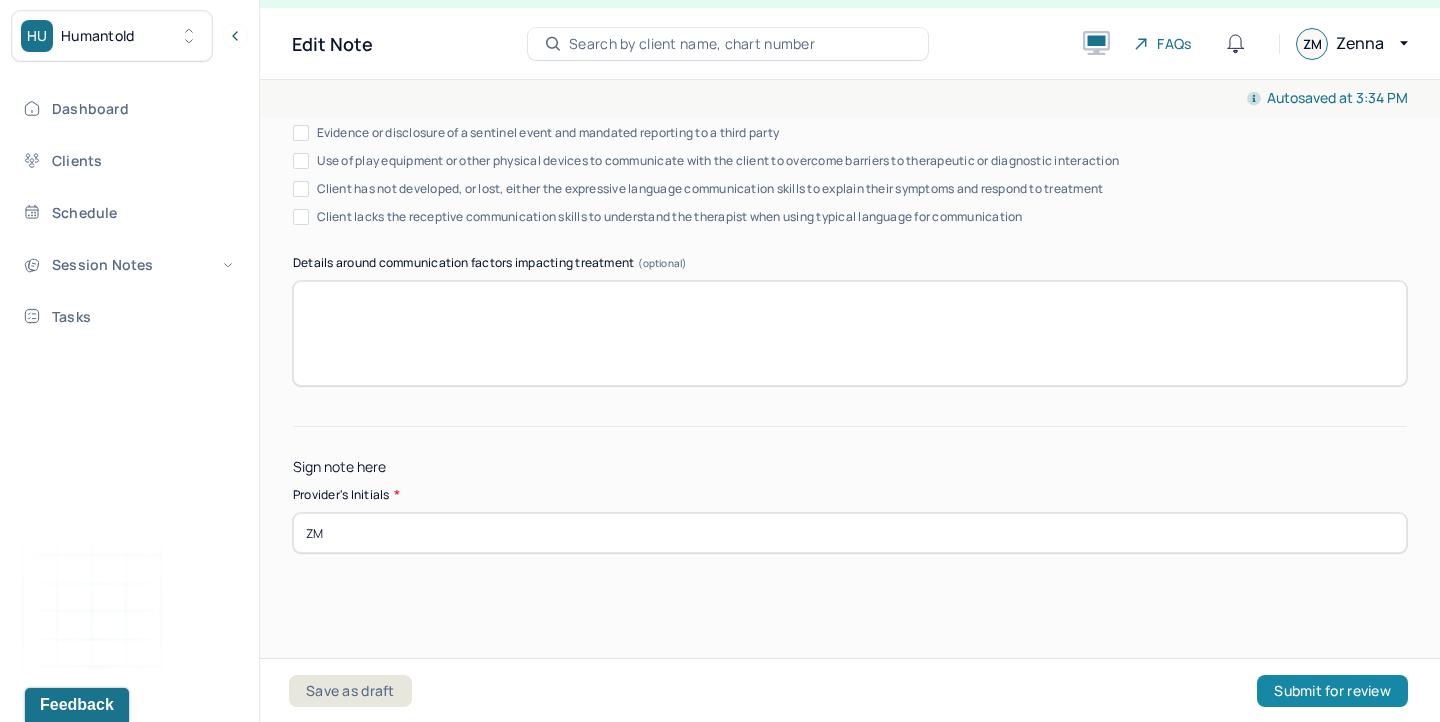 type on "ZM" 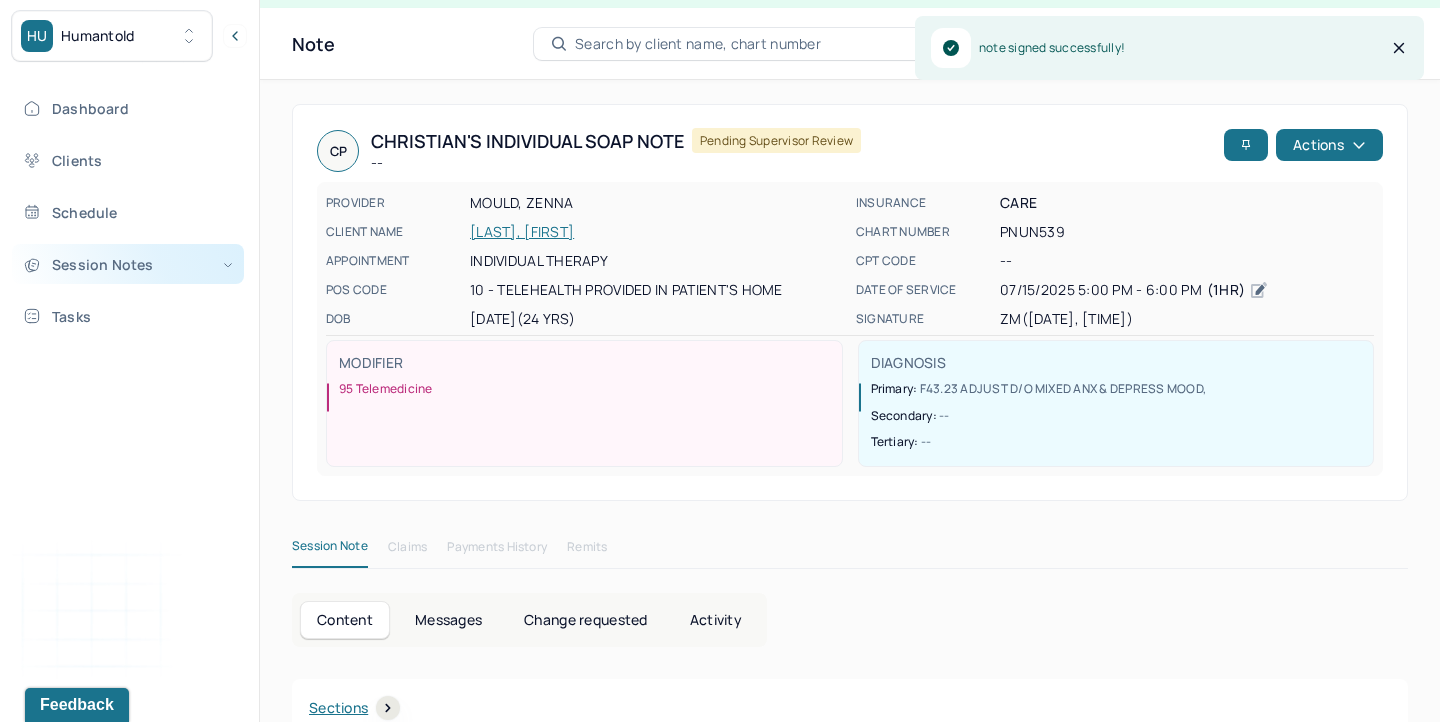 click on "Session Notes" at bounding box center (128, 264) 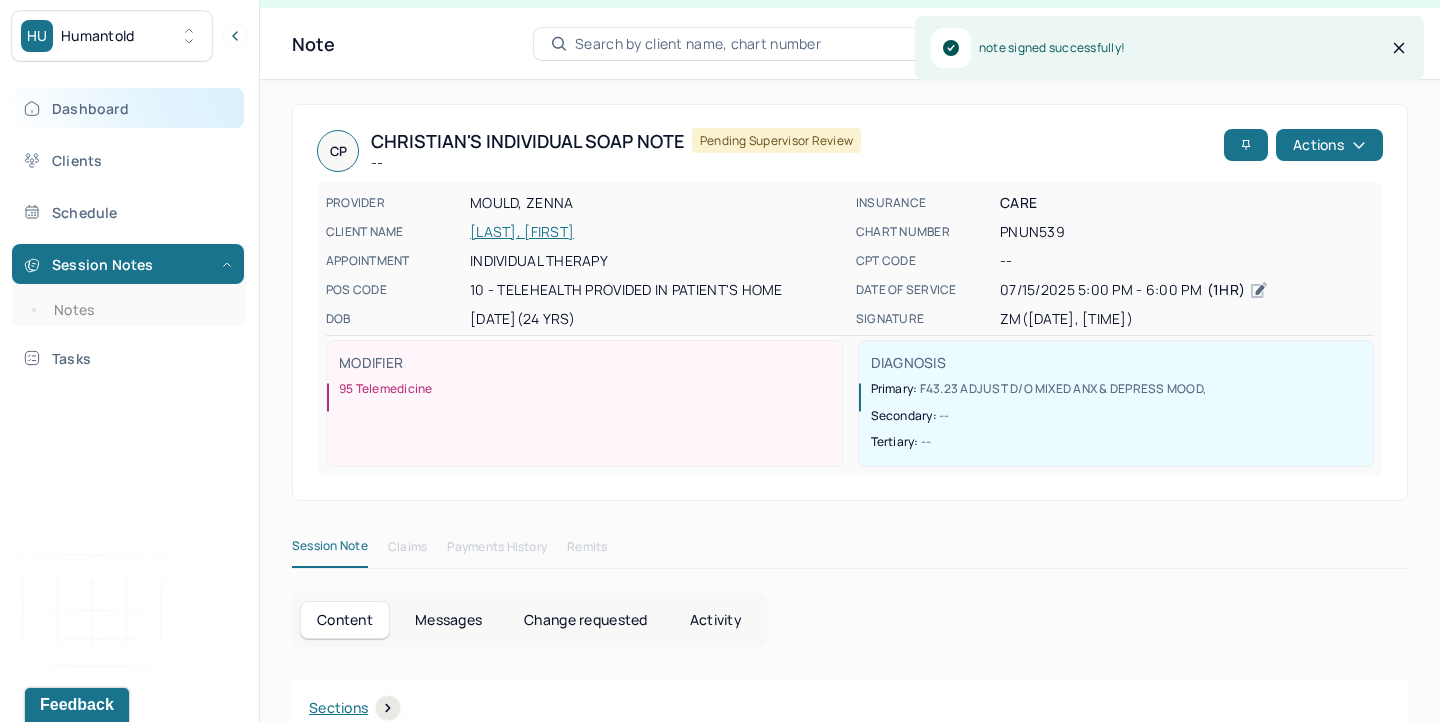 click on "Dashboard" at bounding box center (128, 108) 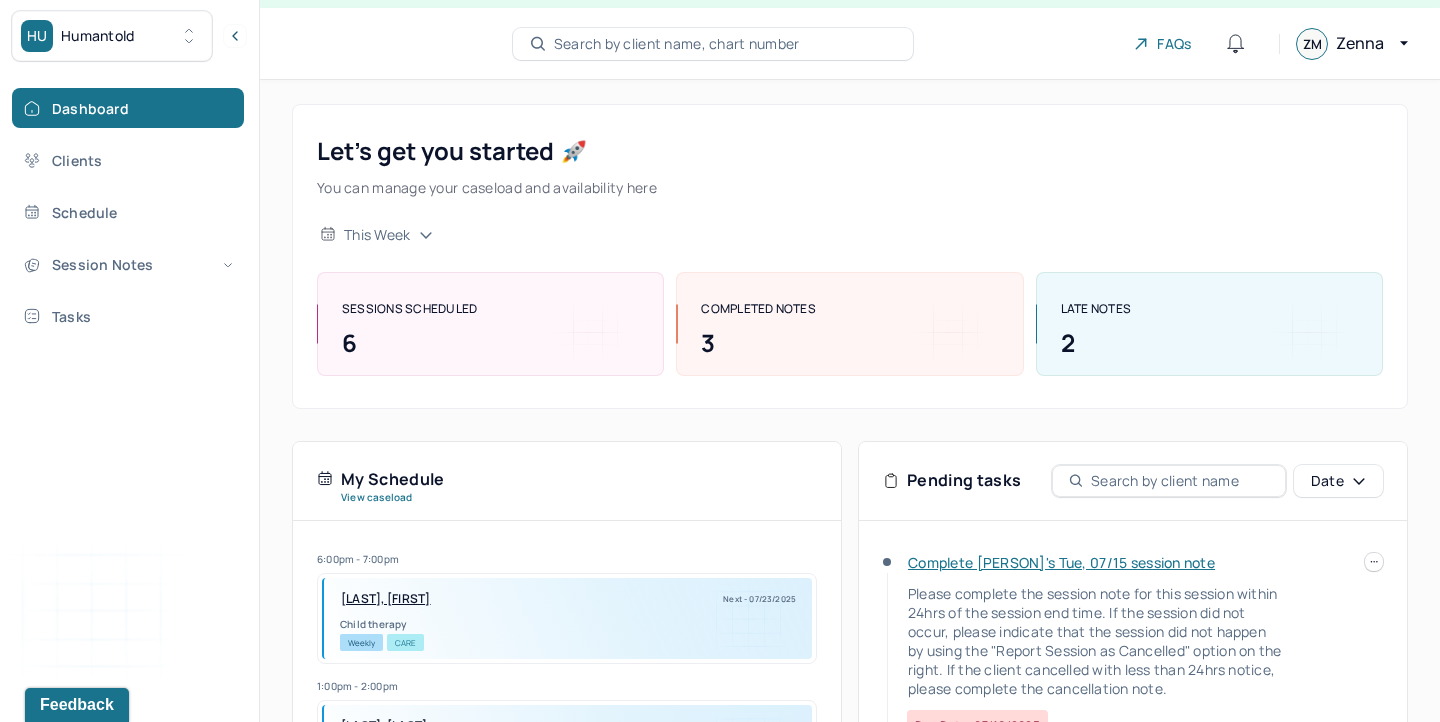 scroll, scrollTop: 43, scrollLeft: 0, axis: vertical 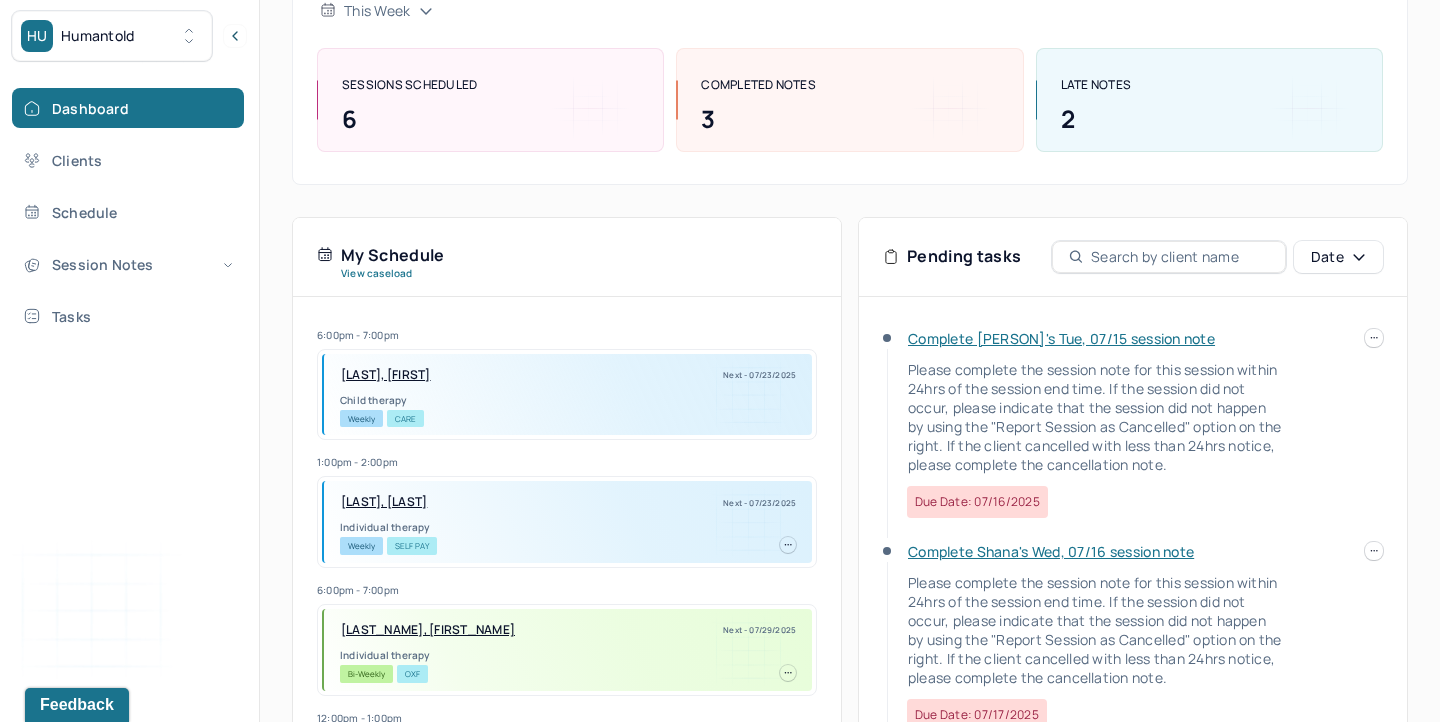 click on "Complete [PERSON]'s Tue, 07/15 session note" at bounding box center [1061, 338] 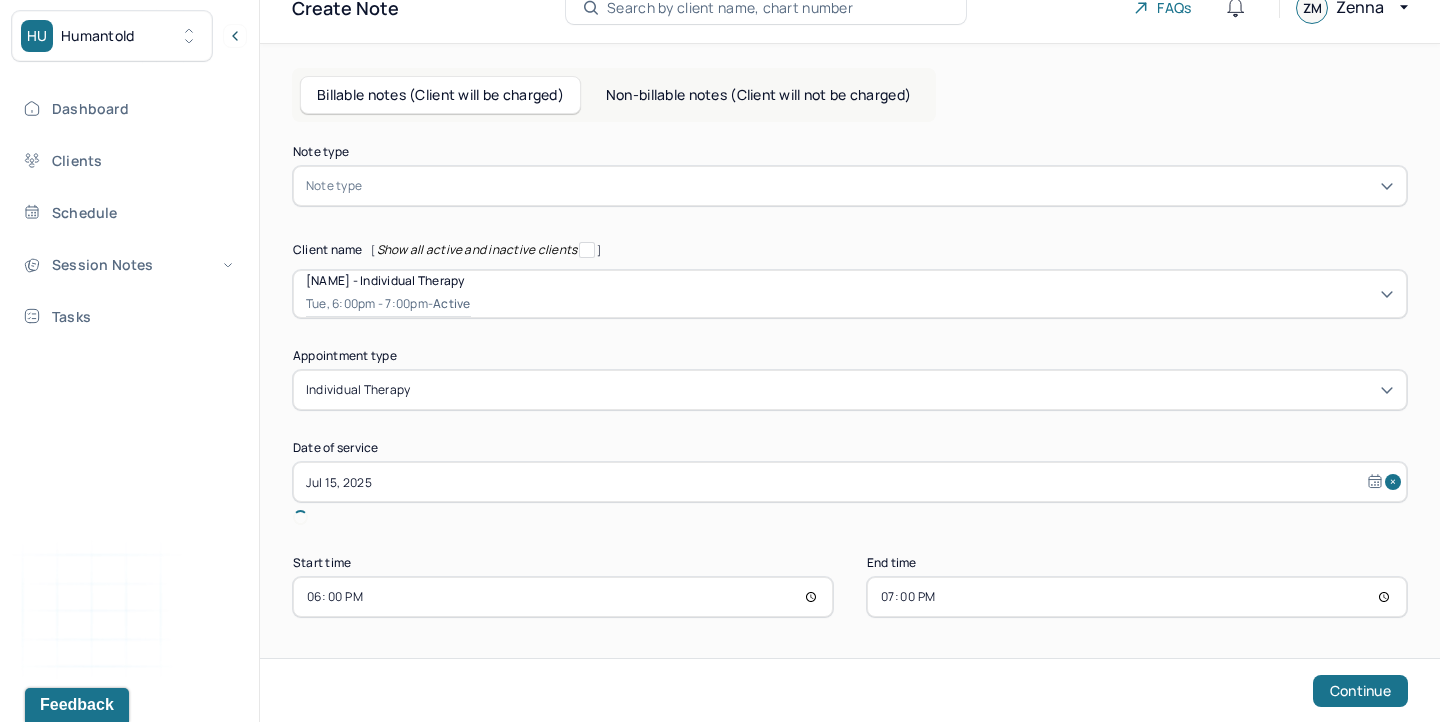 scroll, scrollTop: 49, scrollLeft: 0, axis: vertical 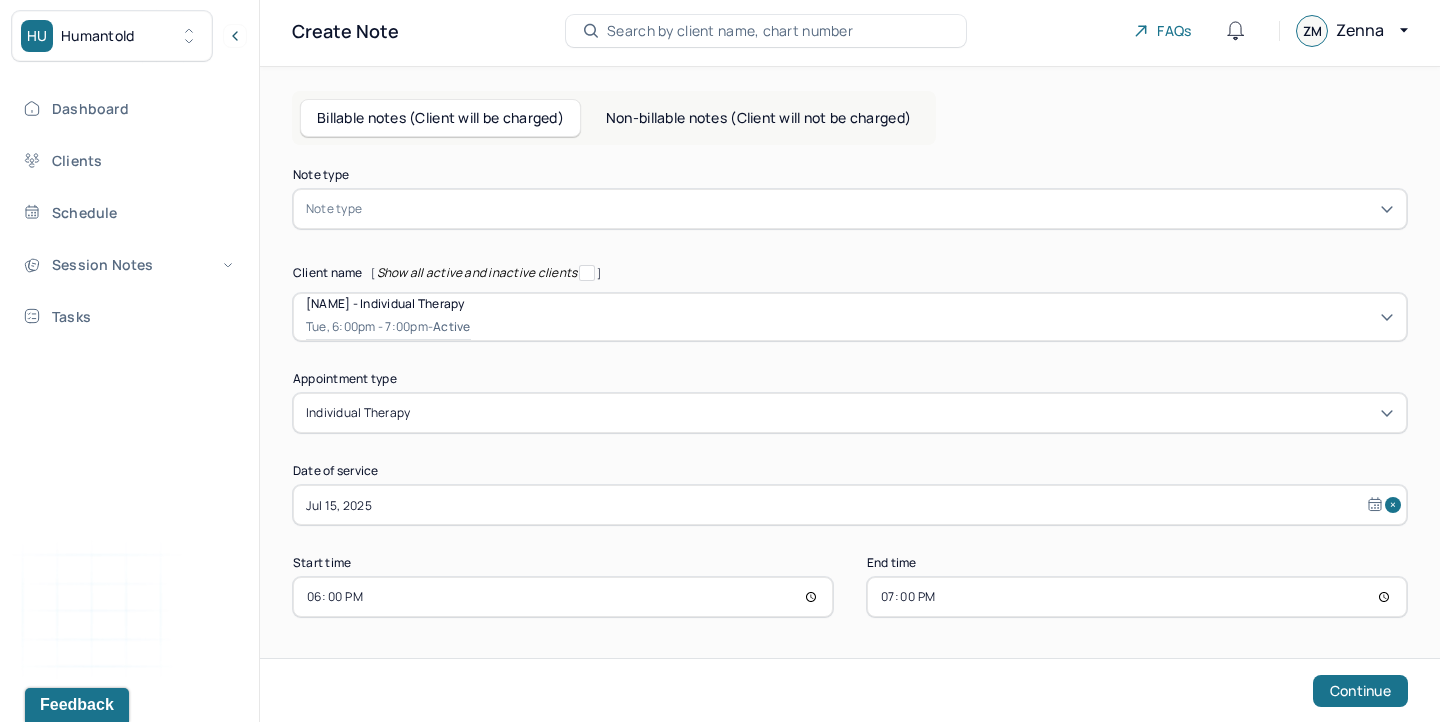 click at bounding box center (880, 209) 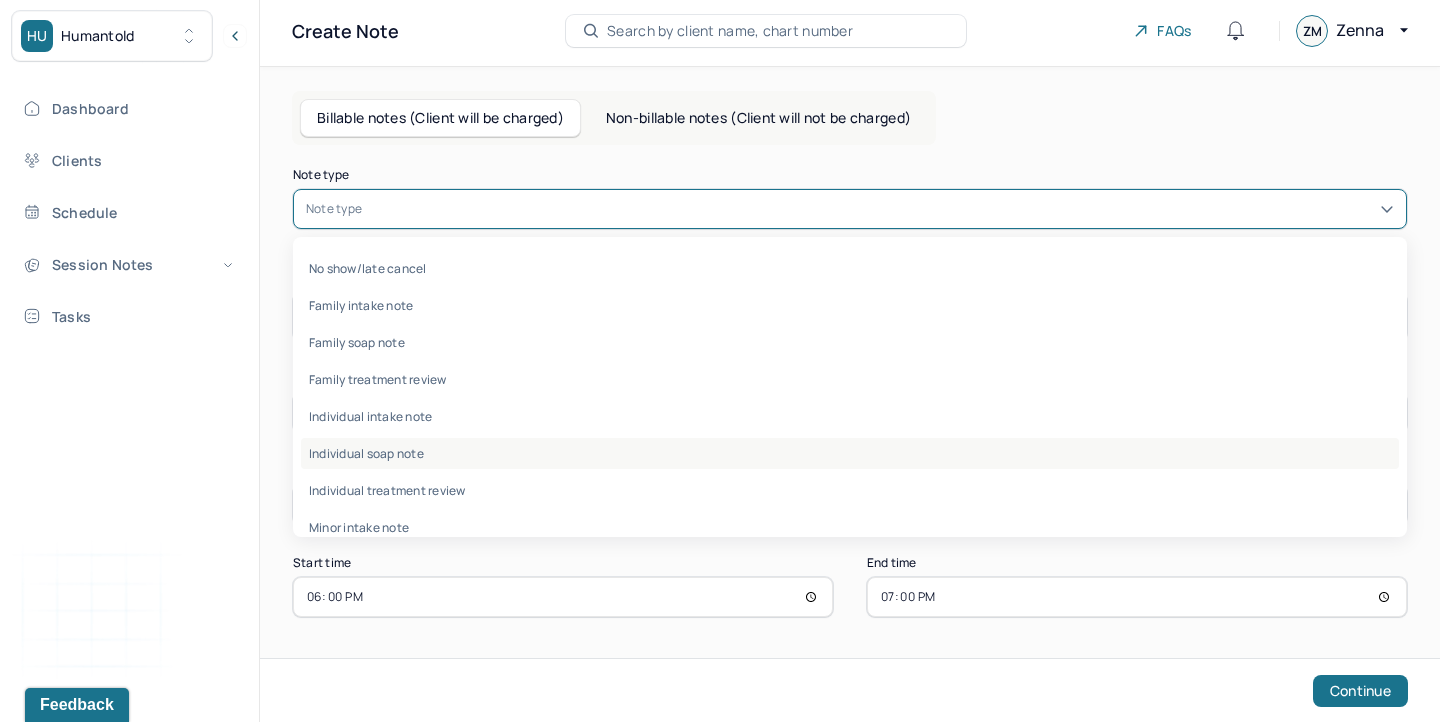 click on "Individual soap note" at bounding box center (850, 453) 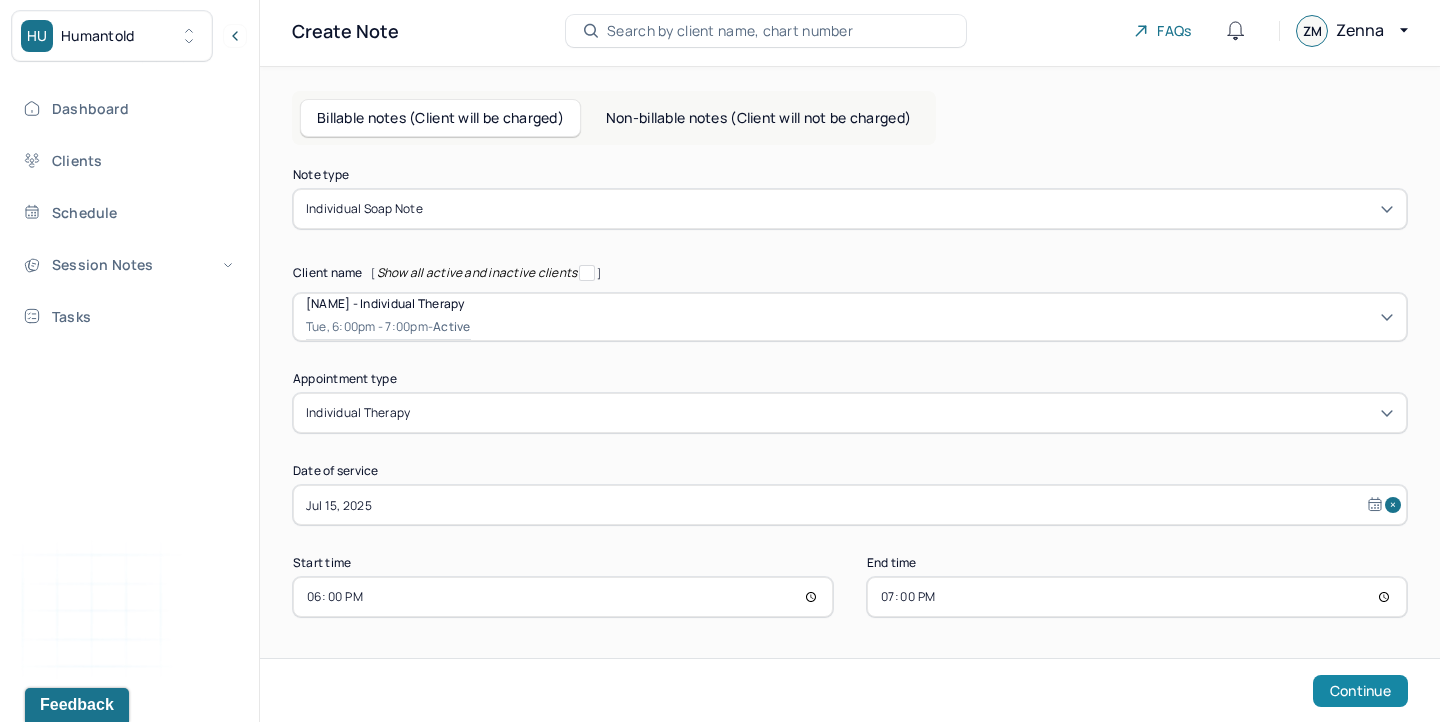 click on "Continue" at bounding box center [1360, 691] 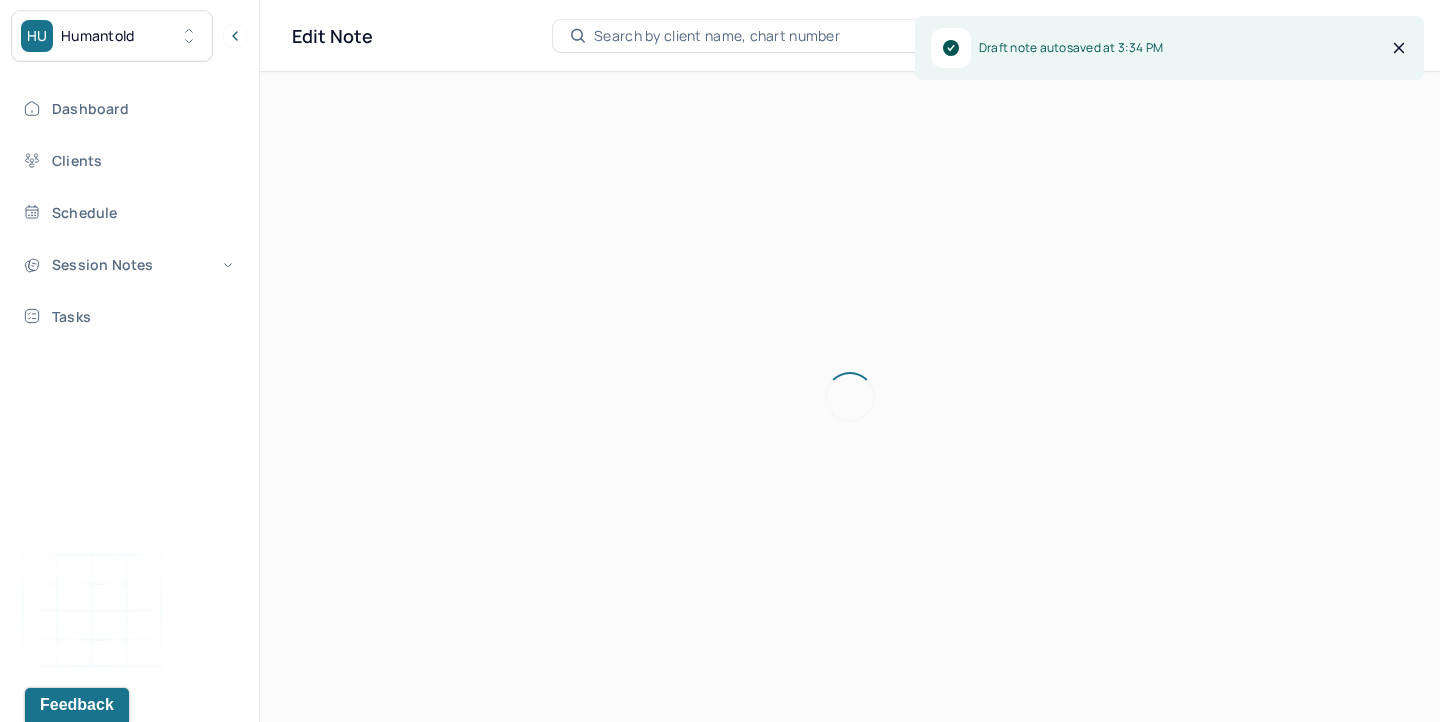 scroll, scrollTop: 36, scrollLeft: 0, axis: vertical 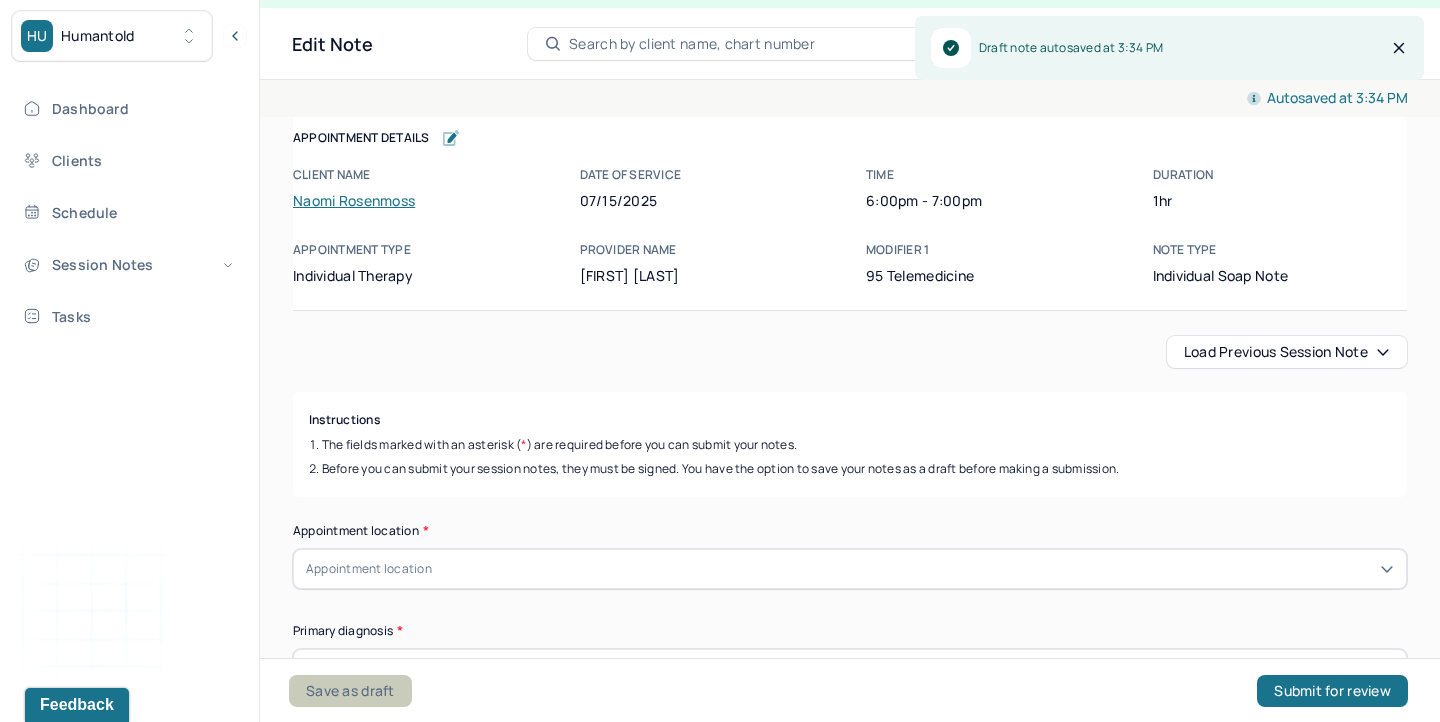 click on "Save as draft" at bounding box center (350, 691) 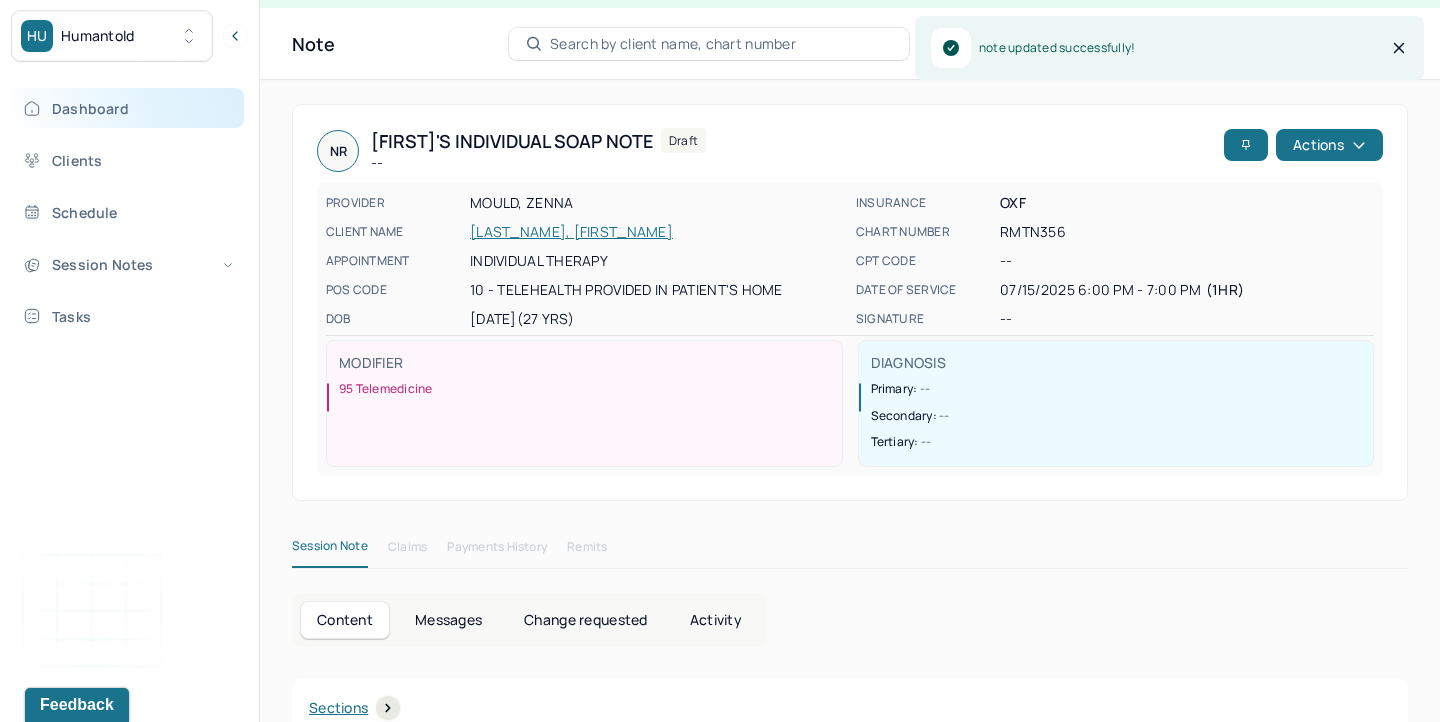 click on "Dashboard" at bounding box center [128, 108] 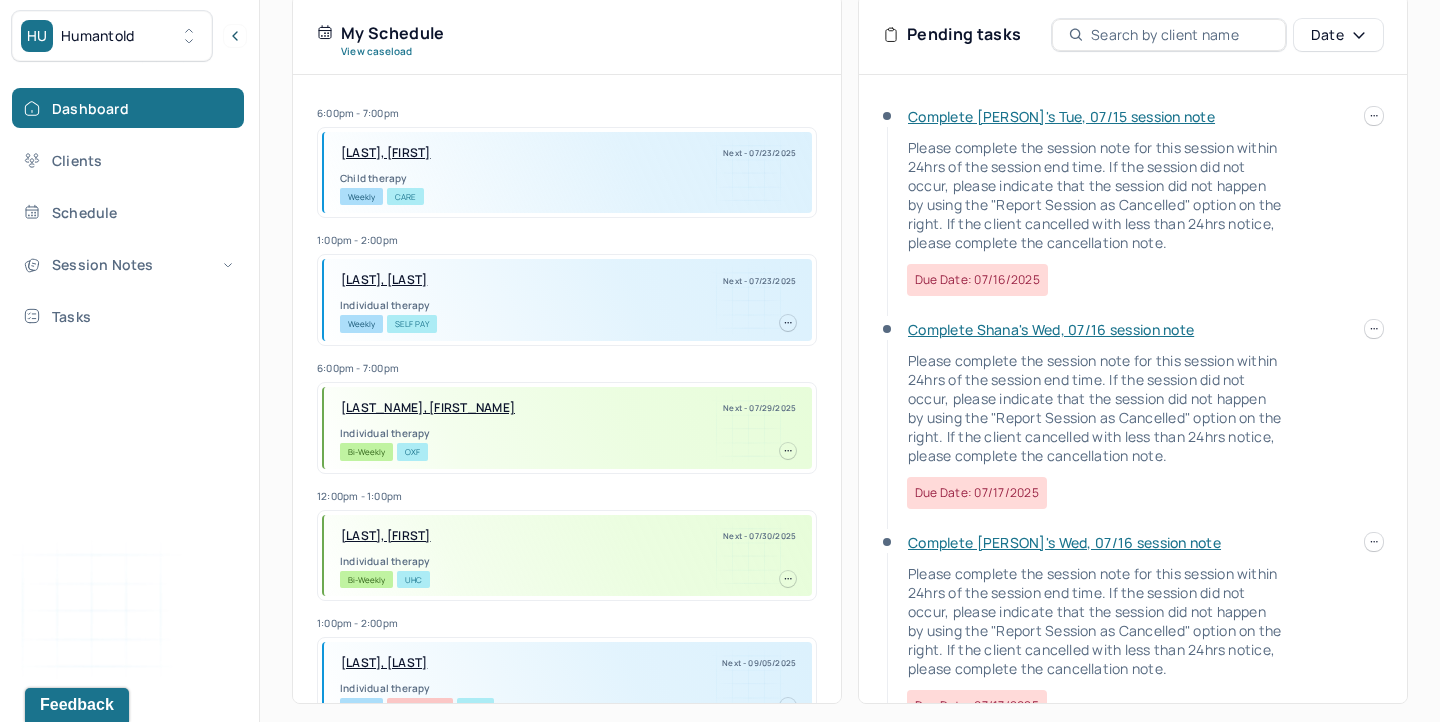 scroll, scrollTop: 487, scrollLeft: 0, axis: vertical 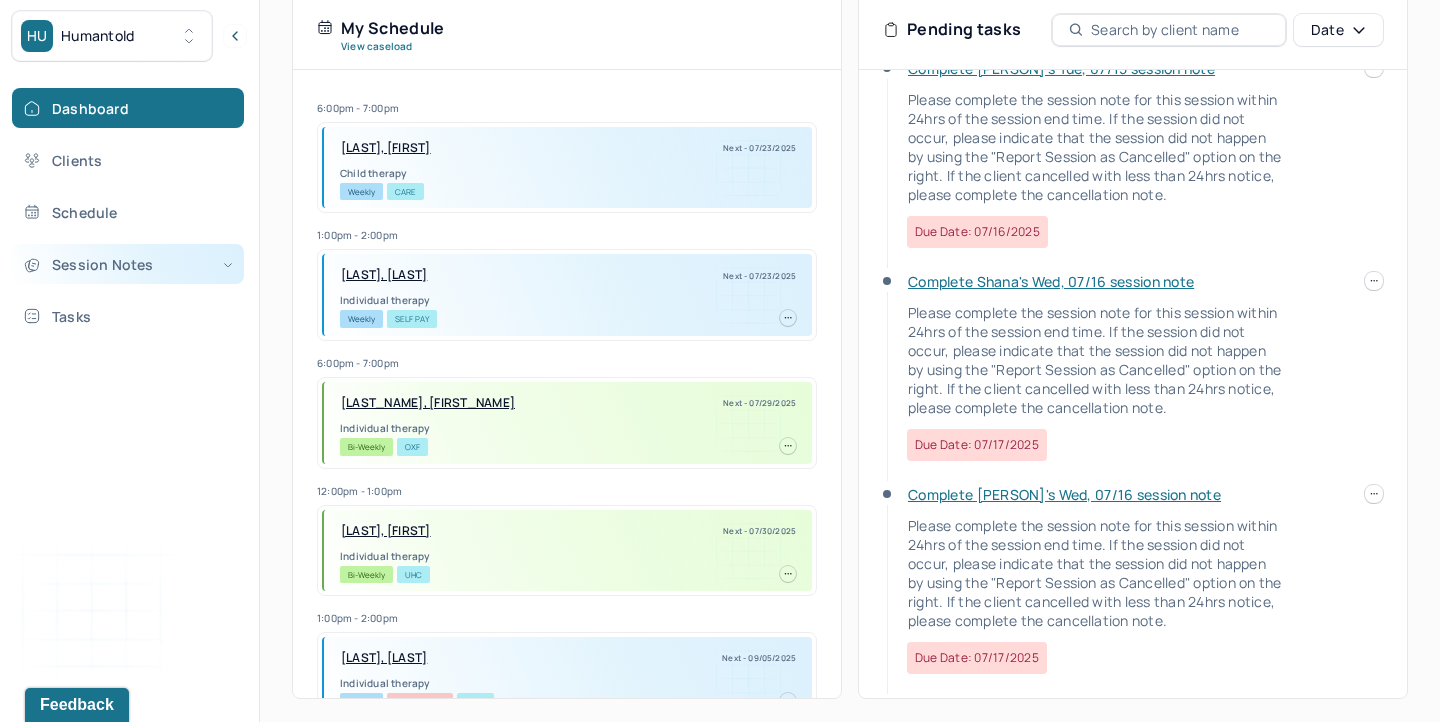click on "Session Notes" at bounding box center [128, 264] 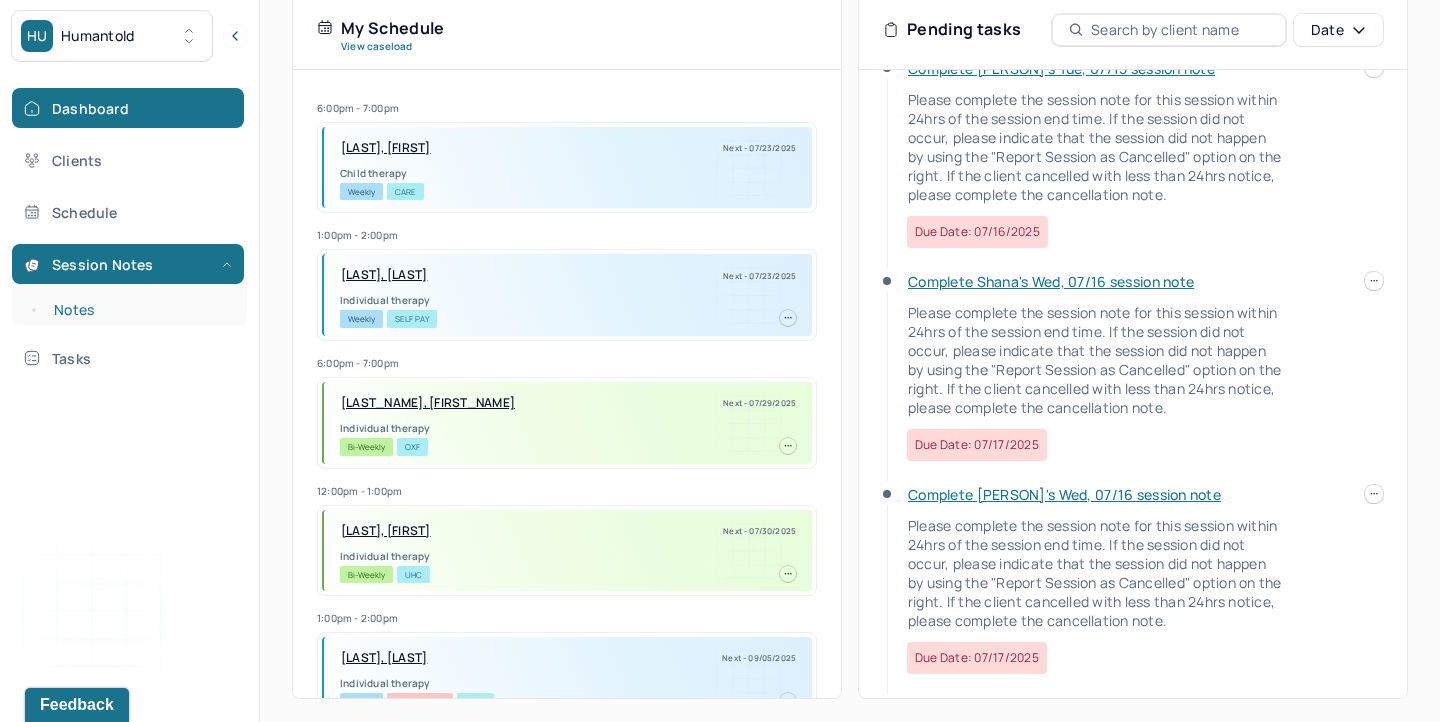 click on "Notes" at bounding box center [139, 310] 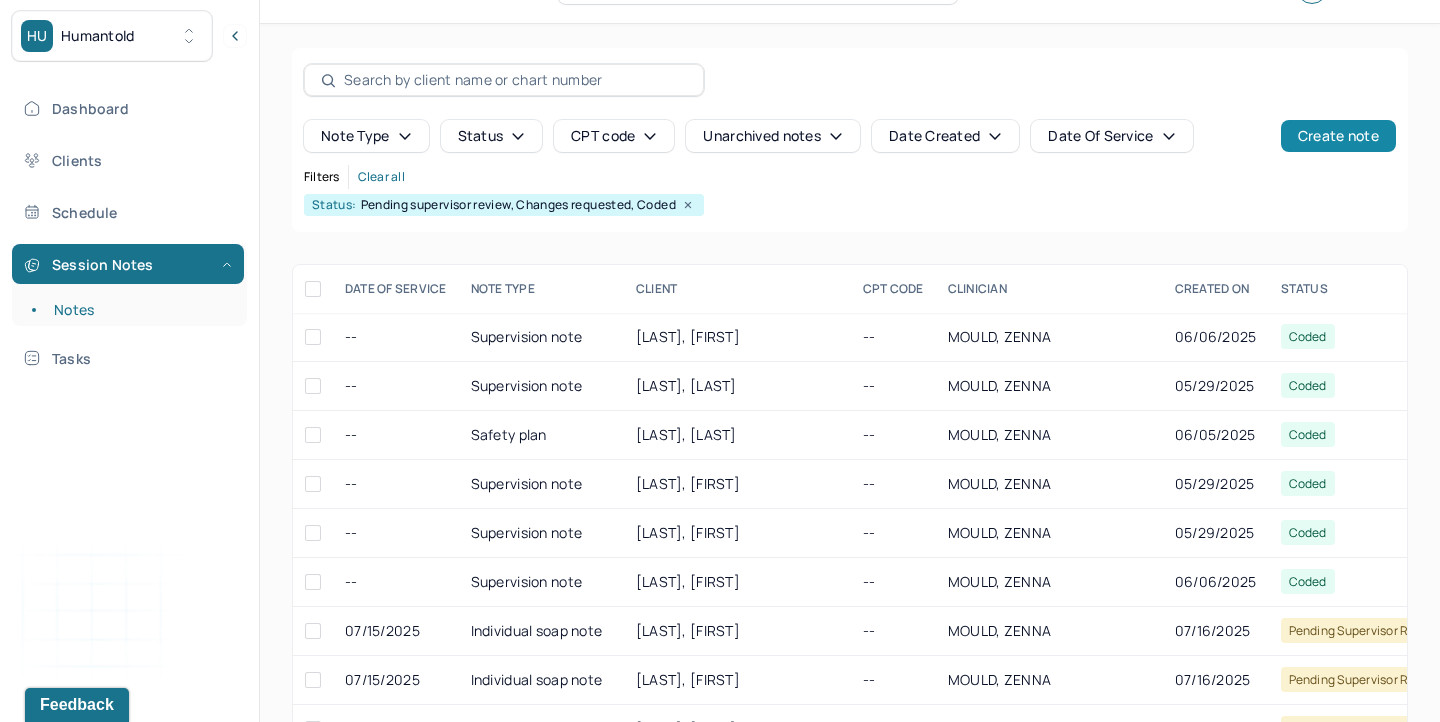 click on "Create note" at bounding box center (1338, 136) 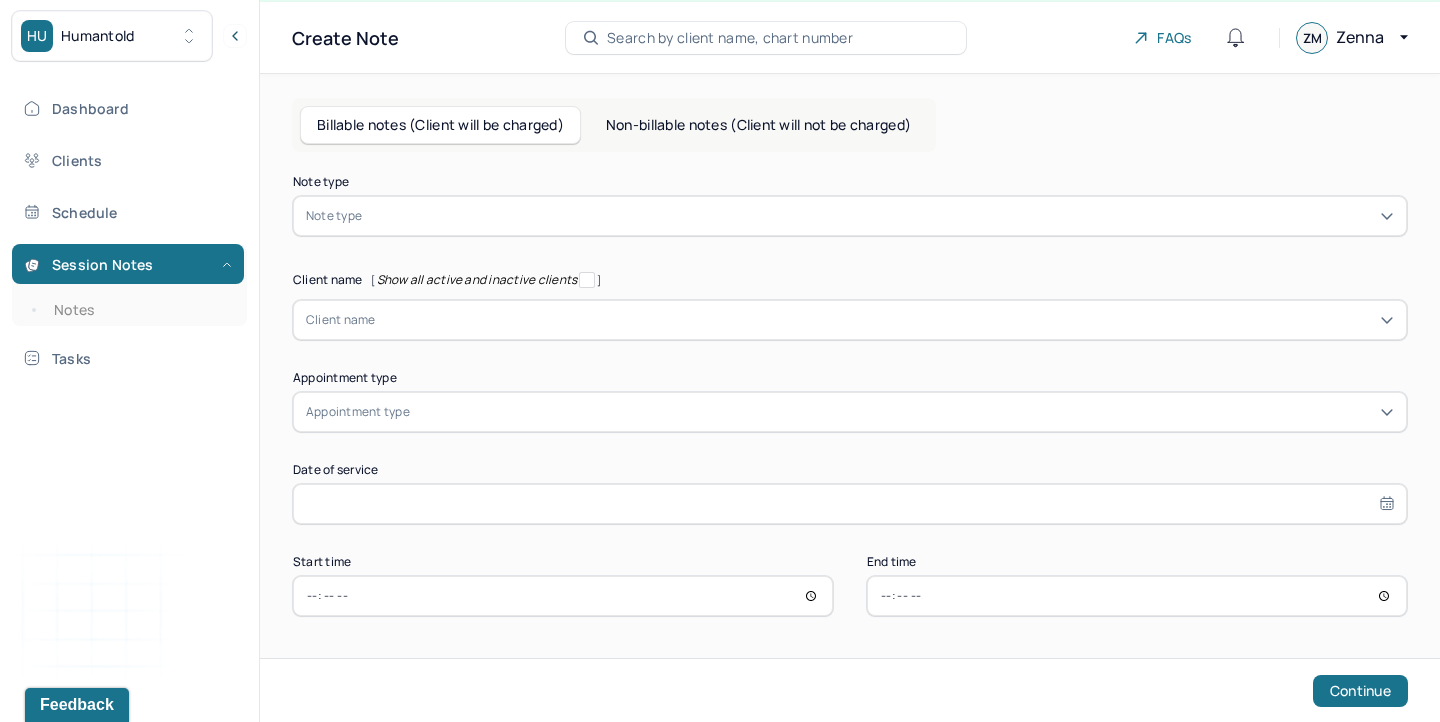 click at bounding box center [880, 216] 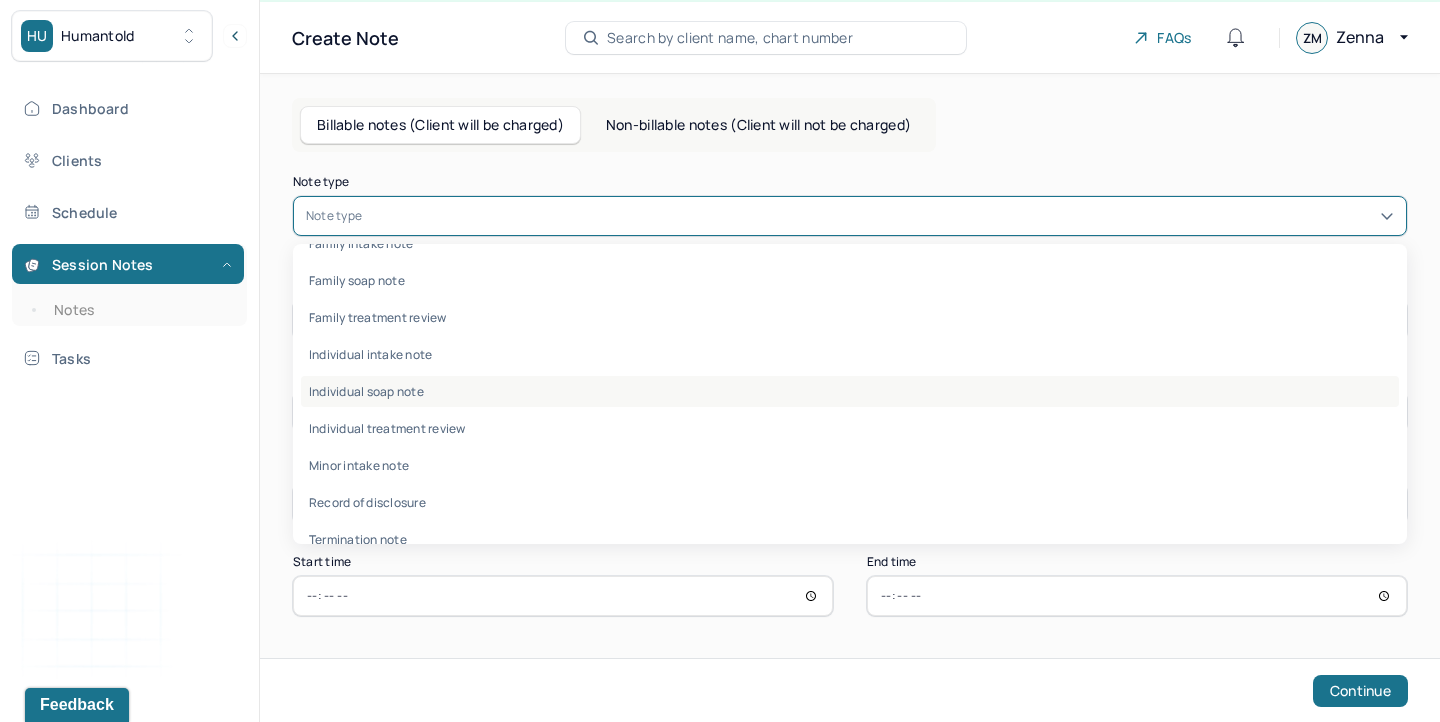 scroll, scrollTop: 96, scrollLeft: 0, axis: vertical 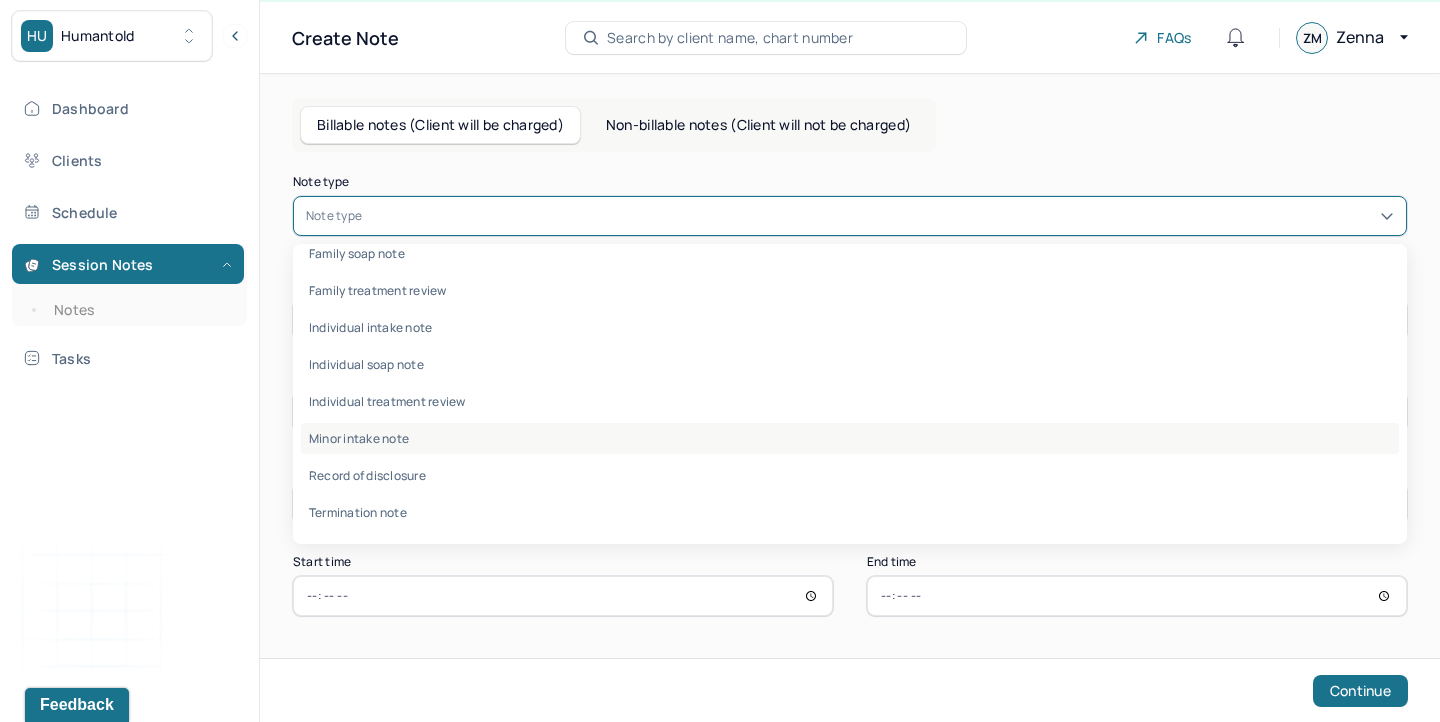 click on "Minor intake note" at bounding box center [850, 438] 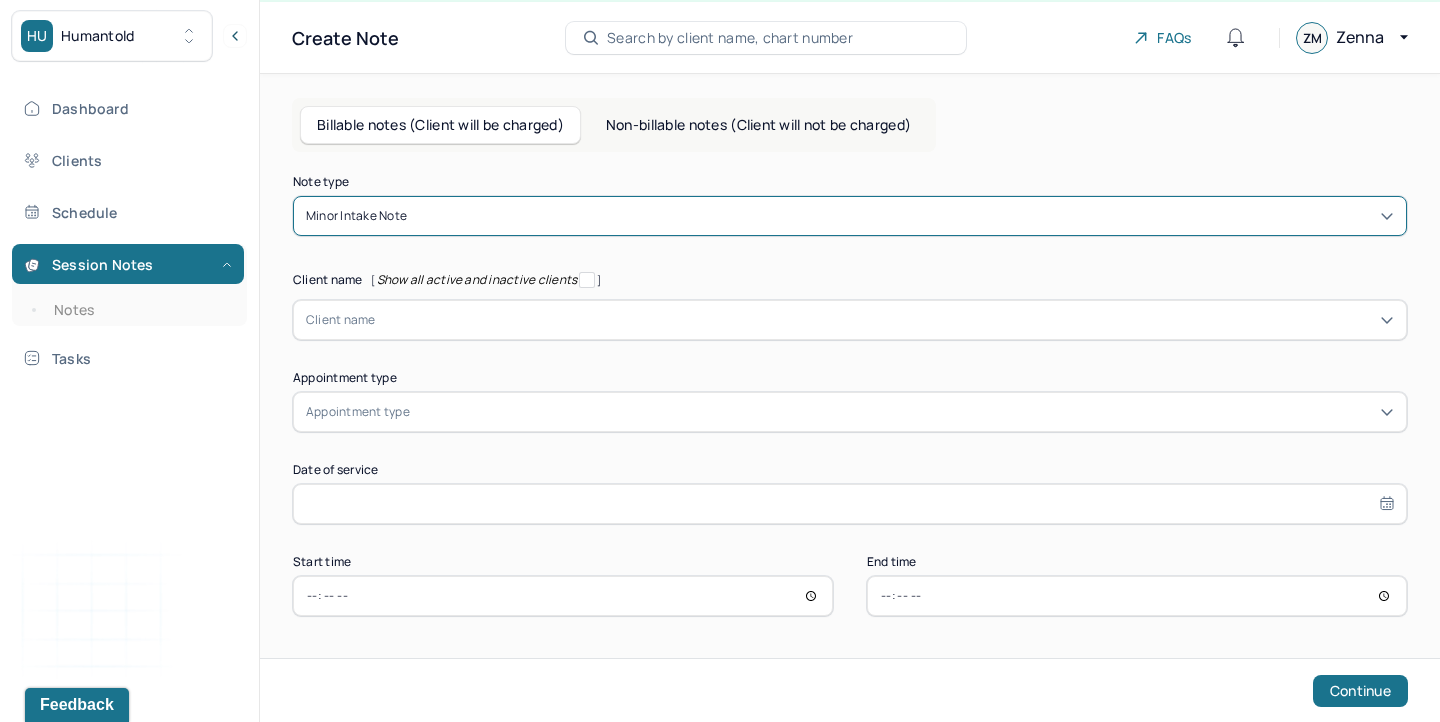 click at bounding box center (885, 320) 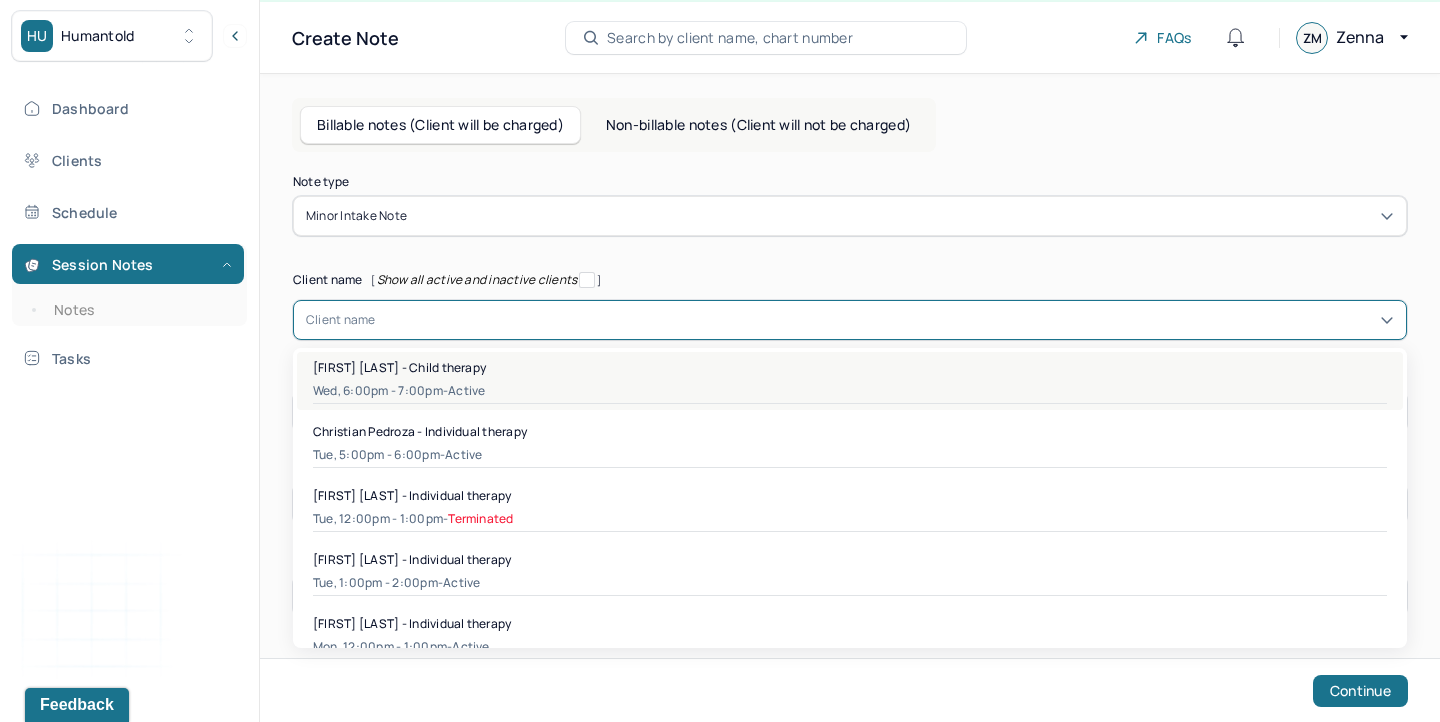 click on "[FIRST] [LAST] - Child therapy Wed, 6:00pm - 7:00pm - active" at bounding box center [850, 381] 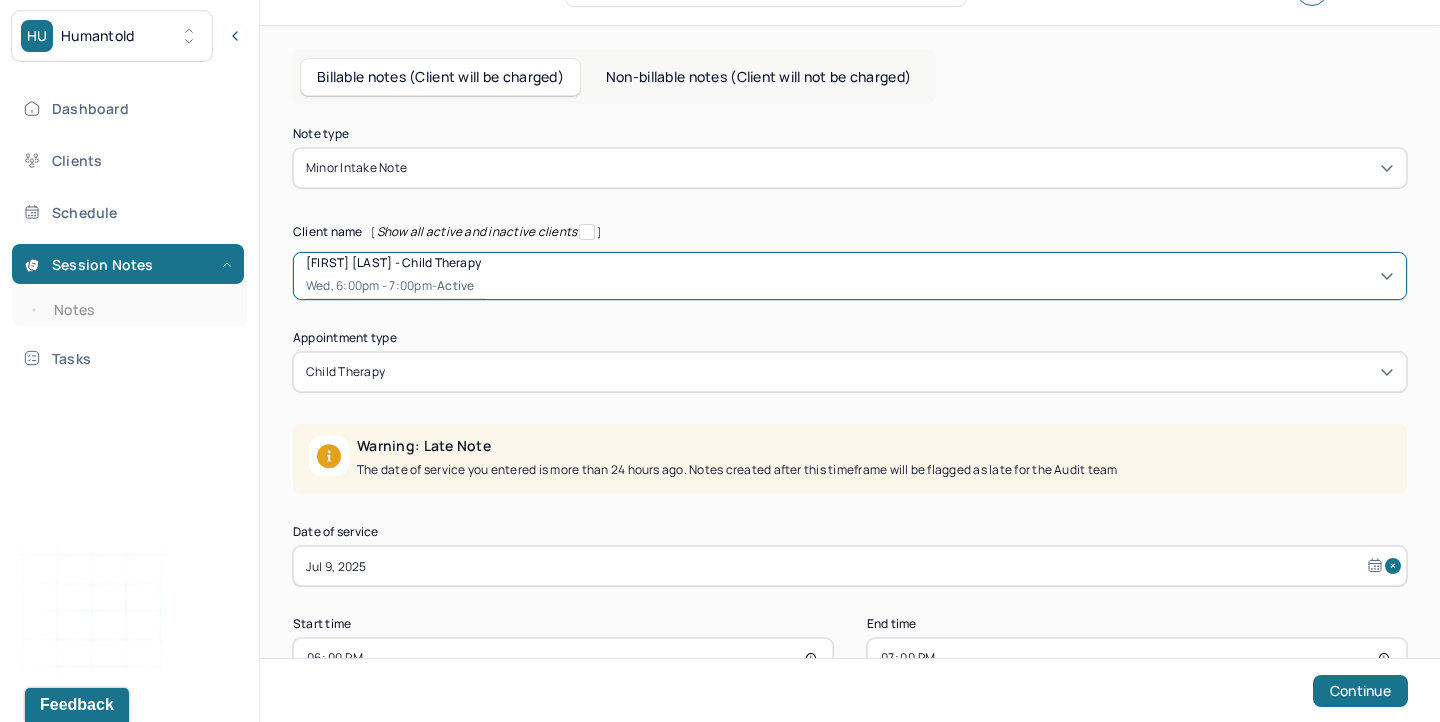 scroll, scrollTop: 93, scrollLeft: 0, axis: vertical 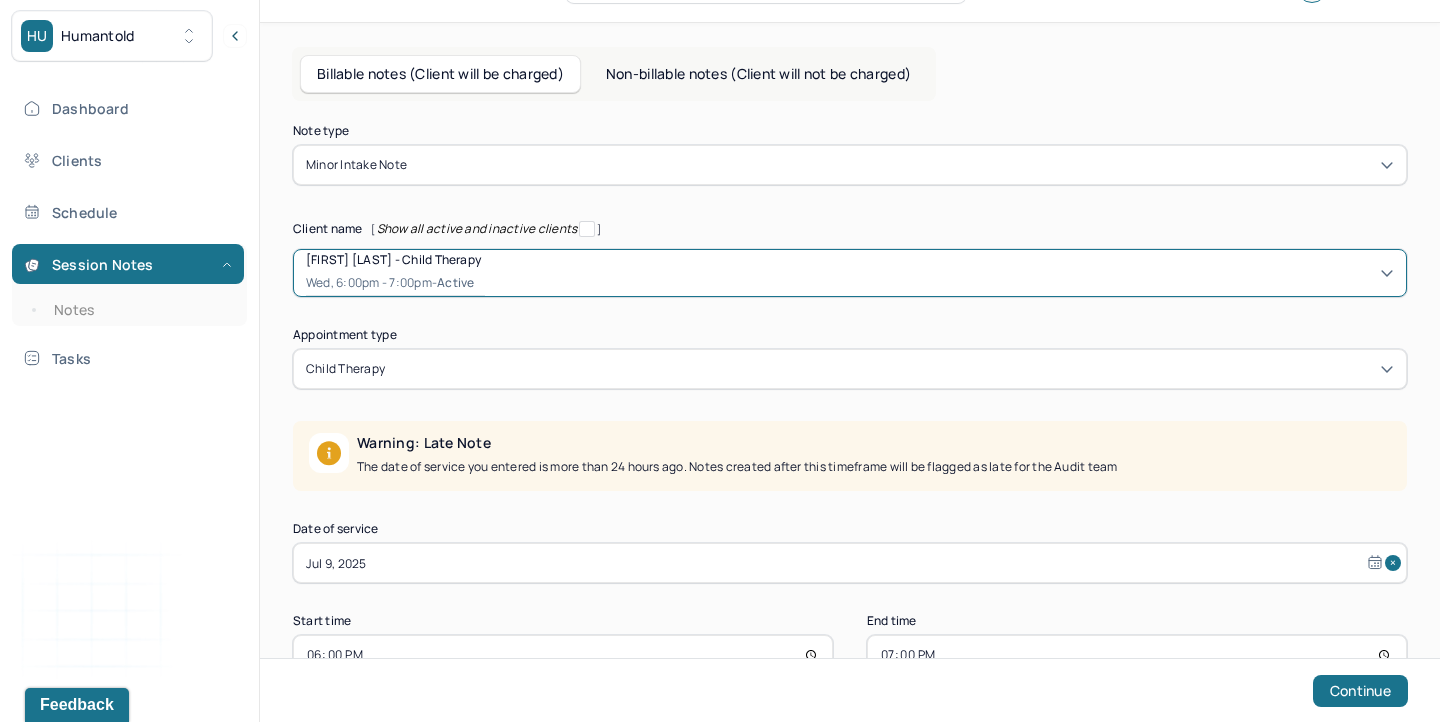 select on "6" 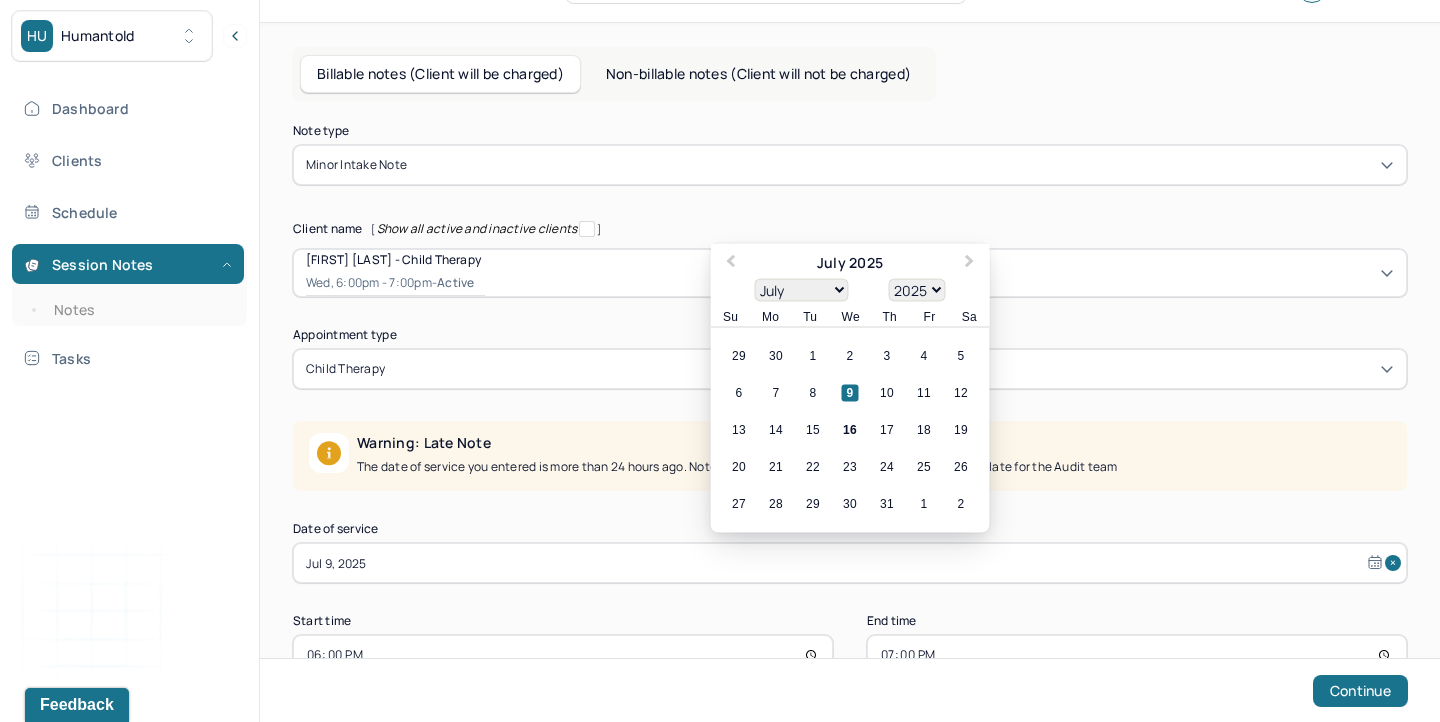 click on "Jul 9, 2025" at bounding box center [850, 563] 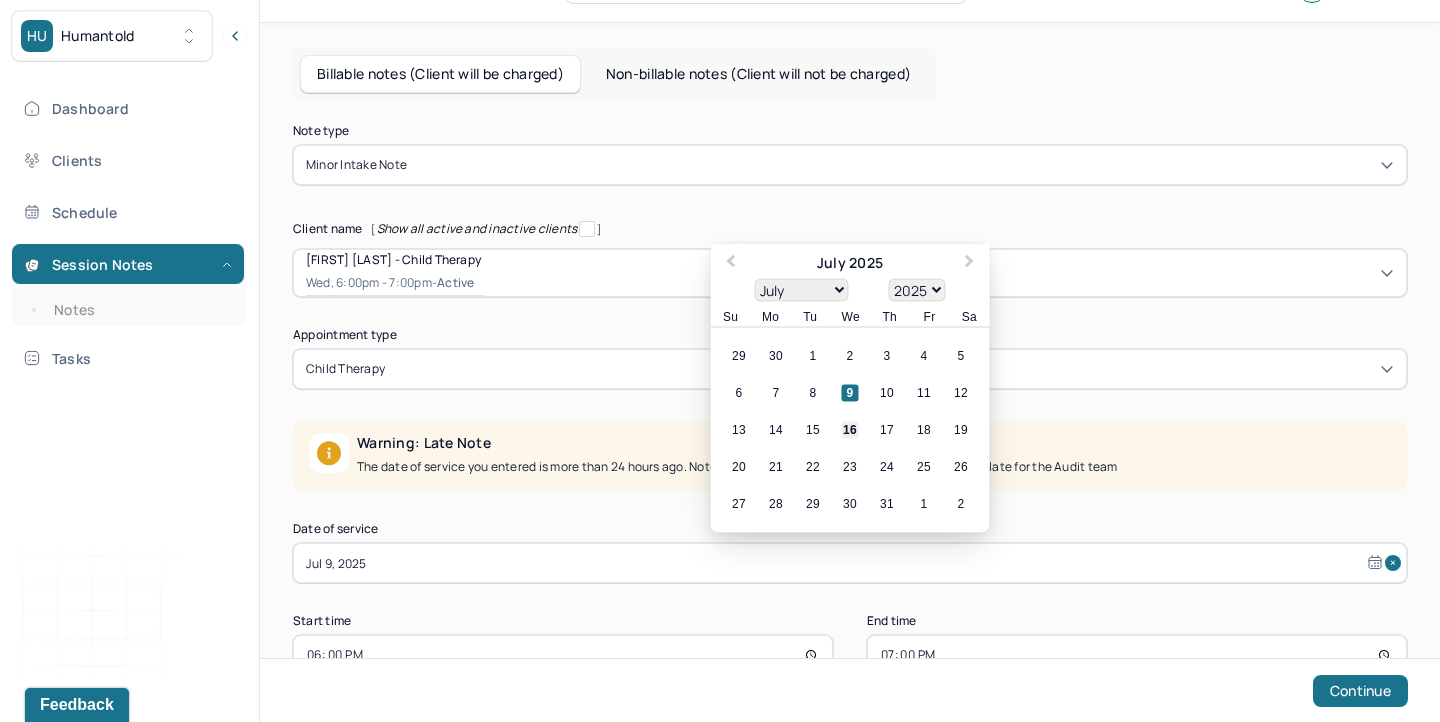 click on "16" at bounding box center [850, 430] 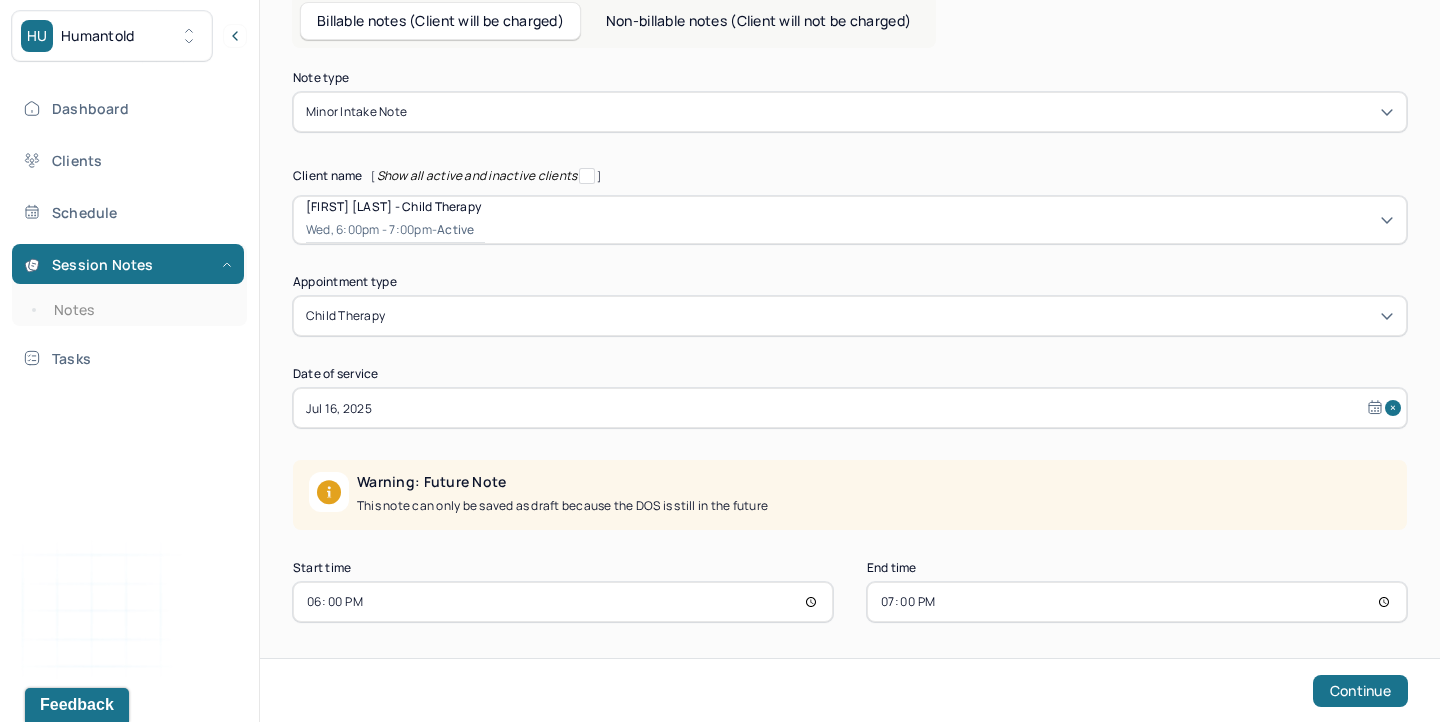 scroll, scrollTop: 151, scrollLeft: 0, axis: vertical 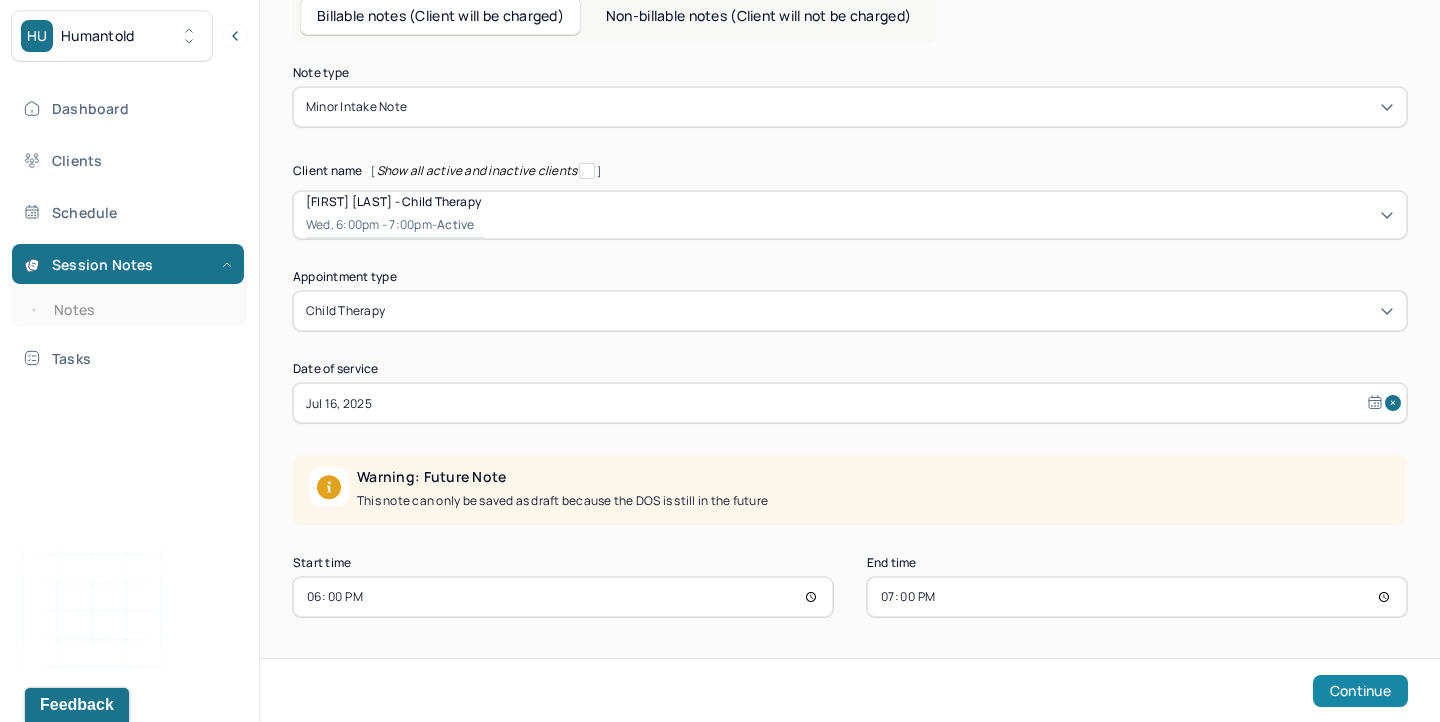 click on "Continue" at bounding box center [1360, 691] 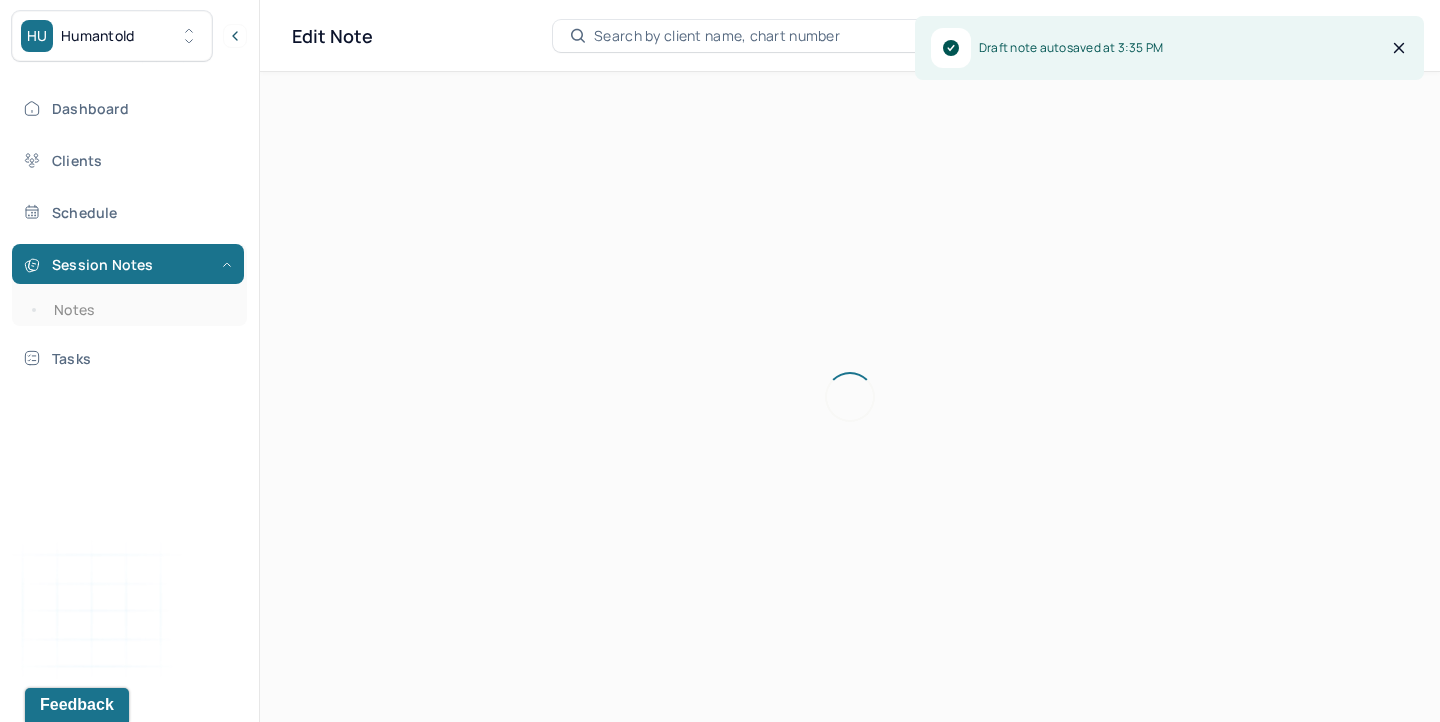 scroll, scrollTop: 36, scrollLeft: 0, axis: vertical 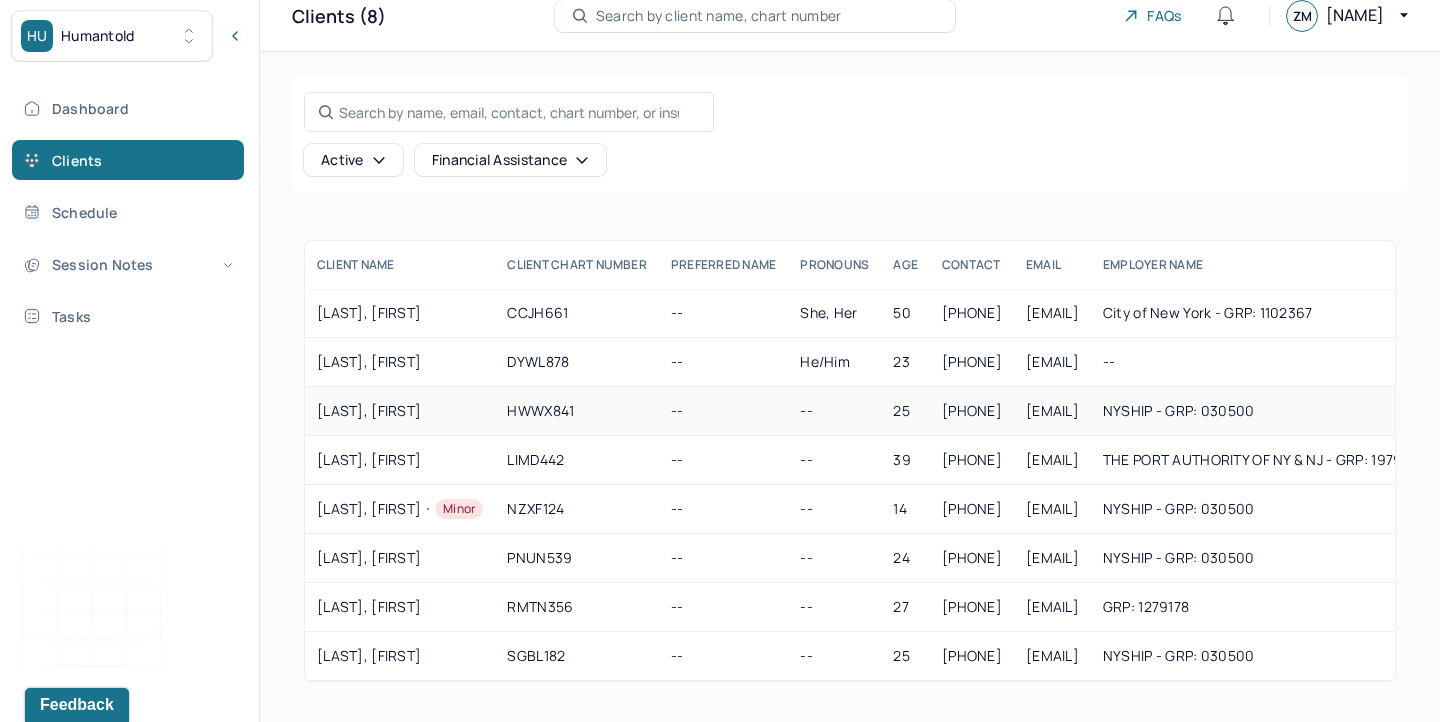 click on "[LAST], [FIRST]" at bounding box center [400, 411] 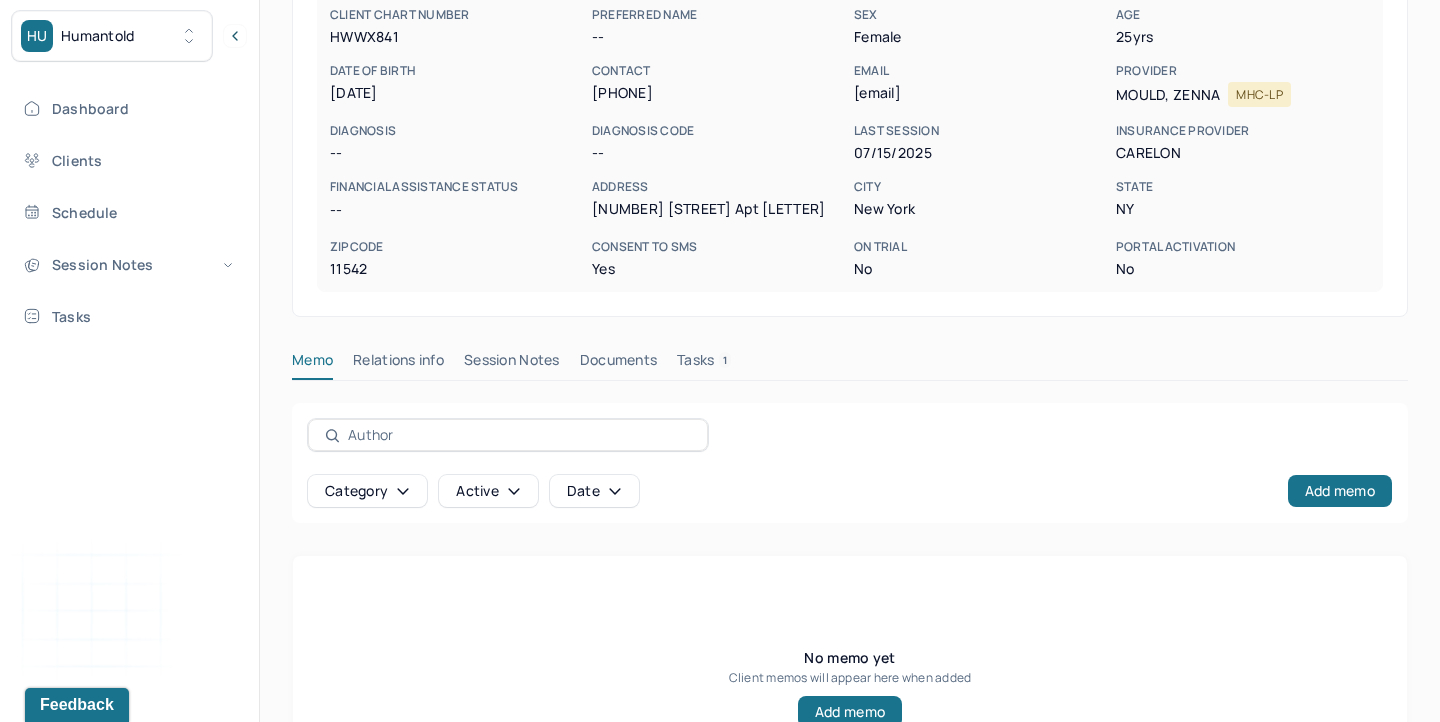 scroll, scrollTop: 379, scrollLeft: 0, axis: vertical 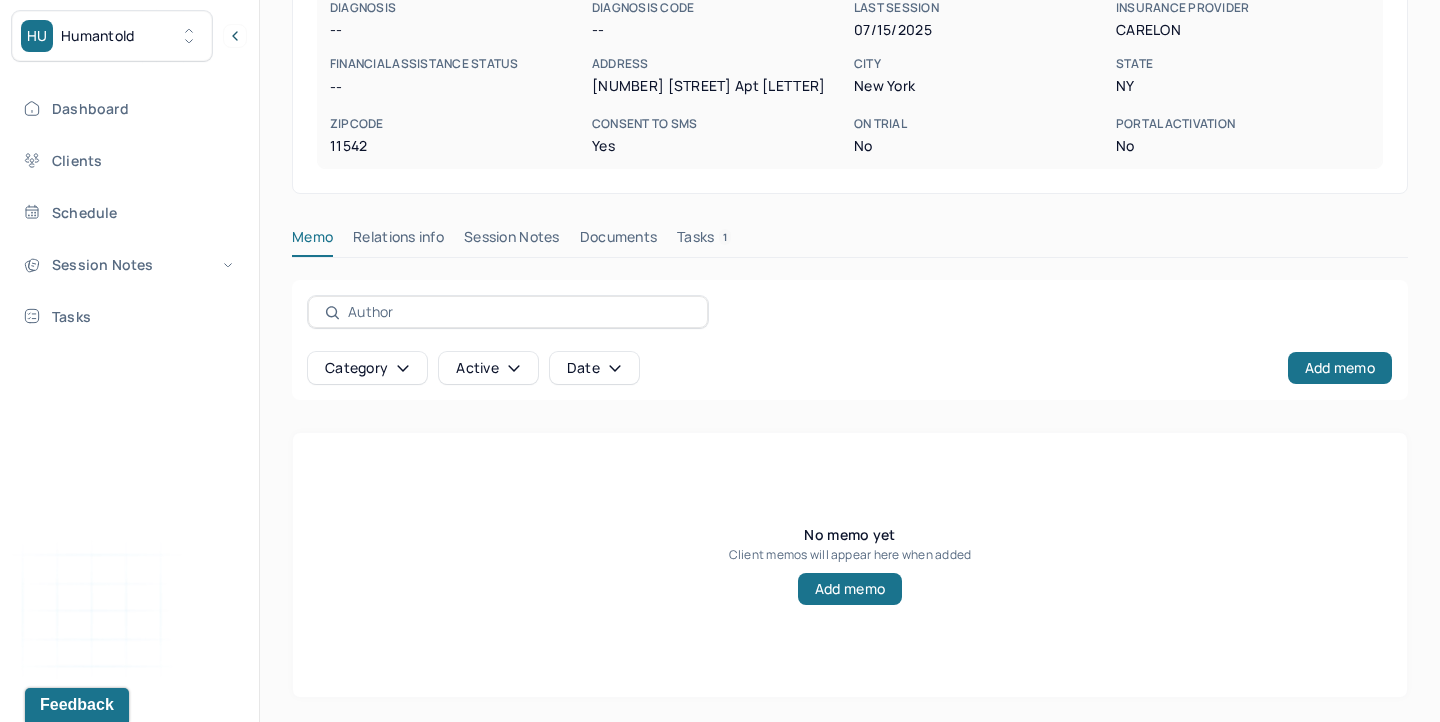click on "Session Notes" at bounding box center (512, 241) 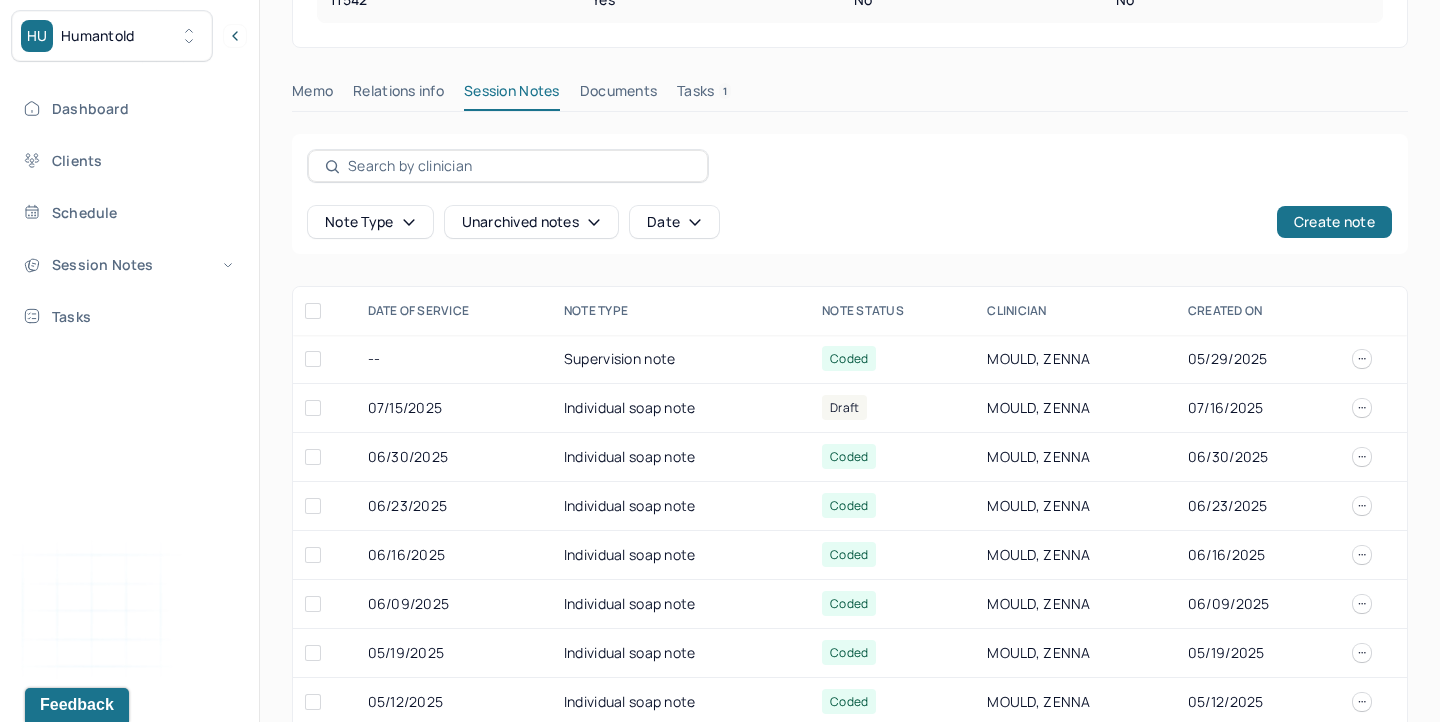 scroll, scrollTop: 538, scrollLeft: 0, axis: vertical 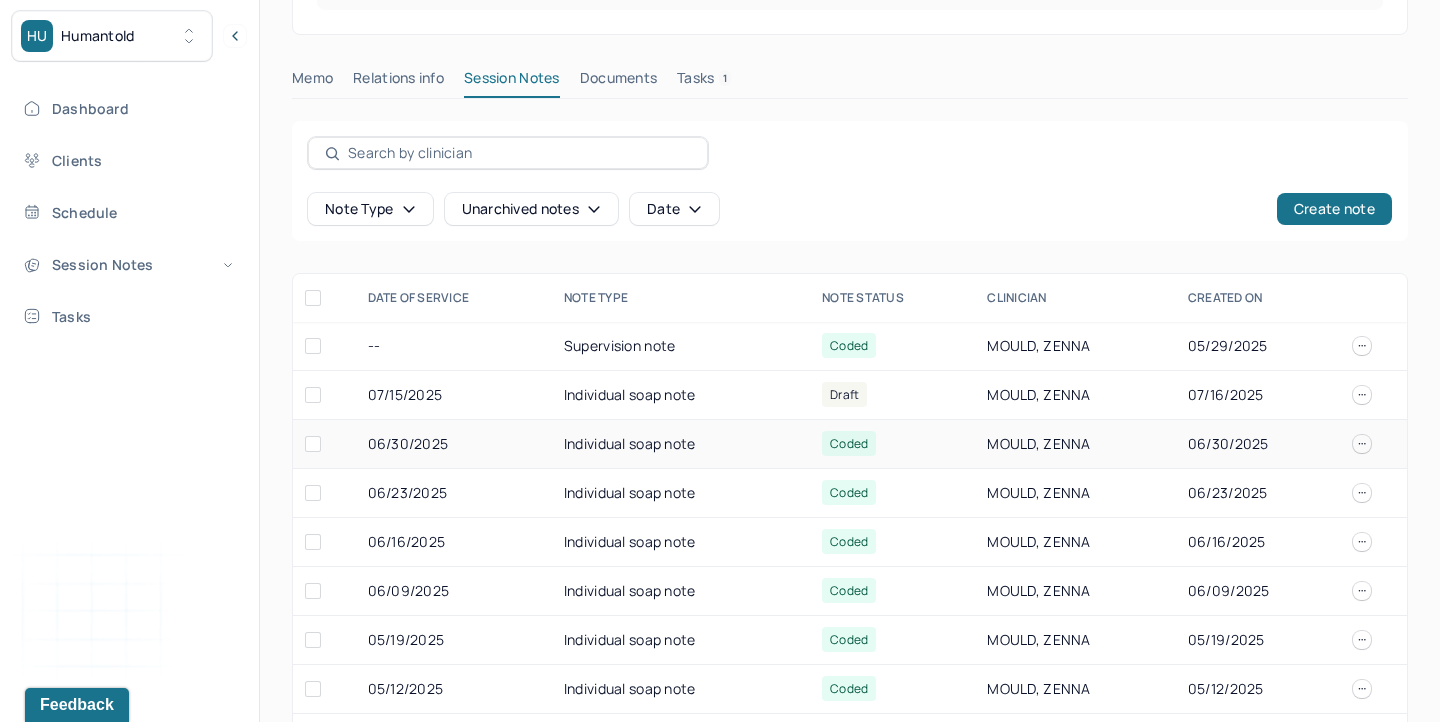 click on "Individual soap note" at bounding box center (681, 444) 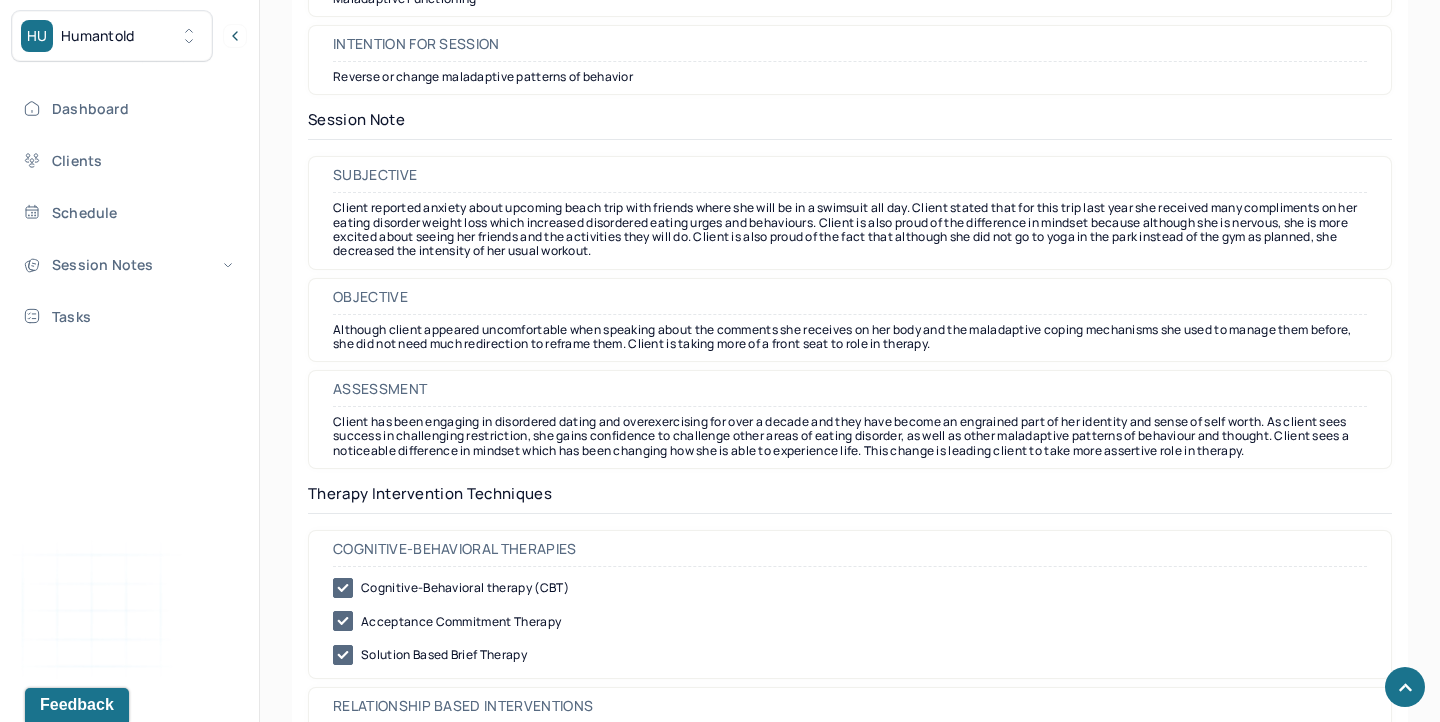 scroll, scrollTop: 1703, scrollLeft: 0, axis: vertical 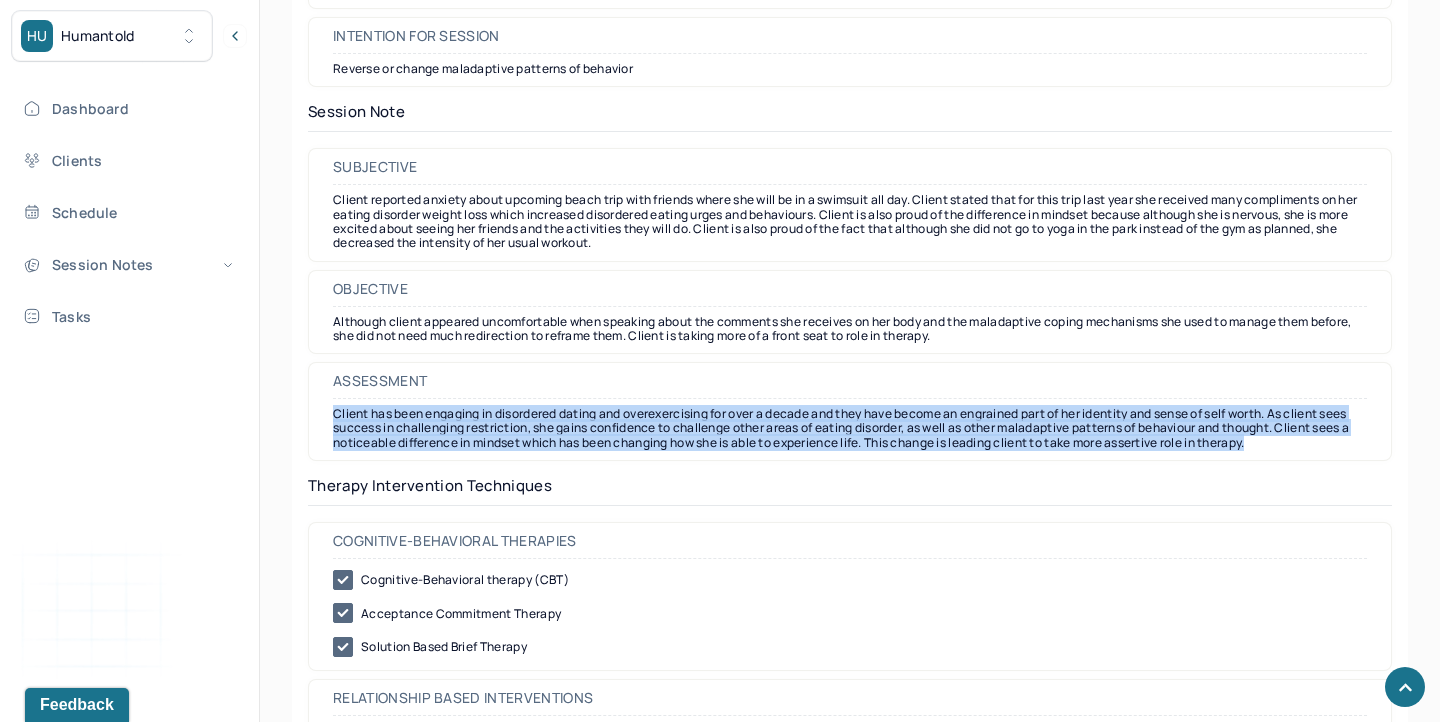 drag, startPoint x: 332, startPoint y: 419, endPoint x: 1281, endPoint y: 457, distance: 949.7605 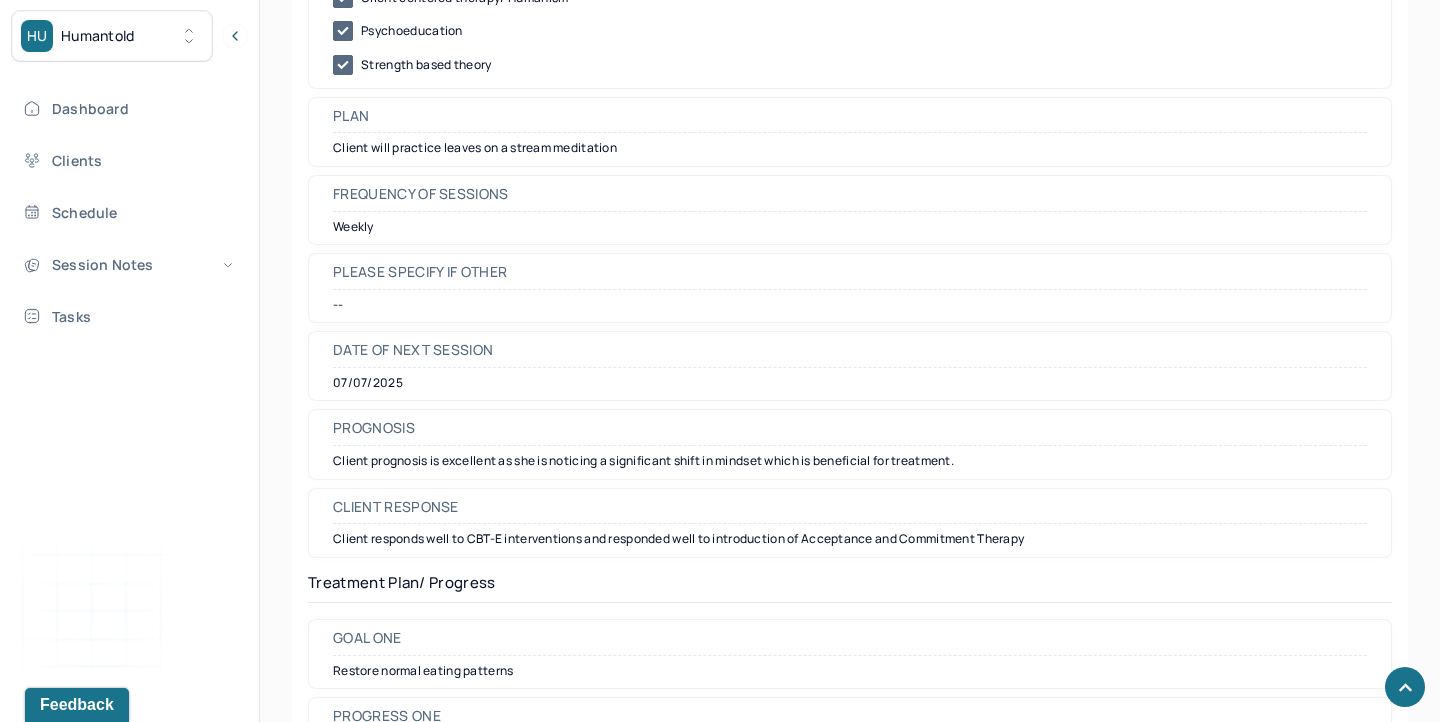 scroll, scrollTop: 2526, scrollLeft: 0, axis: vertical 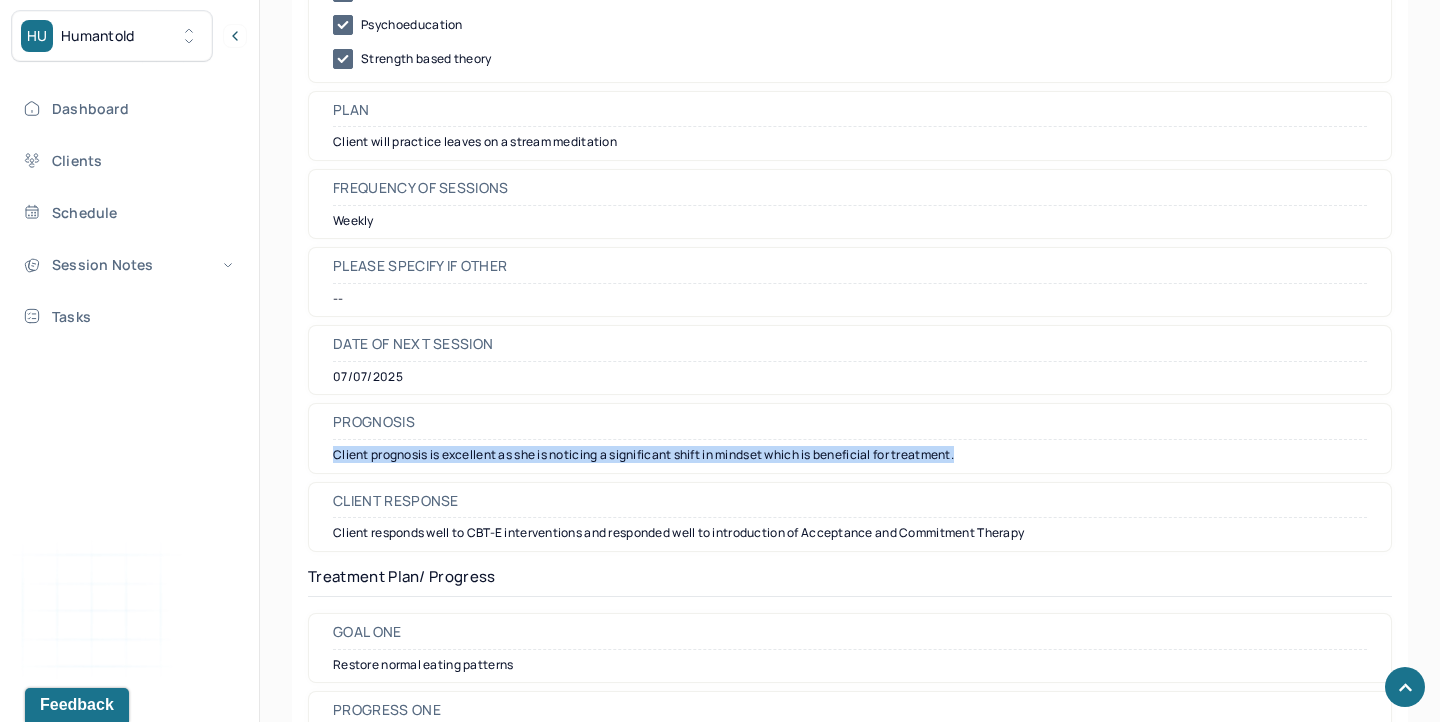 drag, startPoint x: 334, startPoint y: 457, endPoint x: 974, endPoint y: 463, distance: 640.02814 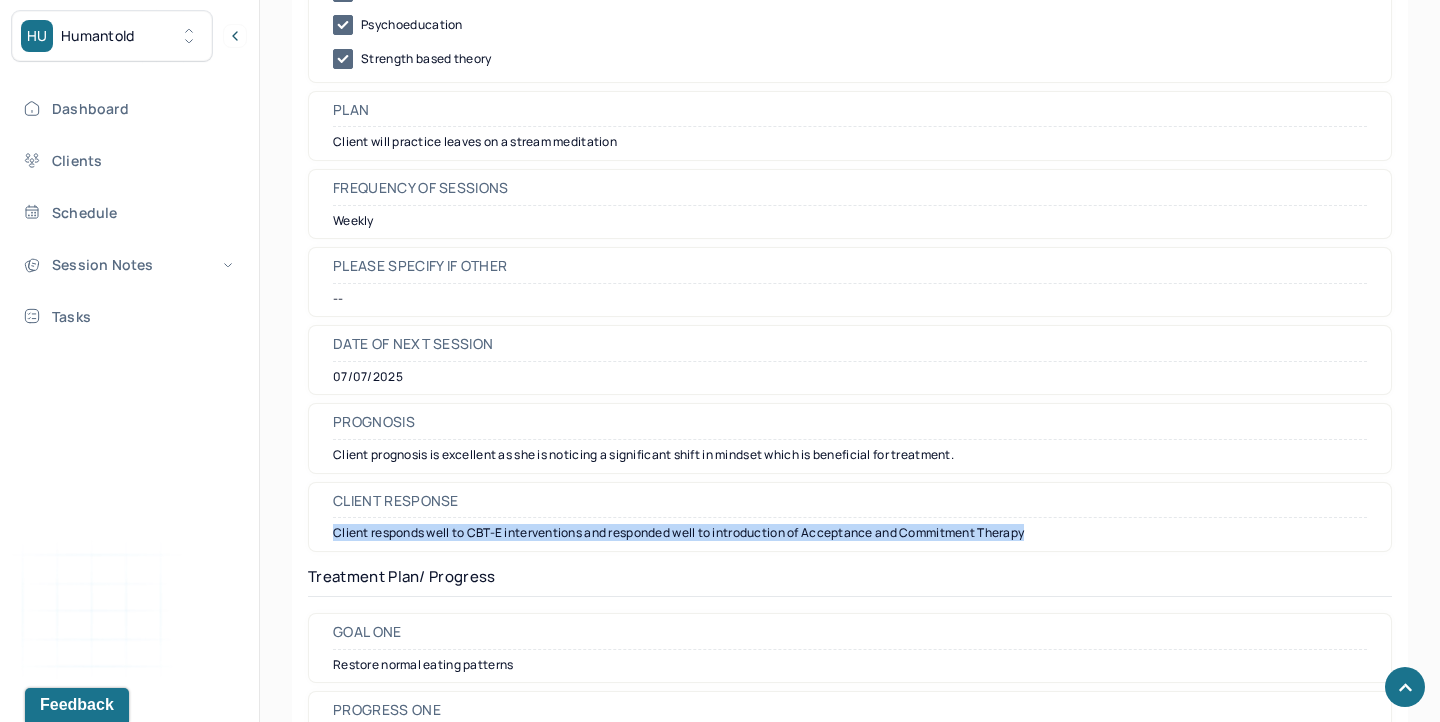 drag, startPoint x: 336, startPoint y: 534, endPoint x: 935, endPoint y: 556, distance: 599.4039 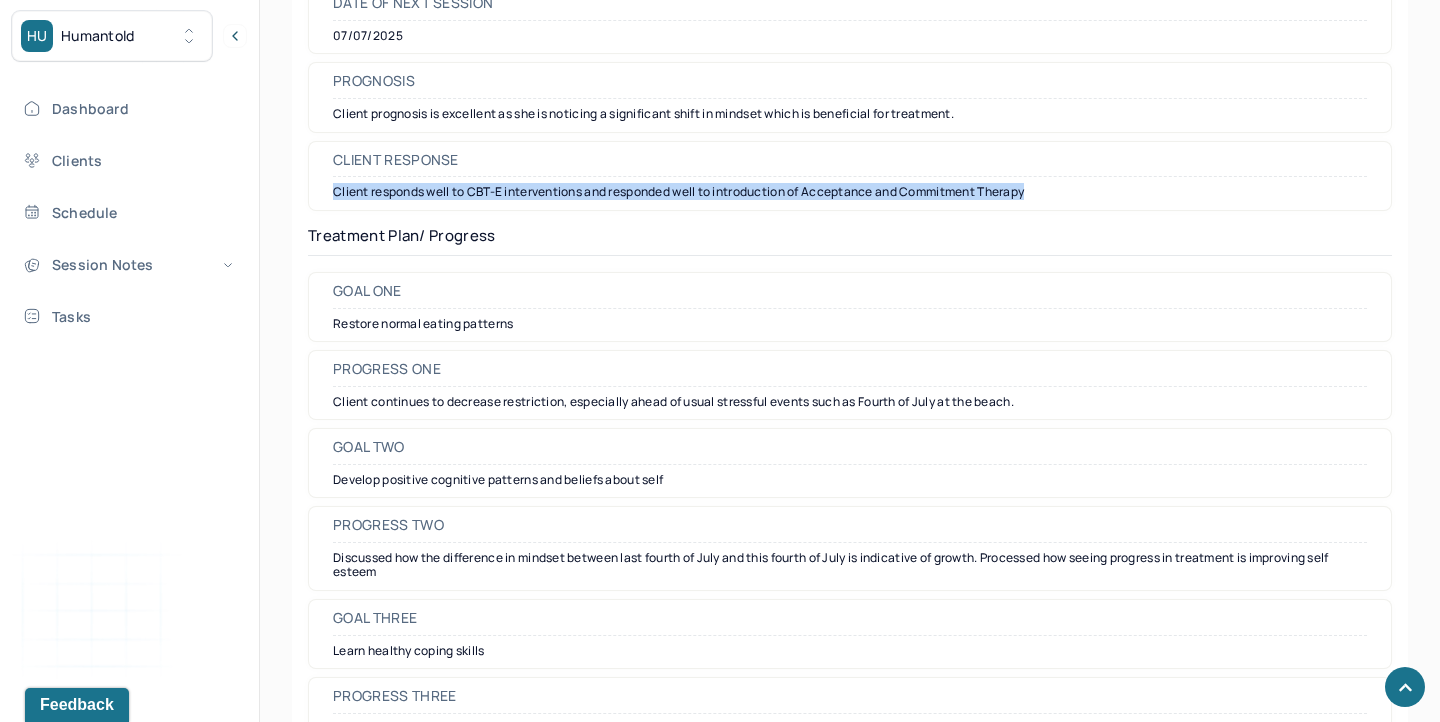 scroll, scrollTop: 2928, scrollLeft: 0, axis: vertical 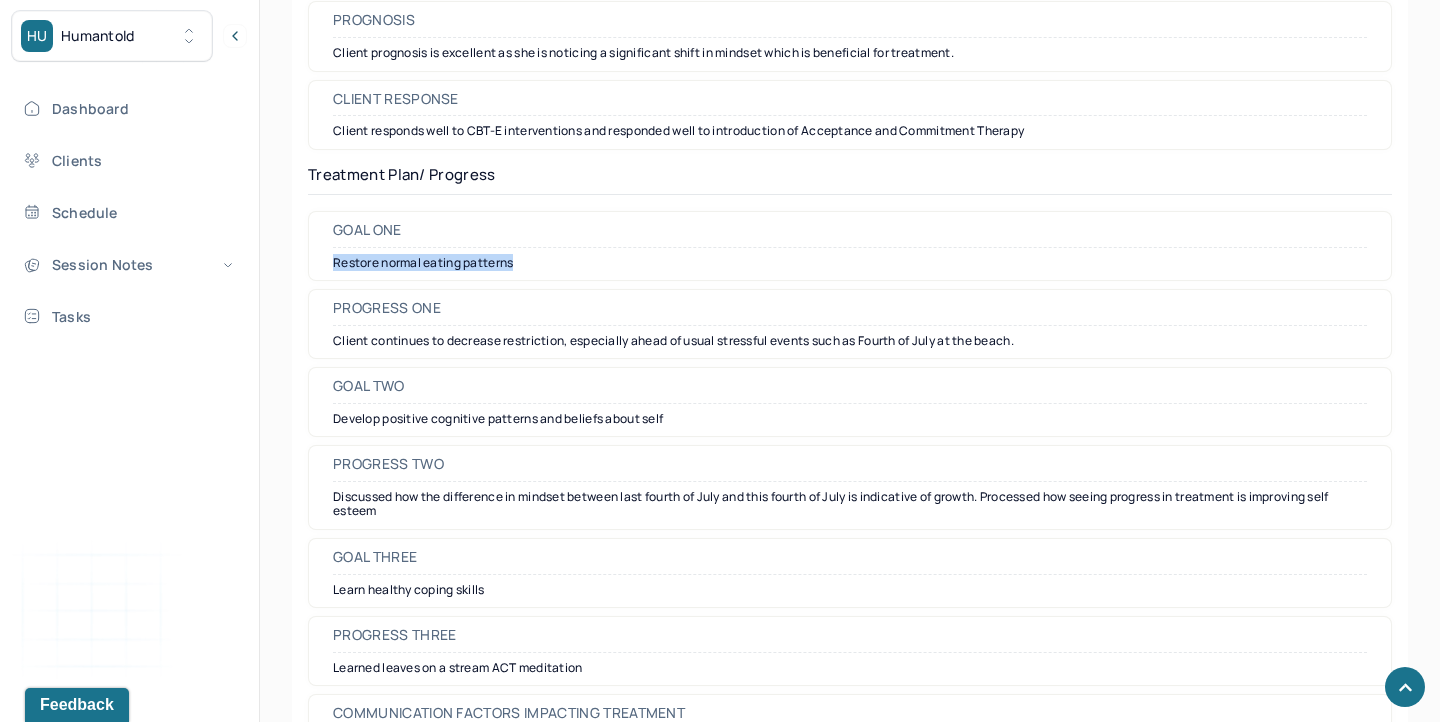 drag, startPoint x: 520, startPoint y: 265, endPoint x: 326, endPoint y: 263, distance: 194.01031 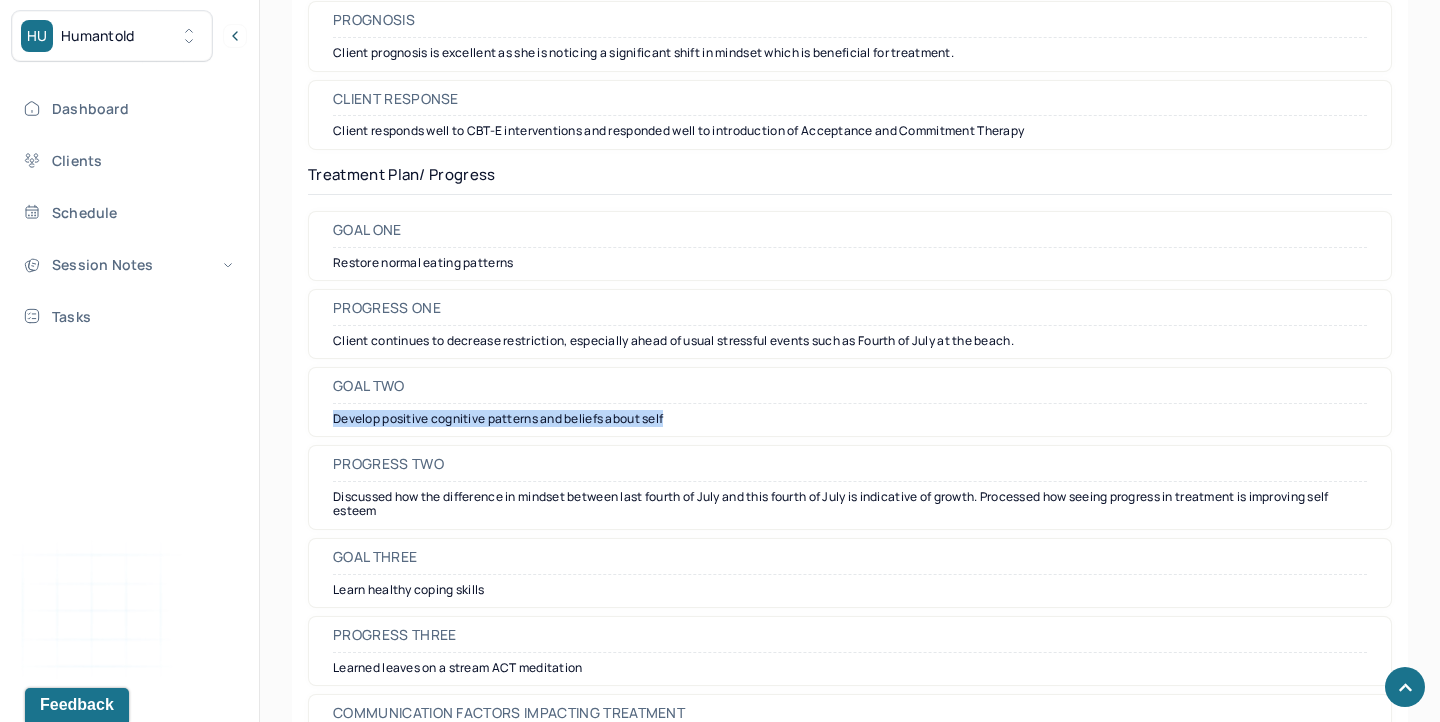 drag, startPoint x: 333, startPoint y: 420, endPoint x: 688, endPoint y: 417, distance: 355.01266 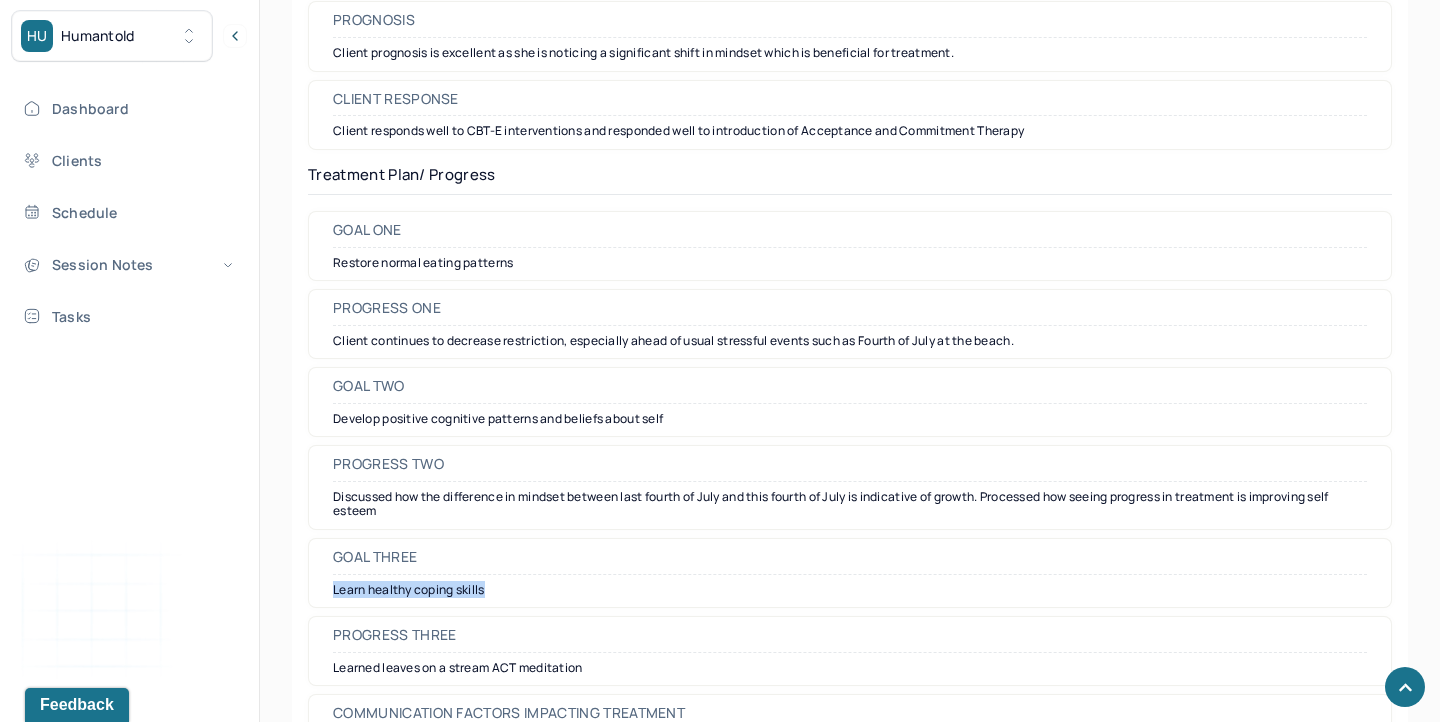 drag, startPoint x: 332, startPoint y: 591, endPoint x: 487, endPoint y: 597, distance: 155.11609 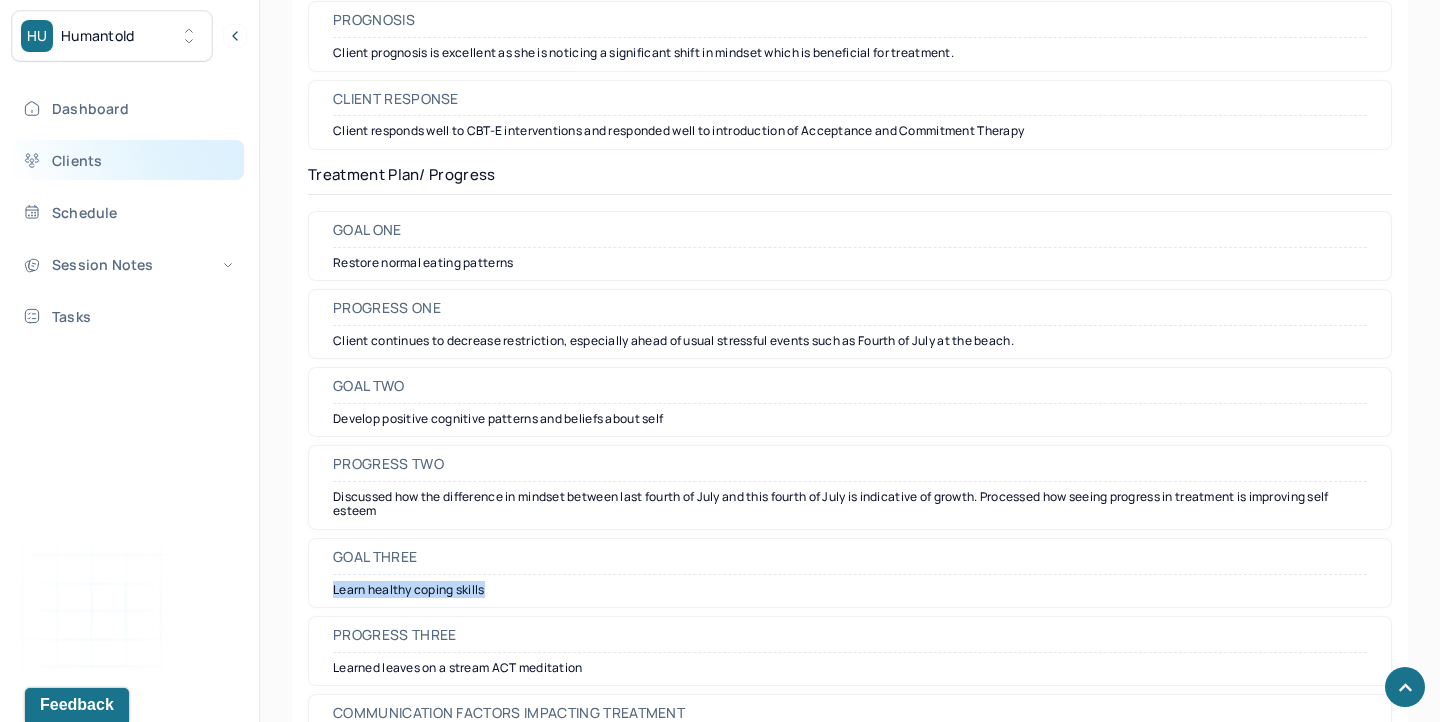 click on "Clients" at bounding box center (128, 160) 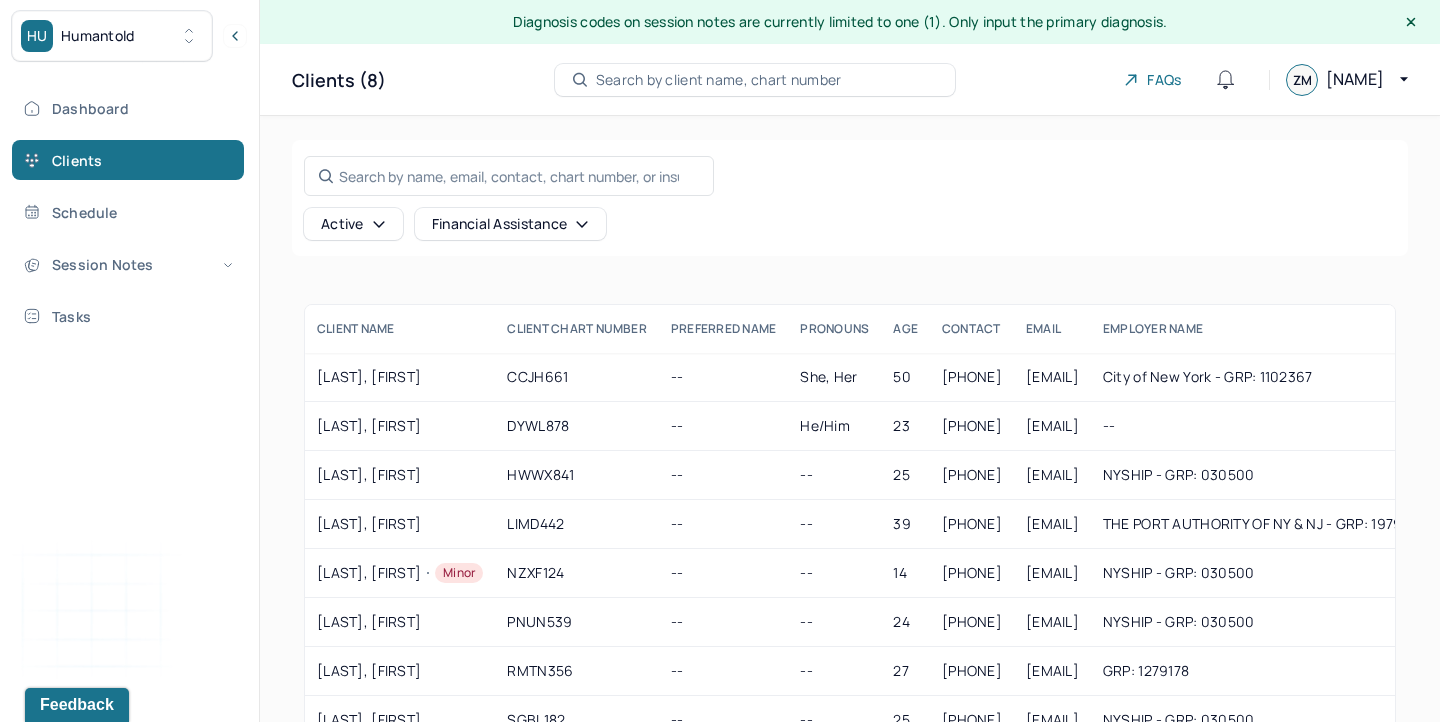 scroll, scrollTop: 64, scrollLeft: 0, axis: vertical 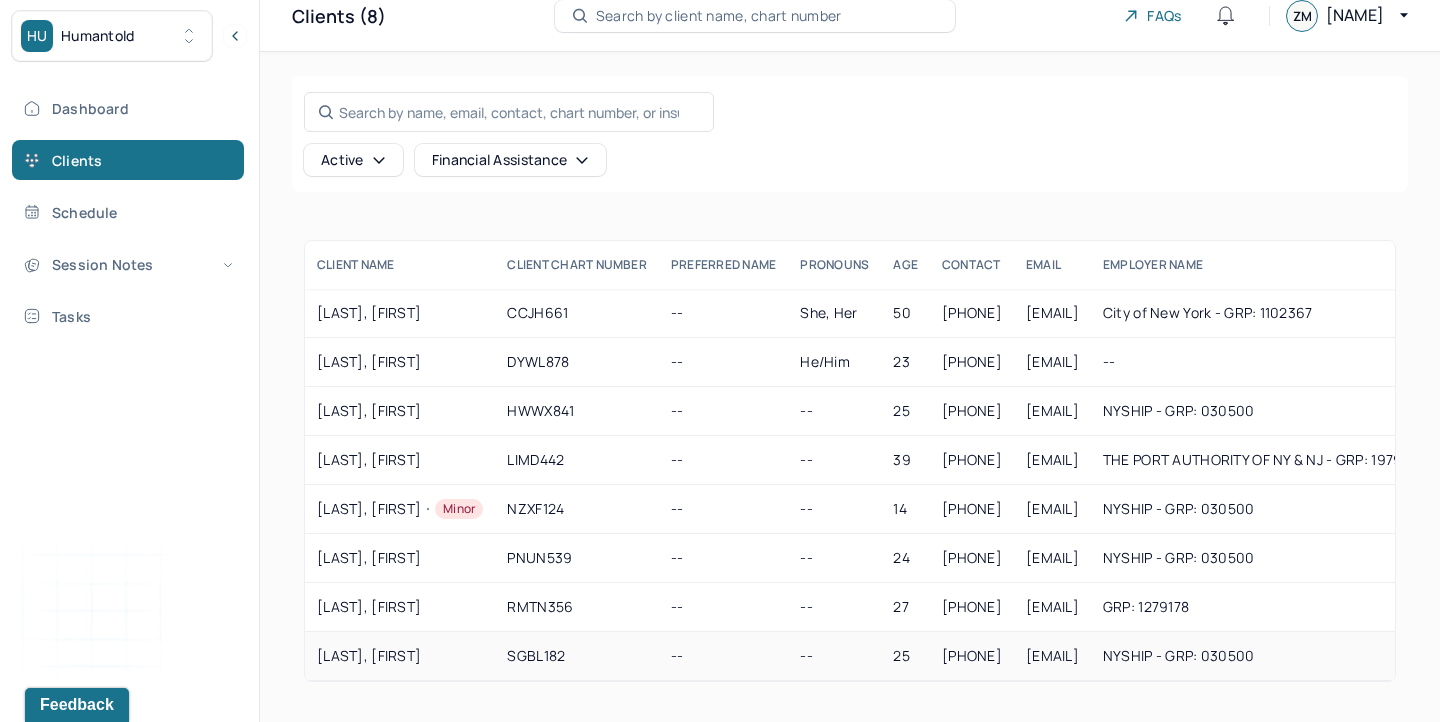 click on "[LAST], [FIRST]" at bounding box center [400, 656] 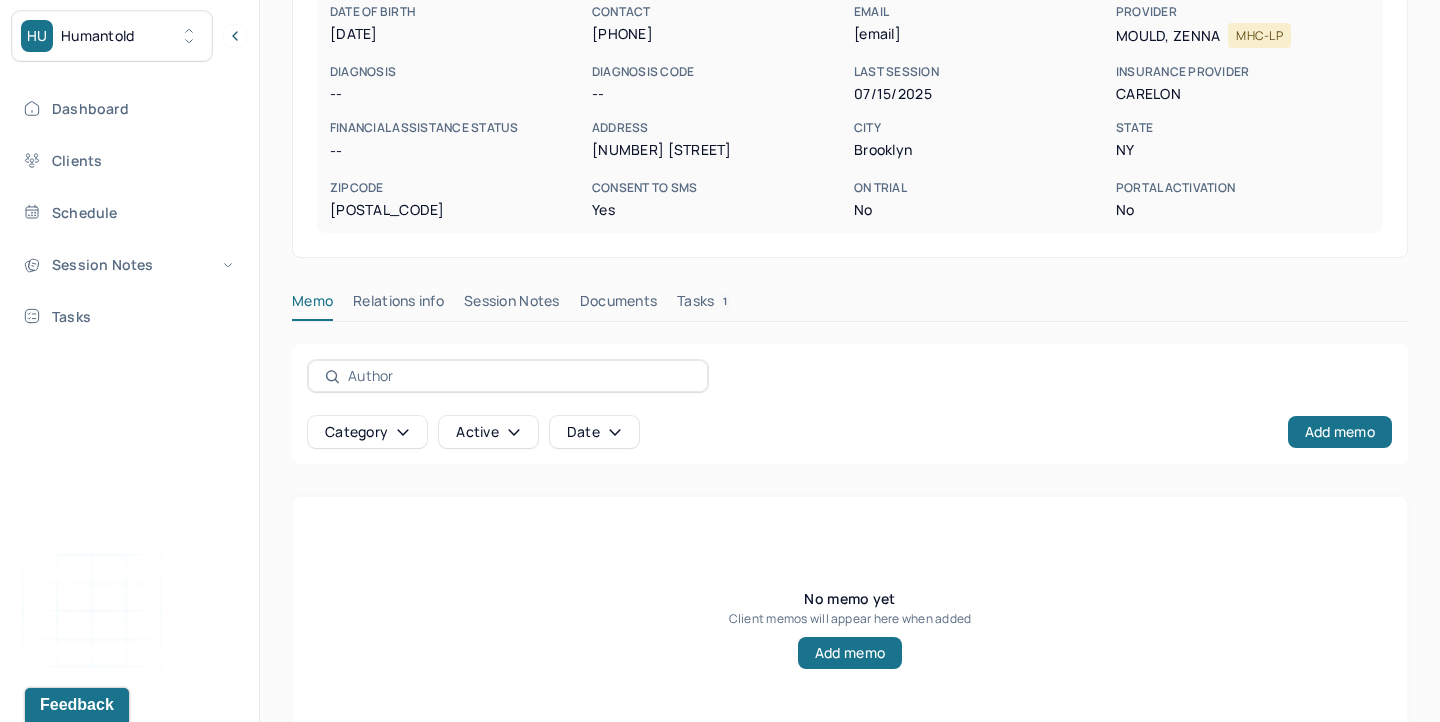 scroll, scrollTop: 379, scrollLeft: 0, axis: vertical 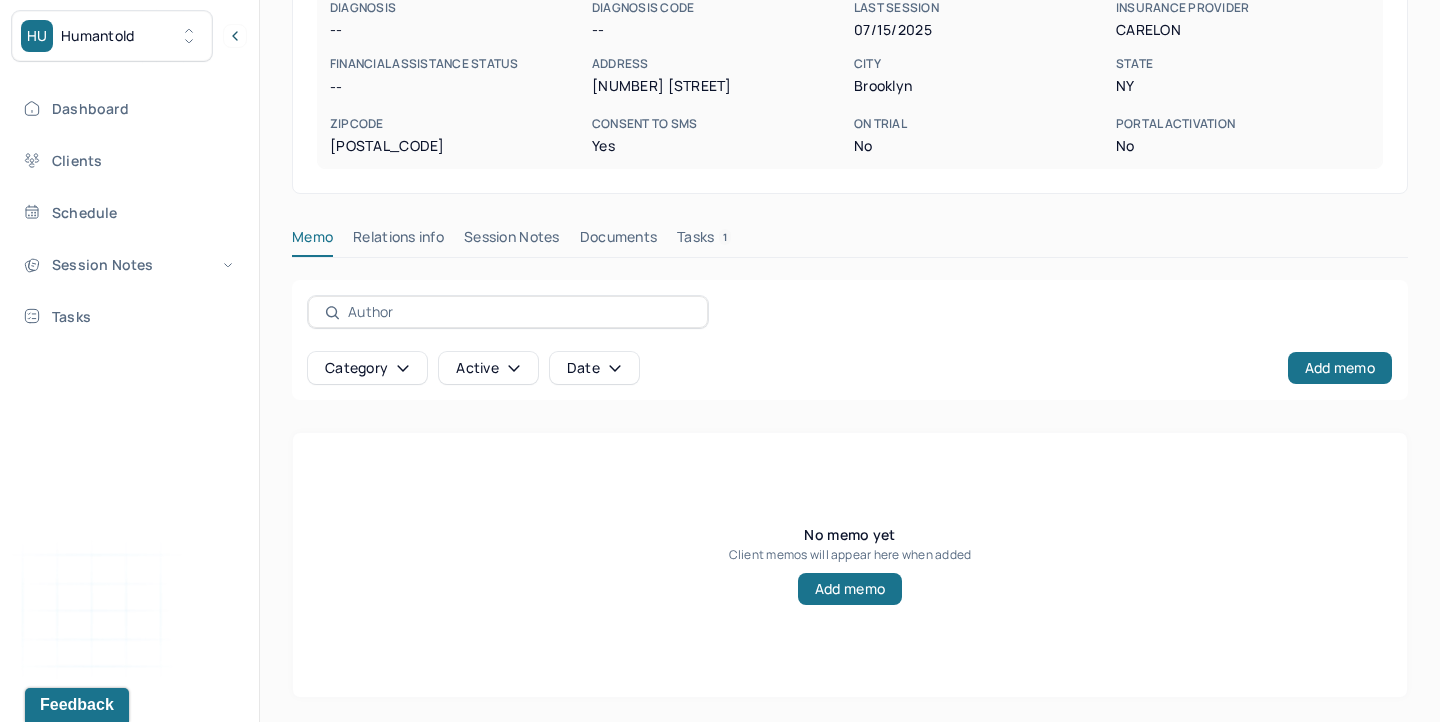 click on "Session Notes" at bounding box center [512, 241] 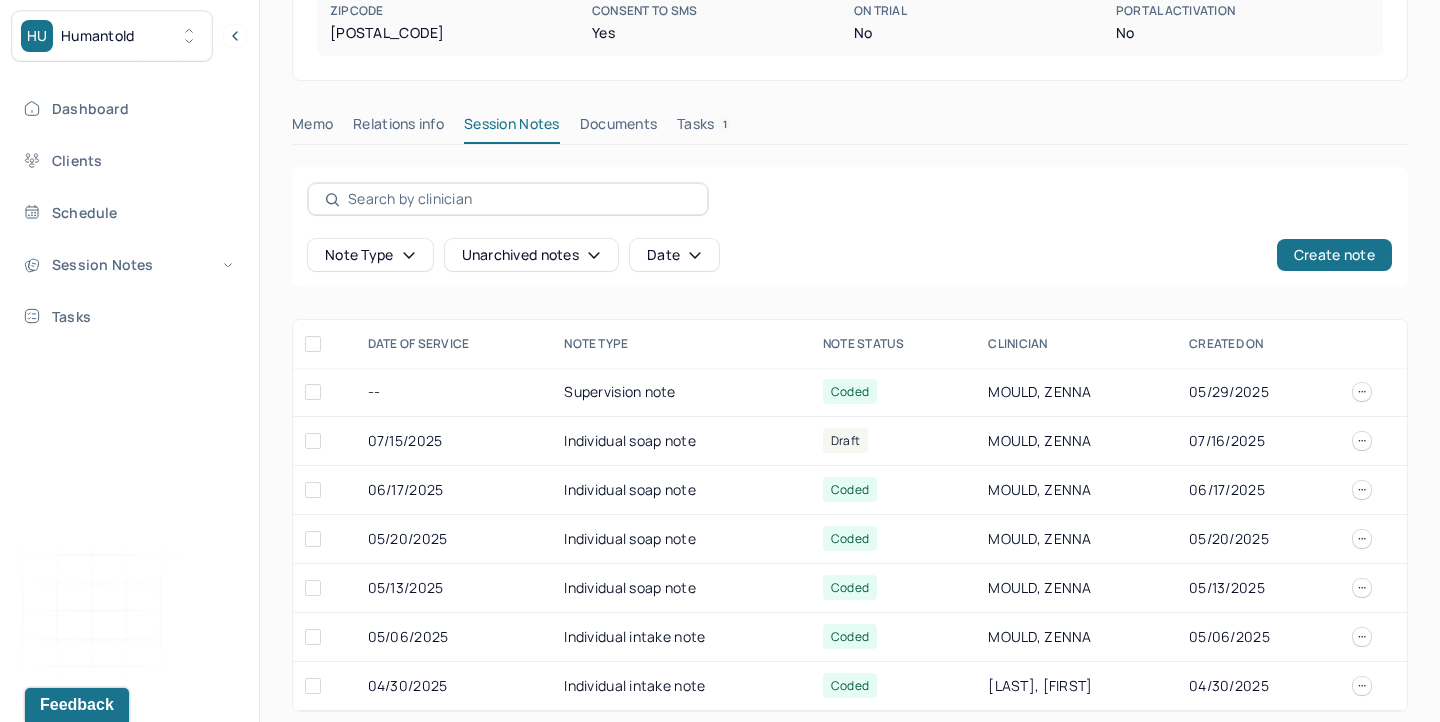 scroll, scrollTop: 506, scrollLeft: 0, axis: vertical 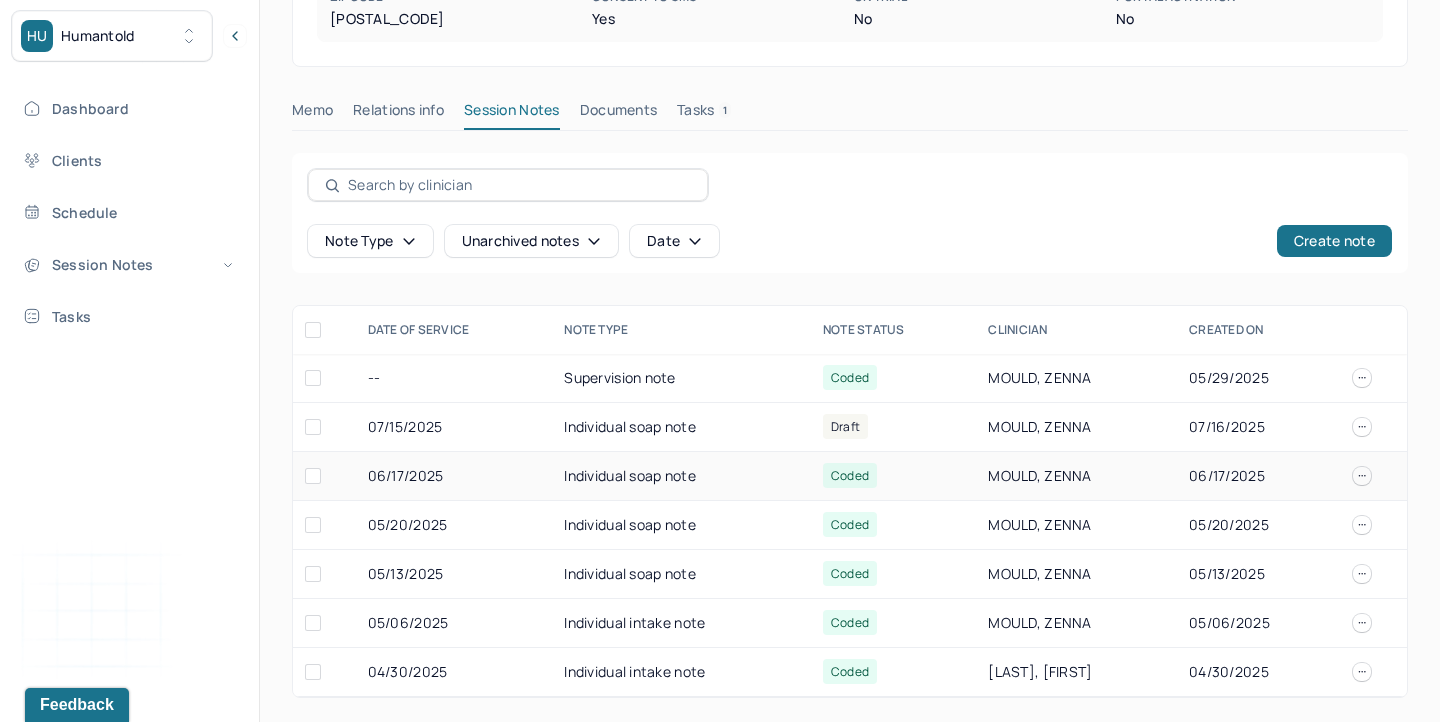 click on "Individual soap note" at bounding box center (681, 476) 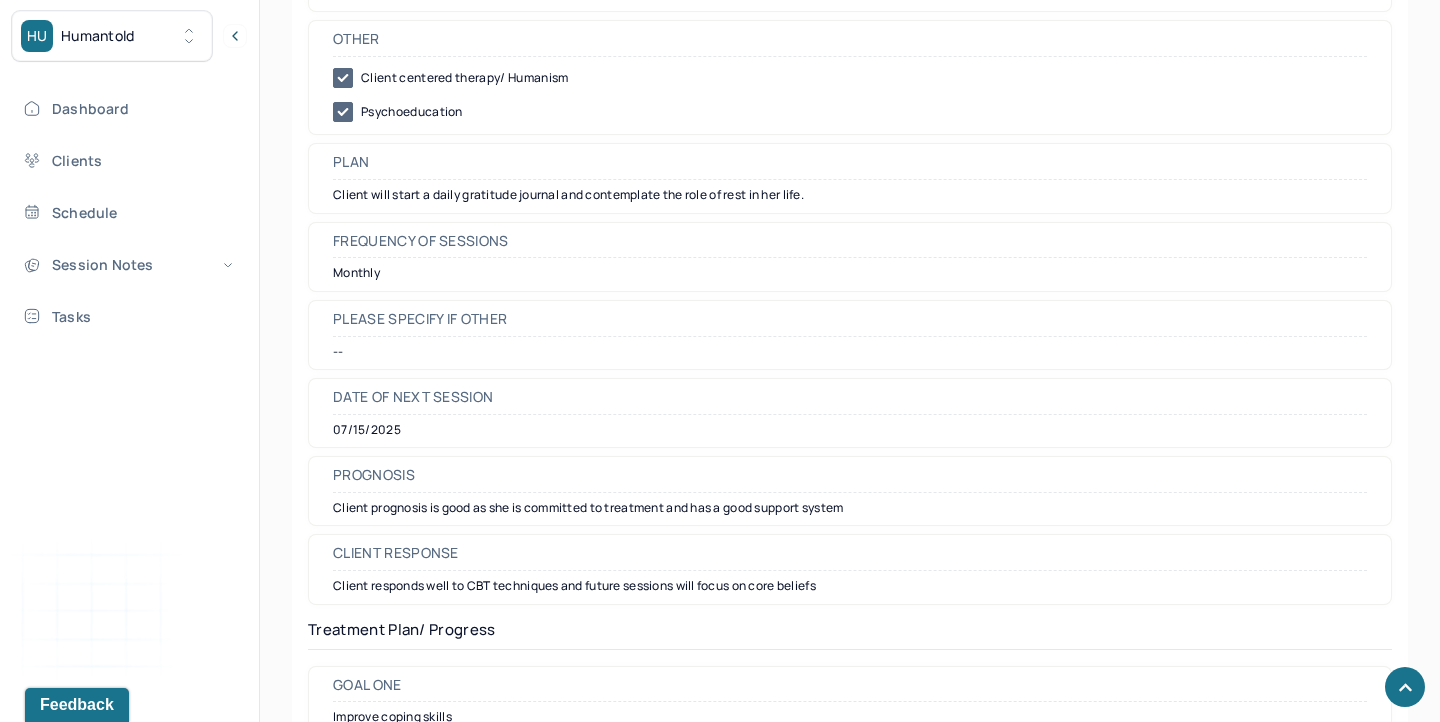 scroll, scrollTop: 2359, scrollLeft: 0, axis: vertical 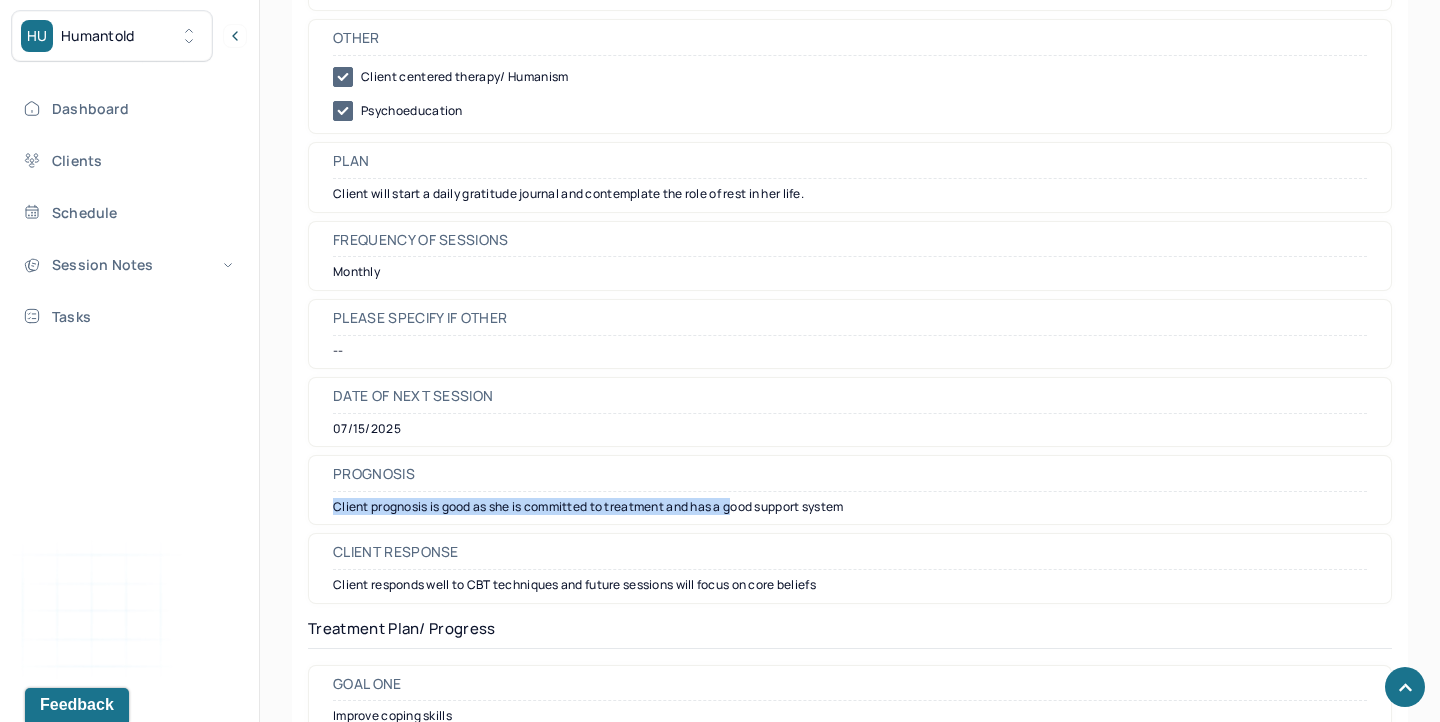 drag, startPoint x: 336, startPoint y: 511, endPoint x: 737, endPoint y: 516, distance: 401.03116 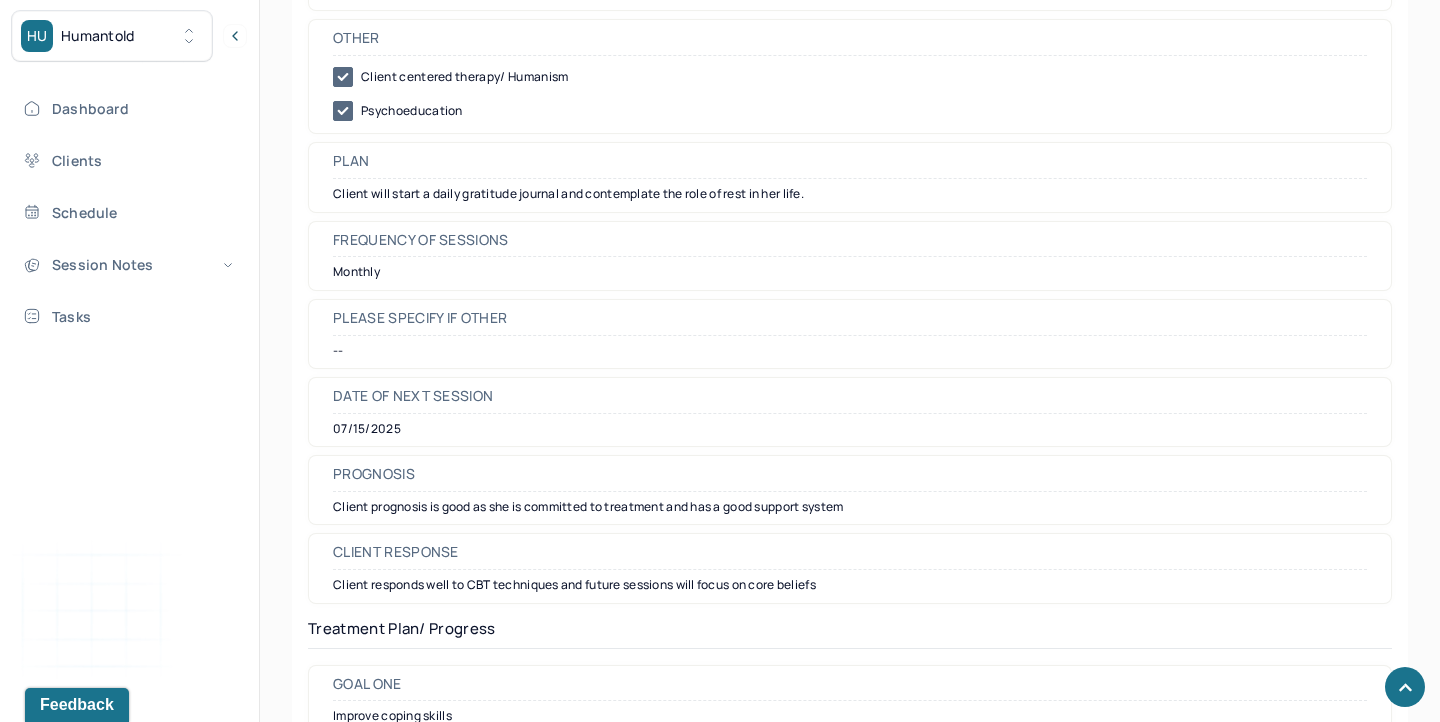 click on "Client prognosis is good as she is committed to treatment and has a good support system" at bounding box center (850, 507) 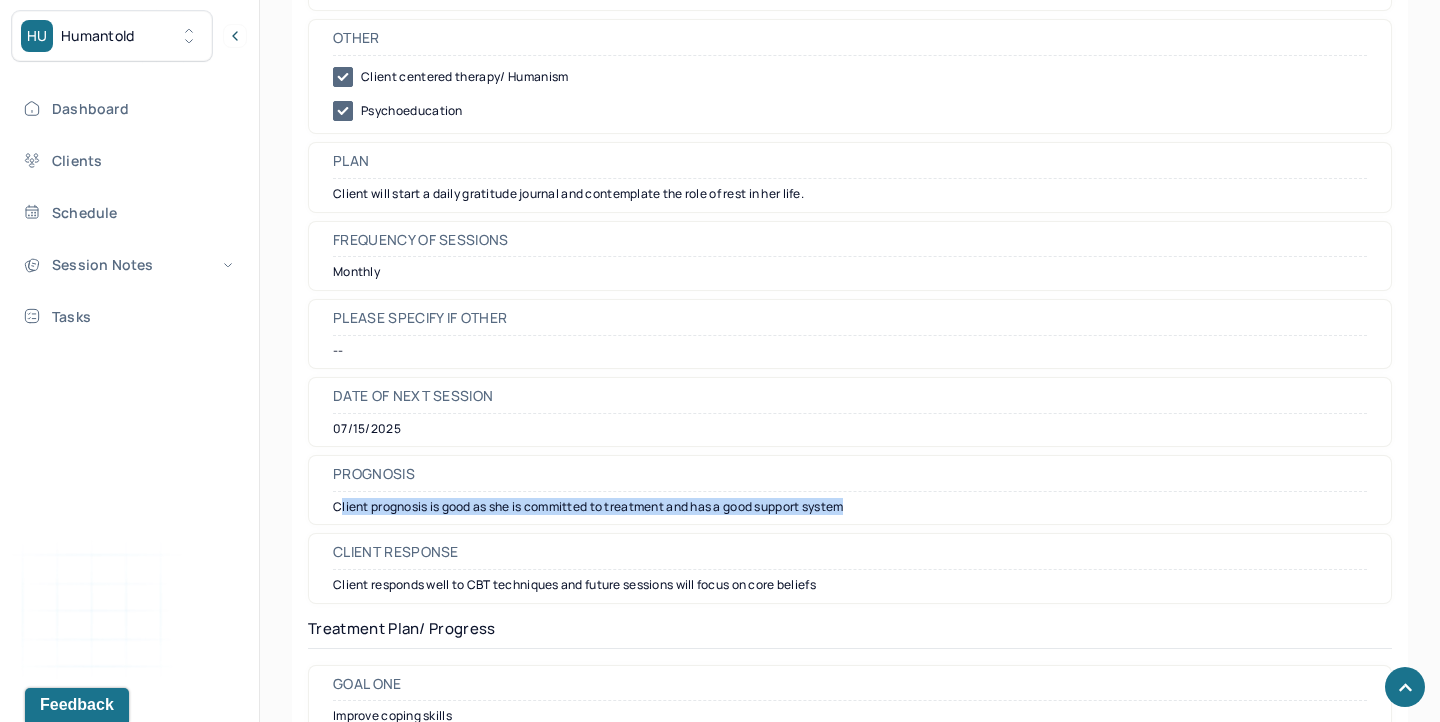 drag, startPoint x: 857, startPoint y: 508, endPoint x: 341, endPoint y: 504, distance: 516.0155 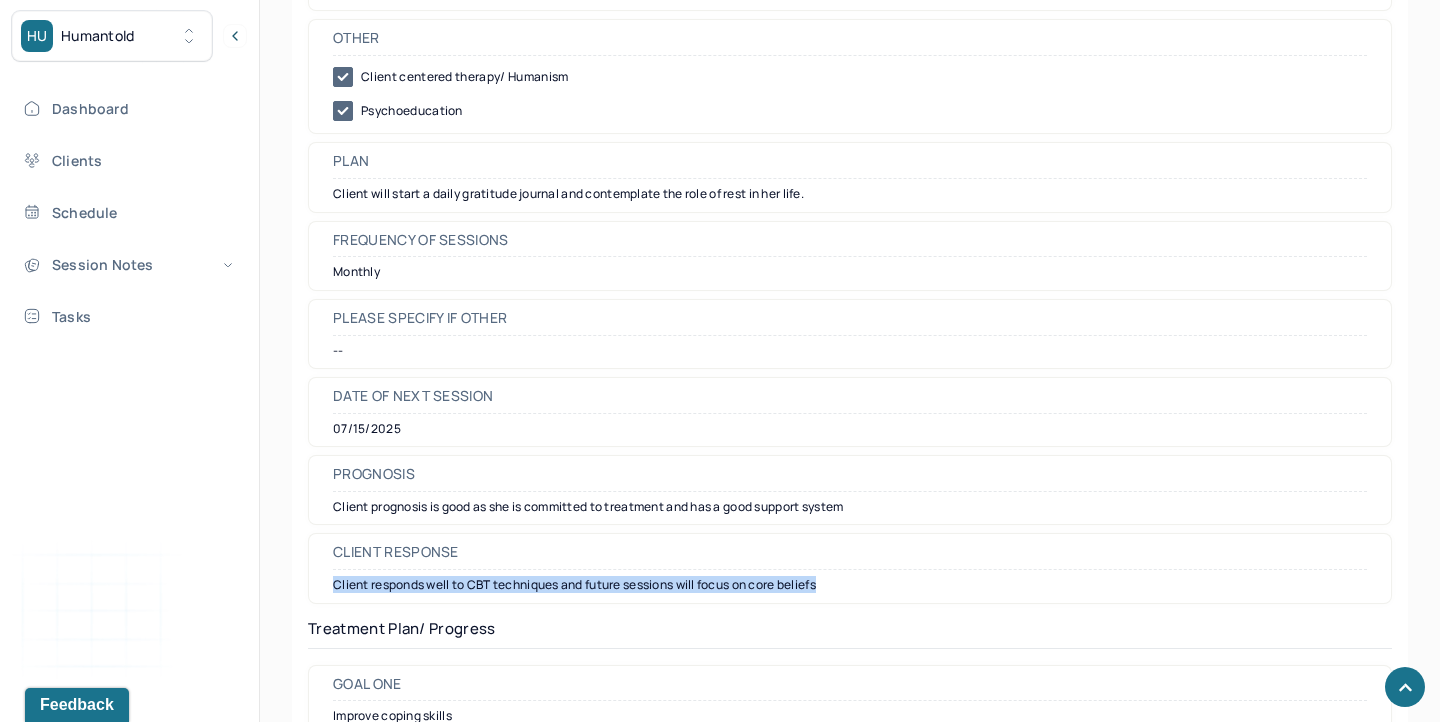 drag, startPoint x: 335, startPoint y: 589, endPoint x: 852, endPoint y: 592, distance: 517.0087 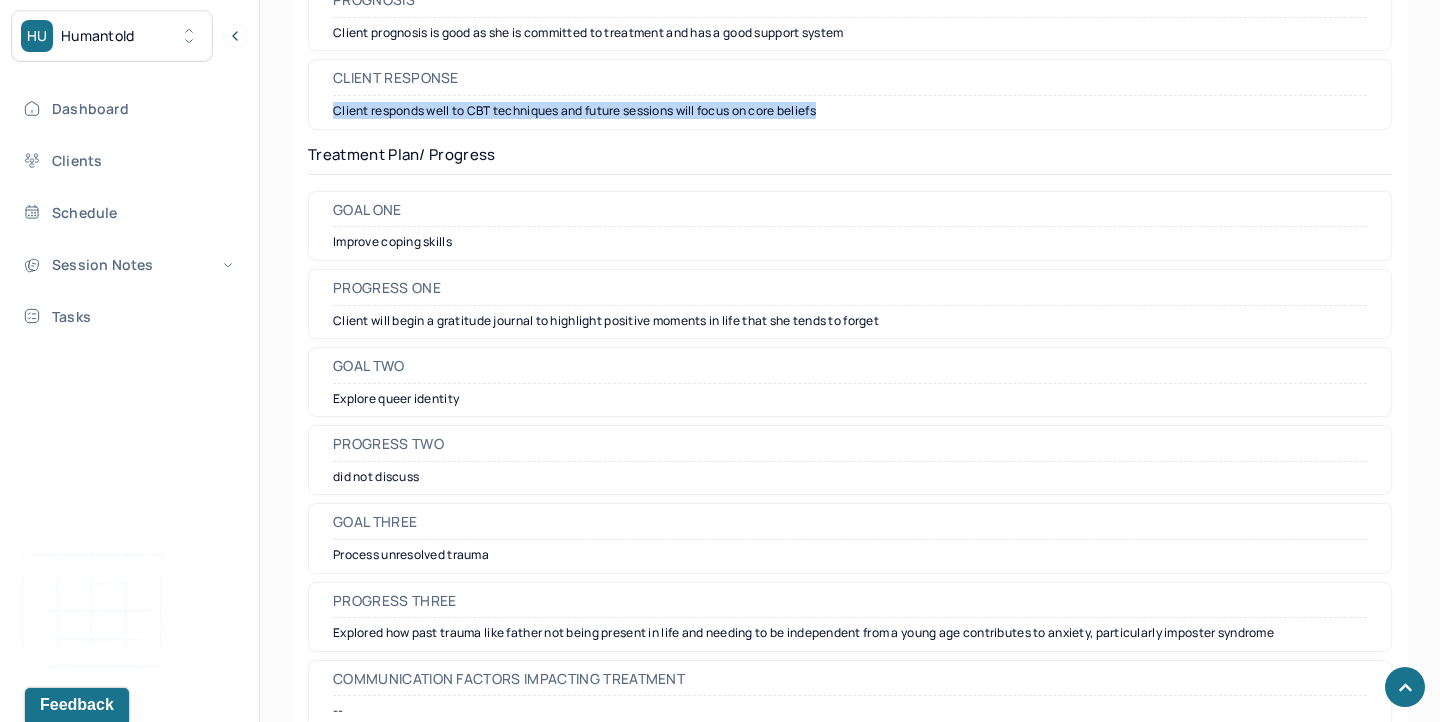 scroll, scrollTop: 2834, scrollLeft: 0, axis: vertical 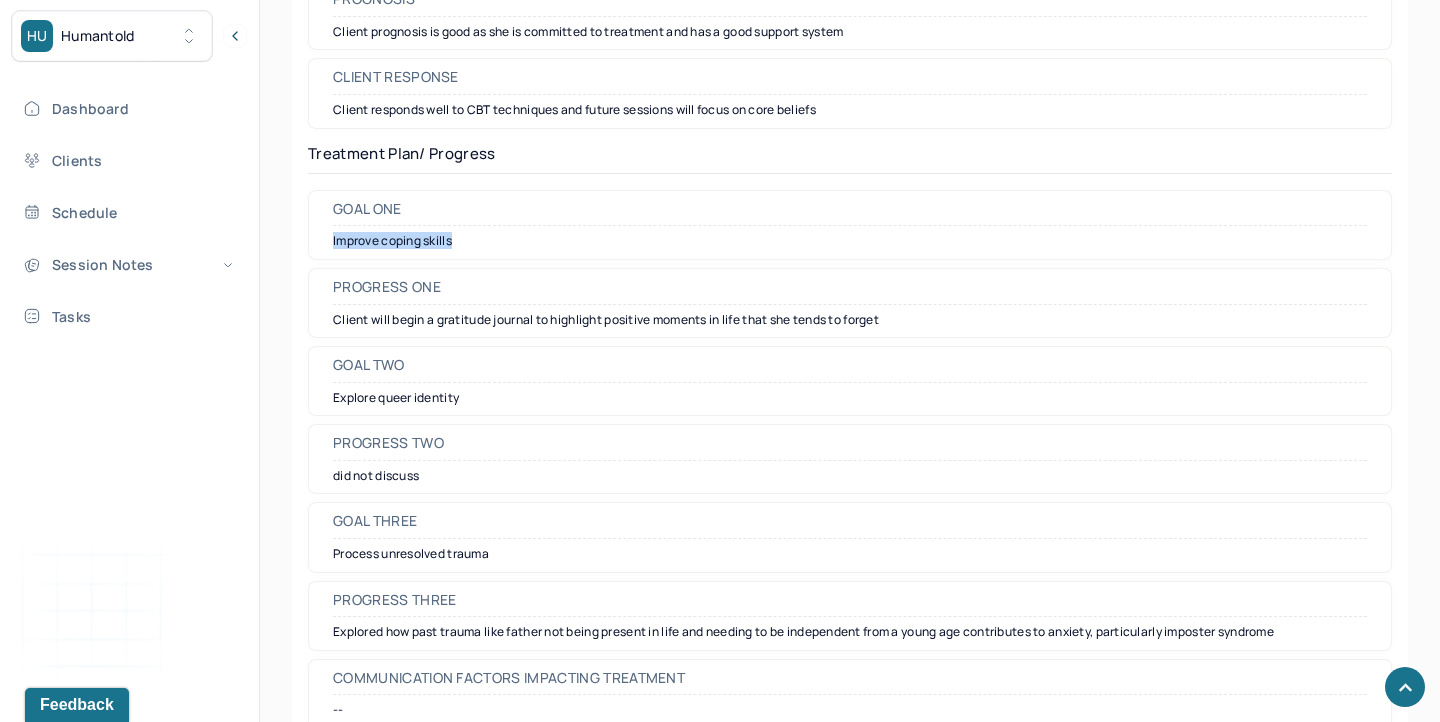 drag, startPoint x: 332, startPoint y: 243, endPoint x: 468, endPoint y: 240, distance: 136.03308 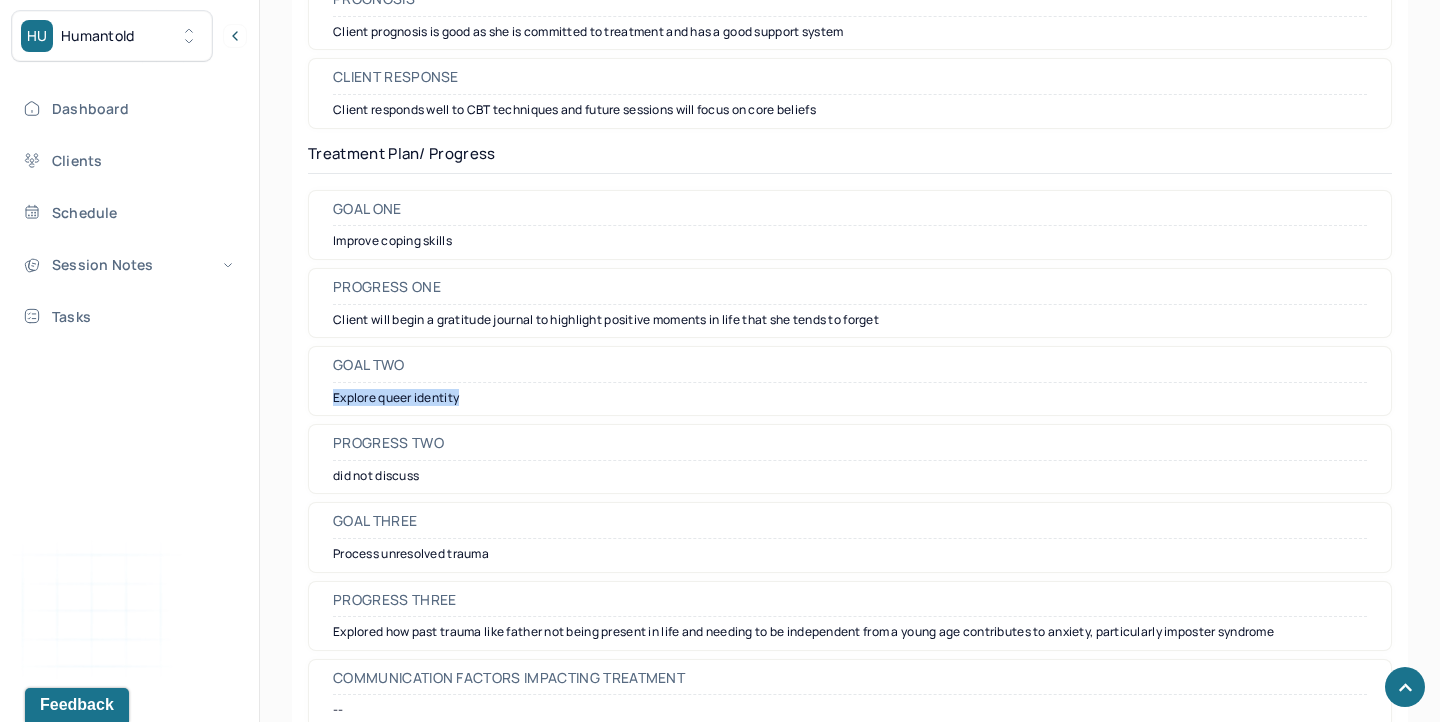 drag, startPoint x: 334, startPoint y: 399, endPoint x: 462, endPoint y: 400, distance: 128.0039 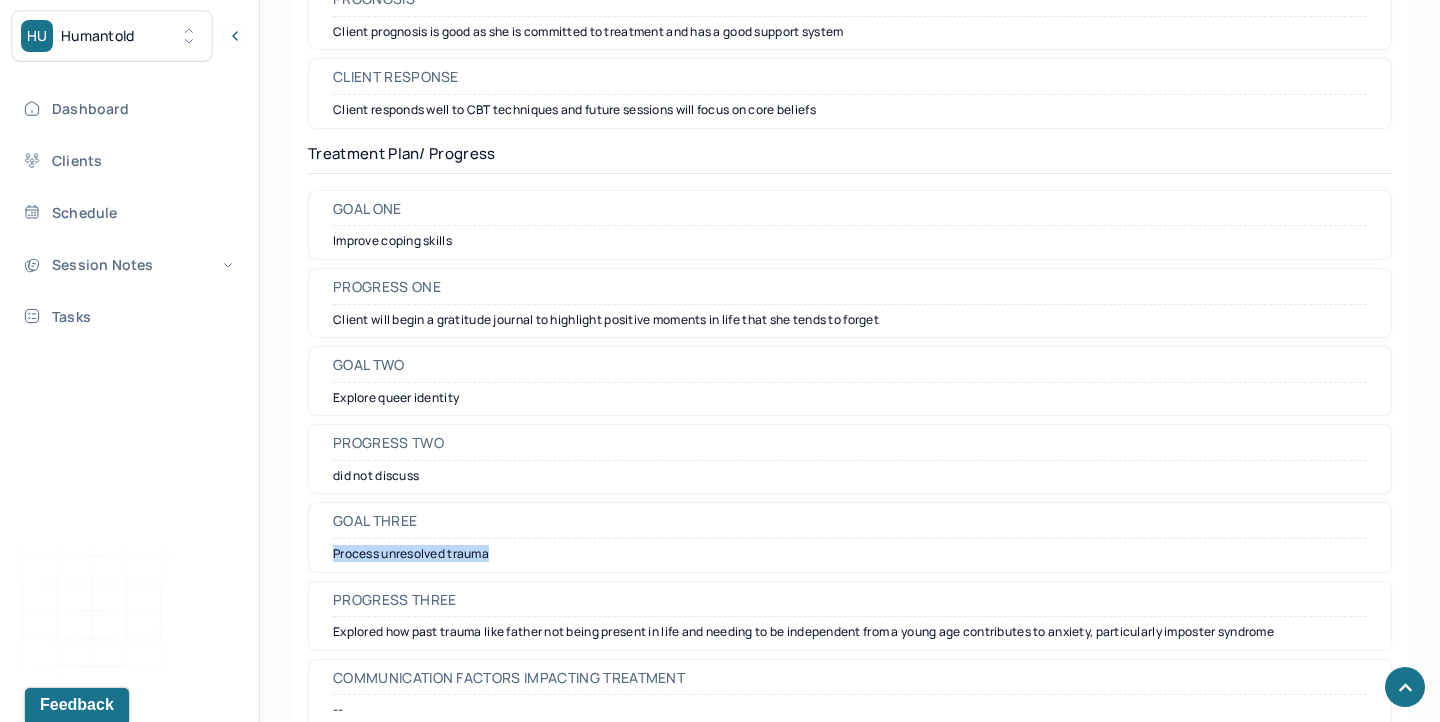 drag, startPoint x: 333, startPoint y: 552, endPoint x: 501, endPoint y: 554, distance: 168.0119 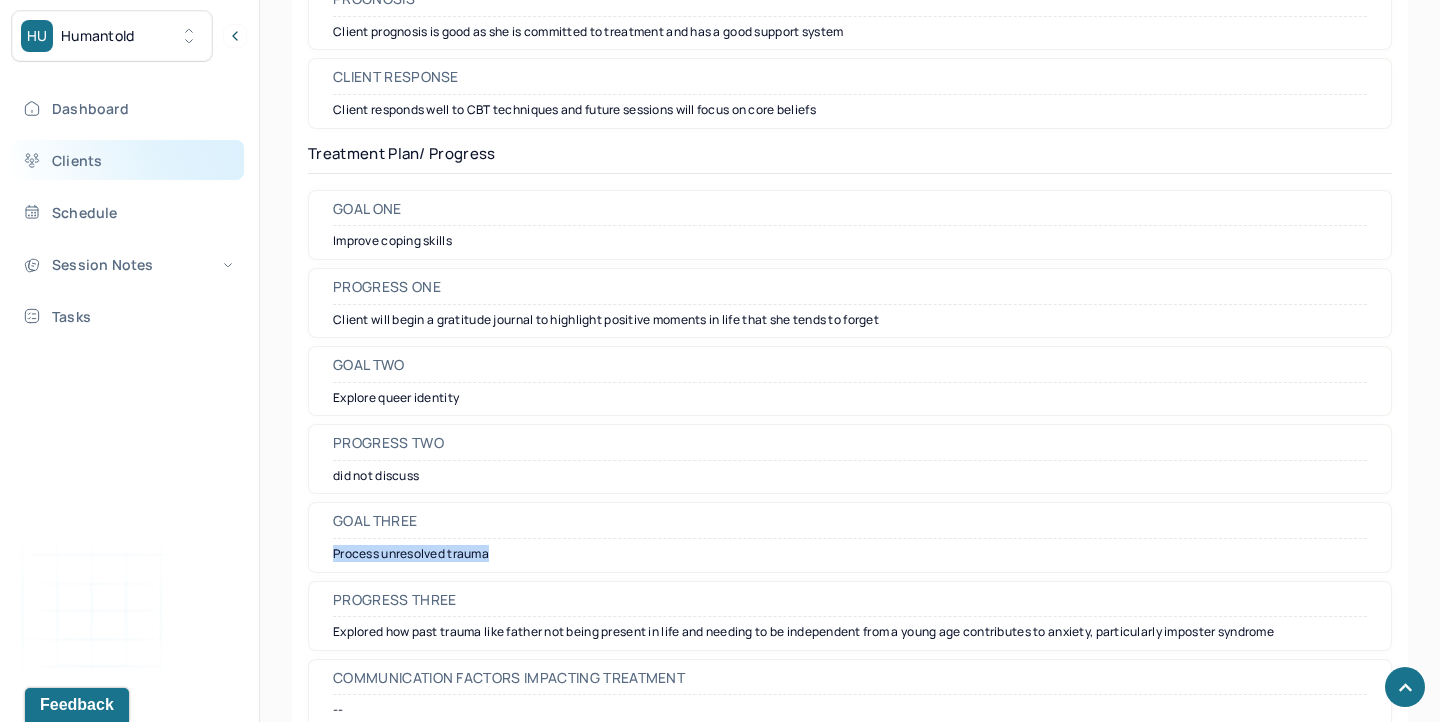 click on "Clients" at bounding box center [128, 160] 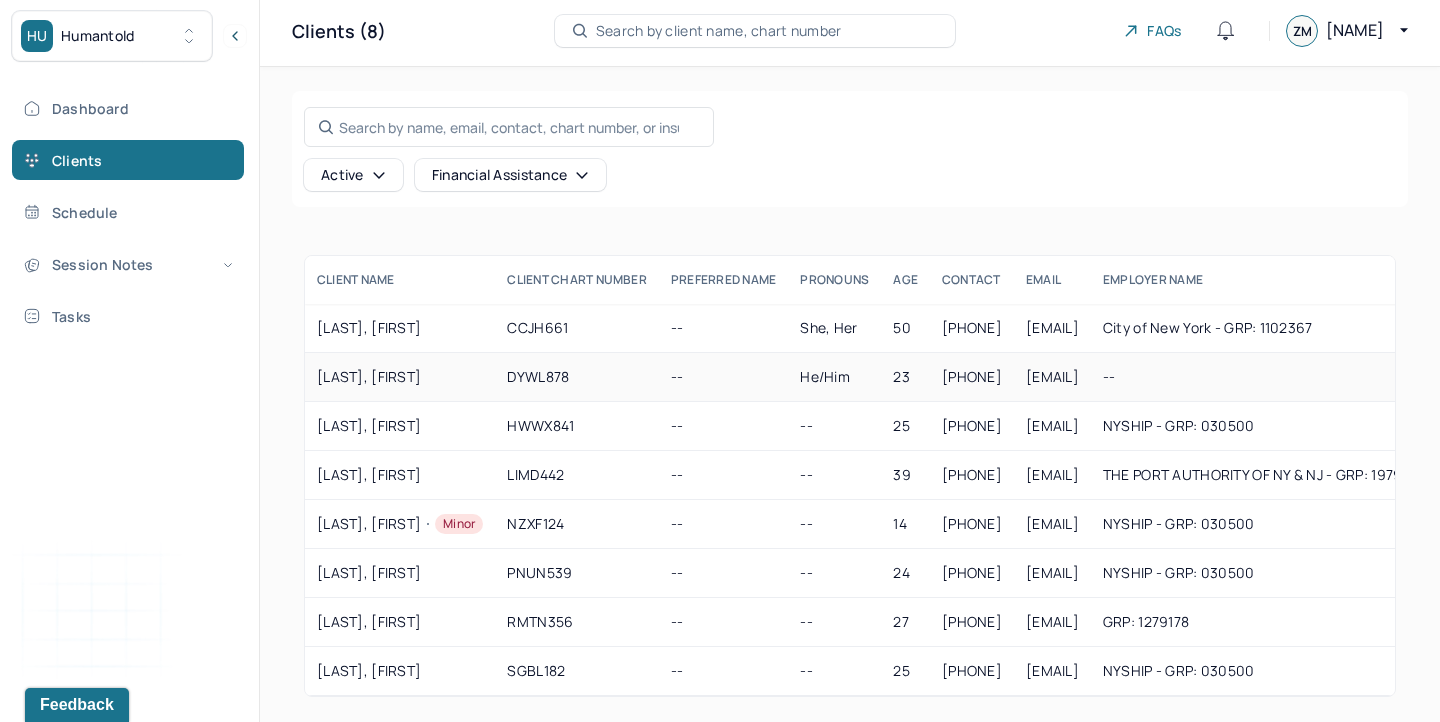 scroll, scrollTop: 64, scrollLeft: 0, axis: vertical 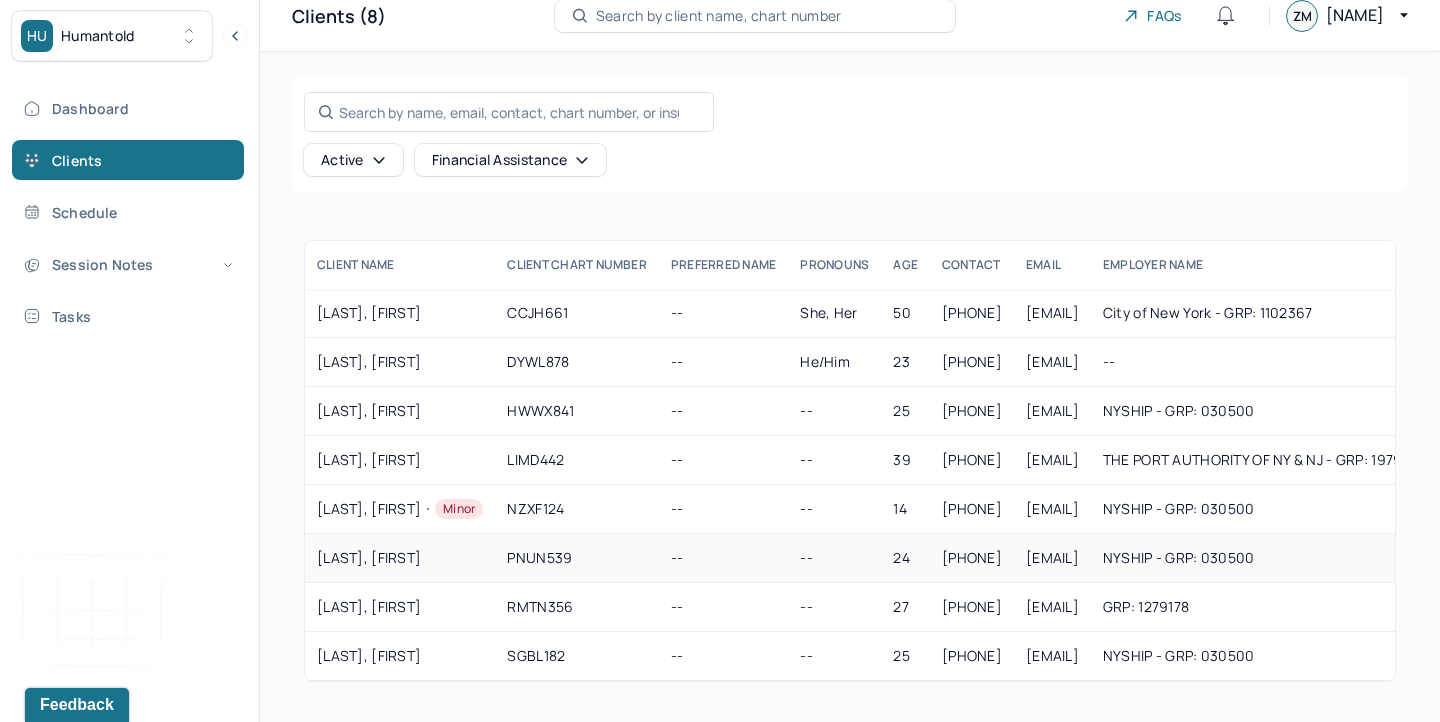 click on "[LAST], [FIRST]" at bounding box center [400, 558] 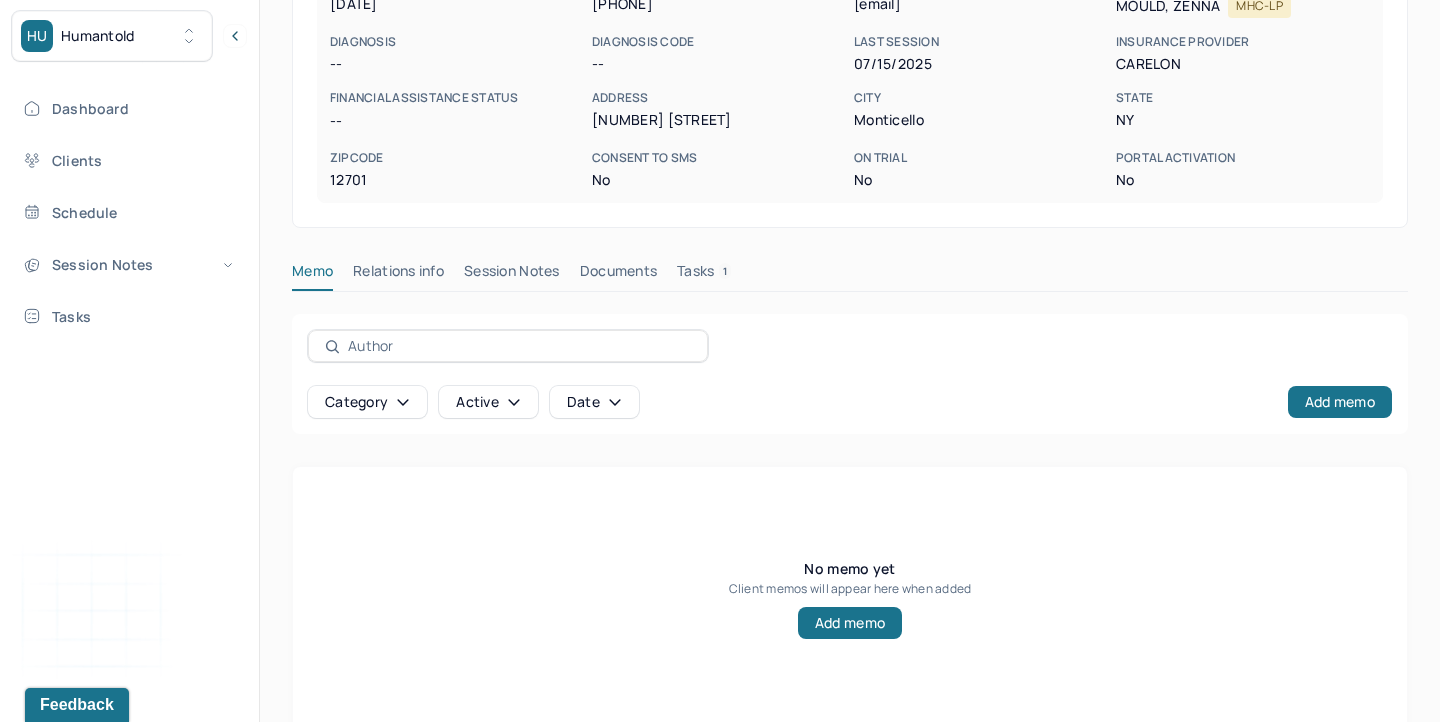 scroll, scrollTop: 379, scrollLeft: 0, axis: vertical 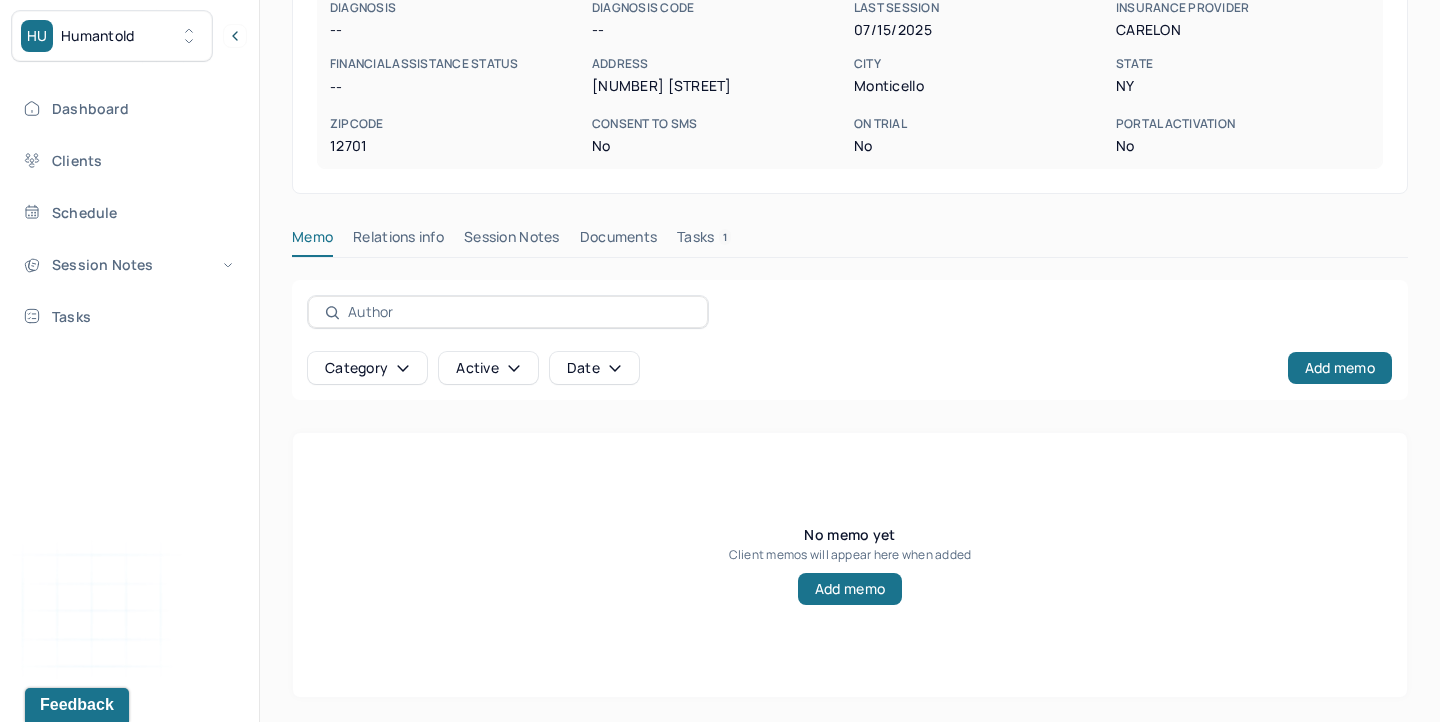 click on "Session Notes" at bounding box center [512, 241] 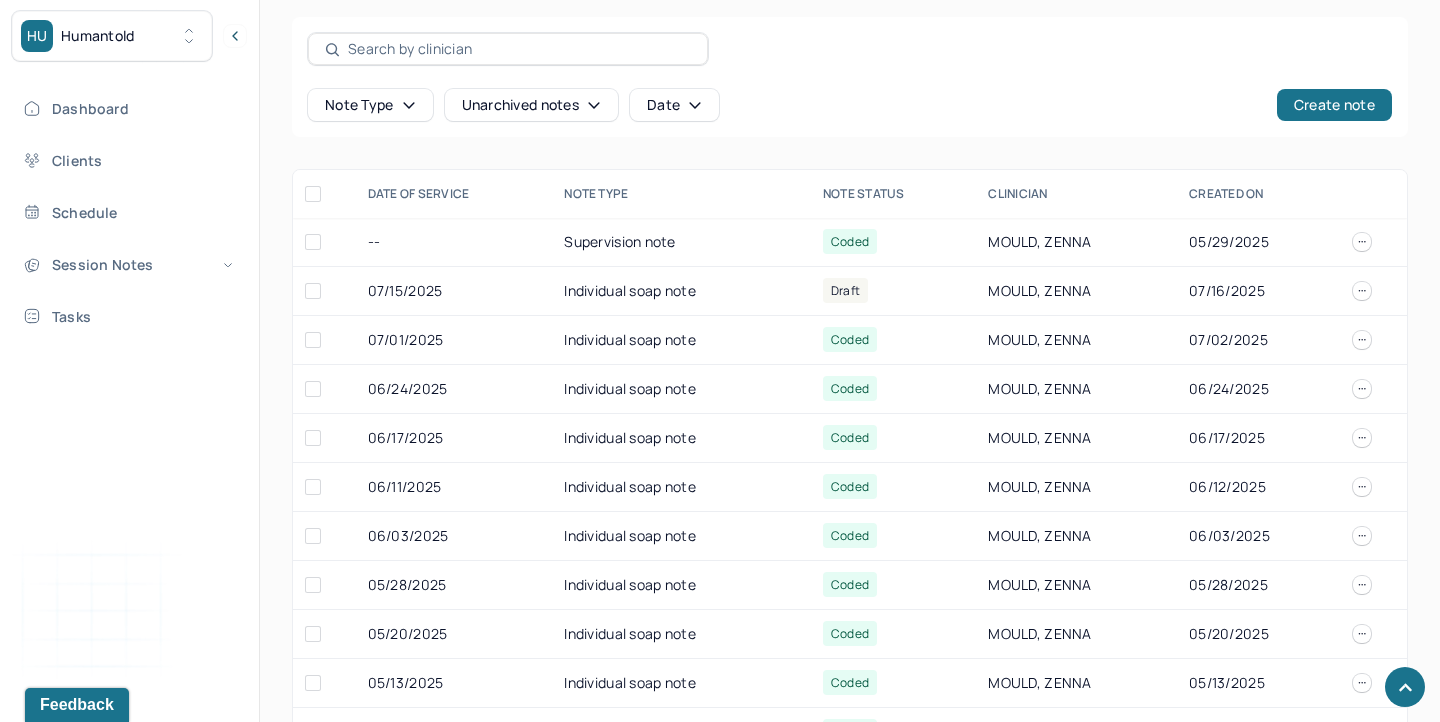 scroll, scrollTop: 691, scrollLeft: 0, axis: vertical 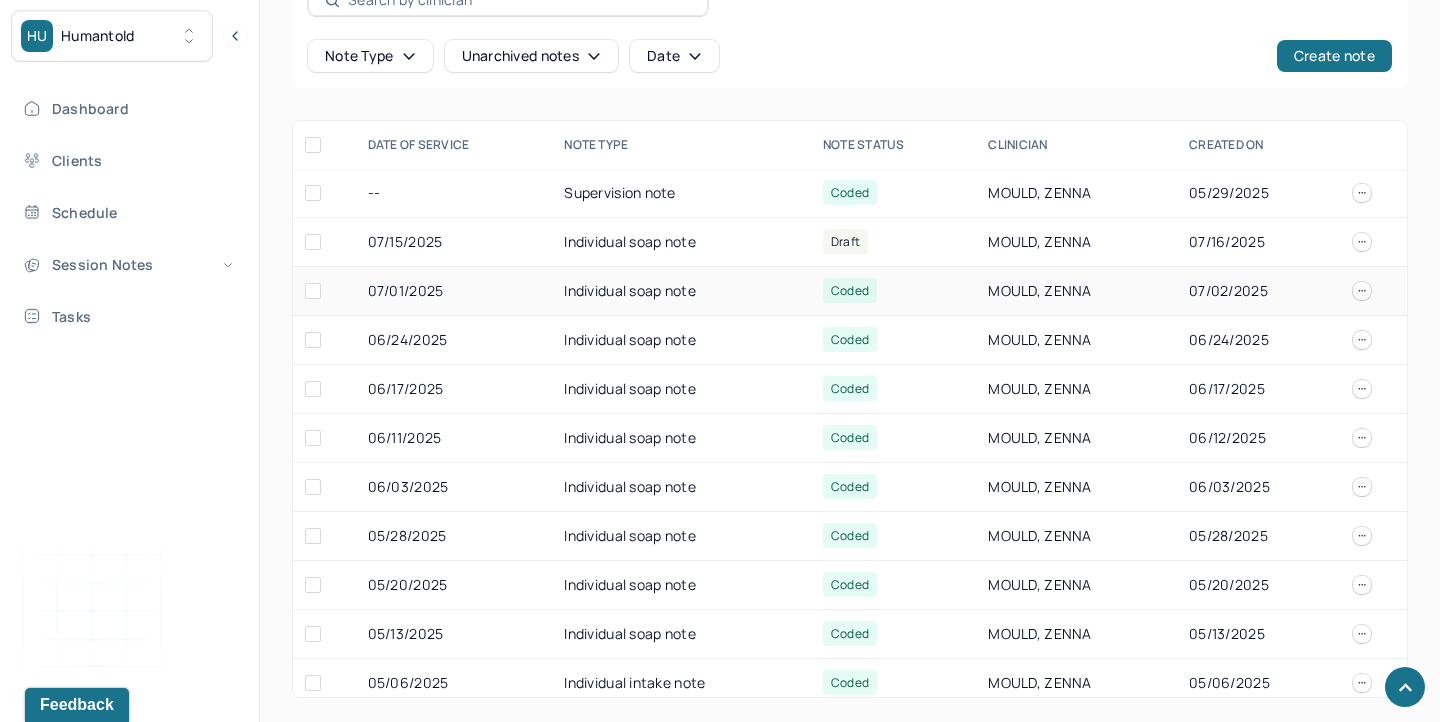 click on "Individual soap note" at bounding box center (681, 291) 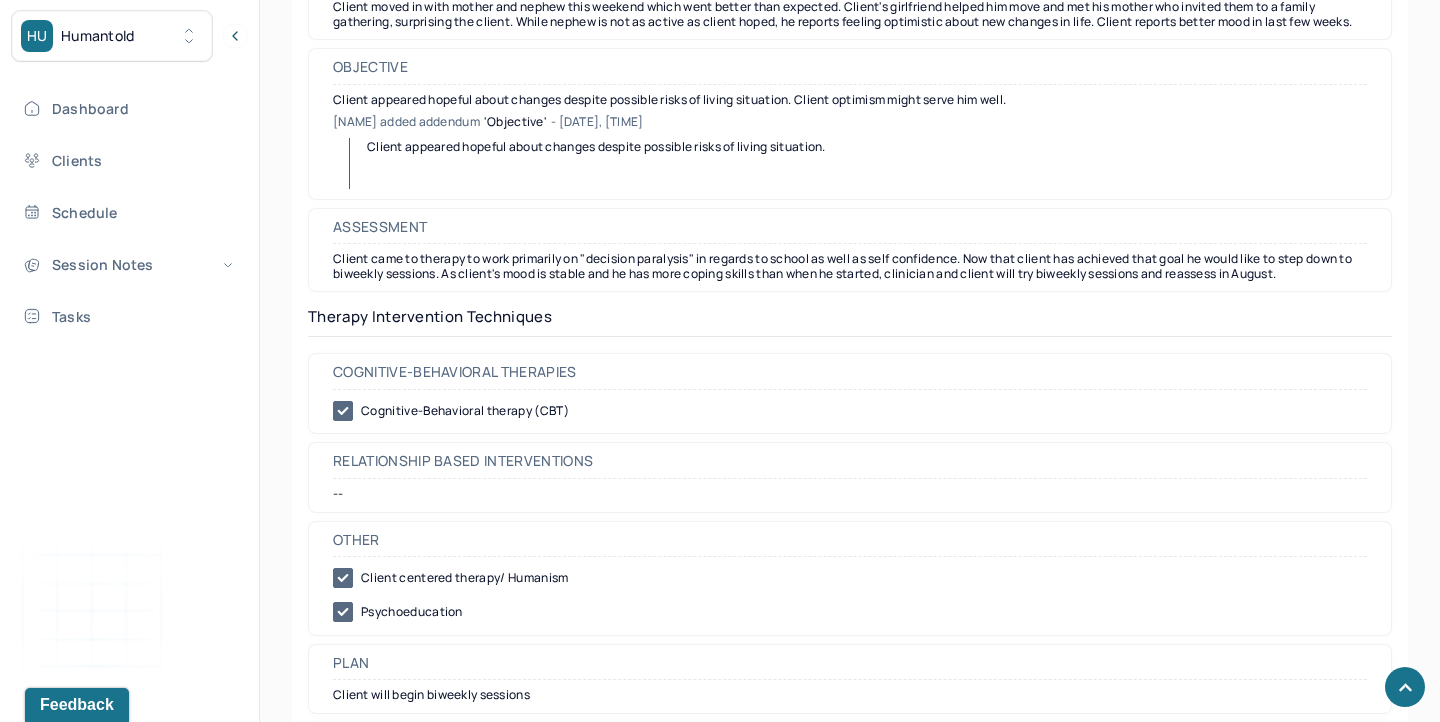 scroll, scrollTop: 1923, scrollLeft: 0, axis: vertical 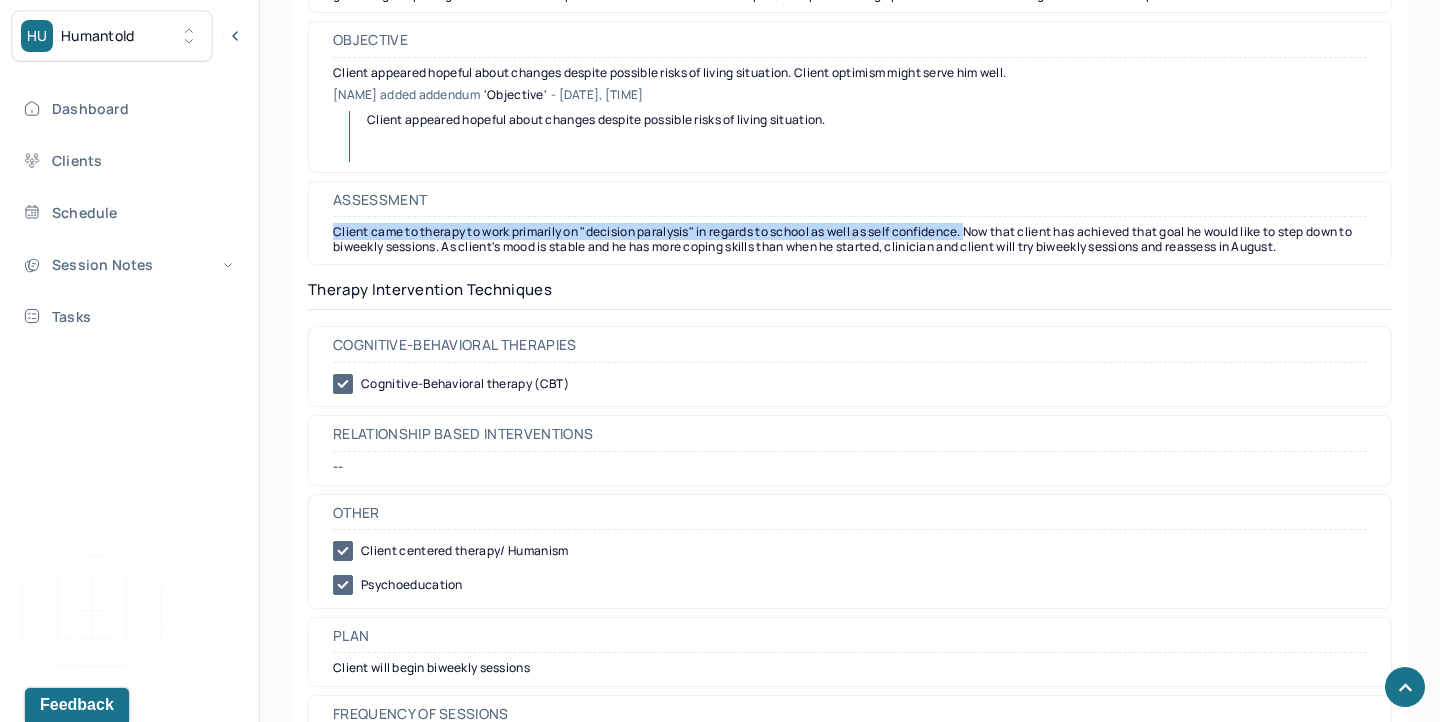 drag, startPoint x: 332, startPoint y: 246, endPoint x: 980, endPoint y: 250, distance: 648.0123 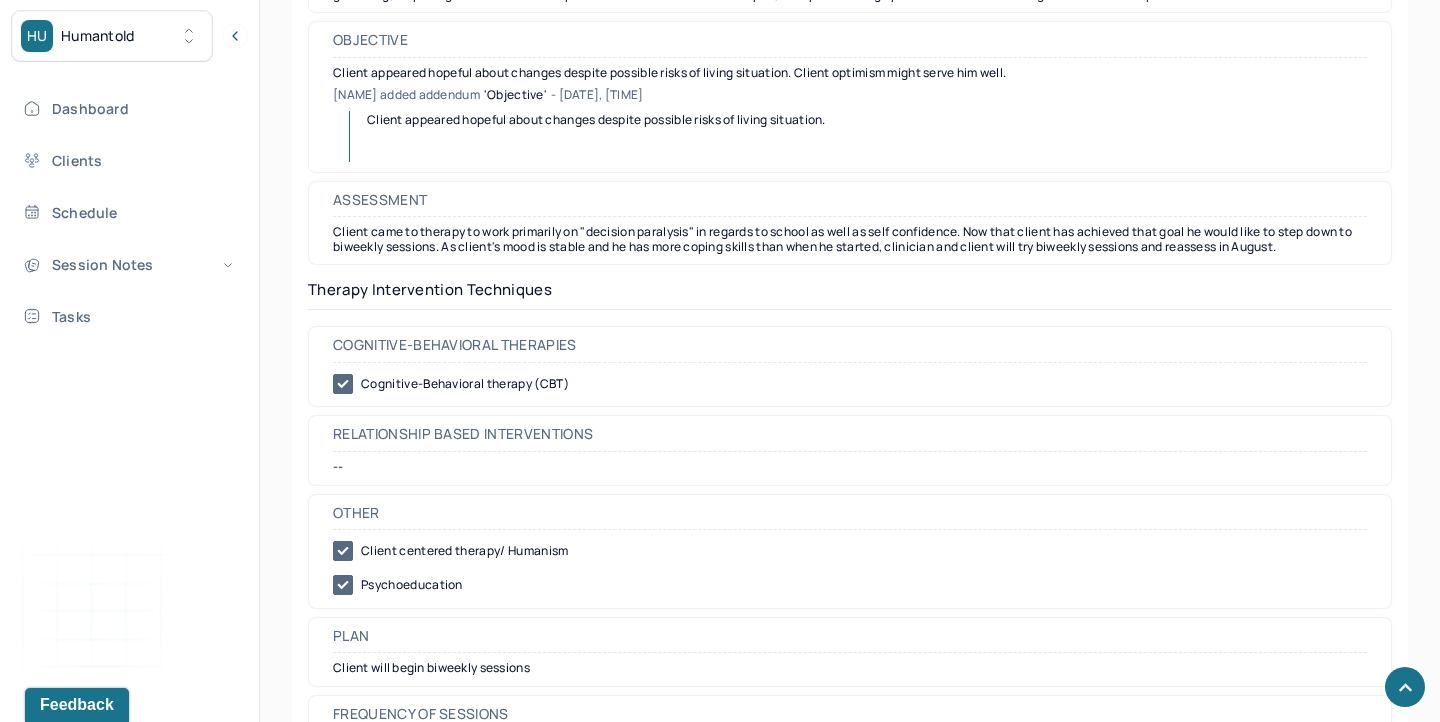 click on "CP [FIRST]'s   Individual soap note -- Coded       Actions   PROVIDER [LAST], [FIRST] CLIENT NAME [LAST], [FIRST] APPOINTMENT Individual therapy   MANTLE CLAIM ID -- PAYER CLAIM ID -- SUBMISSION -- POS CODE 10 - Telehealth Provided in Patient's Home DOB [DATE]  (24 Yrs) INSURANCE CARE CHART NUMBER PNUN539 CPT CODE 90837 DATE OF SERVICE 07/01/2025   5:00 PM   -   6:00 PM ( 1hr ) SIGNATURE ZM  ([DATE], [TIME]) MODIFIER 95 Telemedicine DIAGNOSIS Primary:   F43.23 ADJUST D/O MIXED ANX & DEPRESS MOOD ,  Secondary:   -- Tertiary:   --   Session Note     Claims     Payments History     Remits     Content     Messages     Change requested     Activity       Sections Session note Therapy intervention techniques Treatment plan/ progress   Sections   NOTE CONTENT Appointment location teletherapy Client Teletherapy Location Home Provider Teletherapy Location Home Consent was received for the teletherapy session Consent was received for the teletherapy session The teletherapy session was conducted via video --" at bounding box center [850, -6] 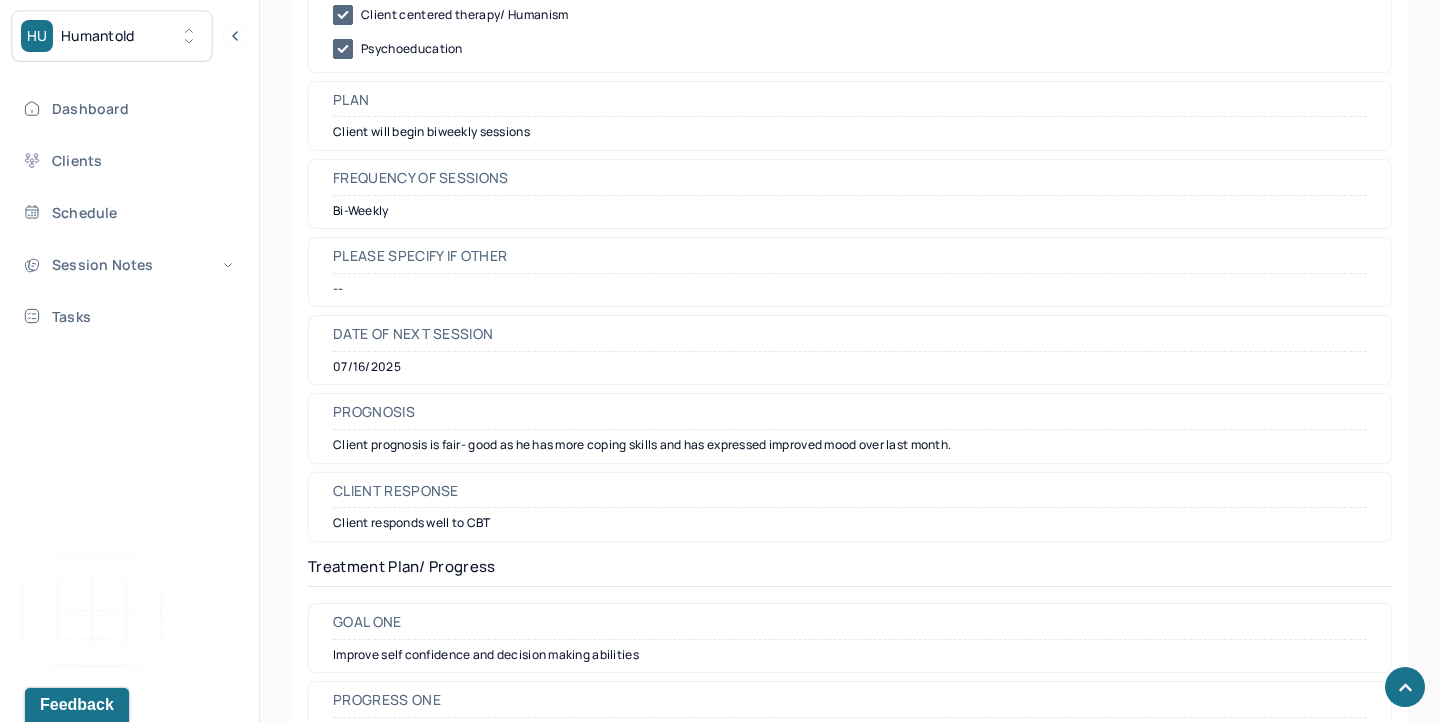scroll, scrollTop: 2463, scrollLeft: 0, axis: vertical 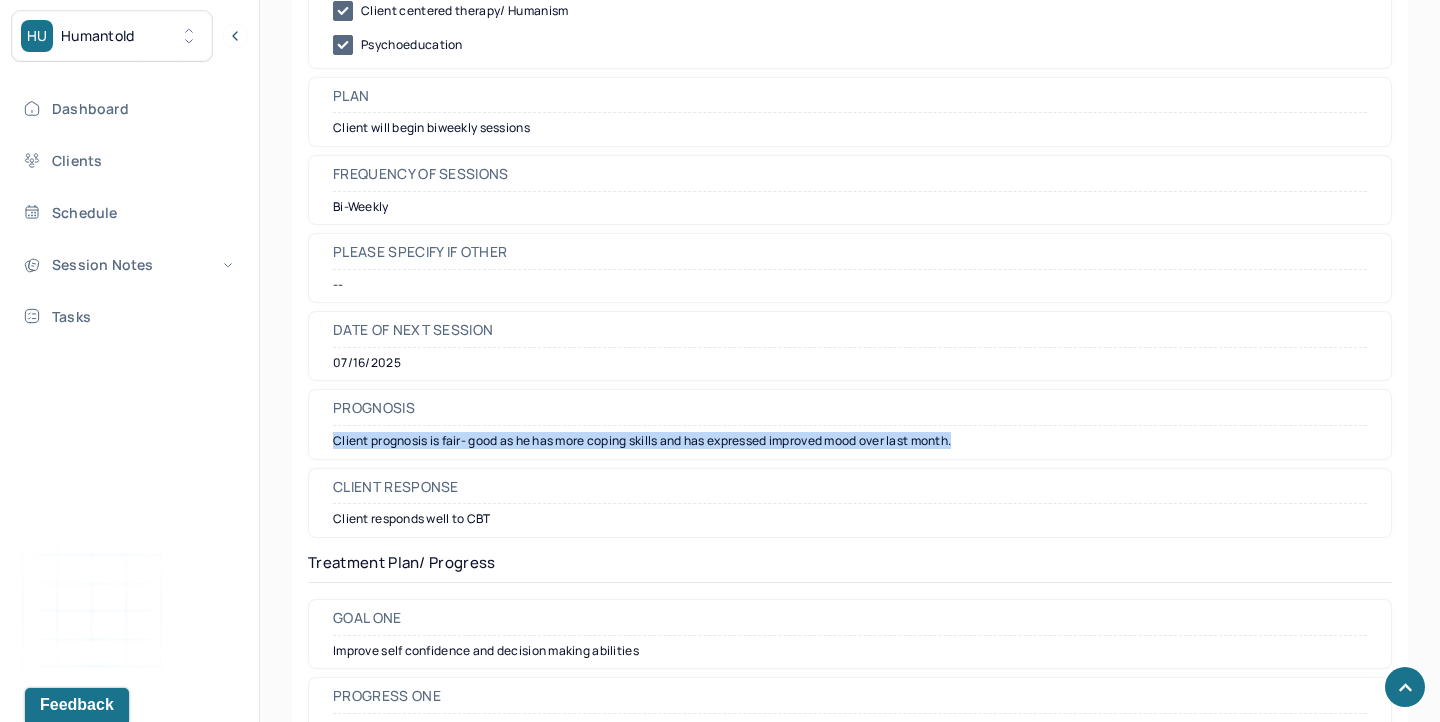 drag, startPoint x: 332, startPoint y: 457, endPoint x: 999, endPoint y: 474, distance: 667.2166 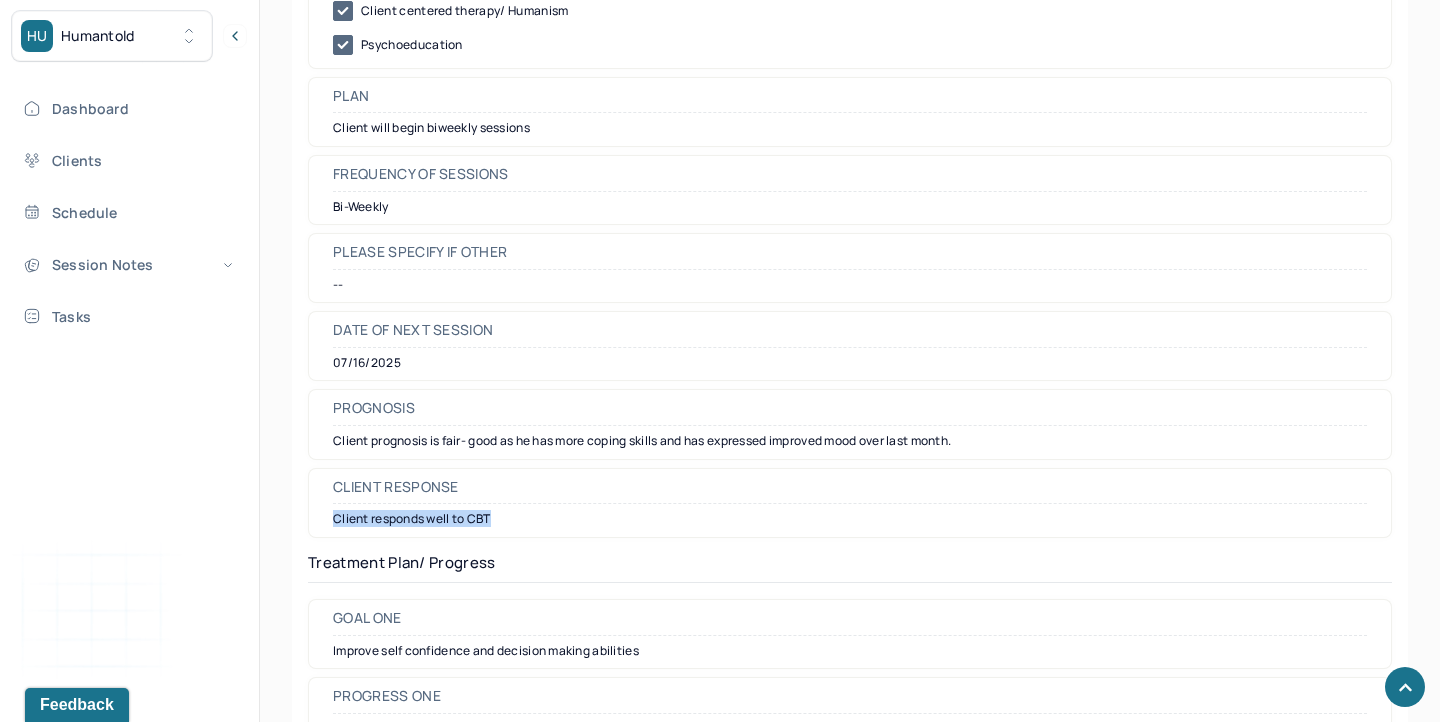 drag, startPoint x: 495, startPoint y: 532, endPoint x: 333, endPoint y: 535, distance: 162.02777 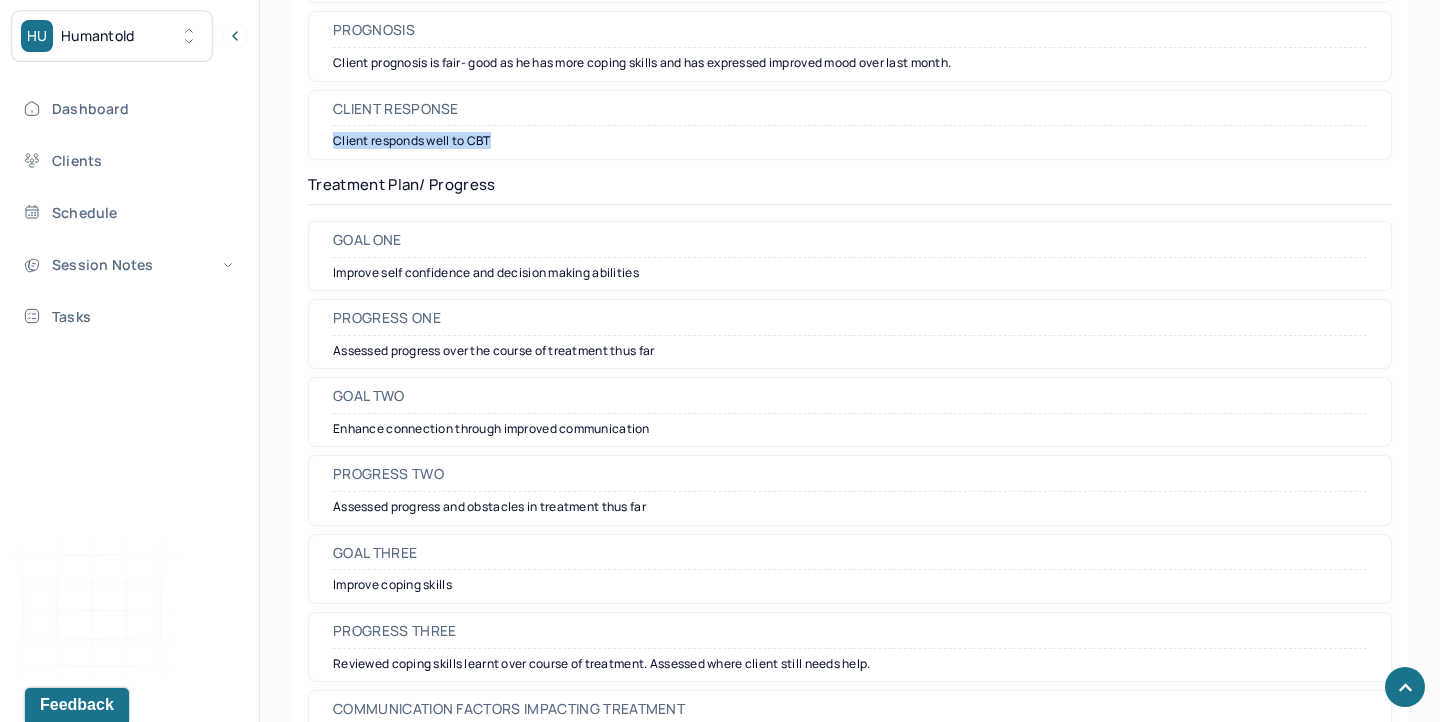 scroll, scrollTop: 2877, scrollLeft: 0, axis: vertical 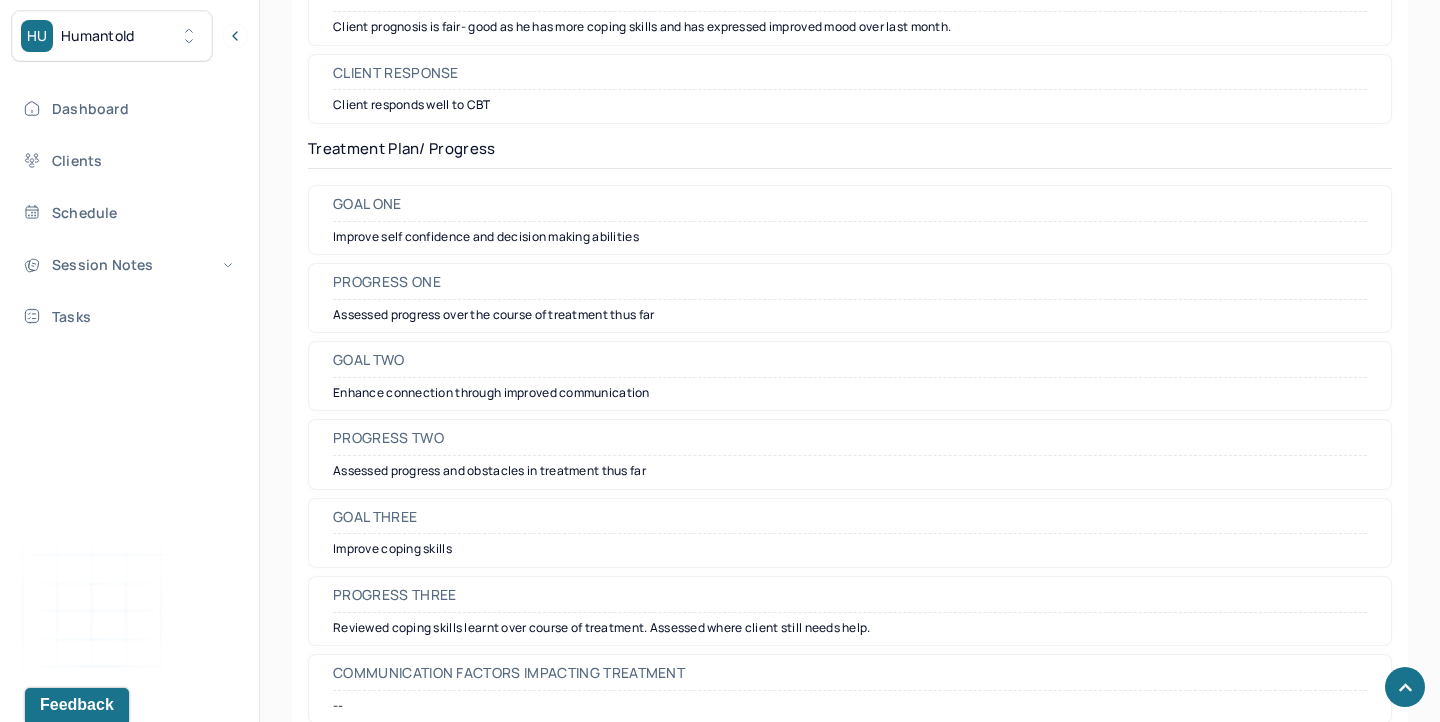click on "Dashboard Clients Schedule Session Notes Tasks ZM Zenna   Mould provider   Logout" at bounding box center [129, 382] 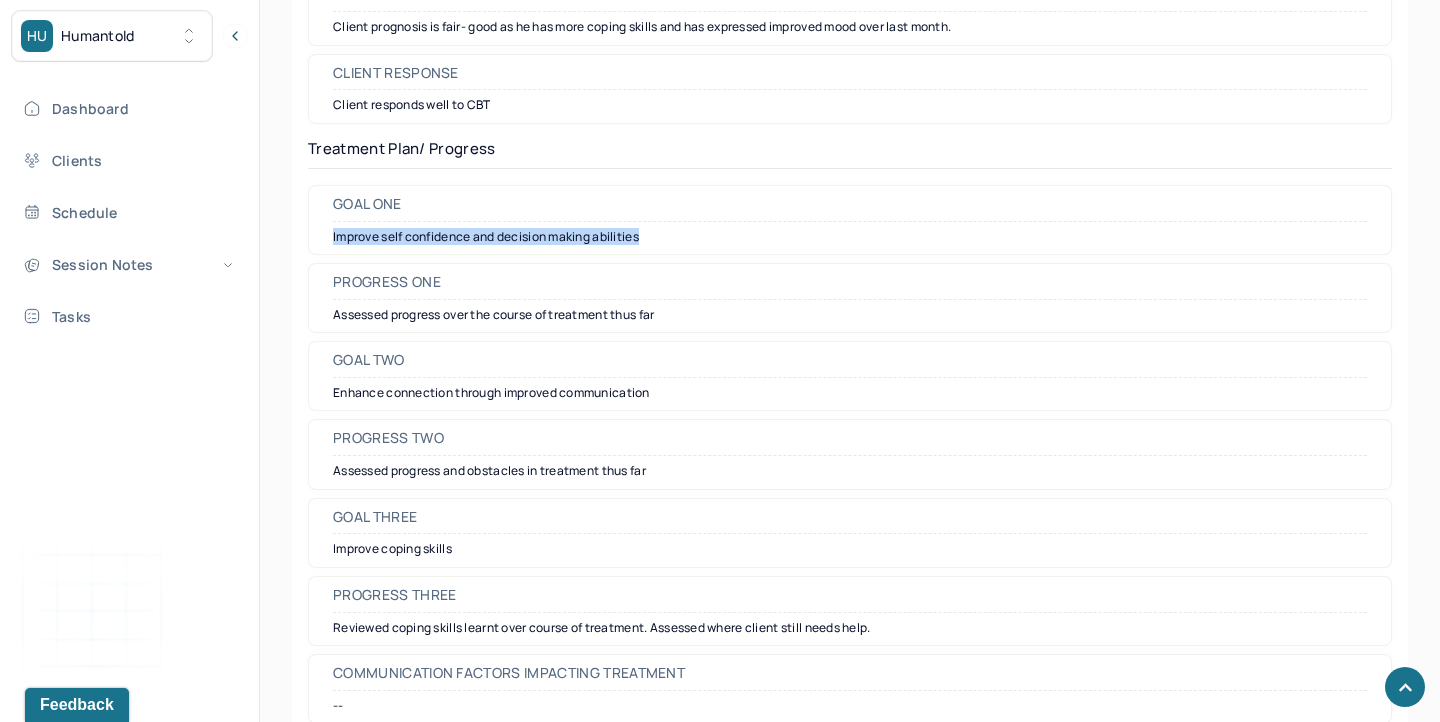 drag, startPoint x: 332, startPoint y: 250, endPoint x: 653, endPoint y: 256, distance: 321.05606 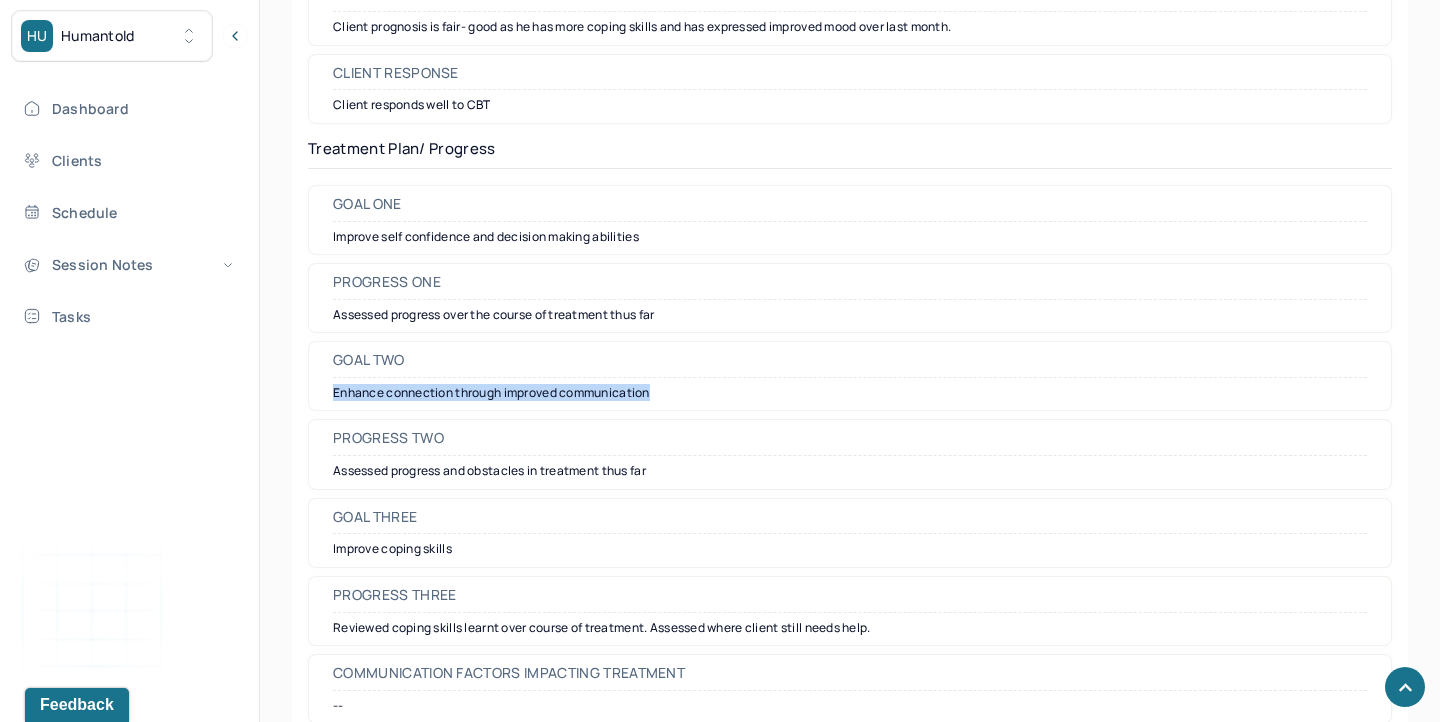 drag, startPoint x: 332, startPoint y: 409, endPoint x: 747, endPoint y: 418, distance: 415.09756 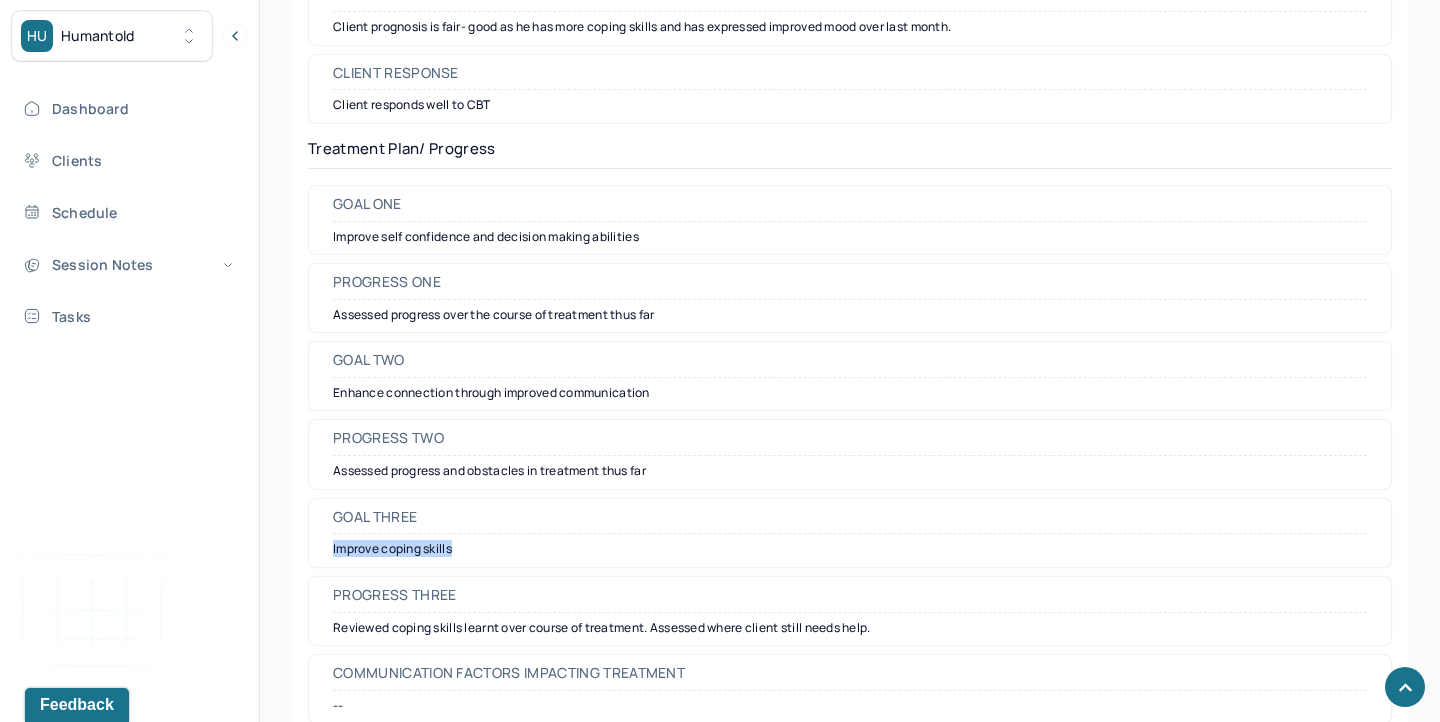 drag, startPoint x: 333, startPoint y: 560, endPoint x: 473, endPoint y: 571, distance: 140.43147 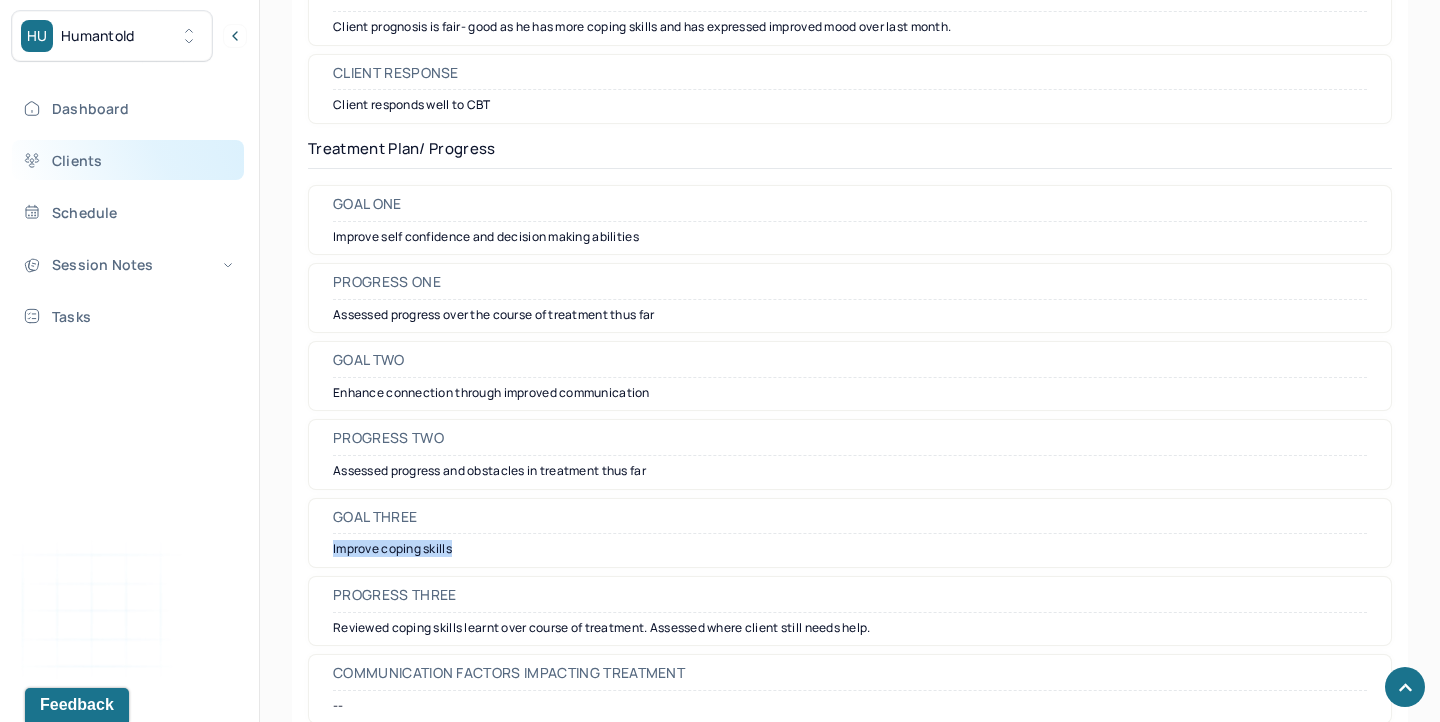 click on "Clients" at bounding box center [128, 160] 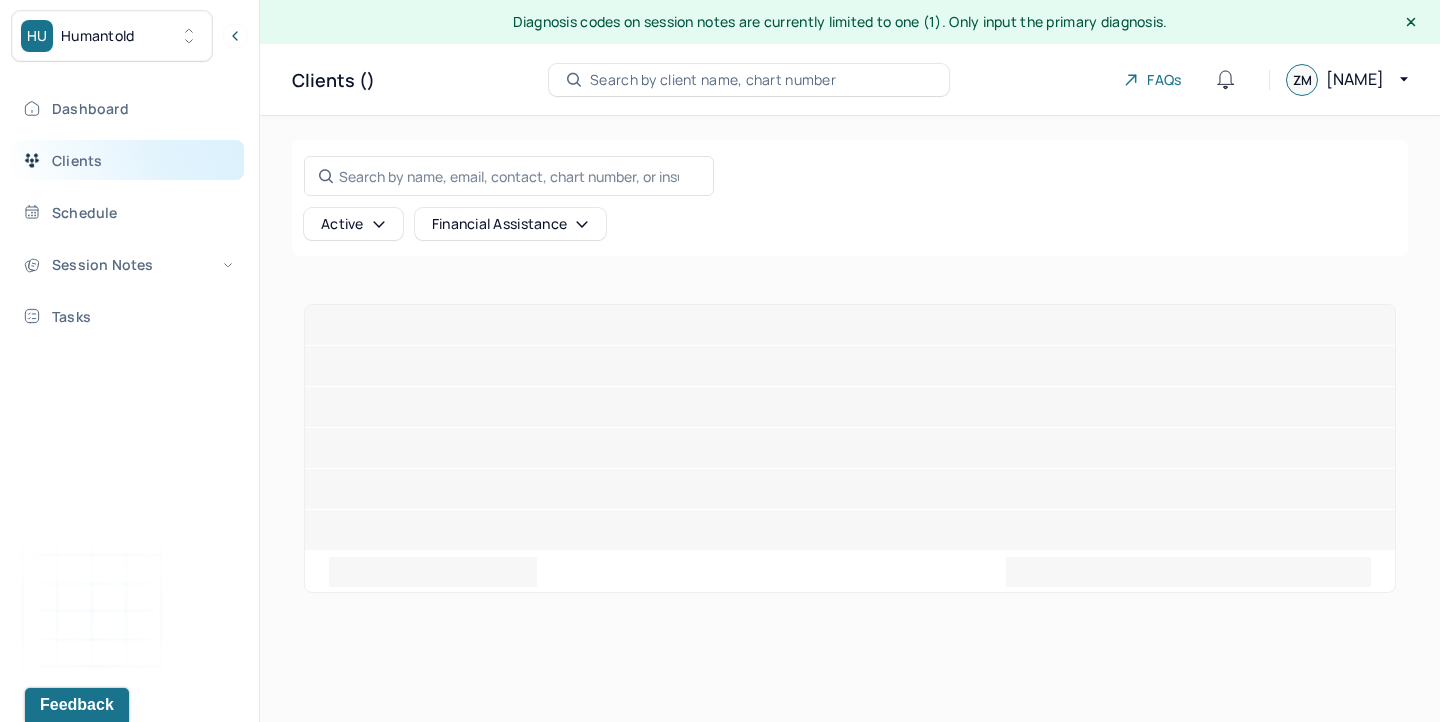 scroll, scrollTop: 0, scrollLeft: 0, axis: both 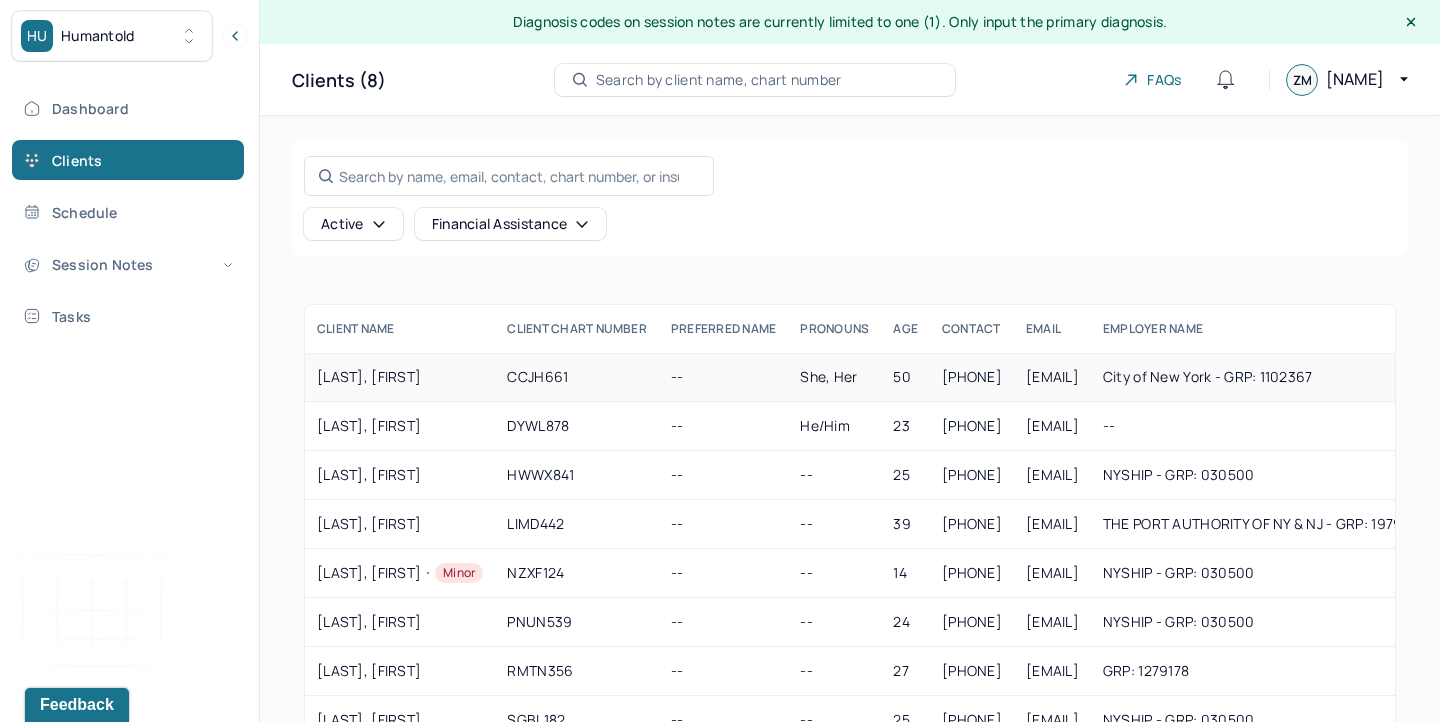 click on "[LAST], [FIRST]" at bounding box center [400, 377] 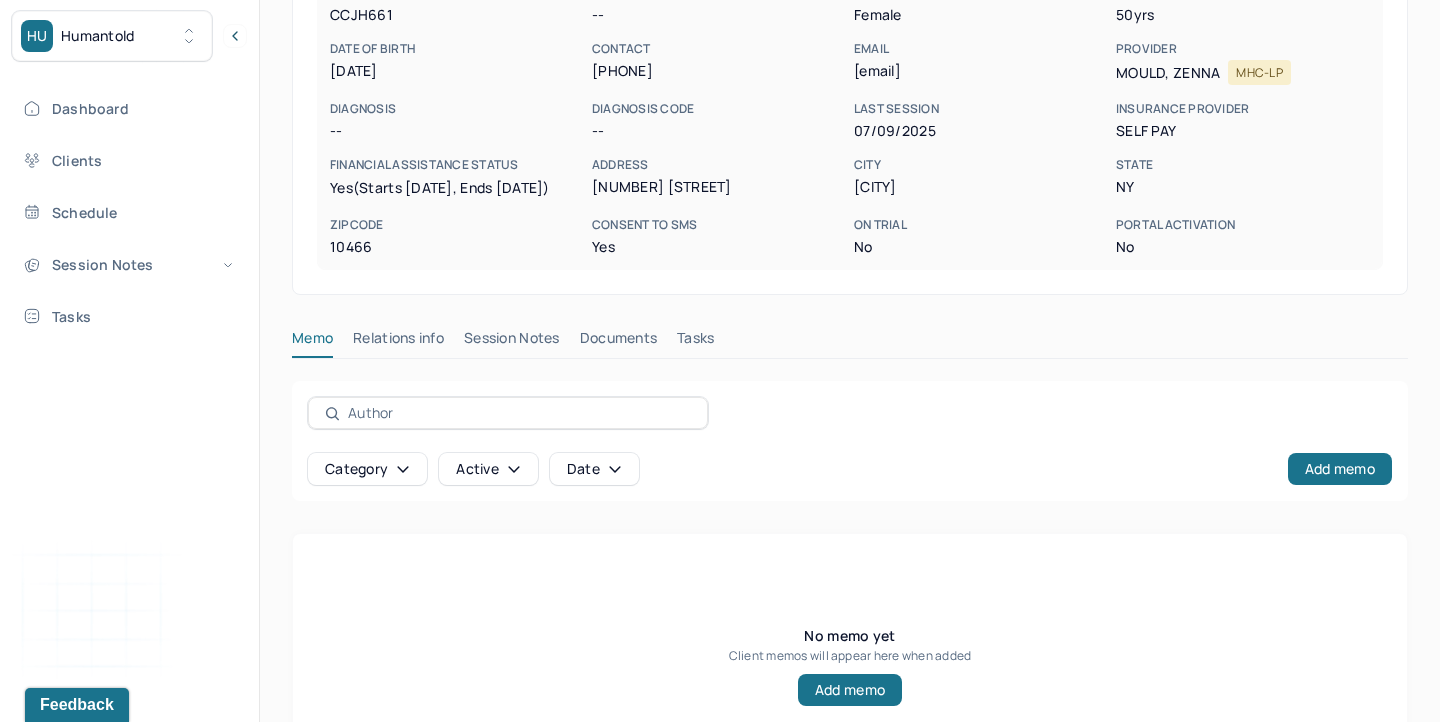 scroll, scrollTop: 403, scrollLeft: 0, axis: vertical 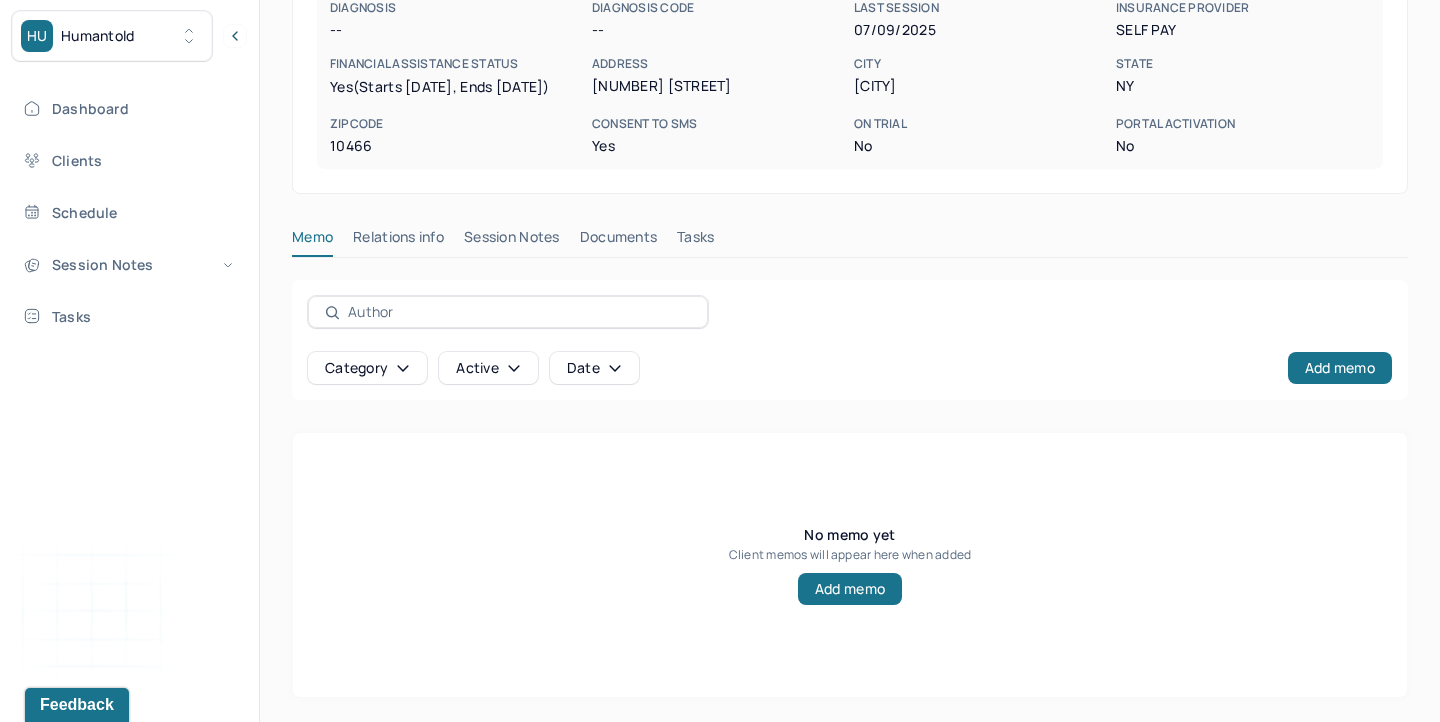 click on "Session Notes" at bounding box center [512, 241] 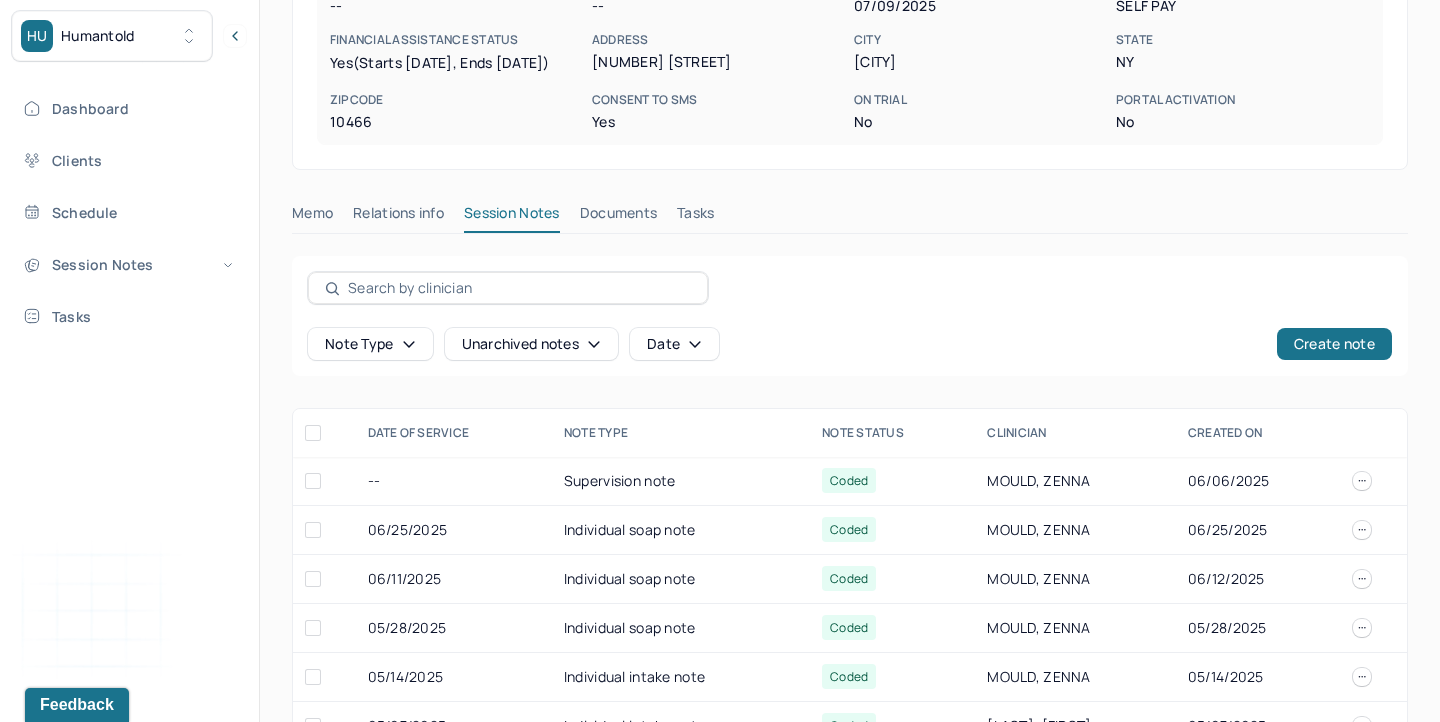 scroll, scrollTop: 481, scrollLeft: 0, axis: vertical 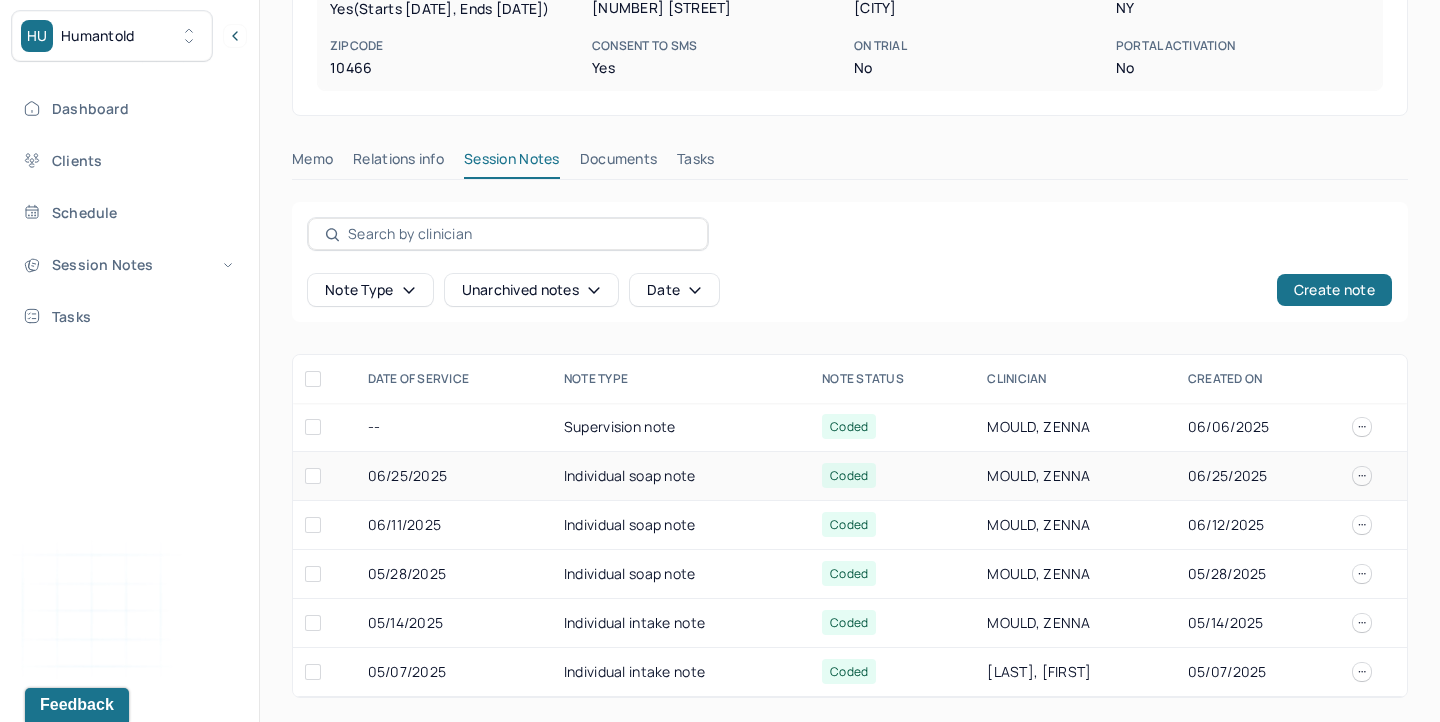 click on "Individual soap note" at bounding box center [681, 476] 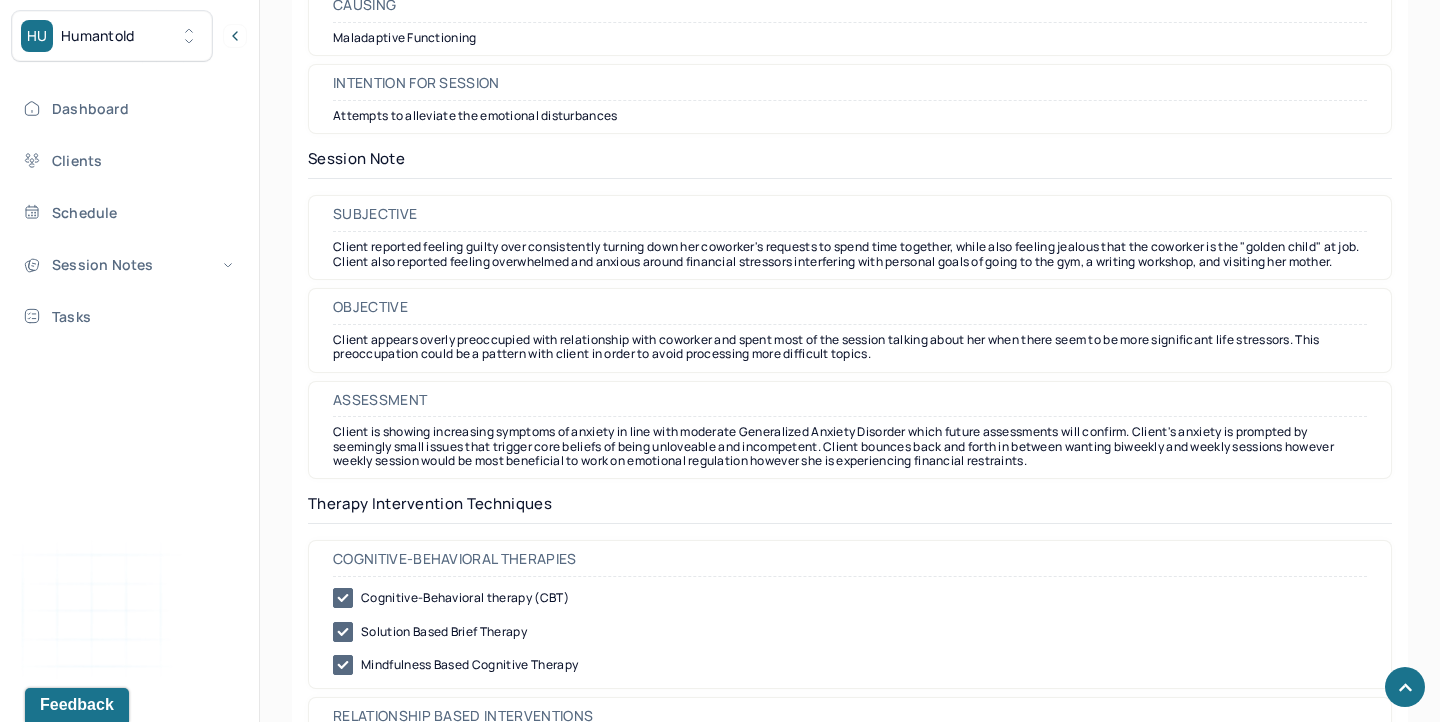 scroll, scrollTop: 1653, scrollLeft: 0, axis: vertical 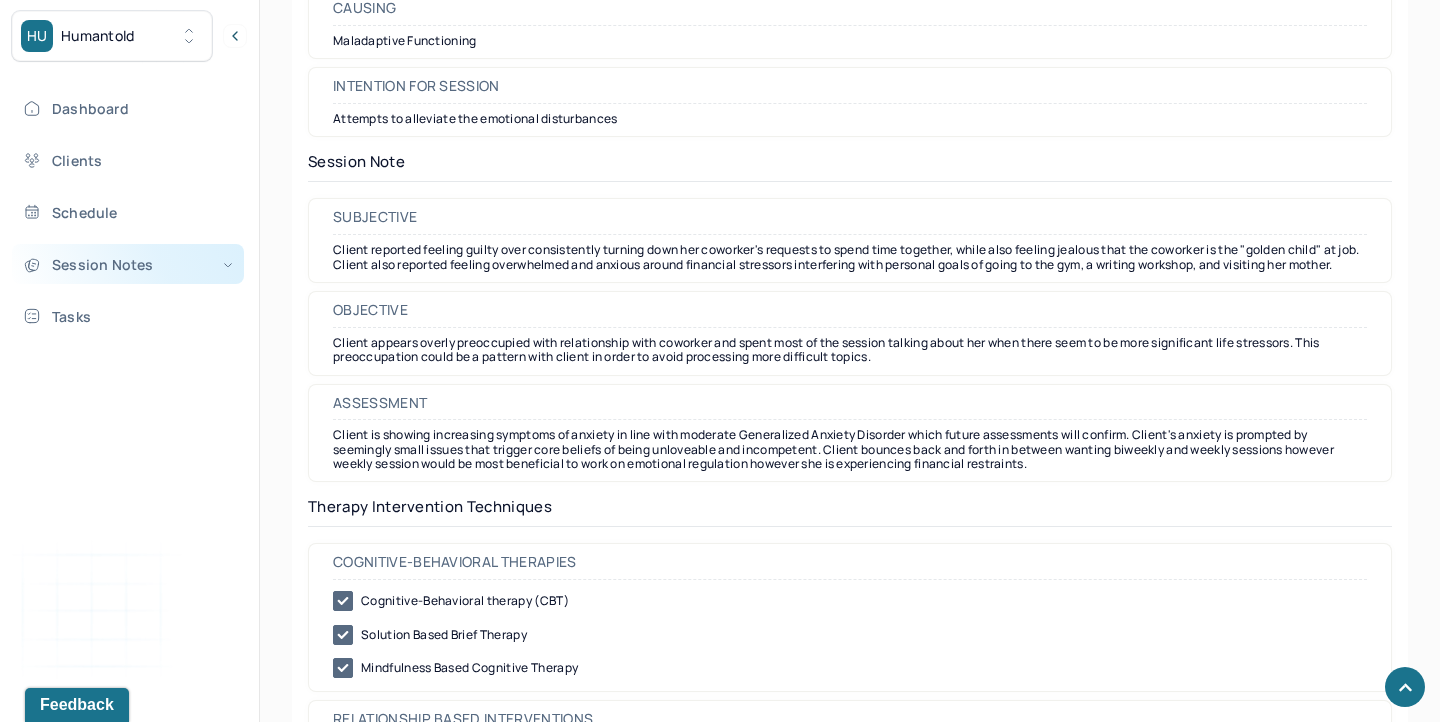 click on "Session Notes" at bounding box center (128, 264) 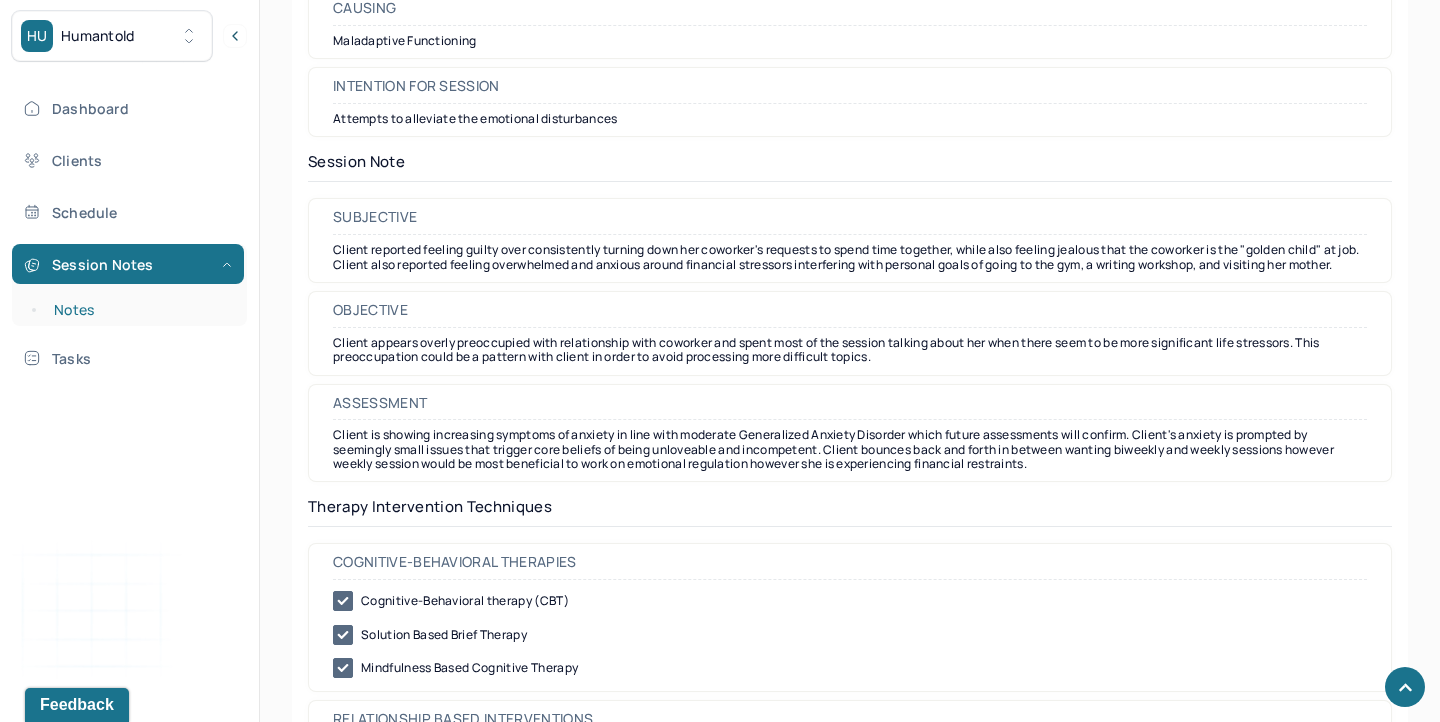 click on "Notes" at bounding box center (139, 310) 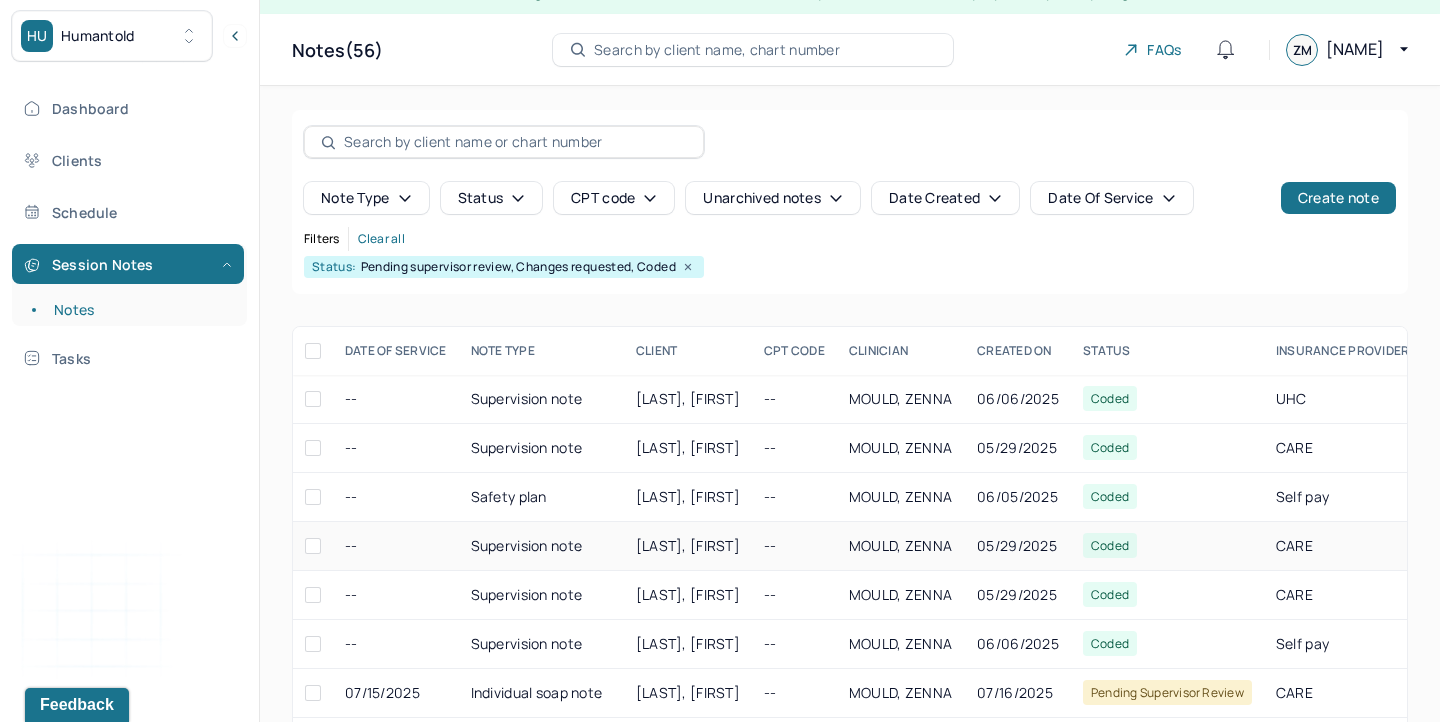 scroll, scrollTop: 236, scrollLeft: 0, axis: vertical 